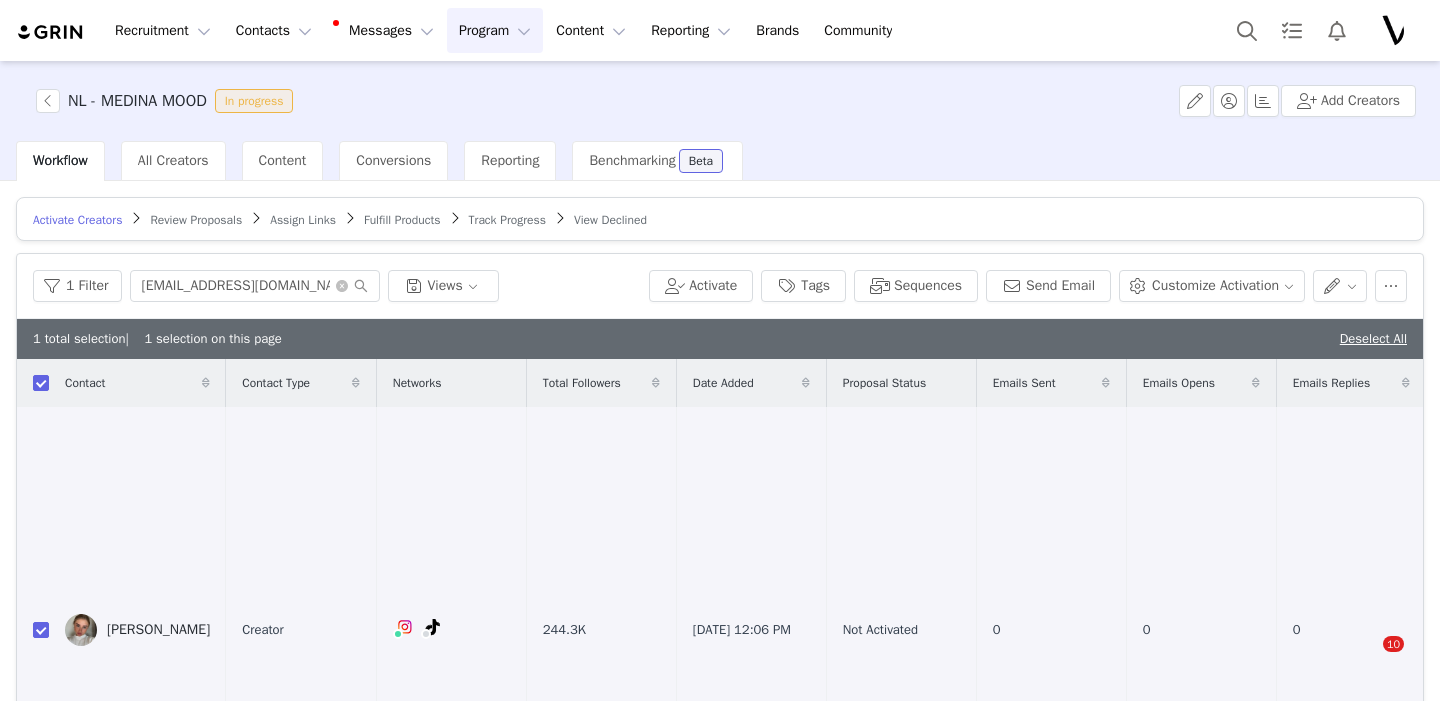 scroll, scrollTop: 0, scrollLeft: 0, axis: both 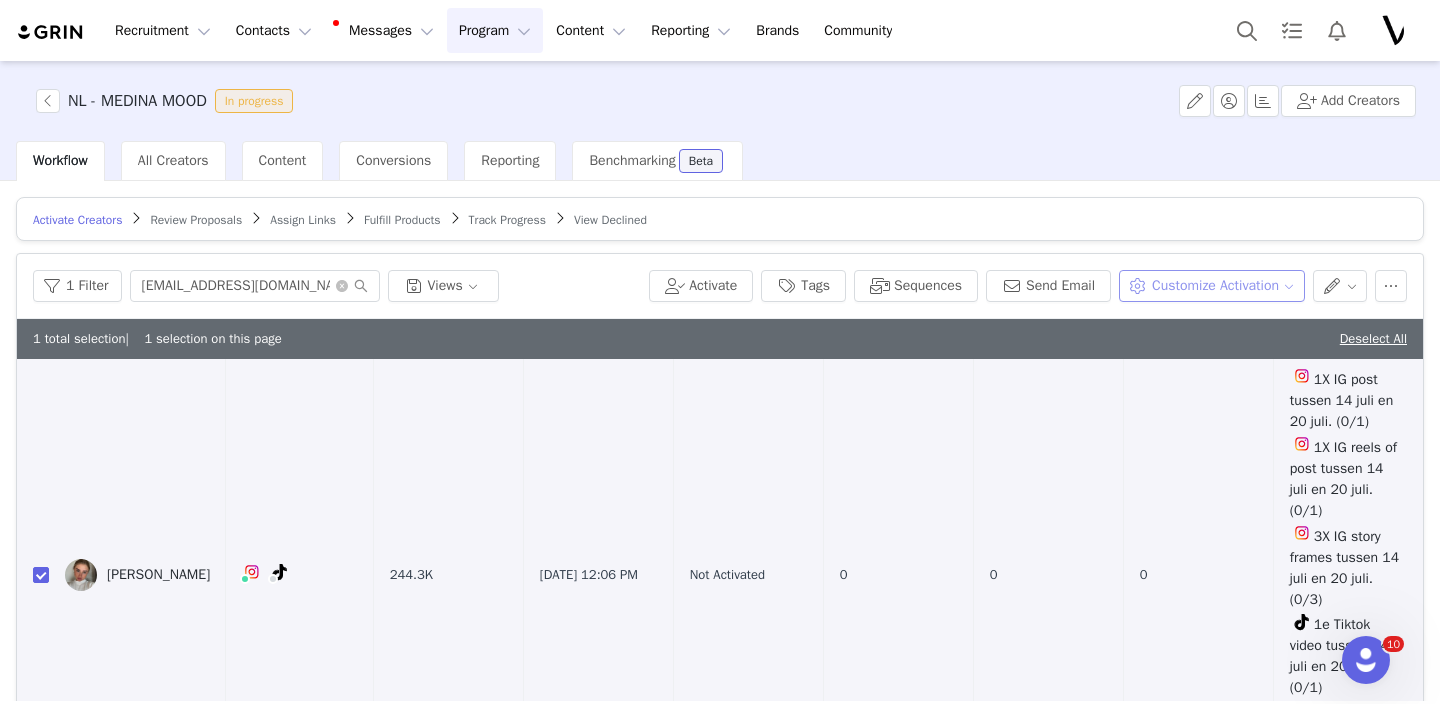 click on "Customize Activation" at bounding box center (1211, 286) 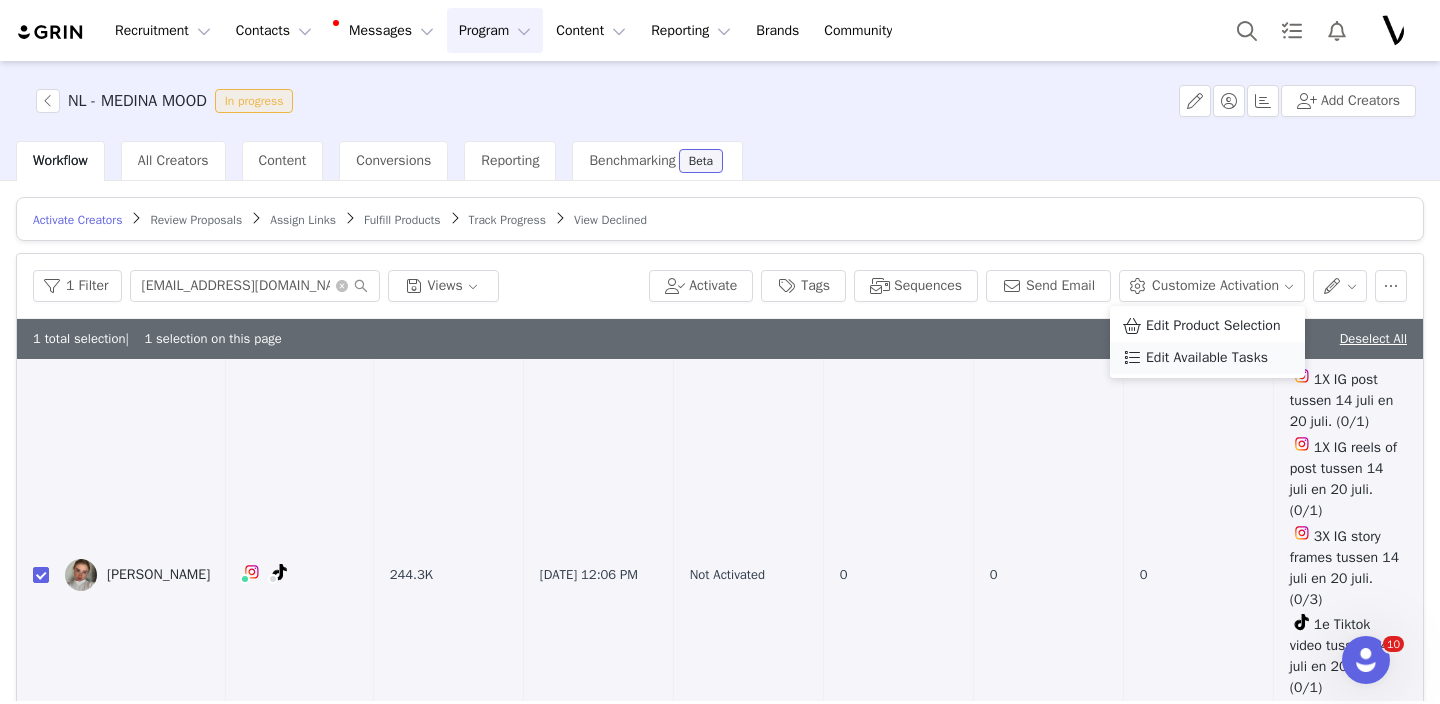 click on "Edit Available Tasks" at bounding box center [1207, 358] 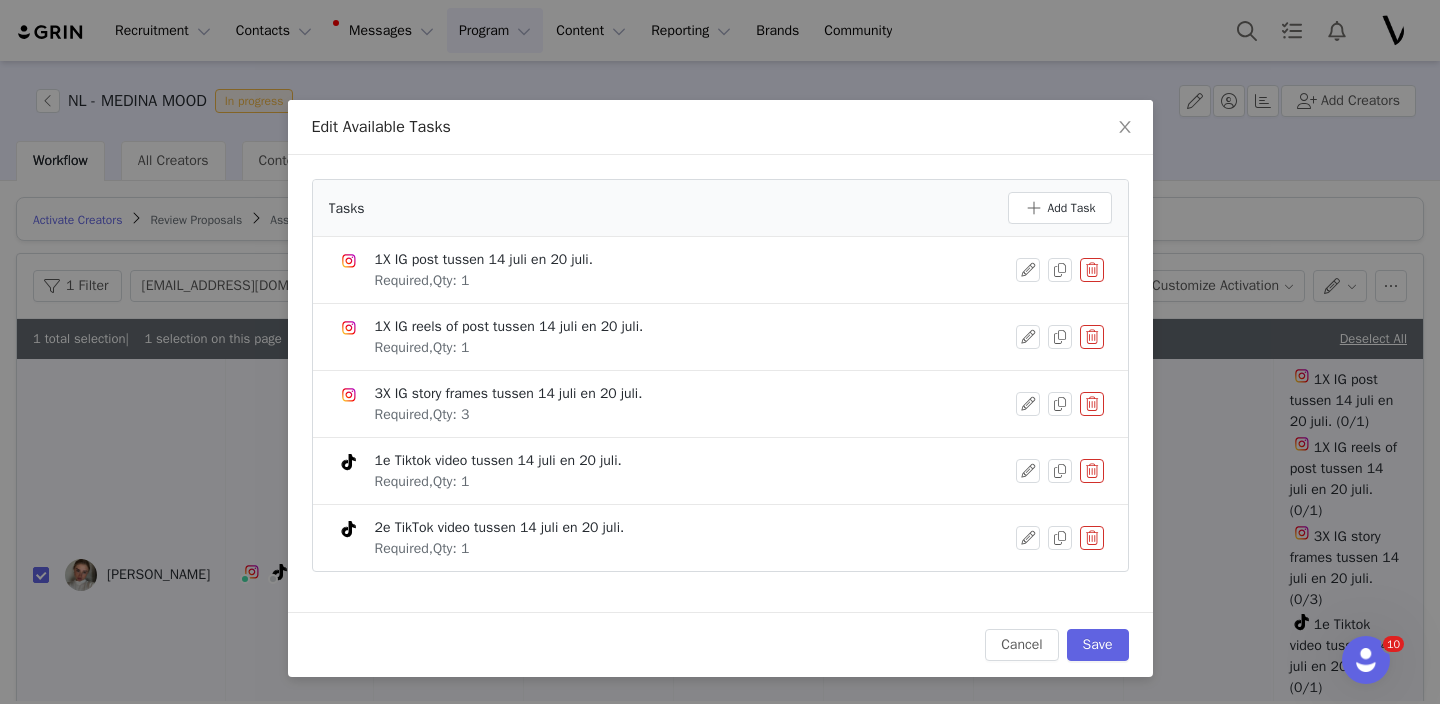 click at bounding box center [1092, 471] 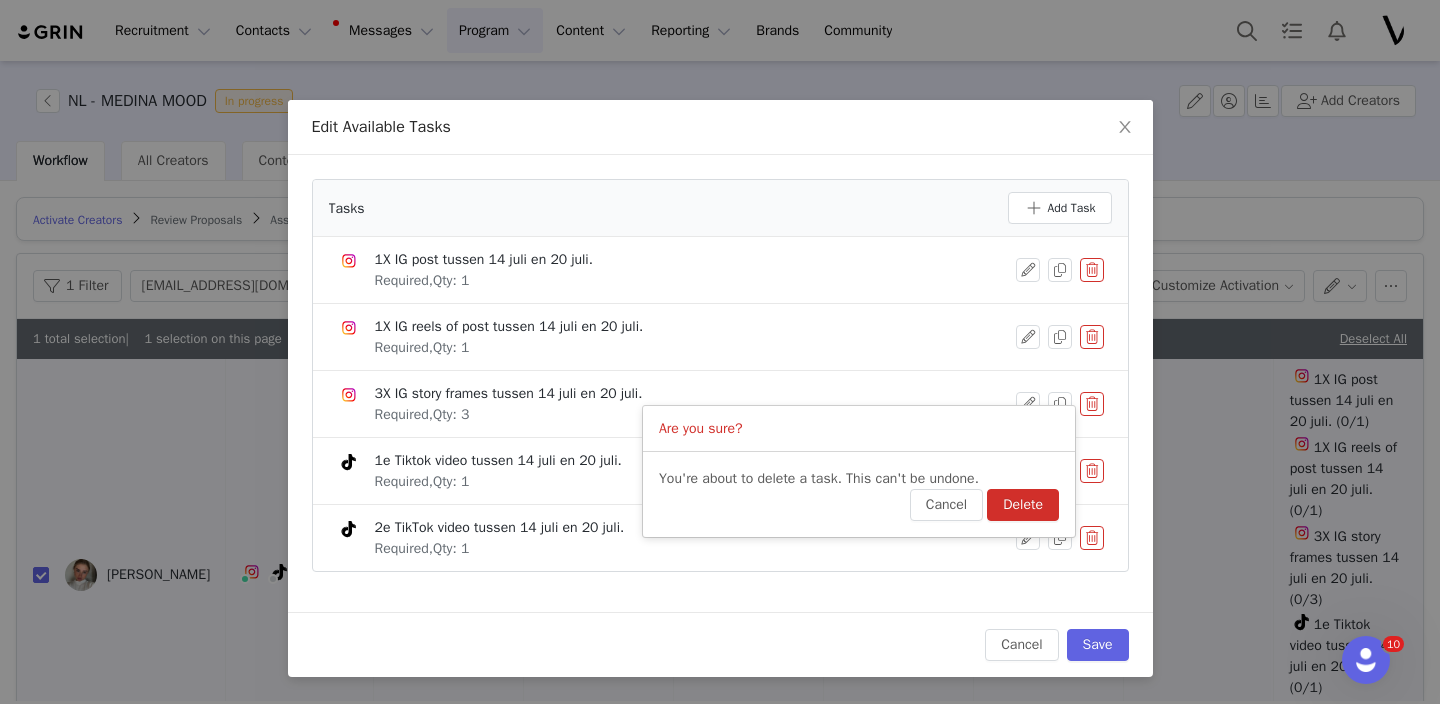 click on "Delete" at bounding box center [1023, 505] 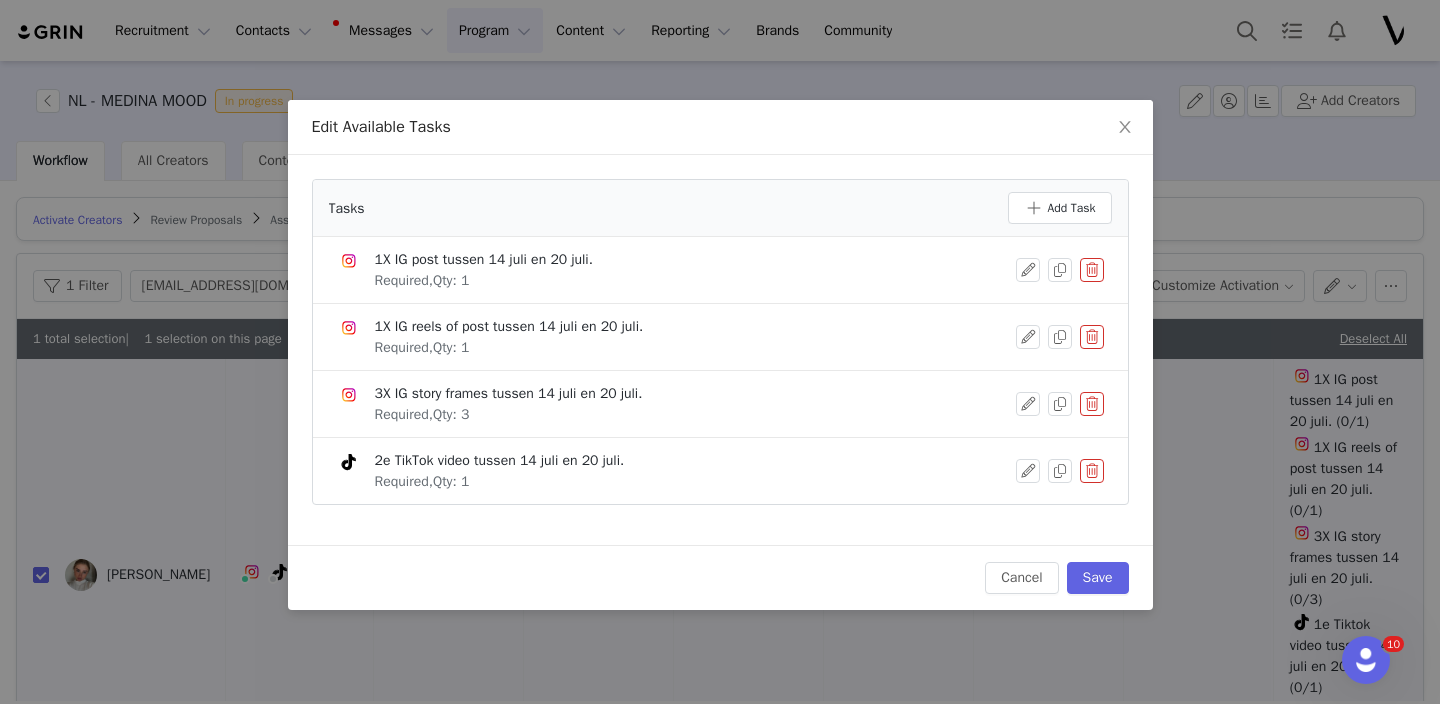 click at bounding box center [1092, 471] 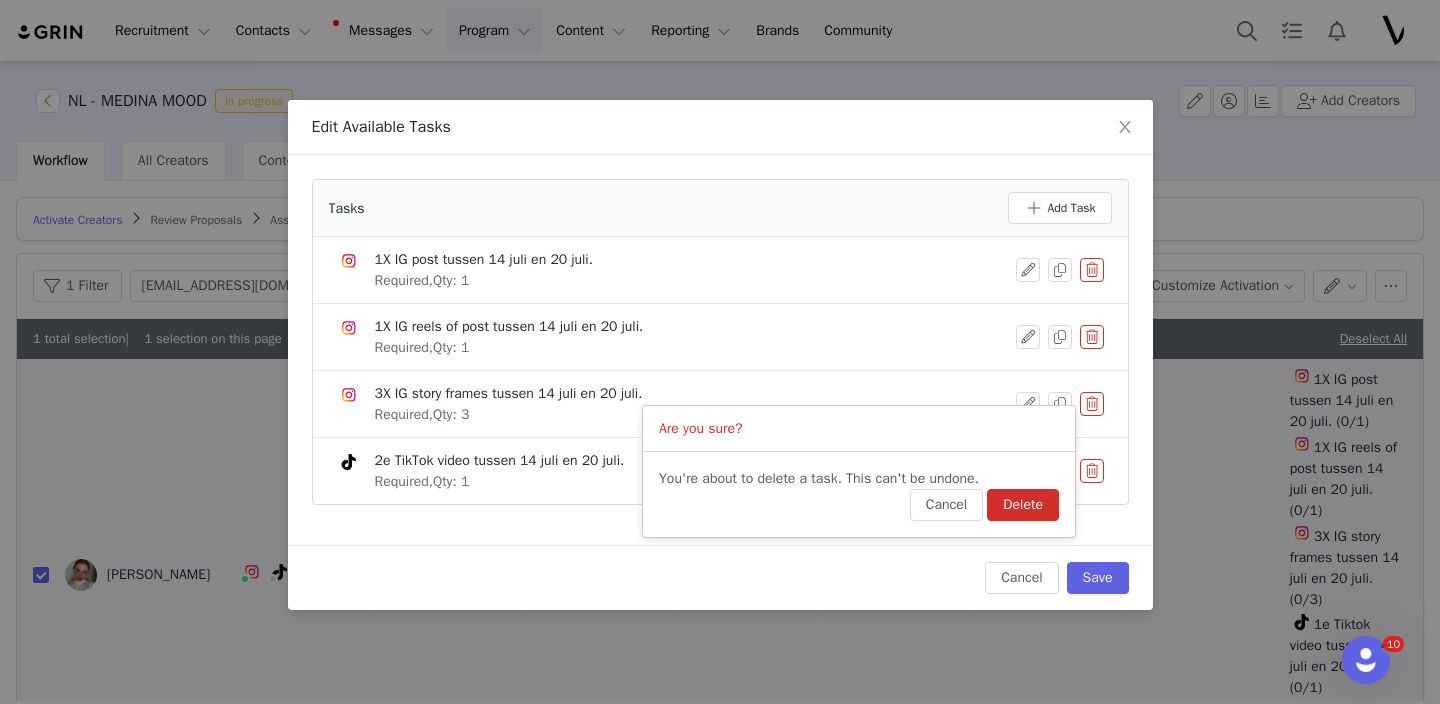 click on "Delete" at bounding box center [1023, 505] 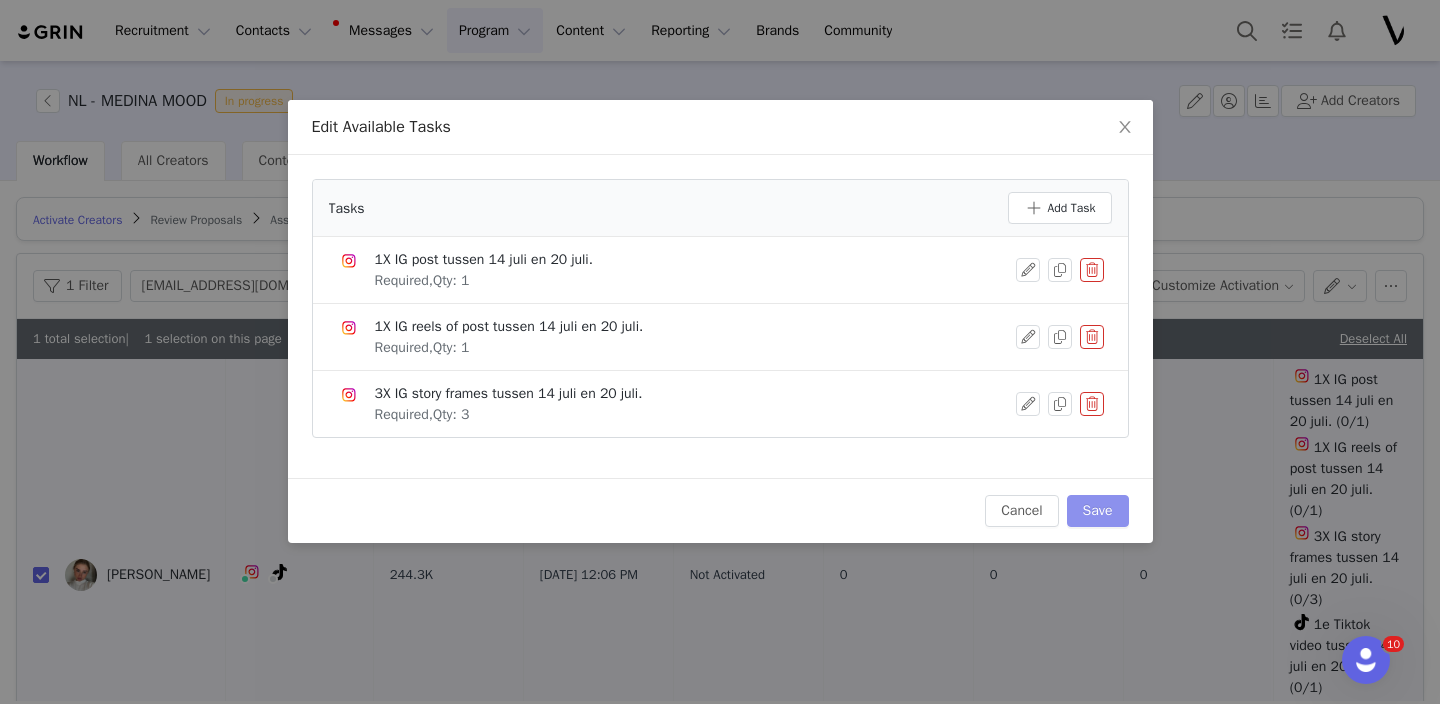 click on "Save" at bounding box center (1098, 511) 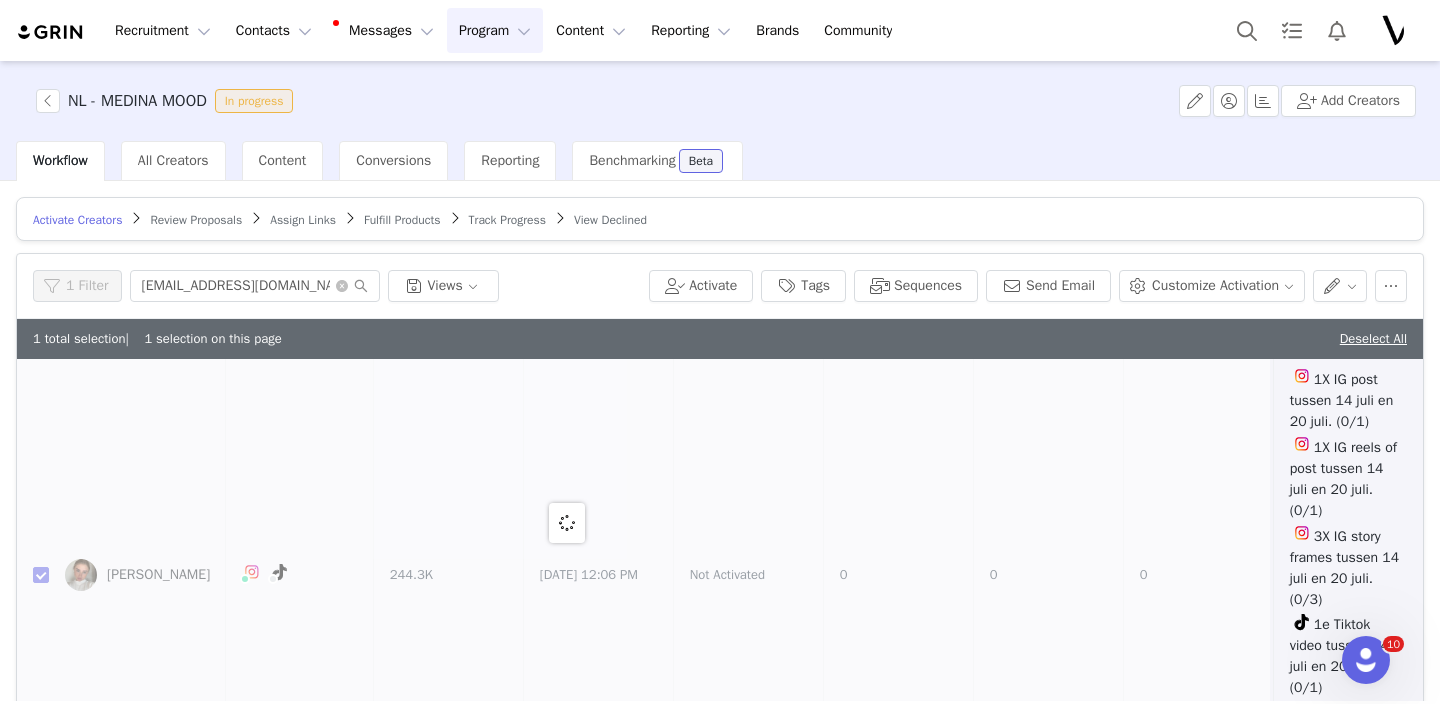 scroll, scrollTop: 0, scrollLeft: 0, axis: both 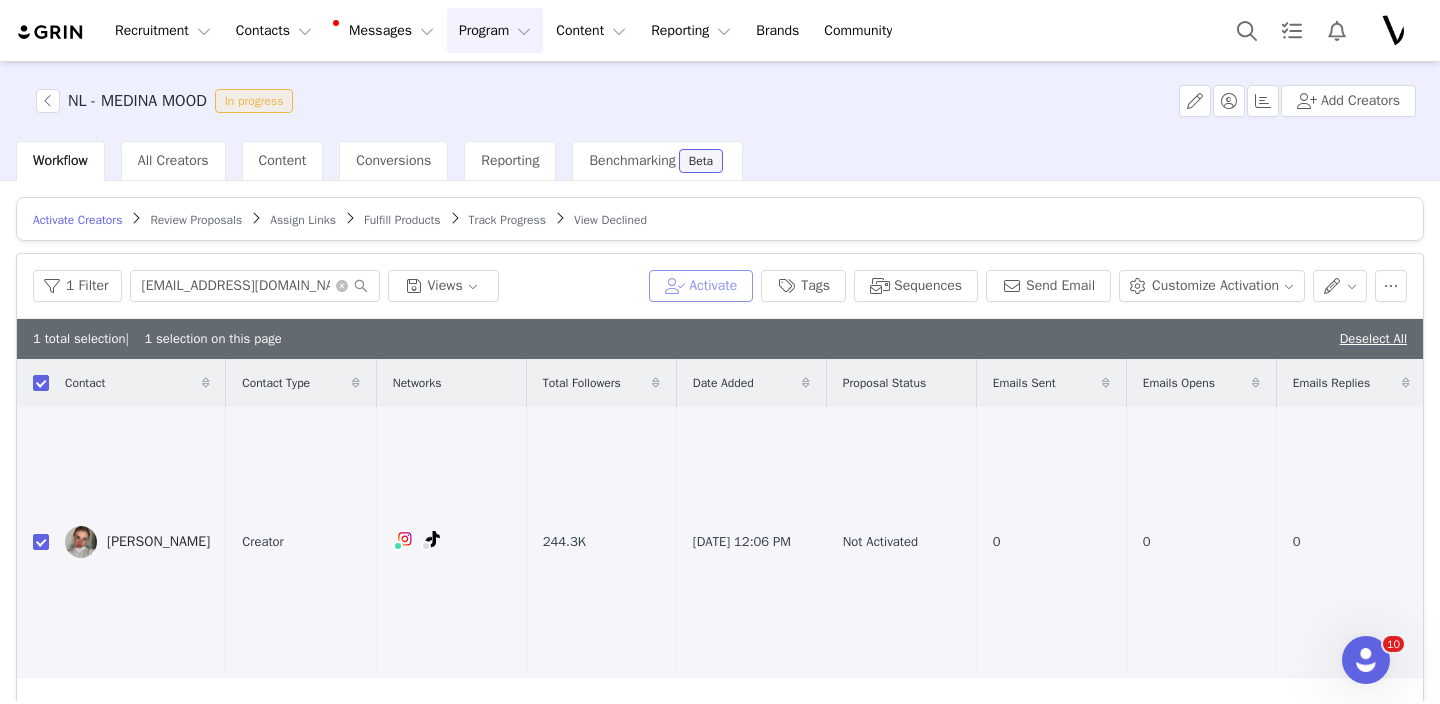 click on "Activate" at bounding box center [701, 286] 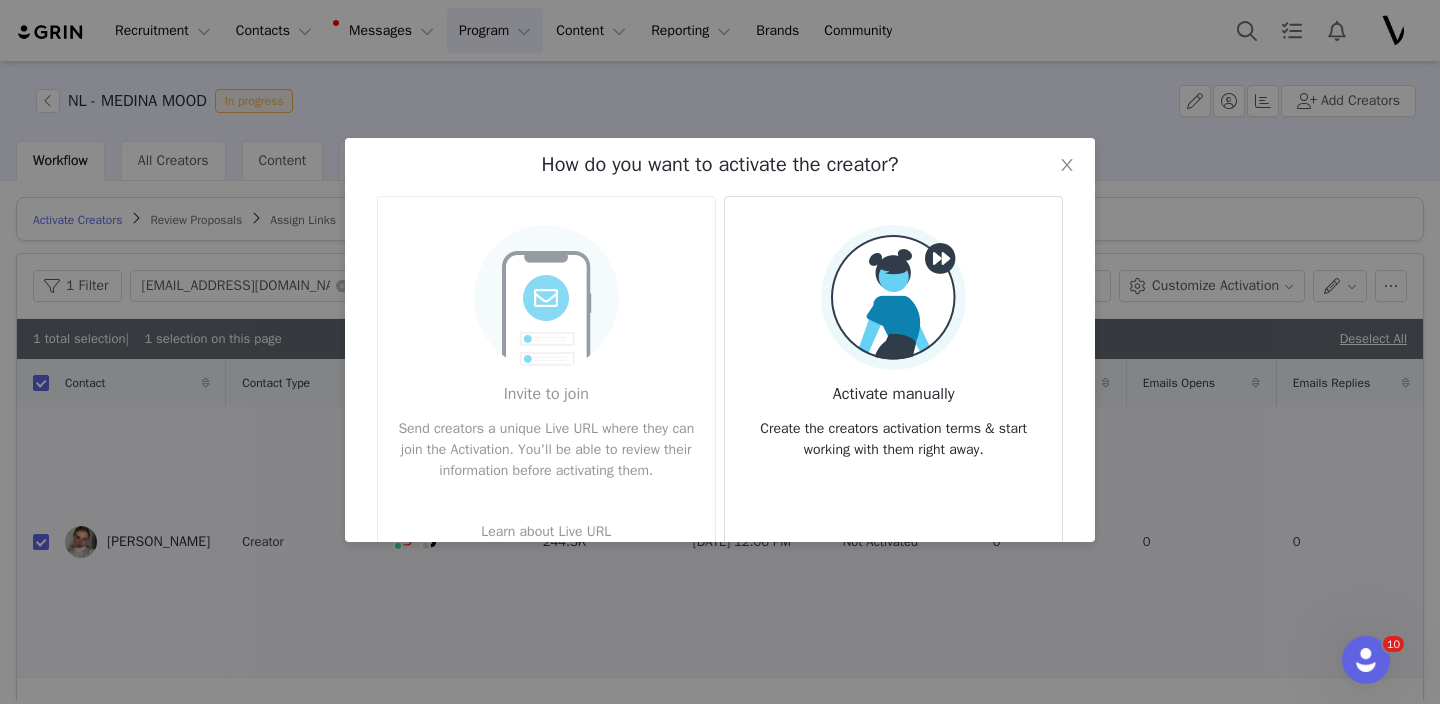 scroll, scrollTop: 88, scrollLeft: 0, axis: vertical 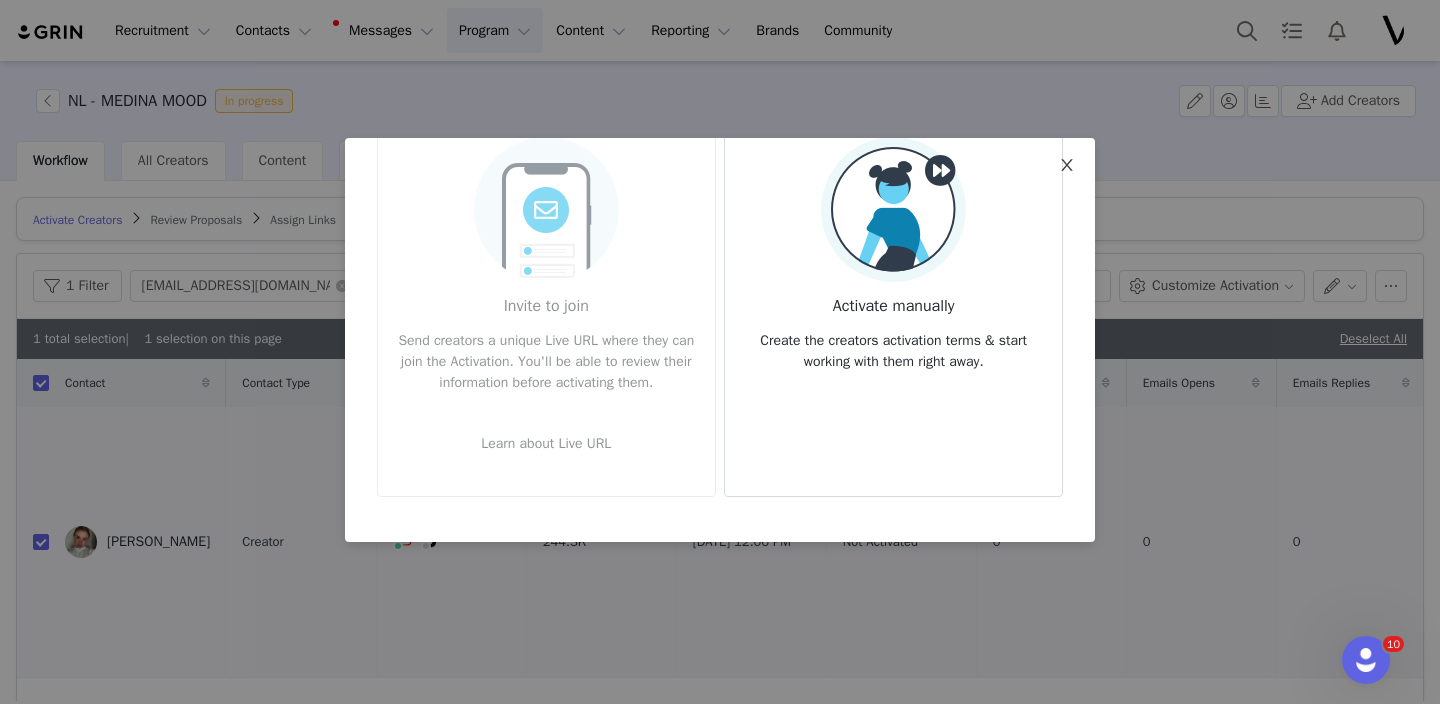click 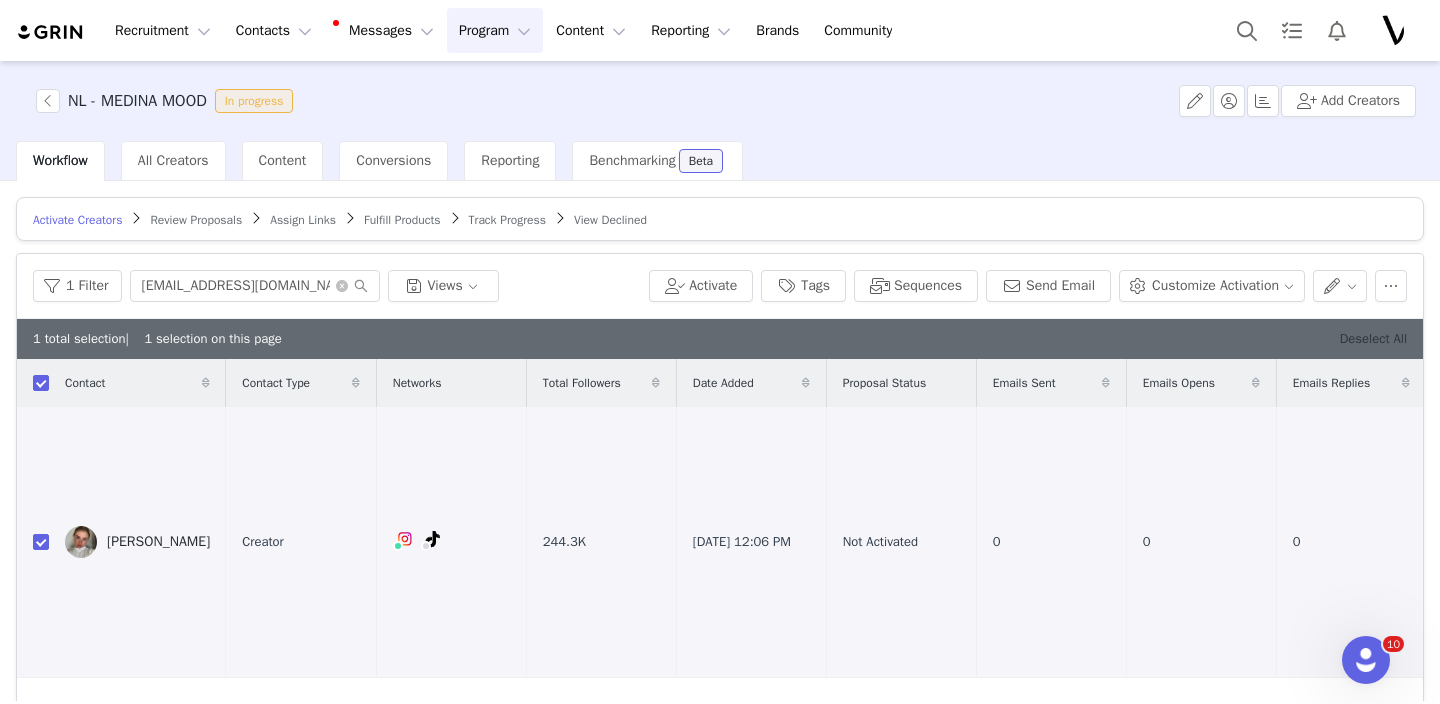 click on "Deselect All" at bounding box center (1373, 338) 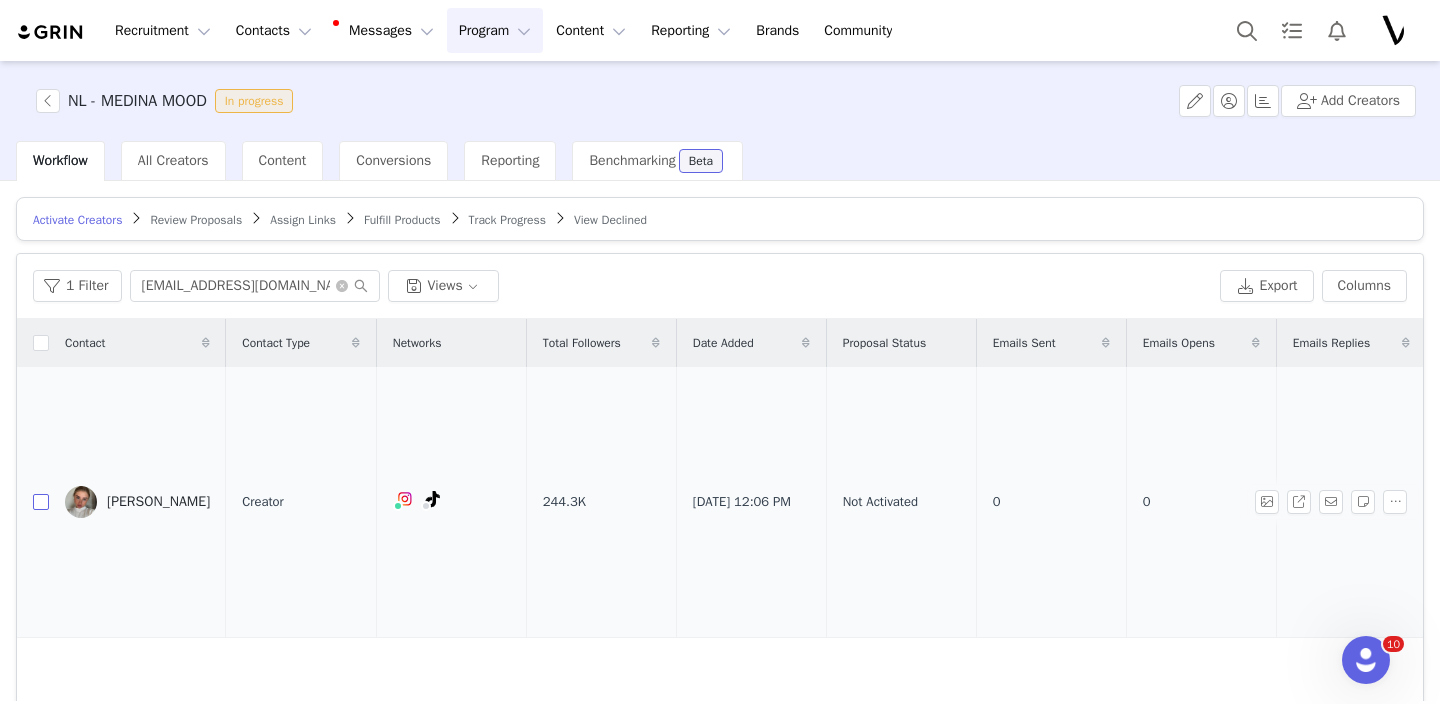 click at bounding box center (41, 502) 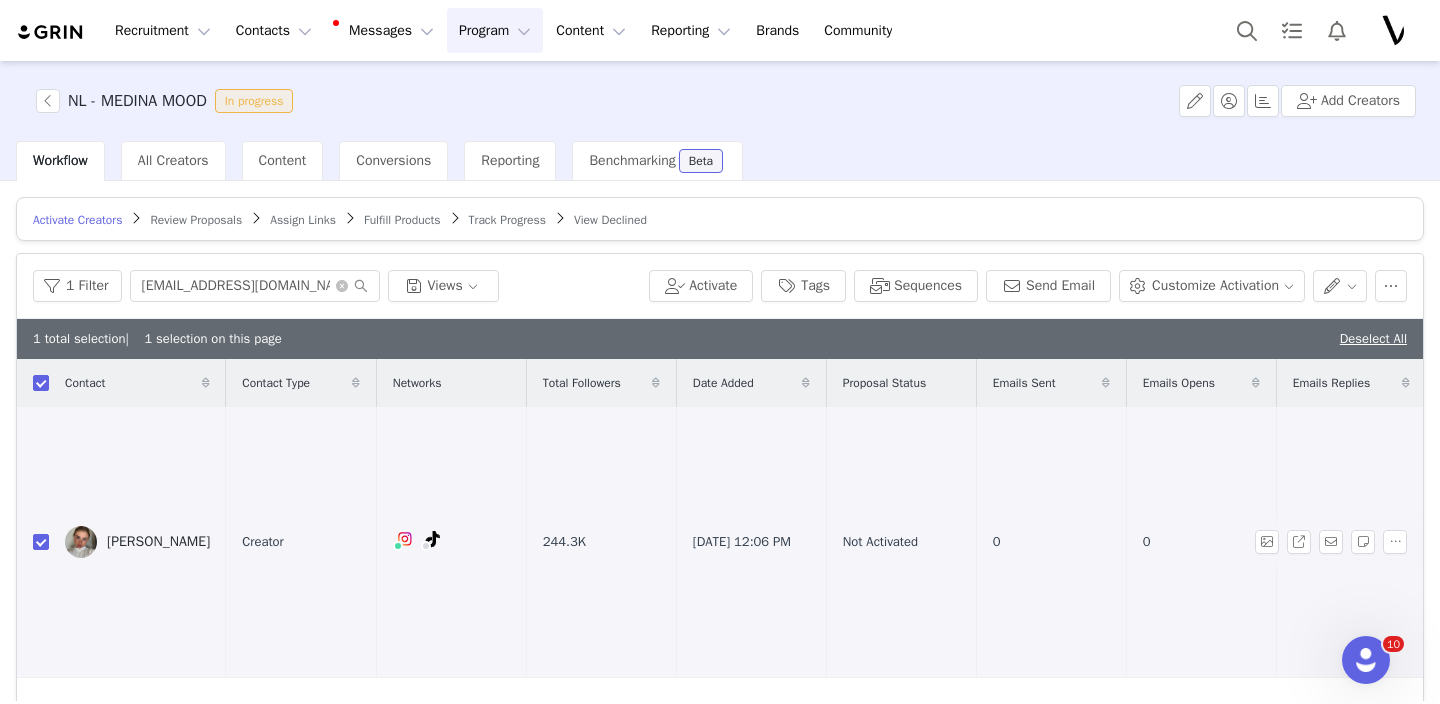 checkbox on "true" 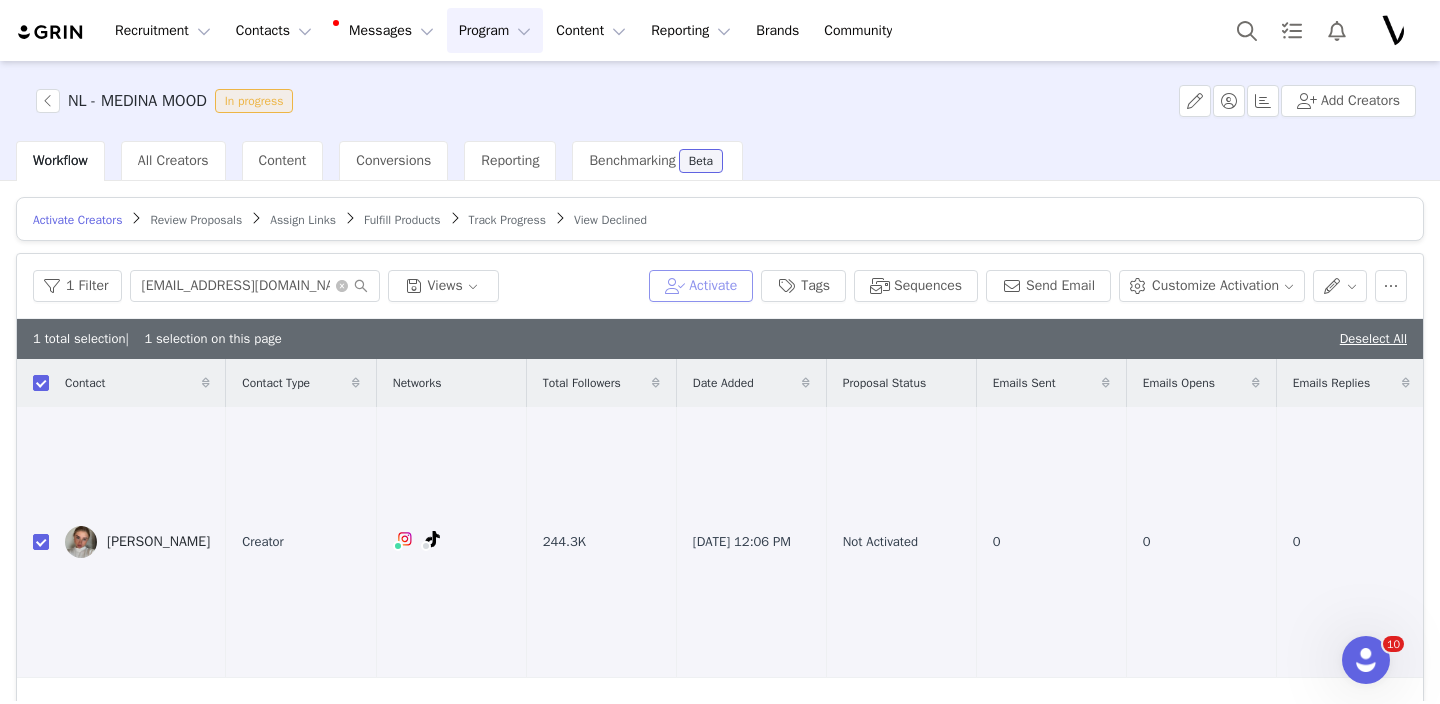 click on "Activate" at bounding box center [701, 286] 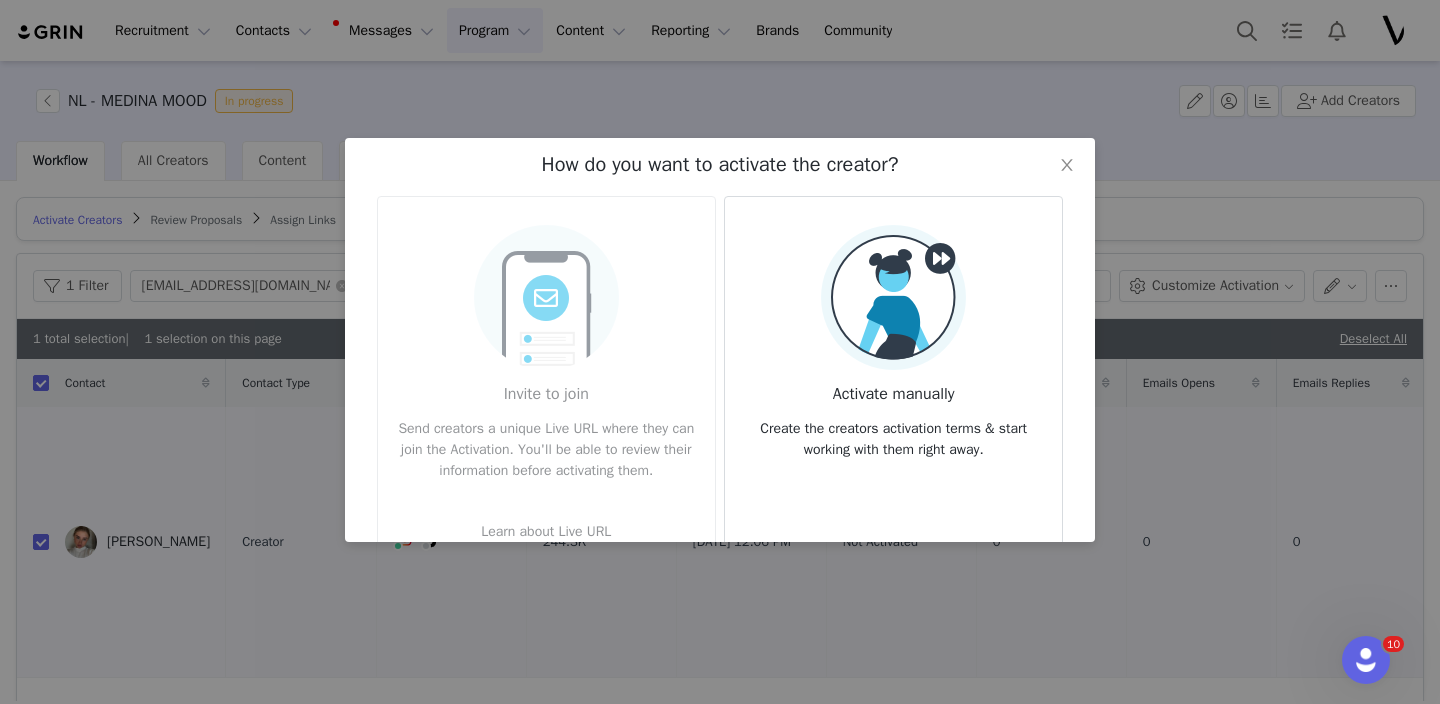 scroll, scrollTop: 88, scrollLeft: 0, axis: vertical 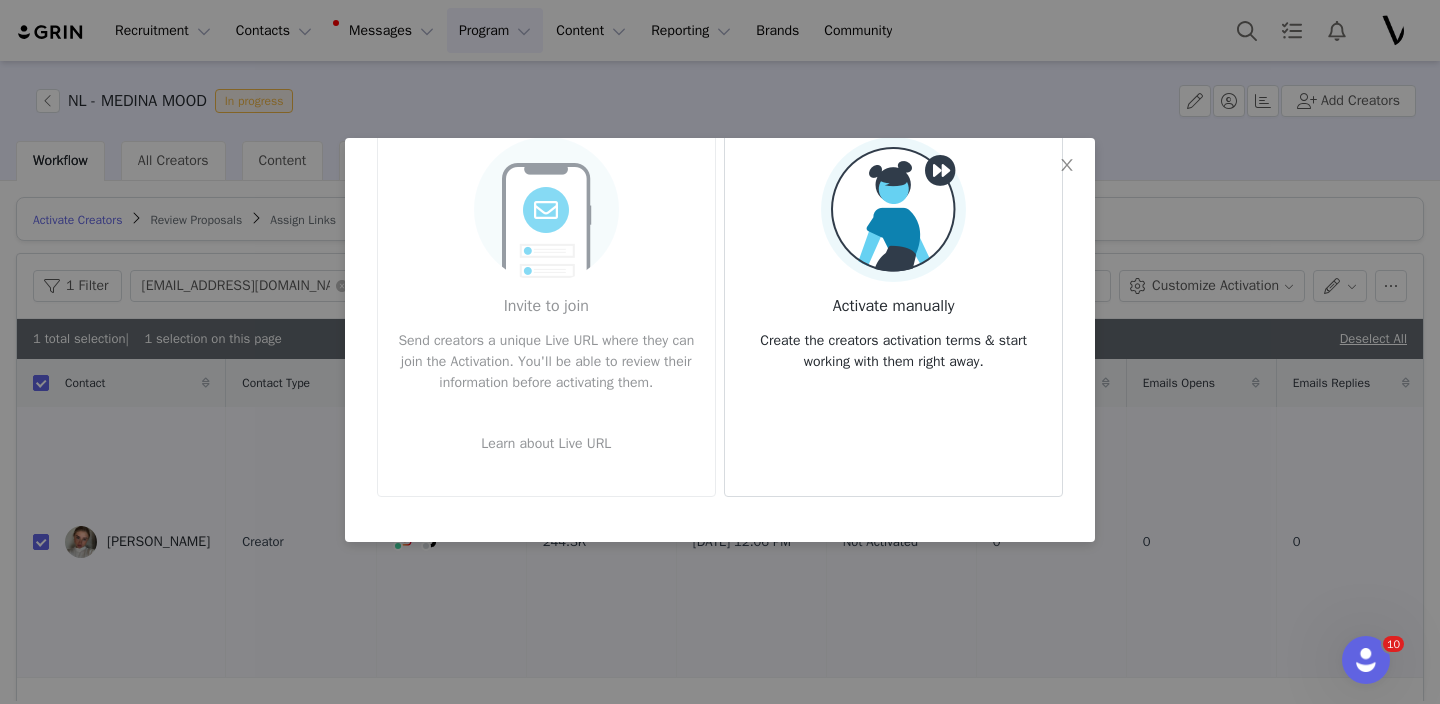 click on "Create the creators activation terms & start working with them right away." at bounding box center (893, 345) 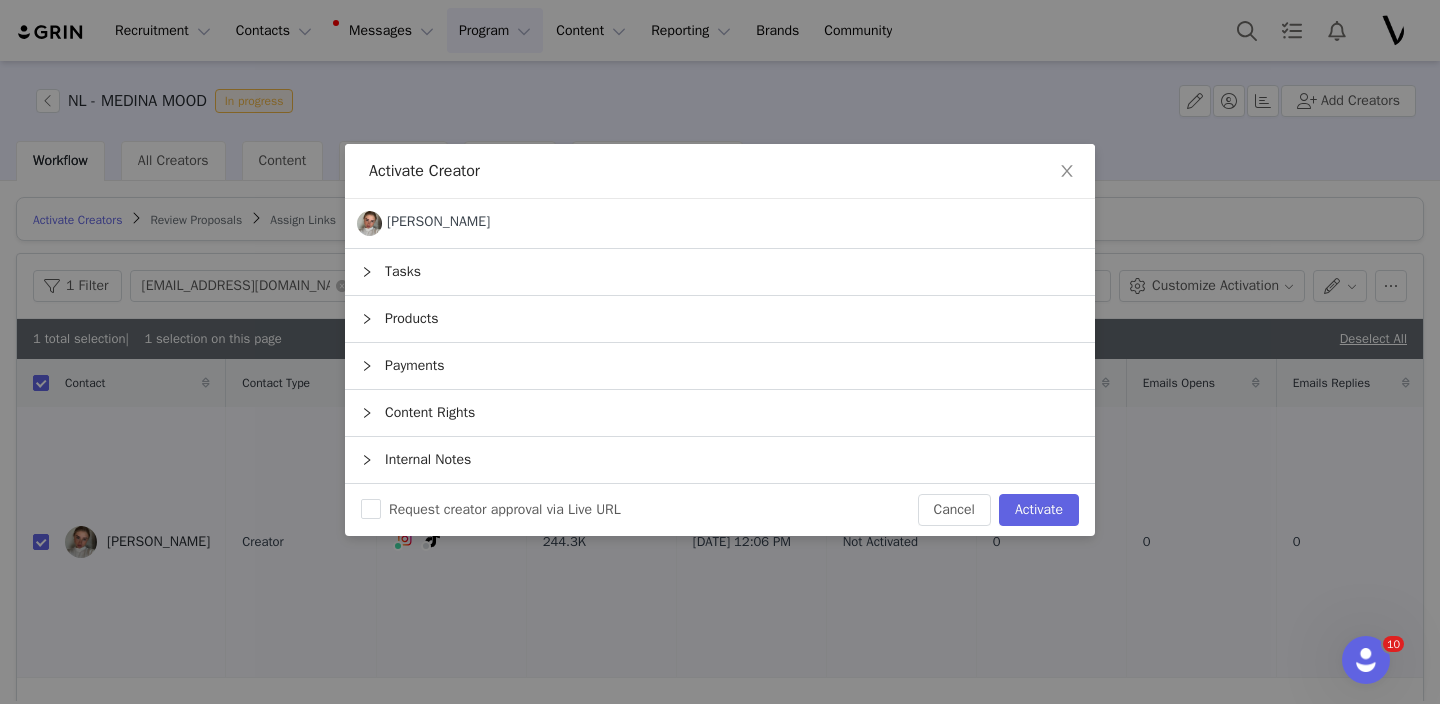 scroll, scrollTop: 0, scrollLeft: 0, axis: both 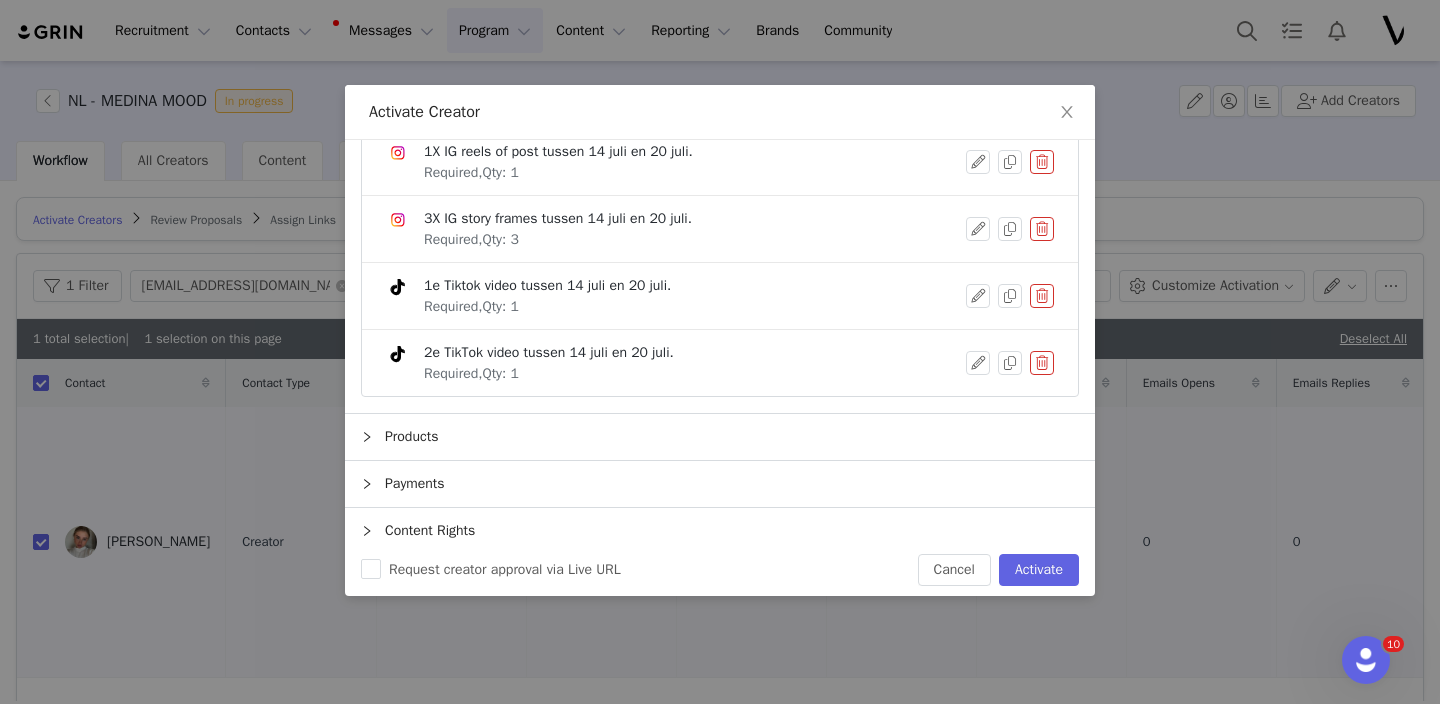 click at bounding box center [1042, 296] 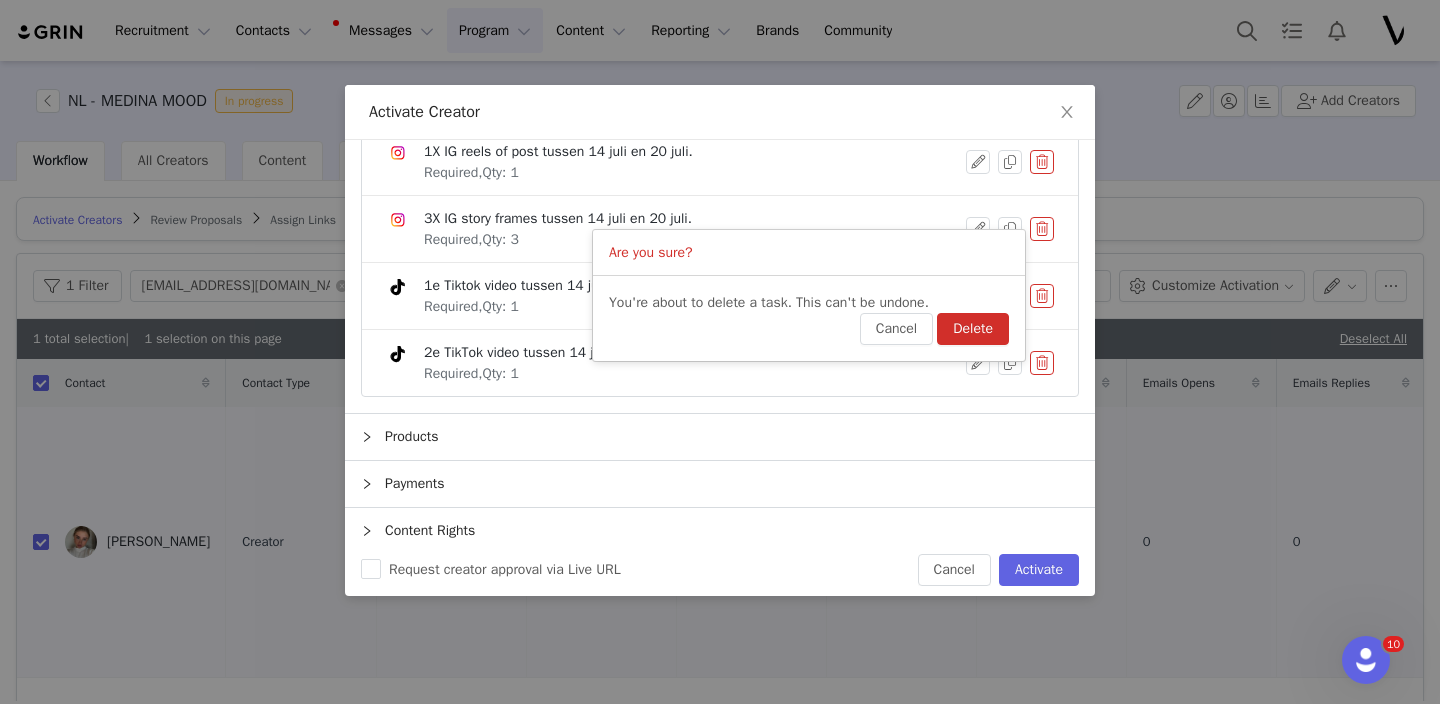 click on "Delete" at bounding box center [973, 329] 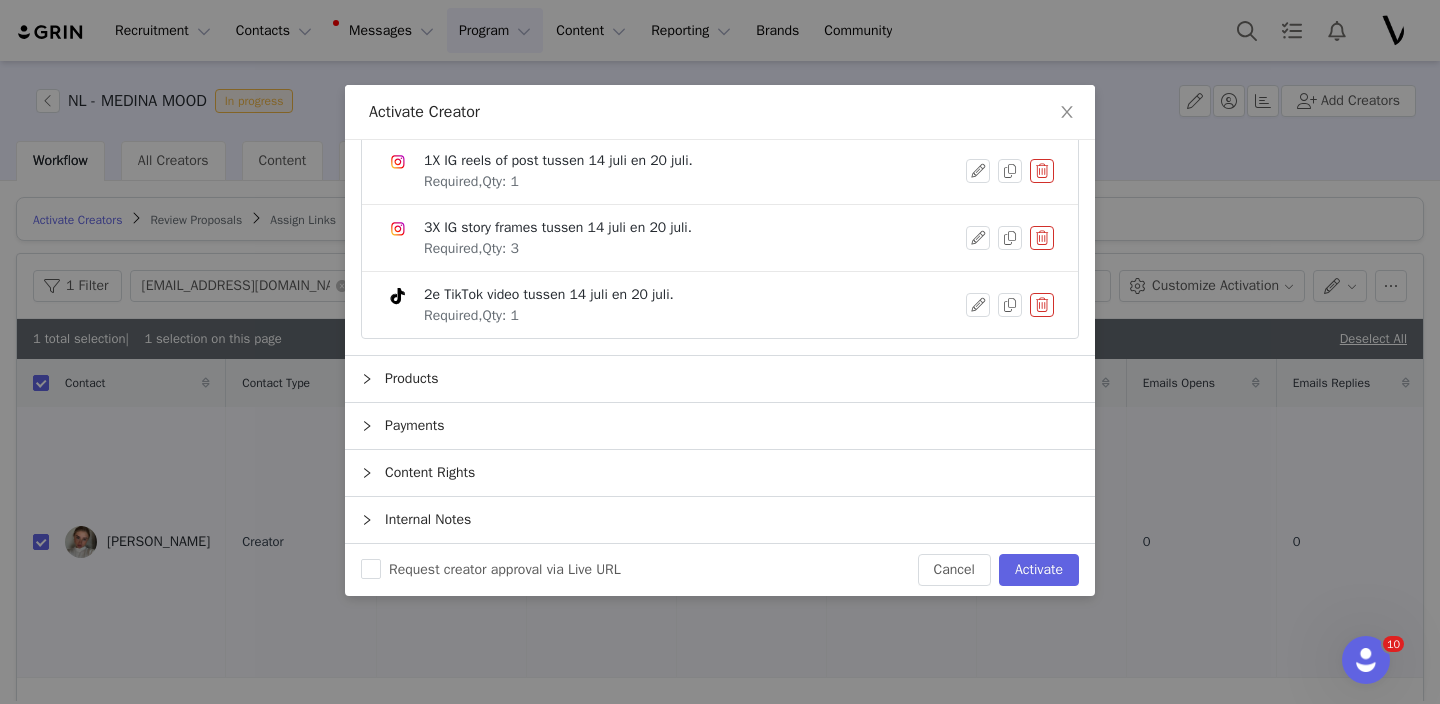 scroll, scrollTop: 240, scrollLeft: 0, axis: vertical 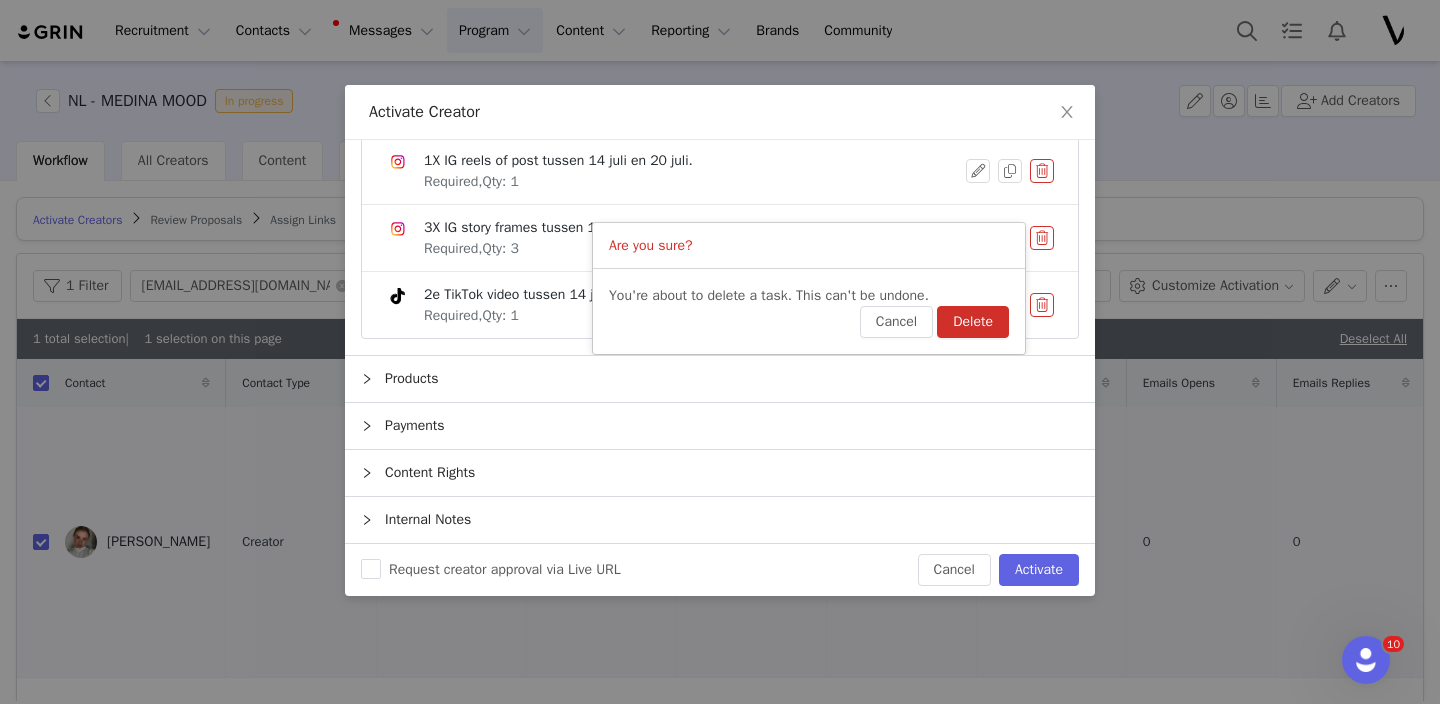 click on "Delete" at bounding box center [973, 322] 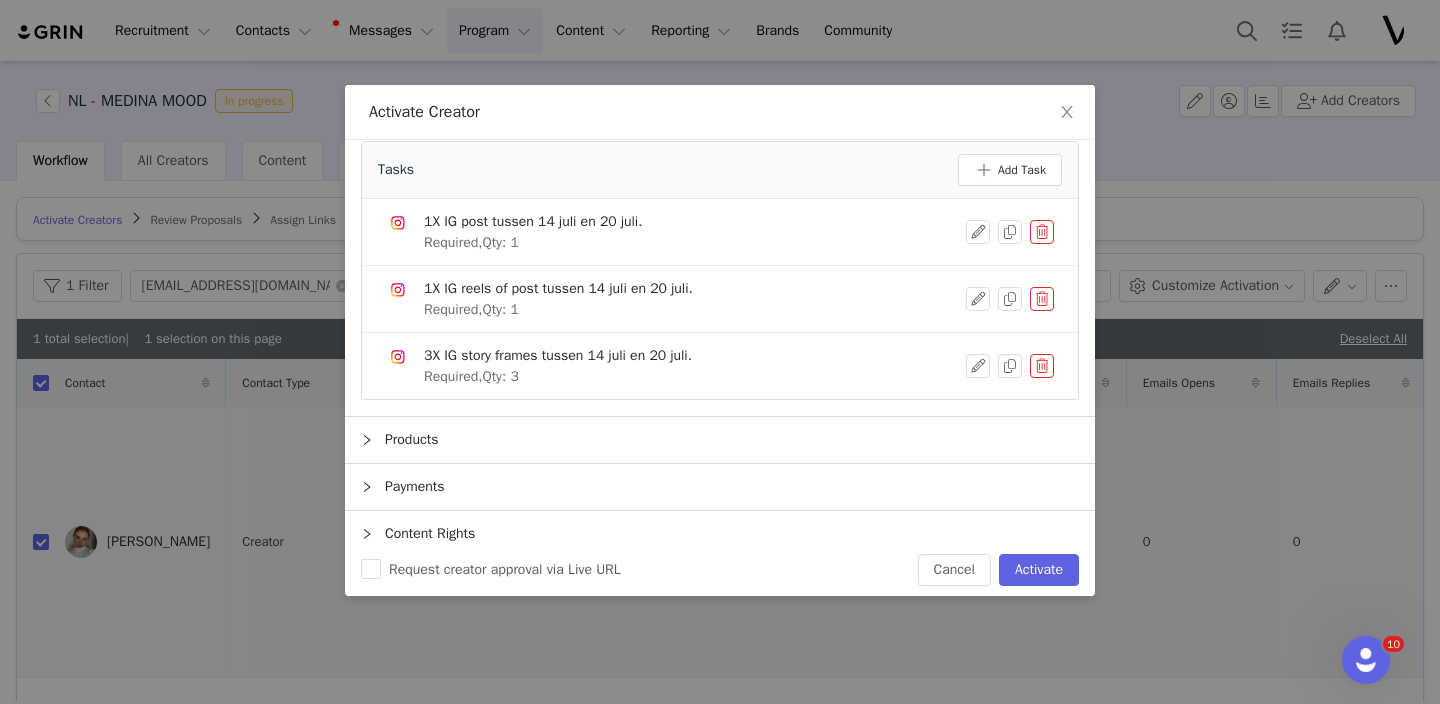 scroll, scrollTop: 173, scrollLeft: 0, axis: vertical 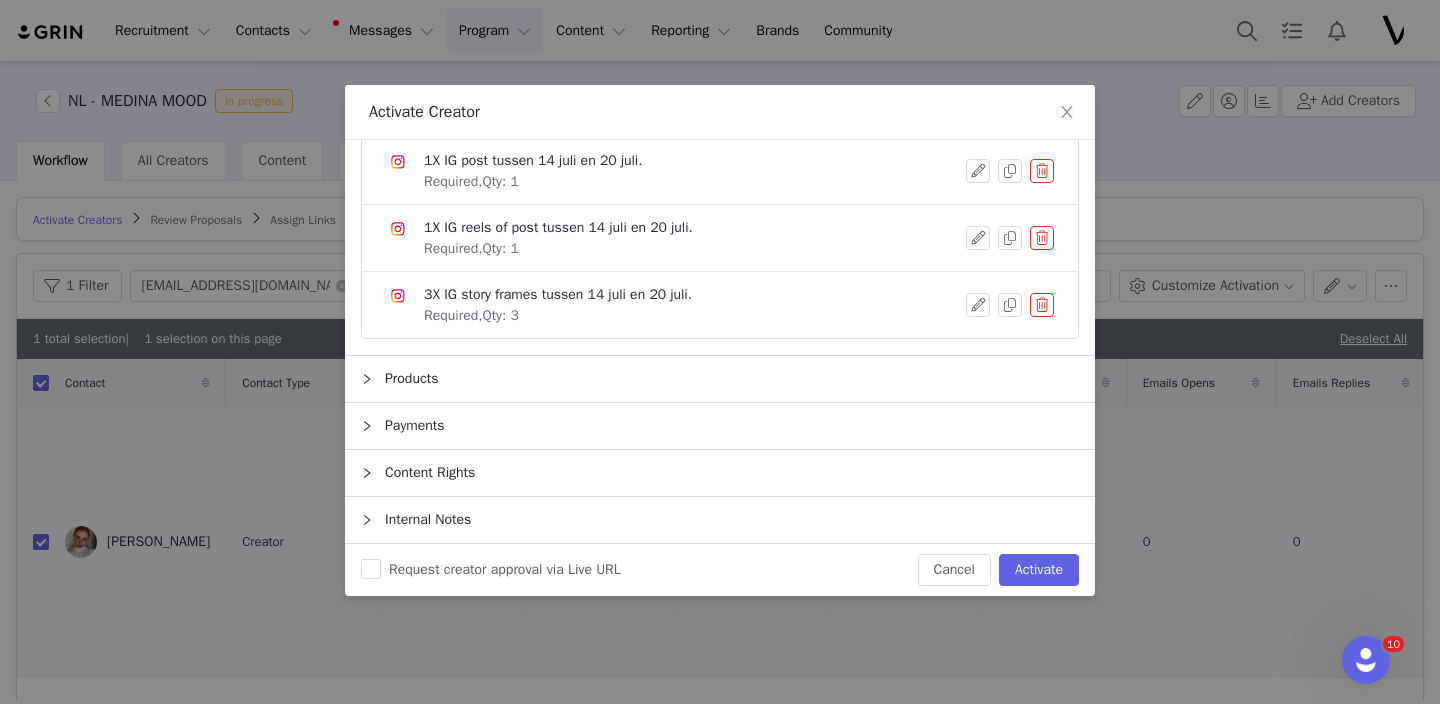 click on "Products" at bounding box center (720, 379) 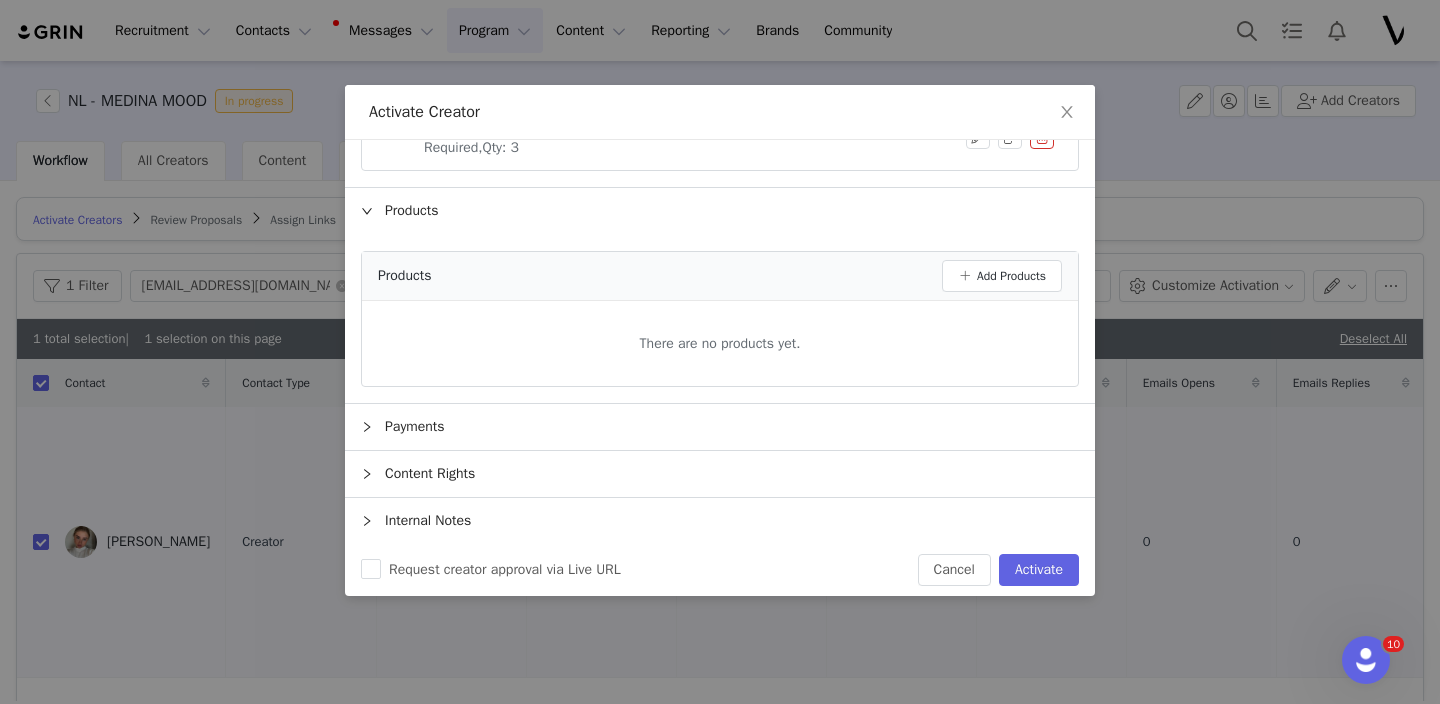 scroll, scrollTop: 338, scrollLeft: 0, axis: vertical 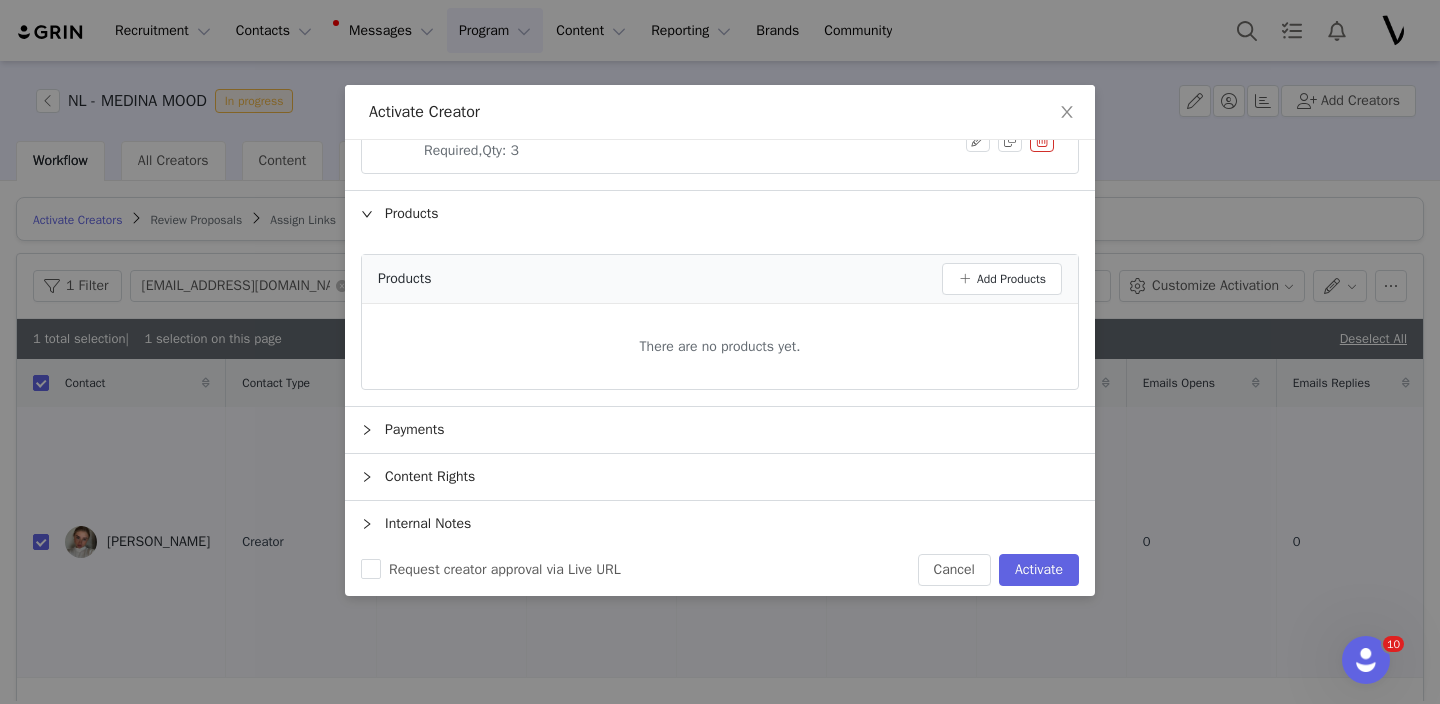 click on "Products" at bounding box center [720, 214] 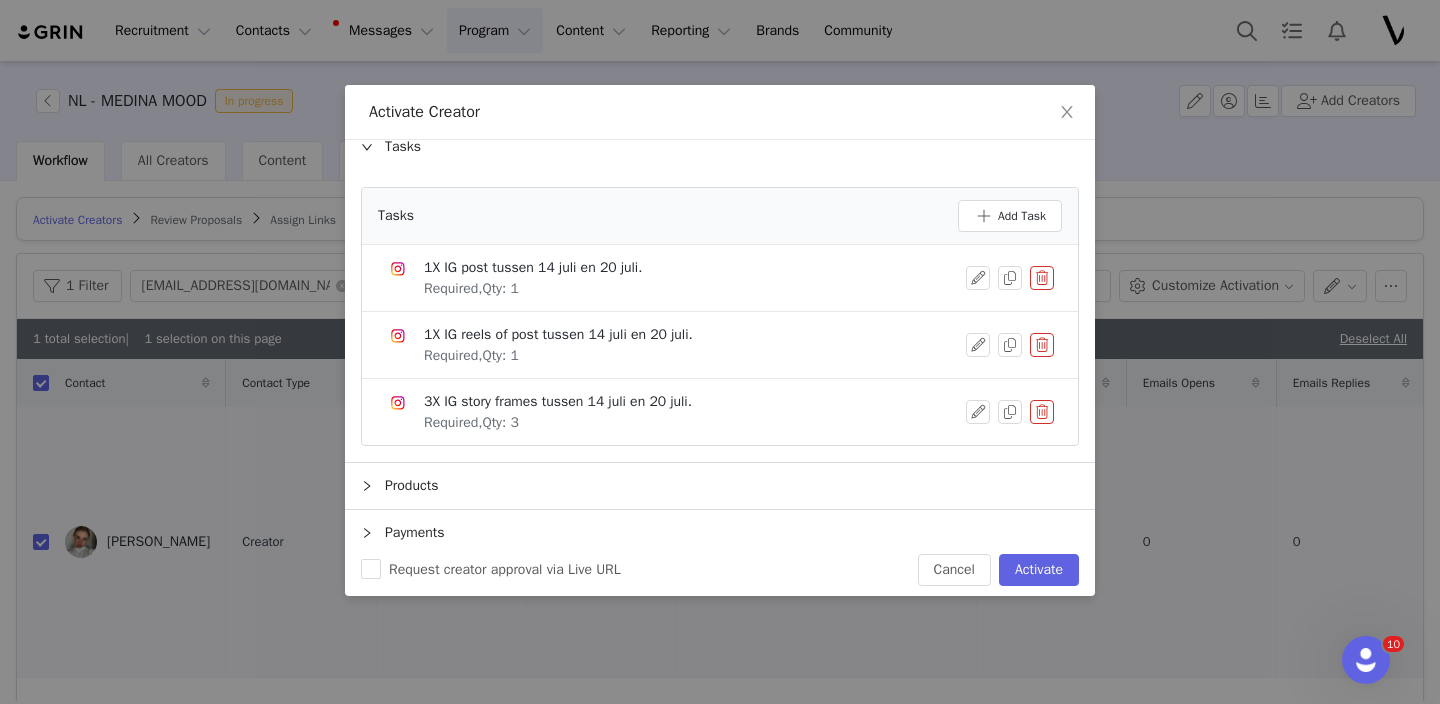scroll, scrollTop: 173, scrollLeft: 0, axis: vertical 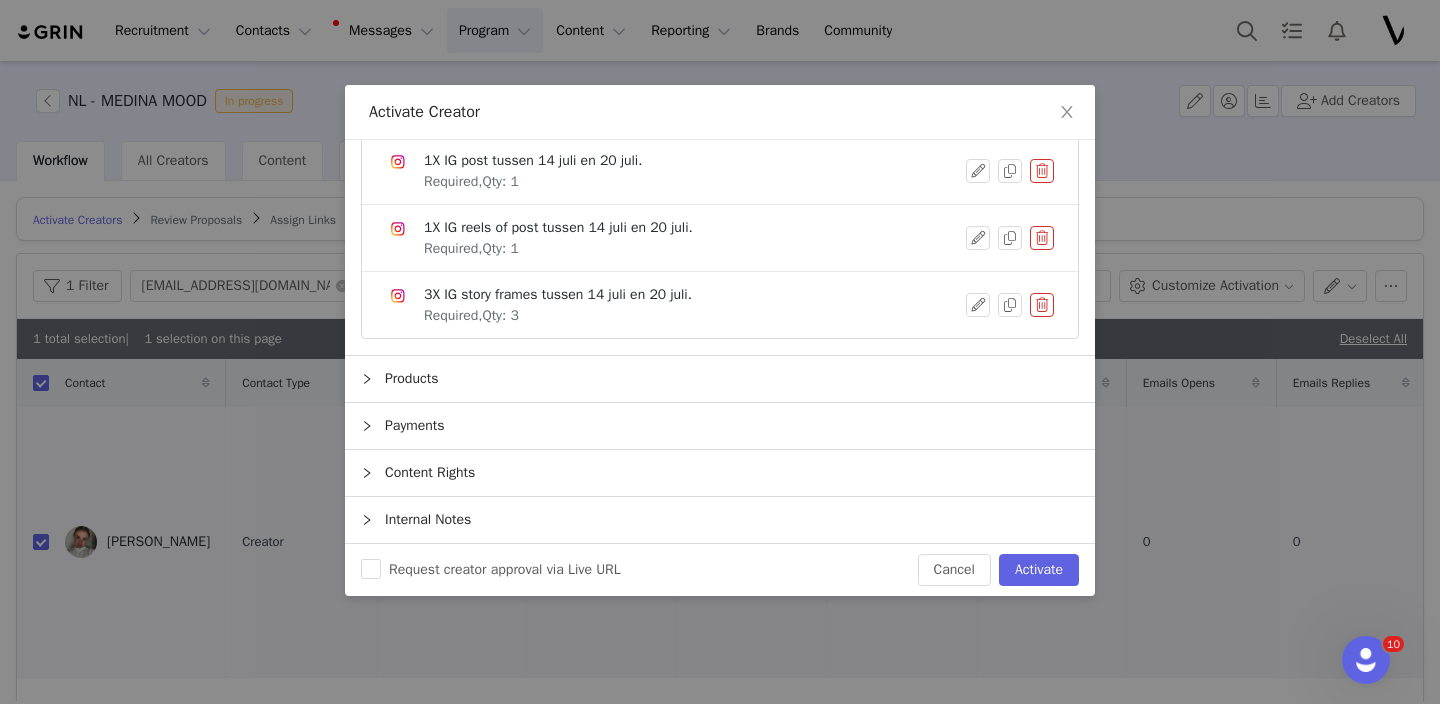 click on "Payments" at bounding box center (720, 426) 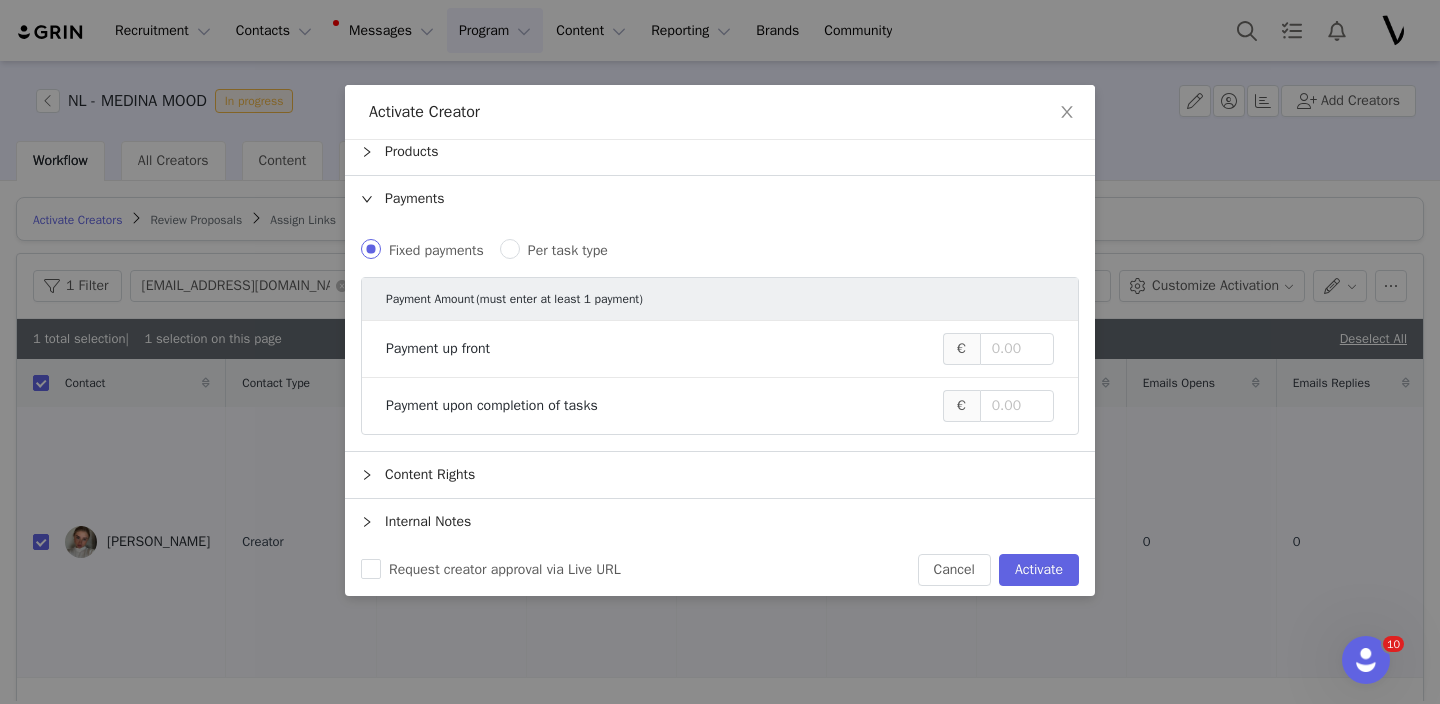 scroll, scrollTop: 392, scrollLeft: 0, axis: vertical 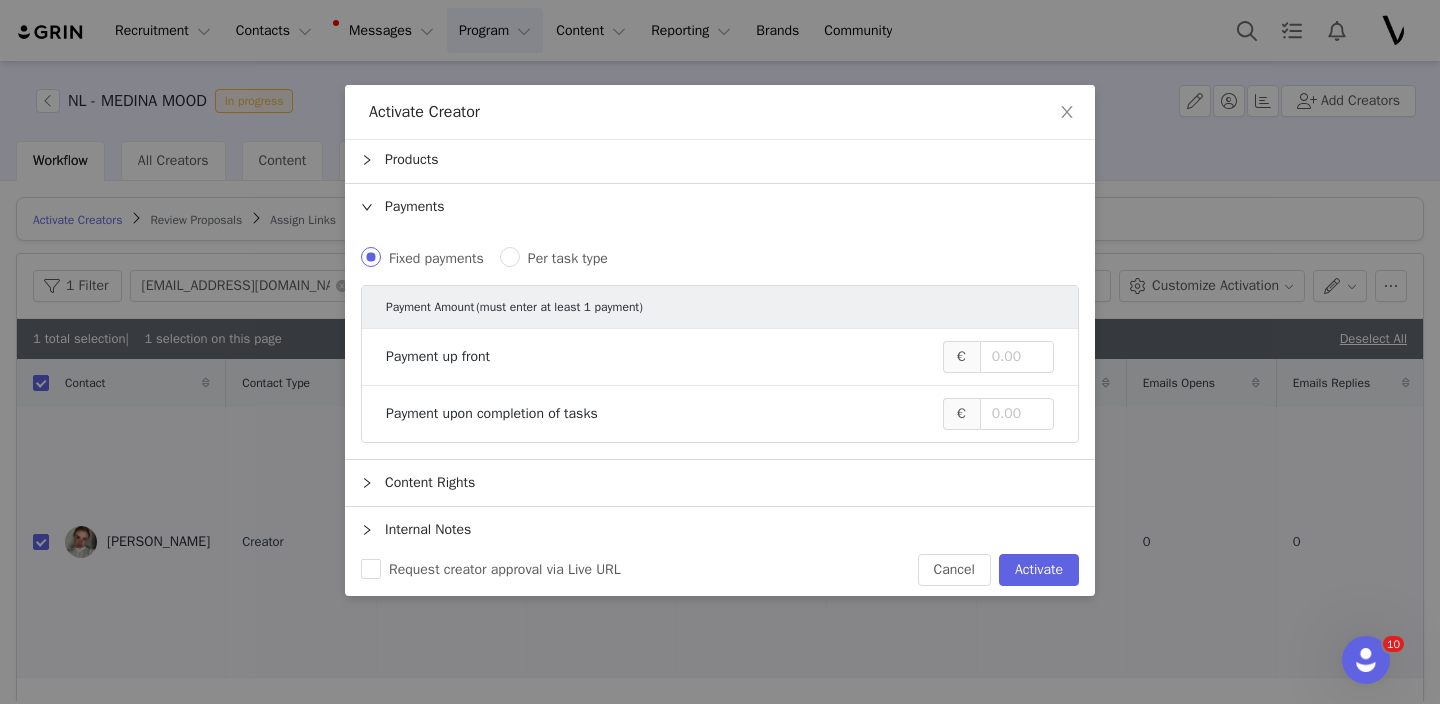 click on "Payments" at bounding box center (720, 207) 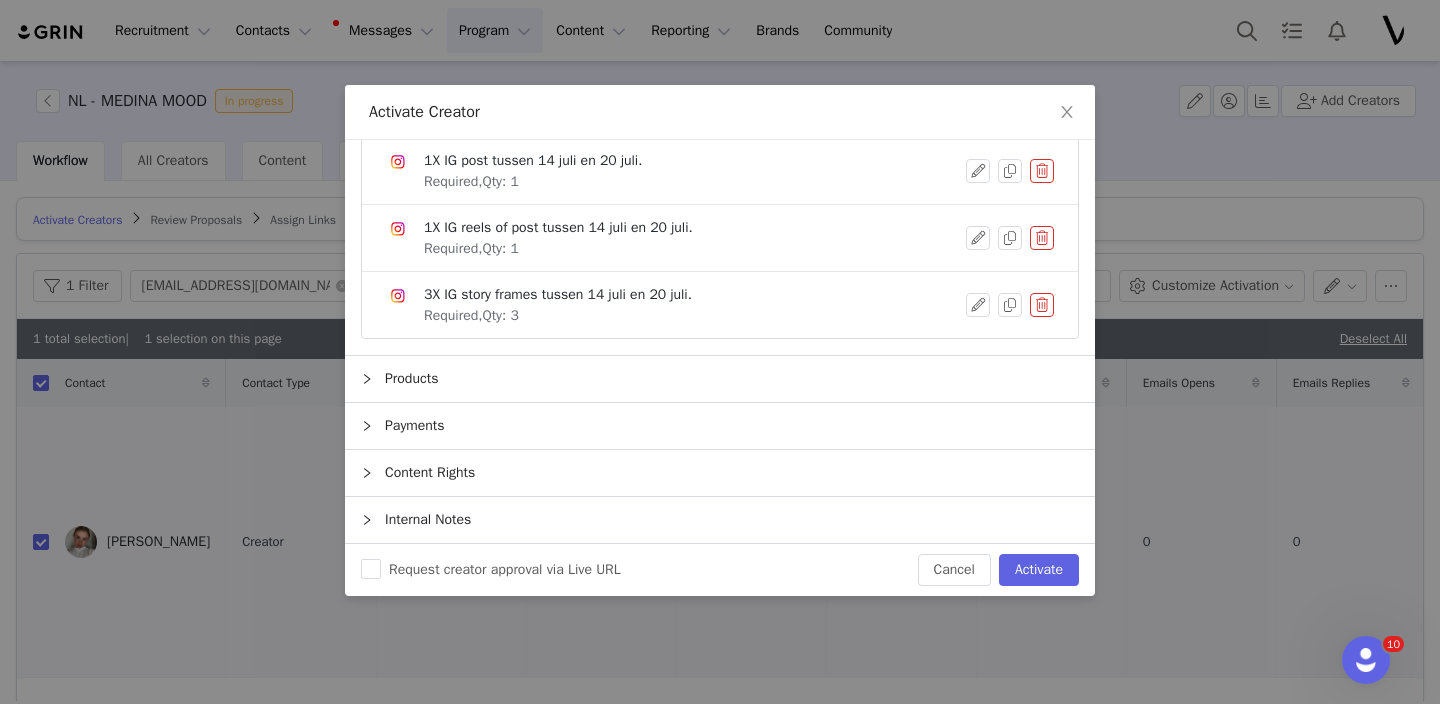 scroll, scrollTop: 173, scrollLeft: 0, axis: vertical 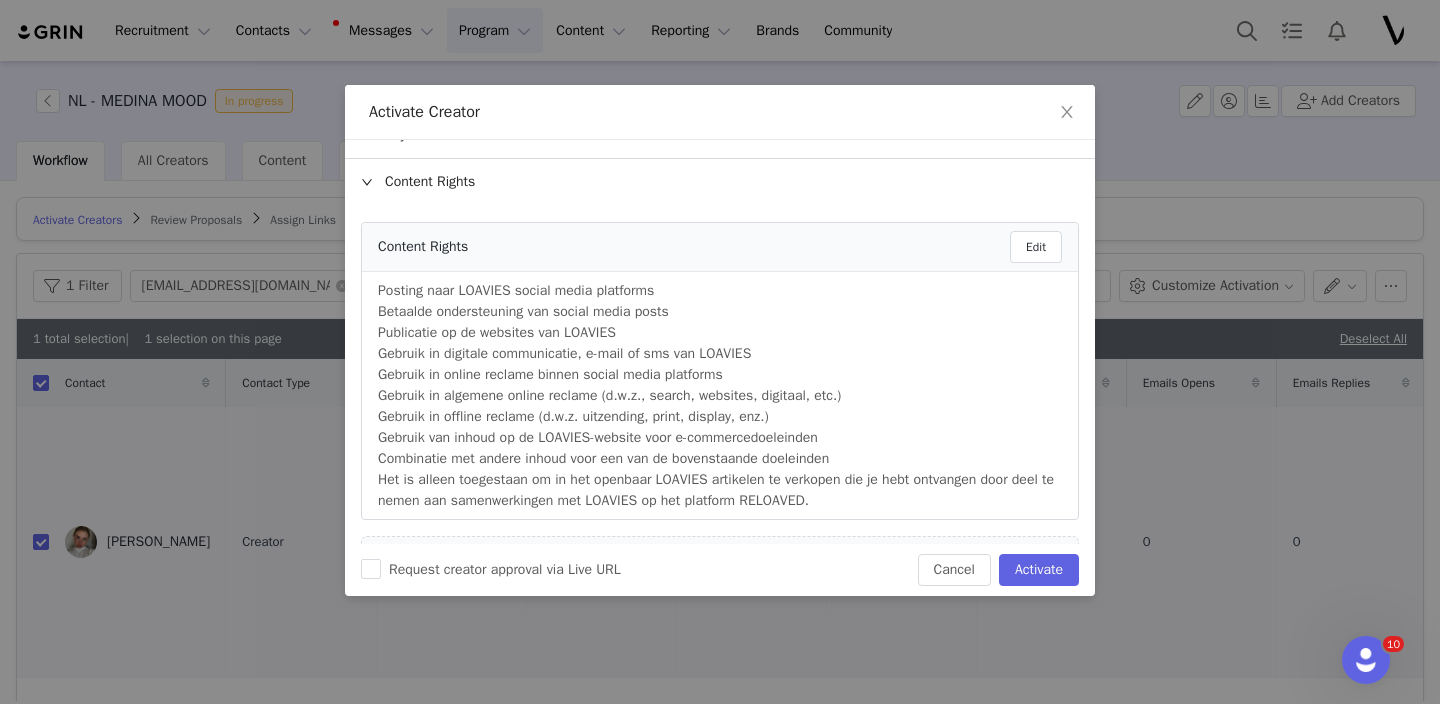 click on "Content Rights" at bounding box center [720, 182] 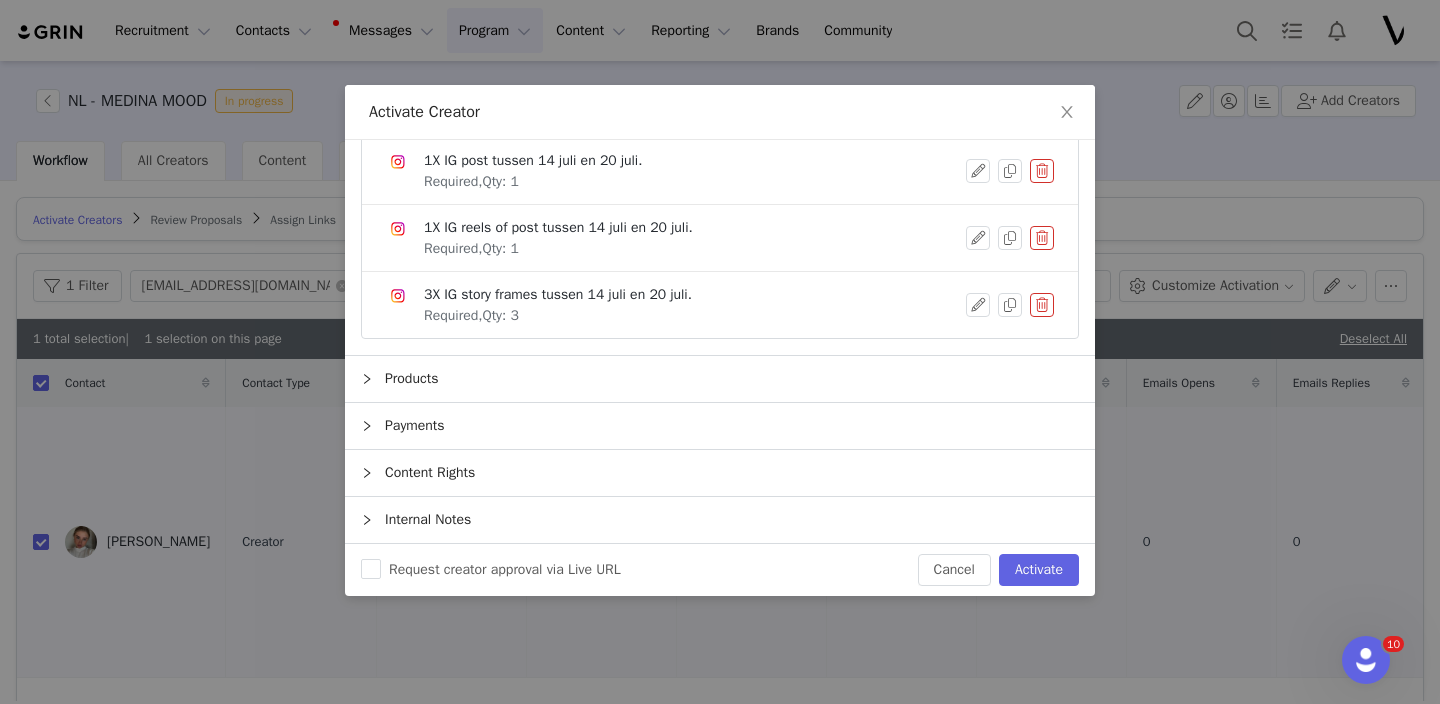 scroll, scrollTop: 173, scrollLeft: 0, axis: vertical 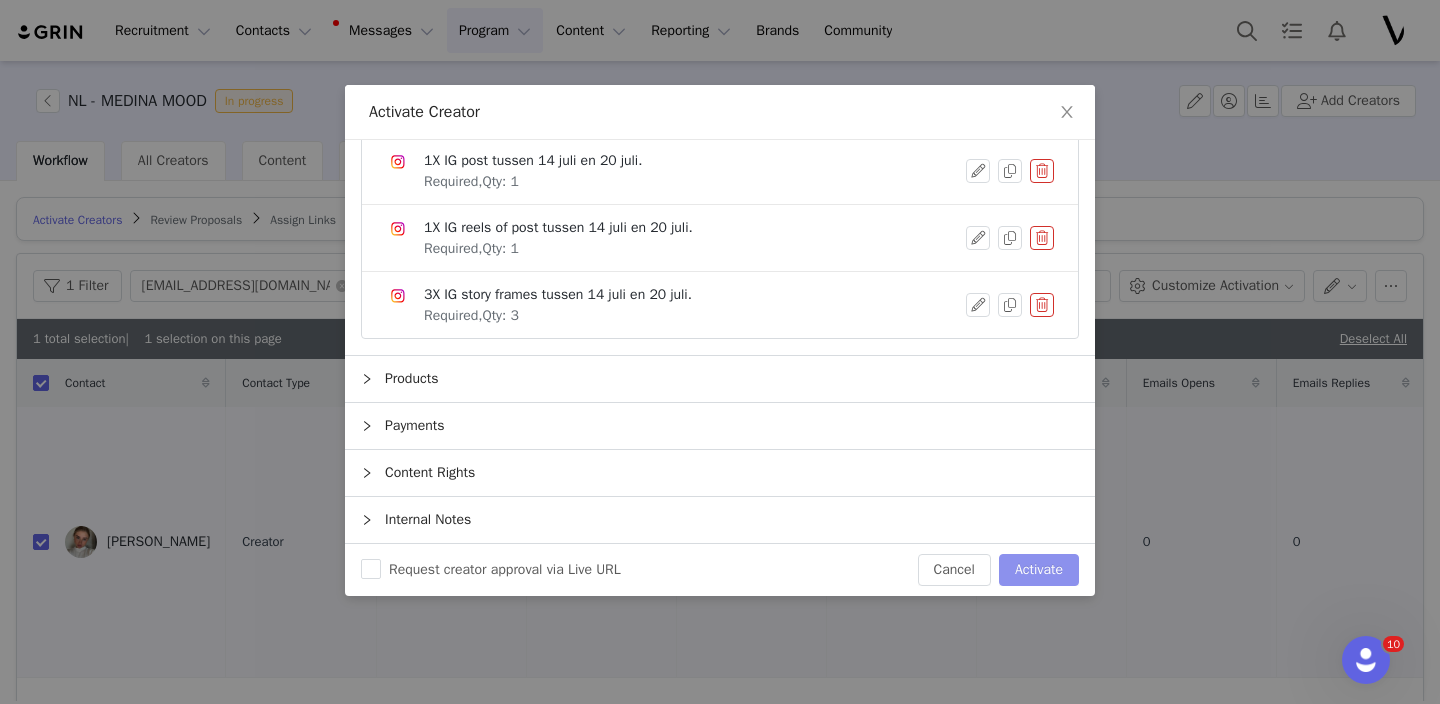 click on "Activate" at bounding box center (1039, 570) 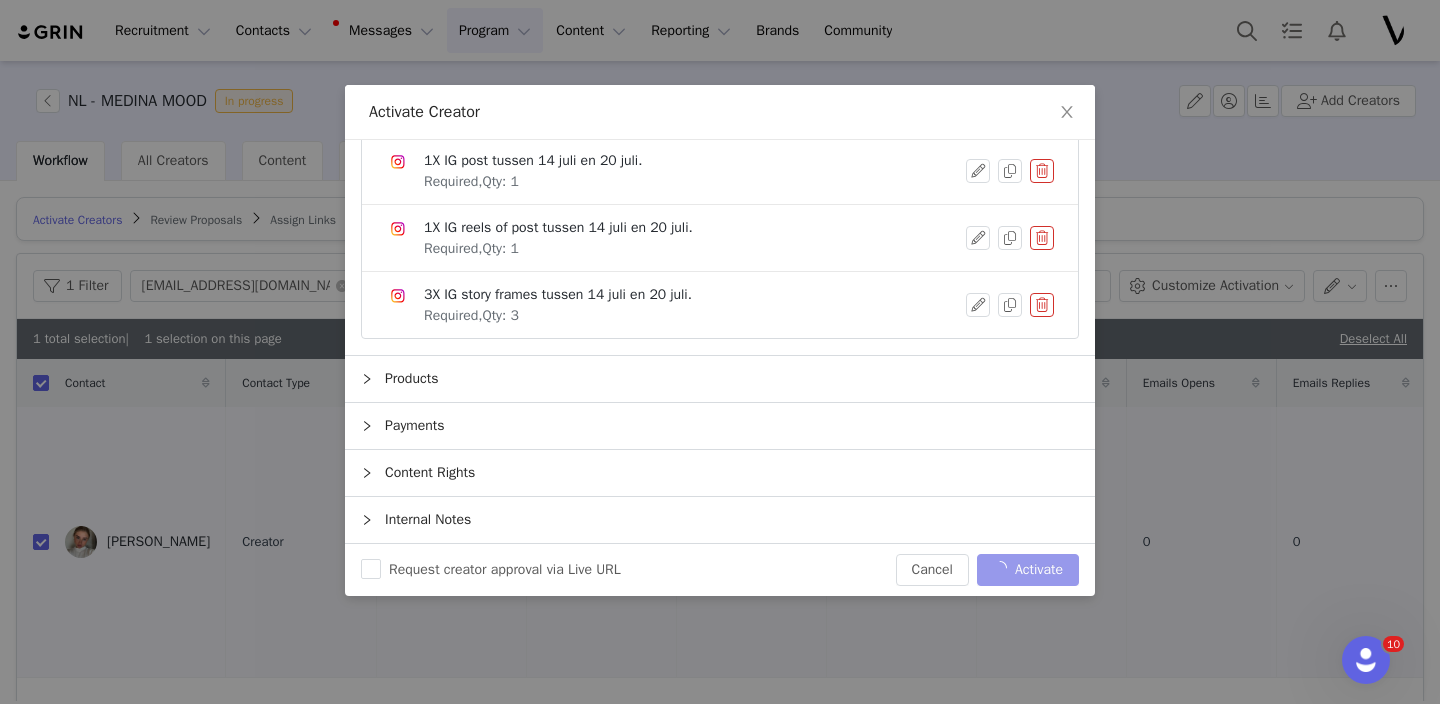 checkbox on "false" 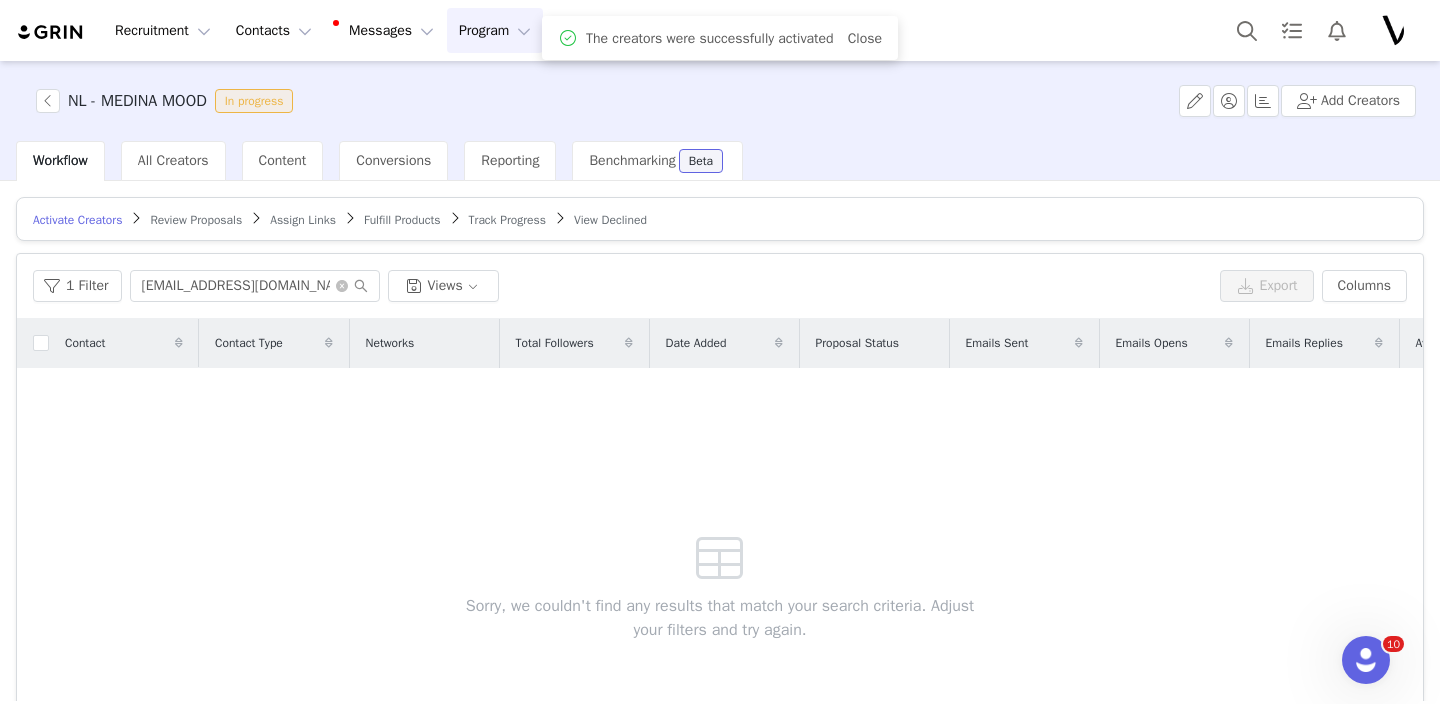 click on "Review Proposals" at bounding box center (196, 220) 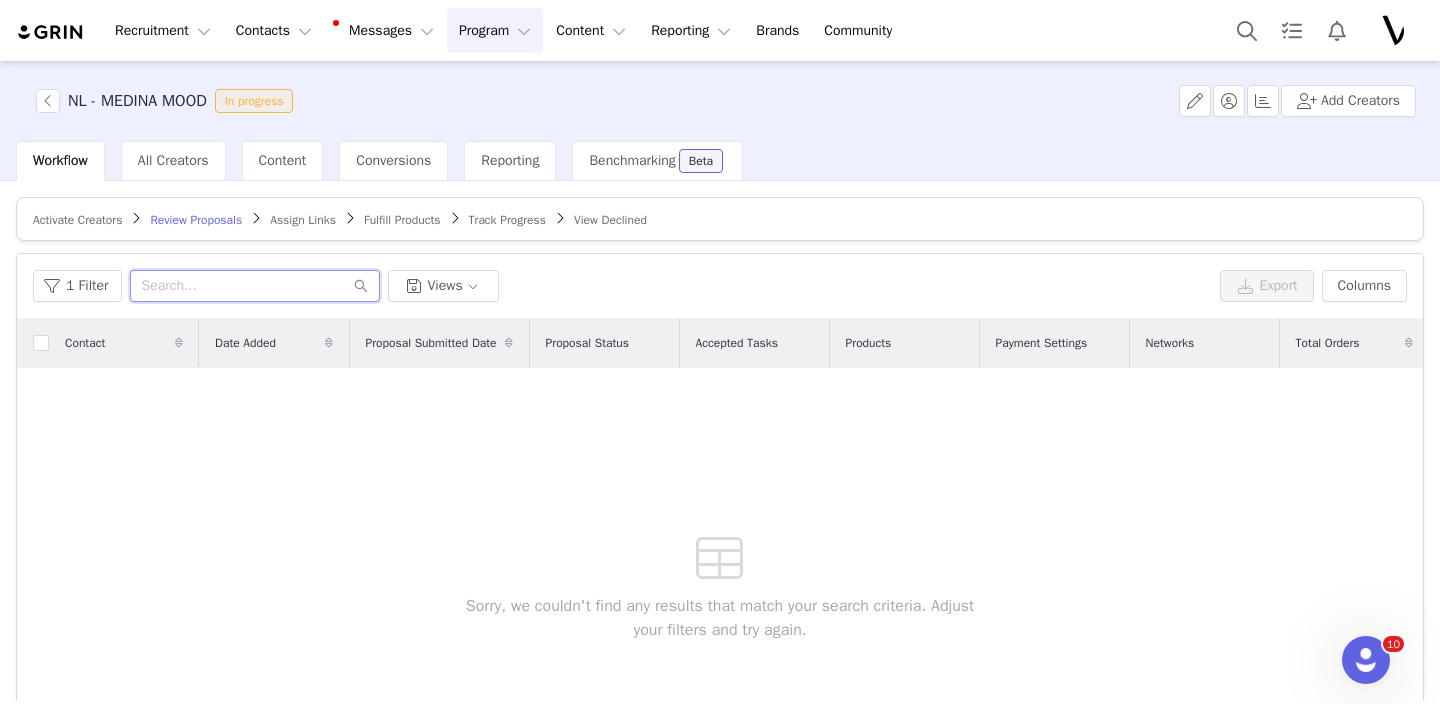 click at bounding box center [255, 286] 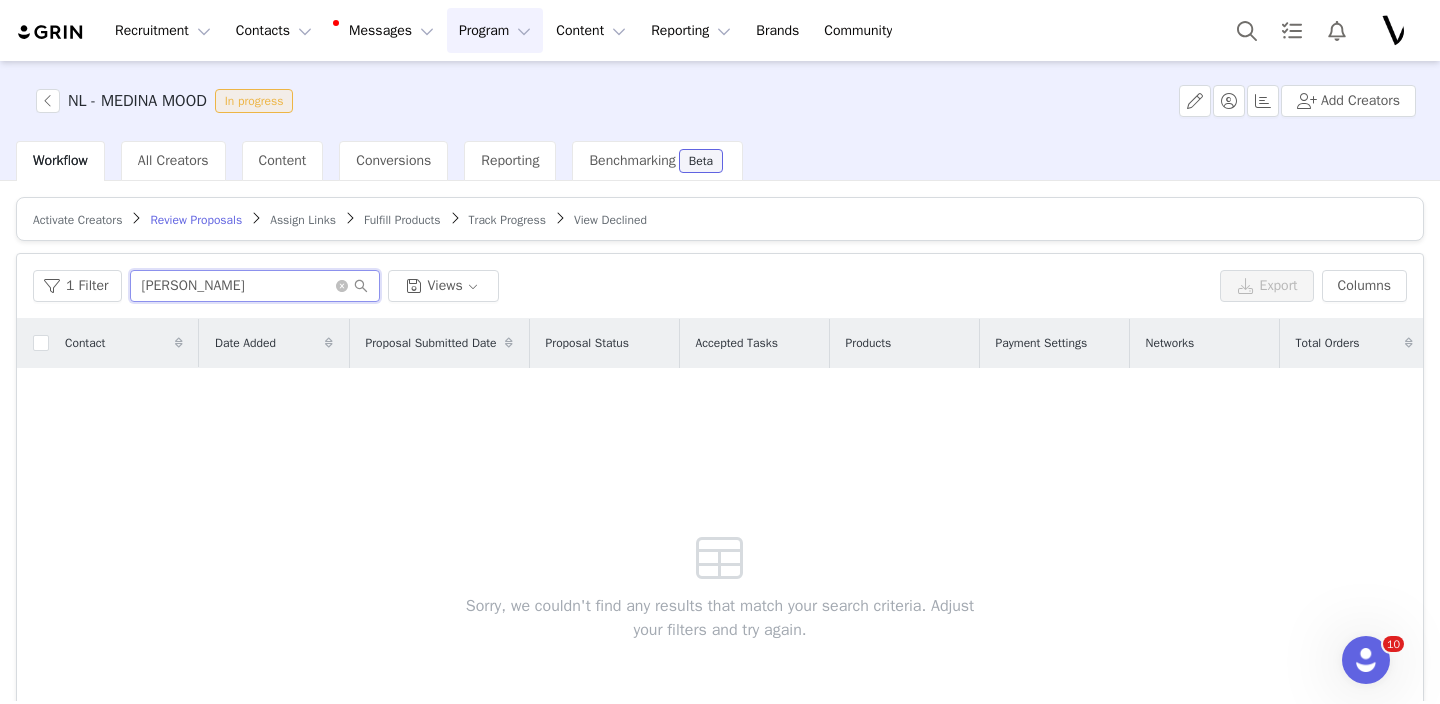 type on "naomi" 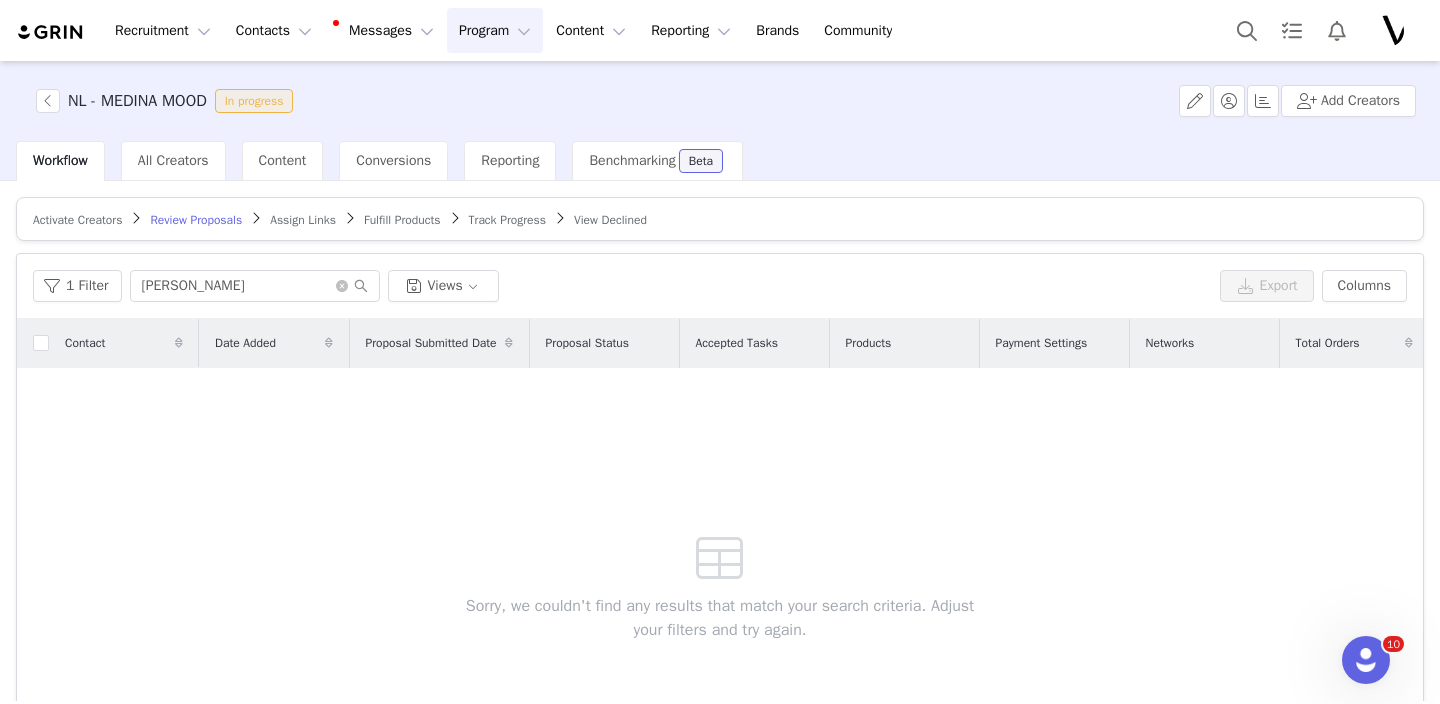 click on "Assign Links" at bounding box center [303, 220] 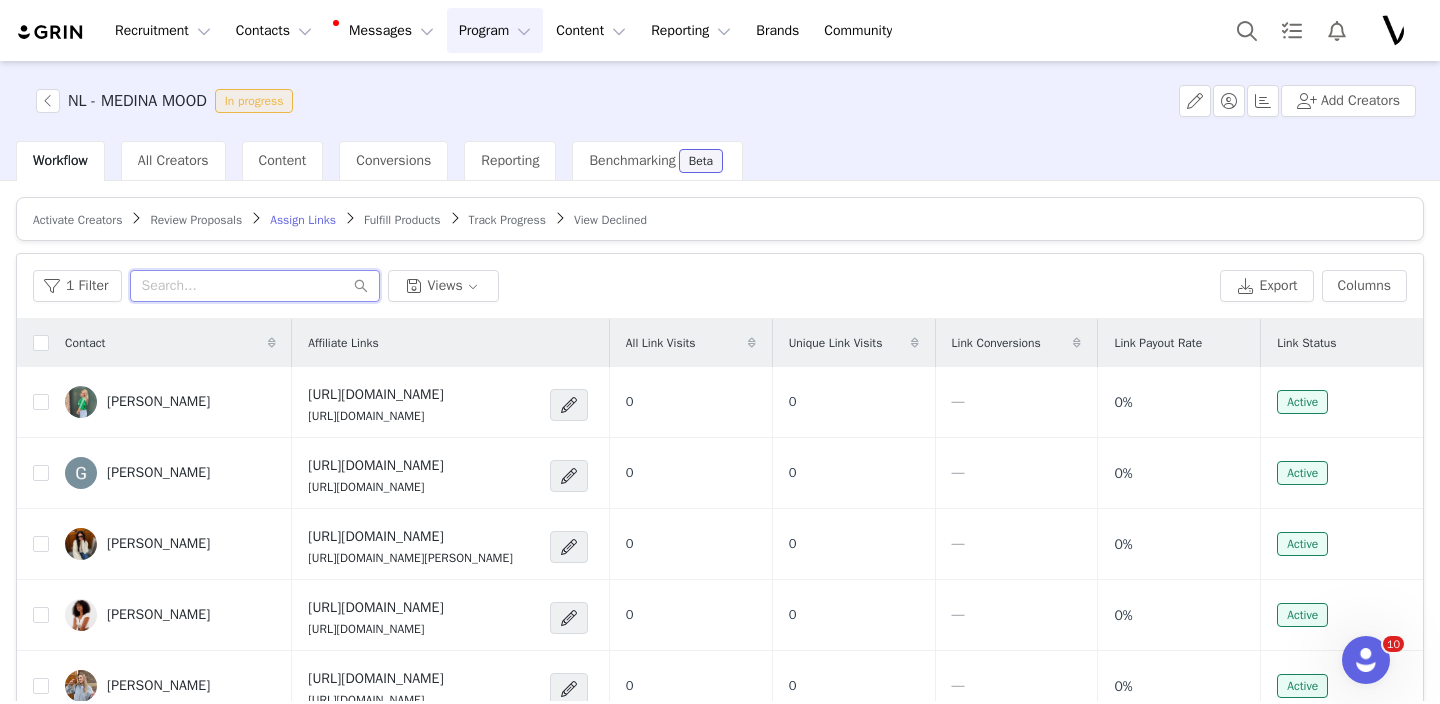 click at bounding box center [255, 286] 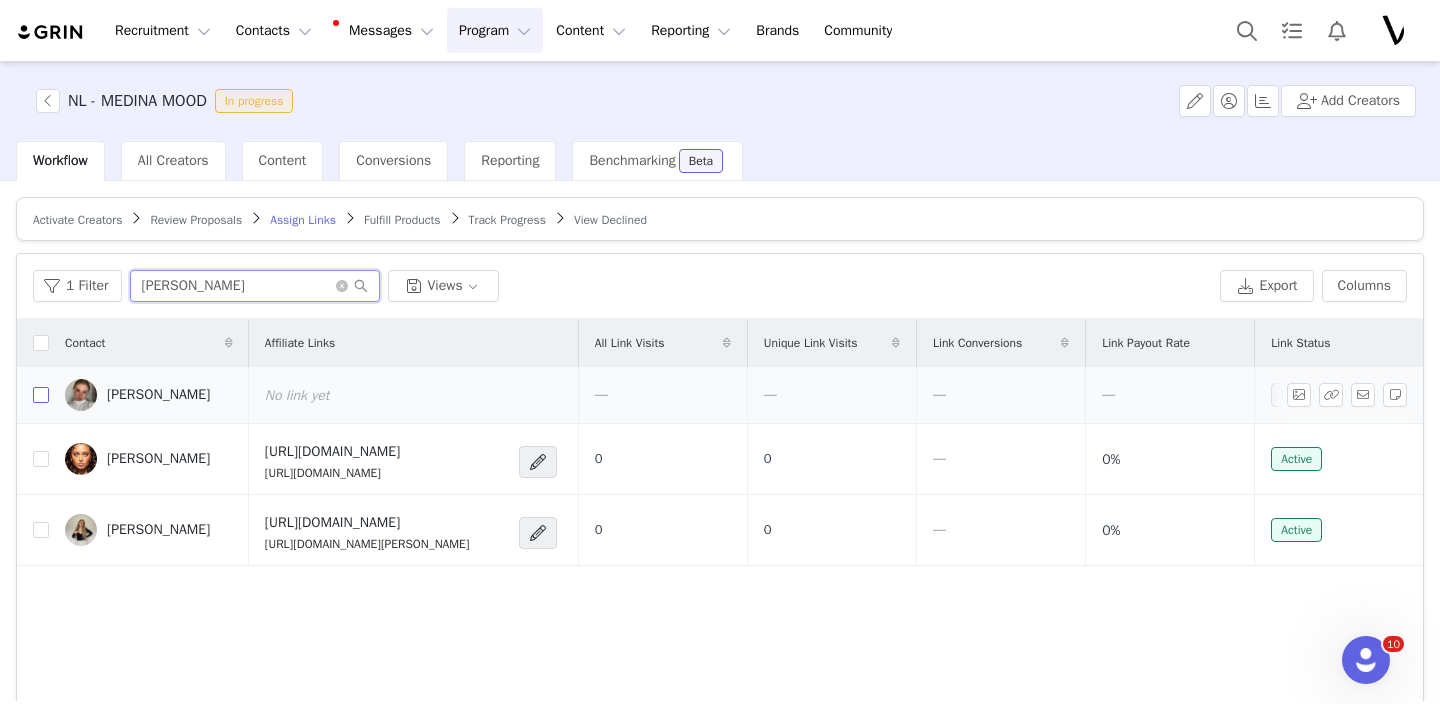 type on "naomi" 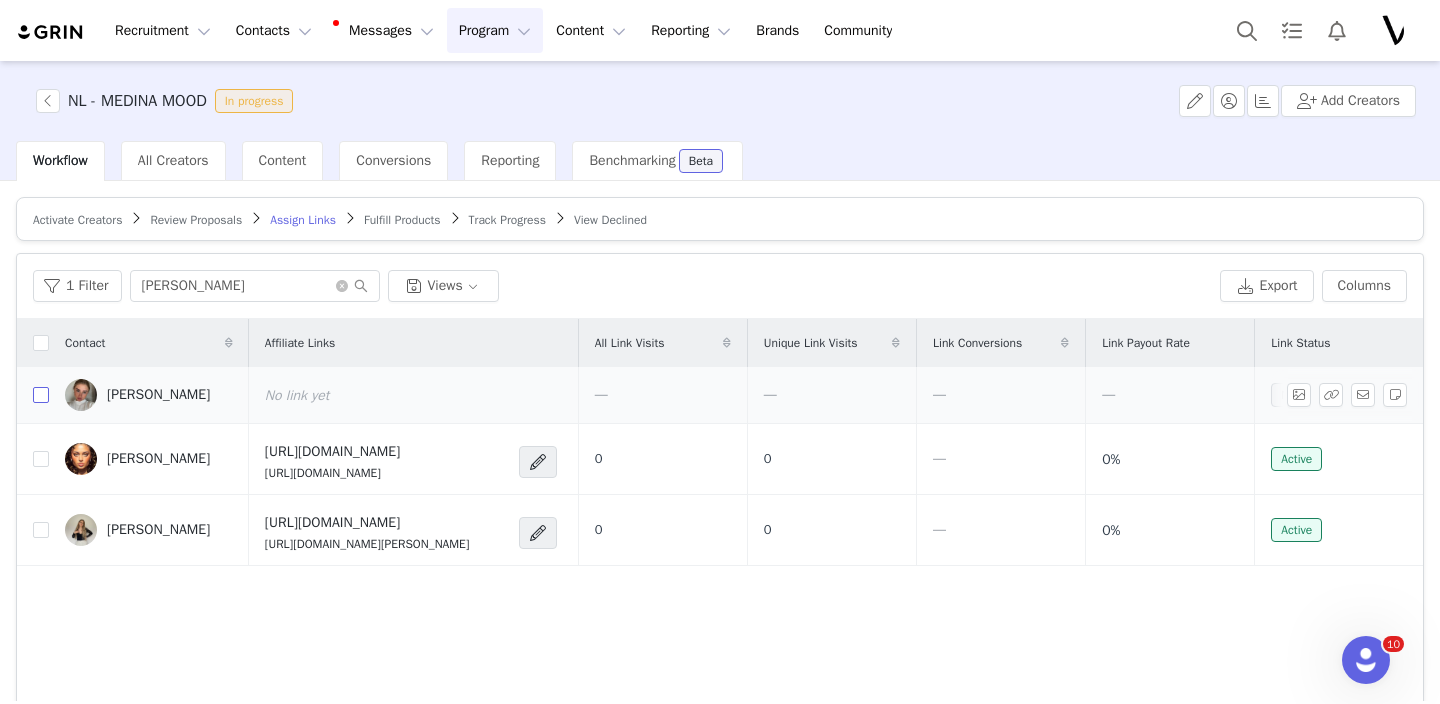click at bounding box center (41, 395) 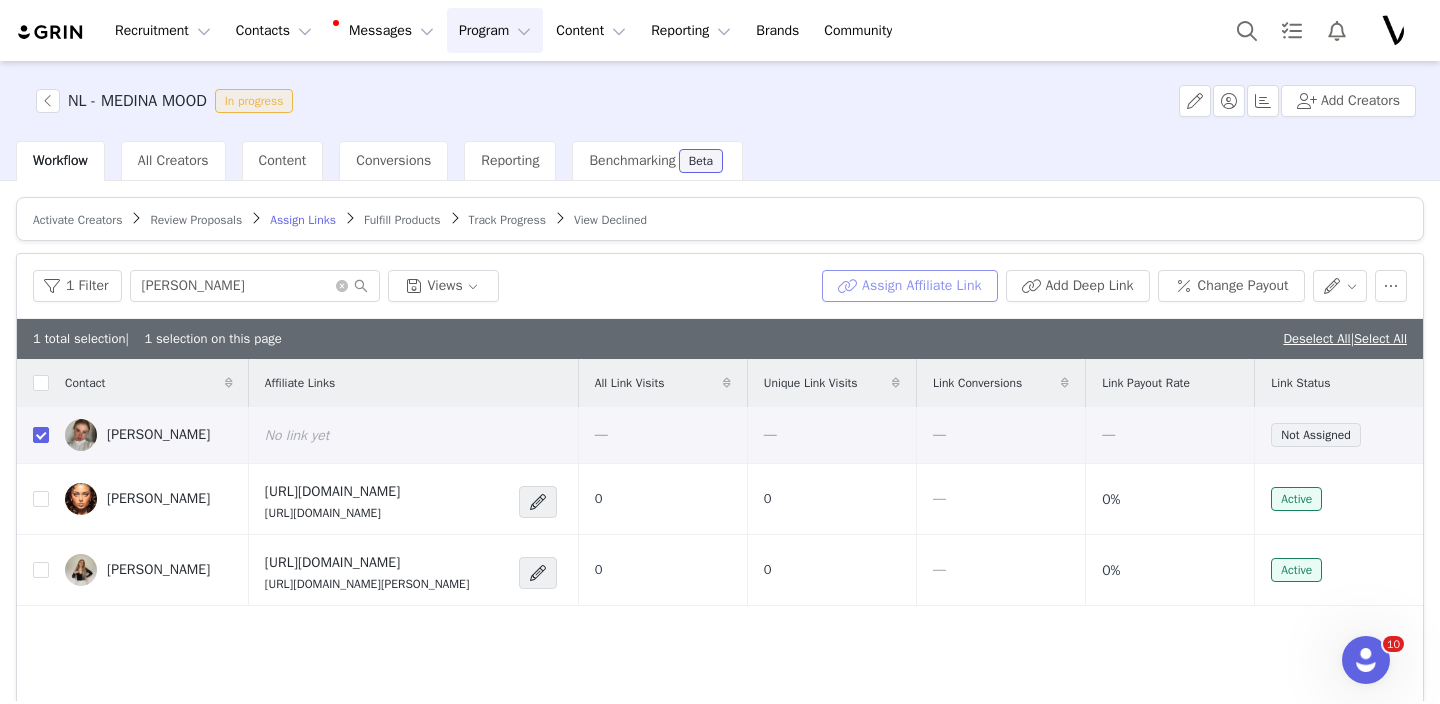 click on "Assign Affiliate Link" at bounding box center (909, 286) 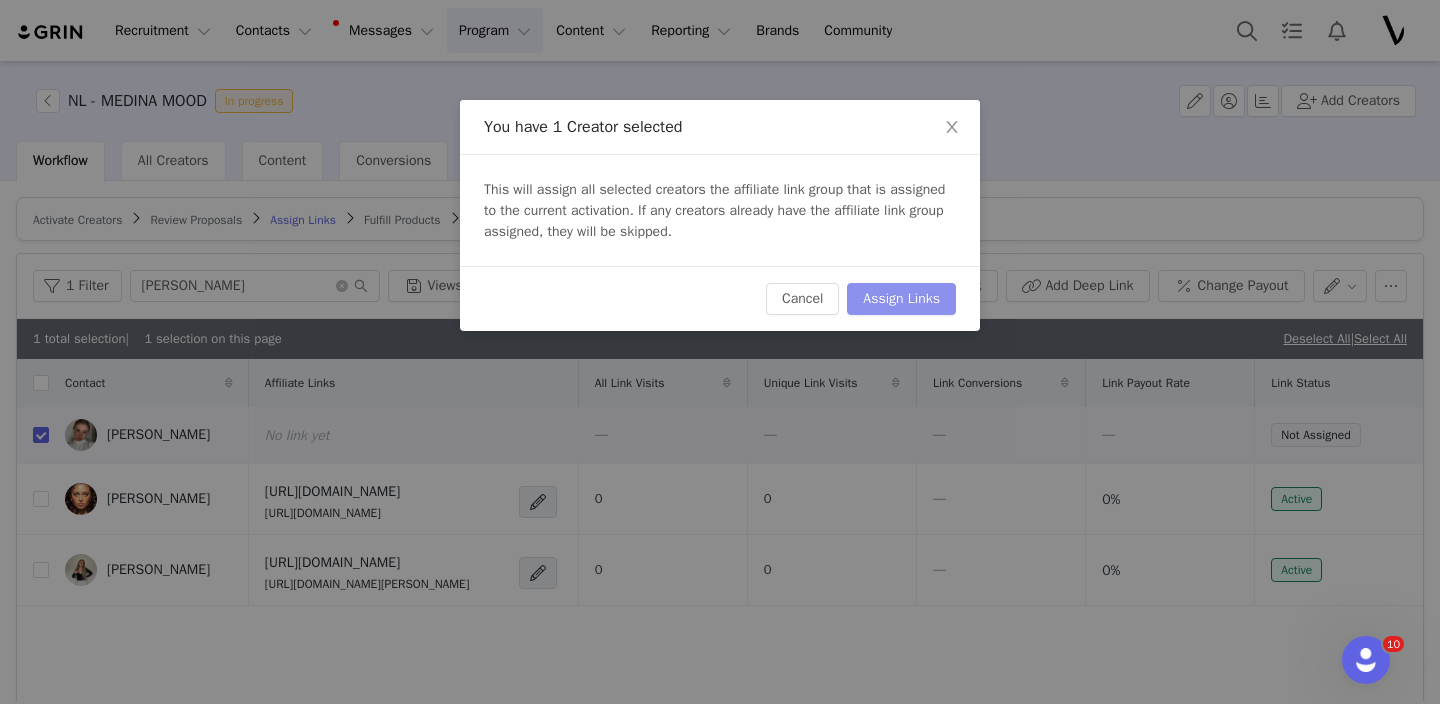 click on "Assign Links" at bounding box center (901, 299) 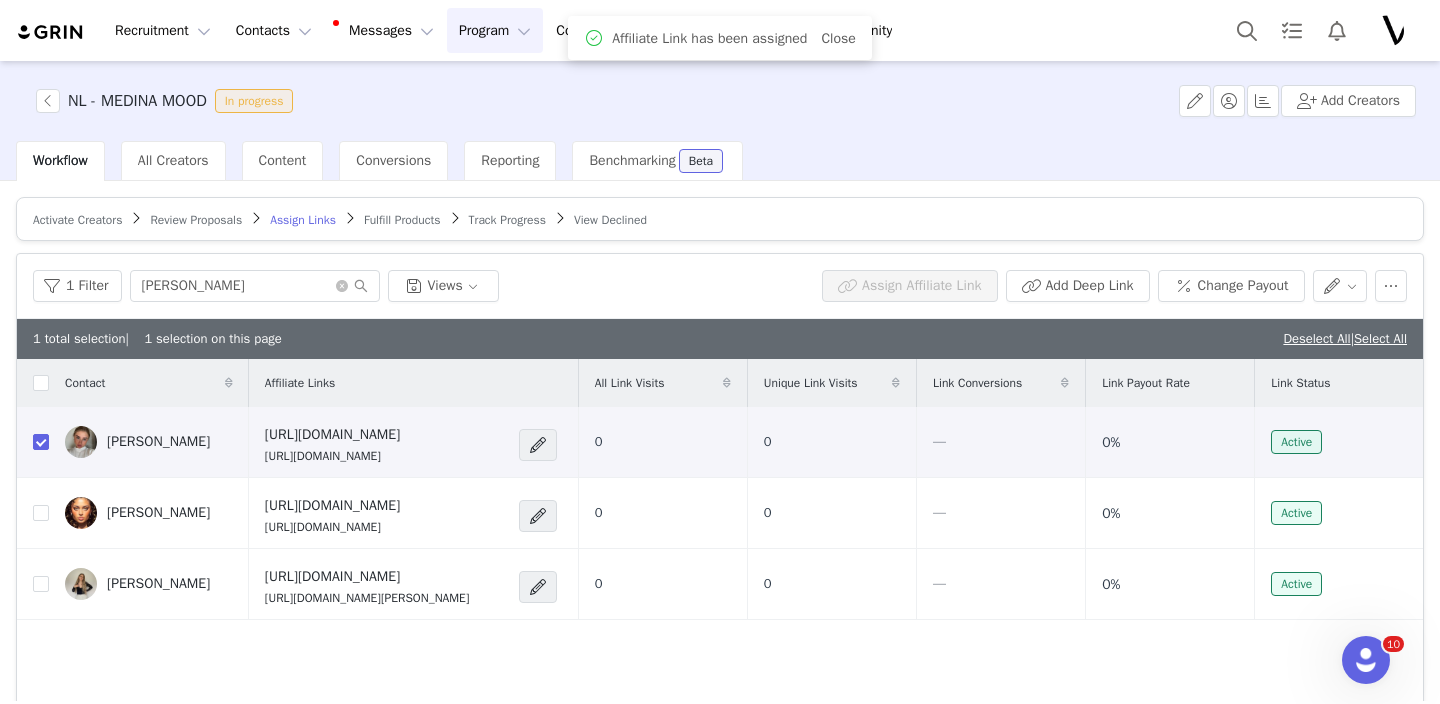 click on "Fulfill Products" at bounding box center [402, 220] 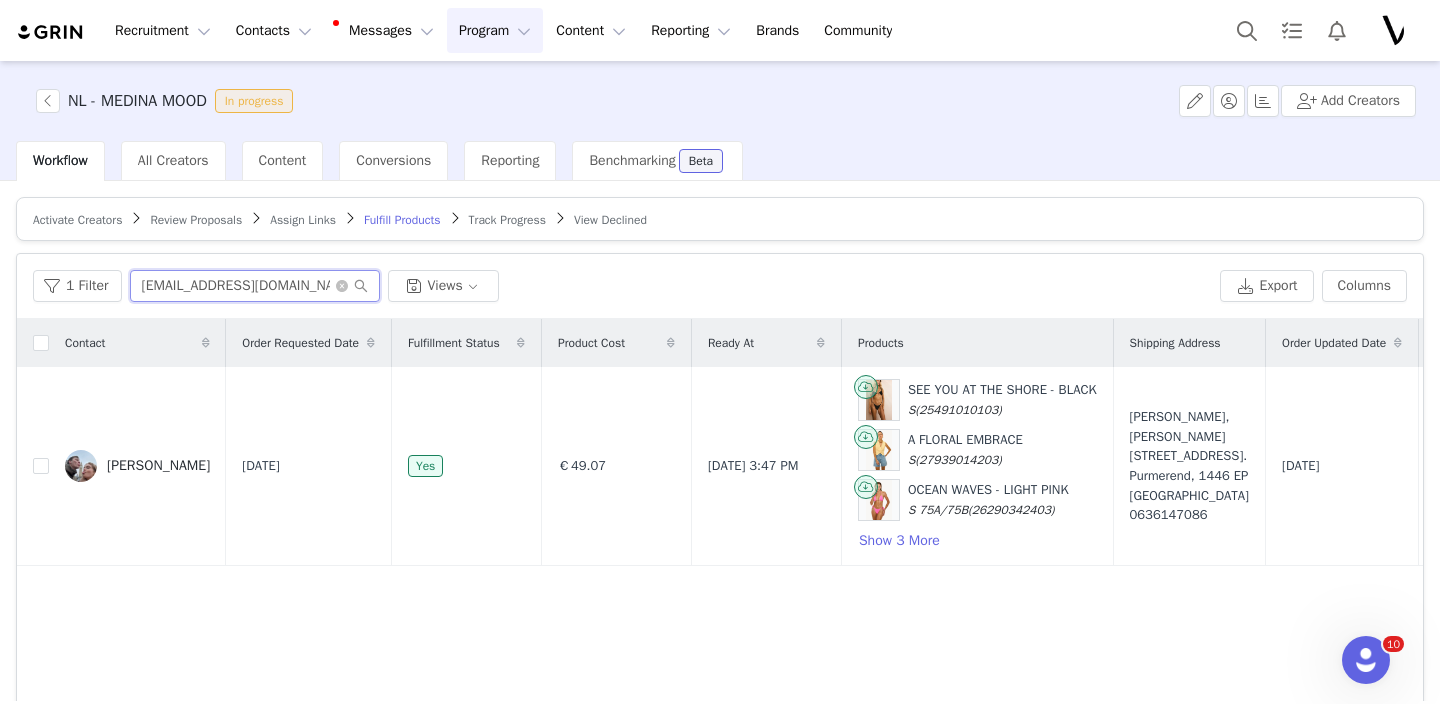 click on "SharonLucille-@hotmail.com" at bounding box center [255, 286] 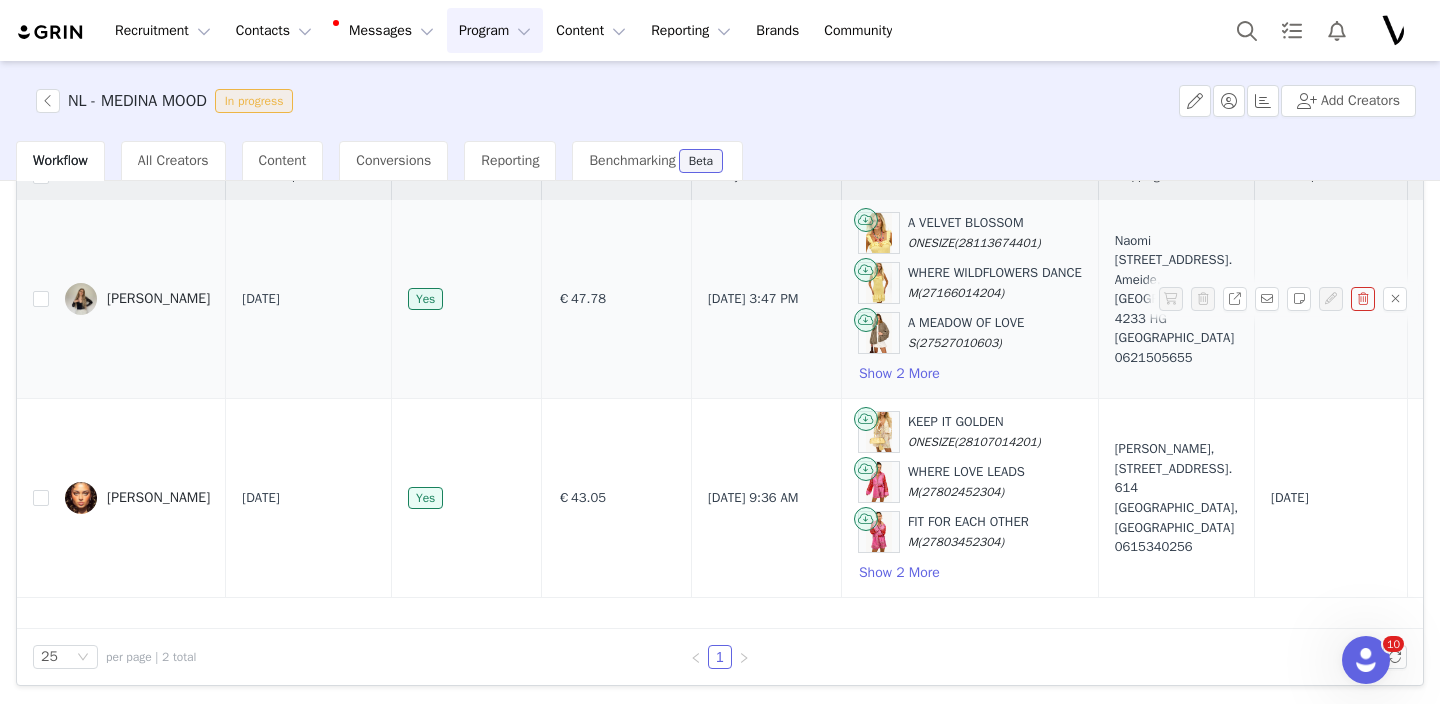 scroll, scrollTop: 0, scrollLeft: 0, axis: both 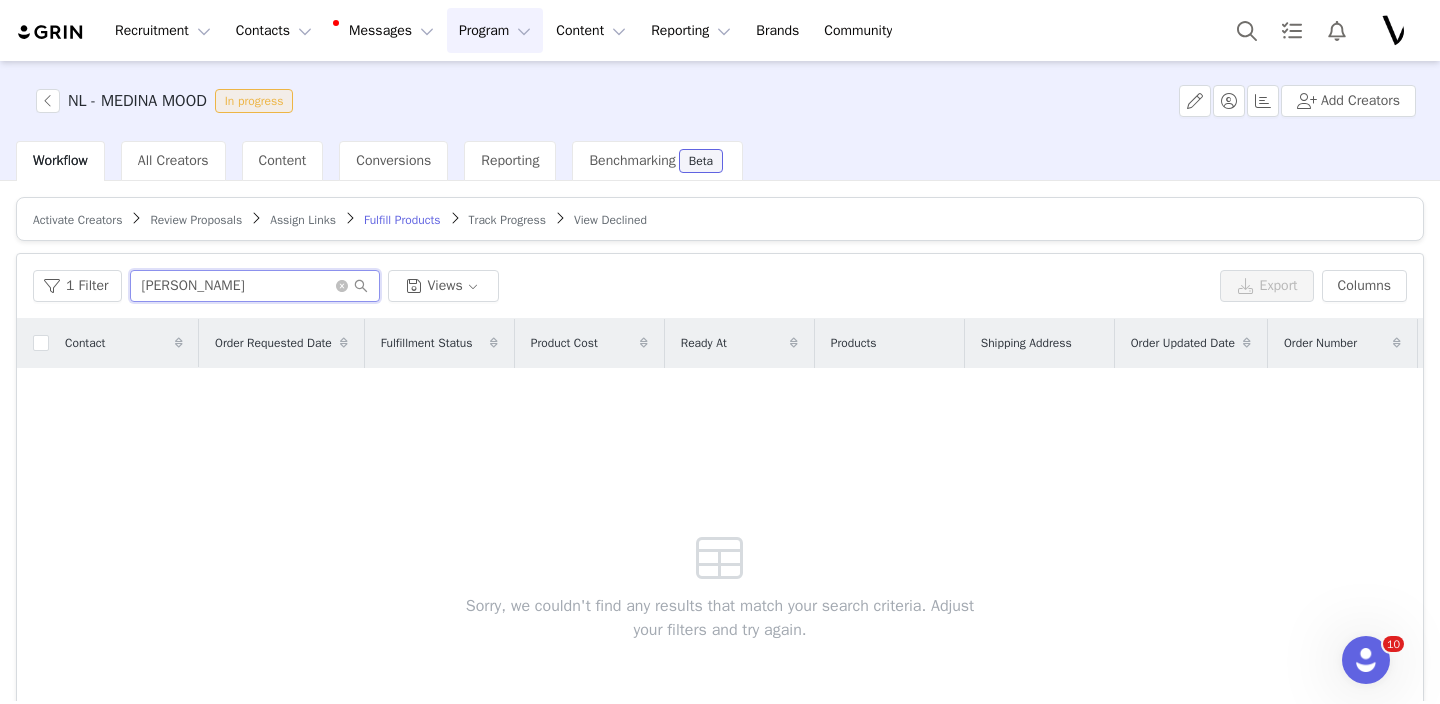 type on "naomi van" 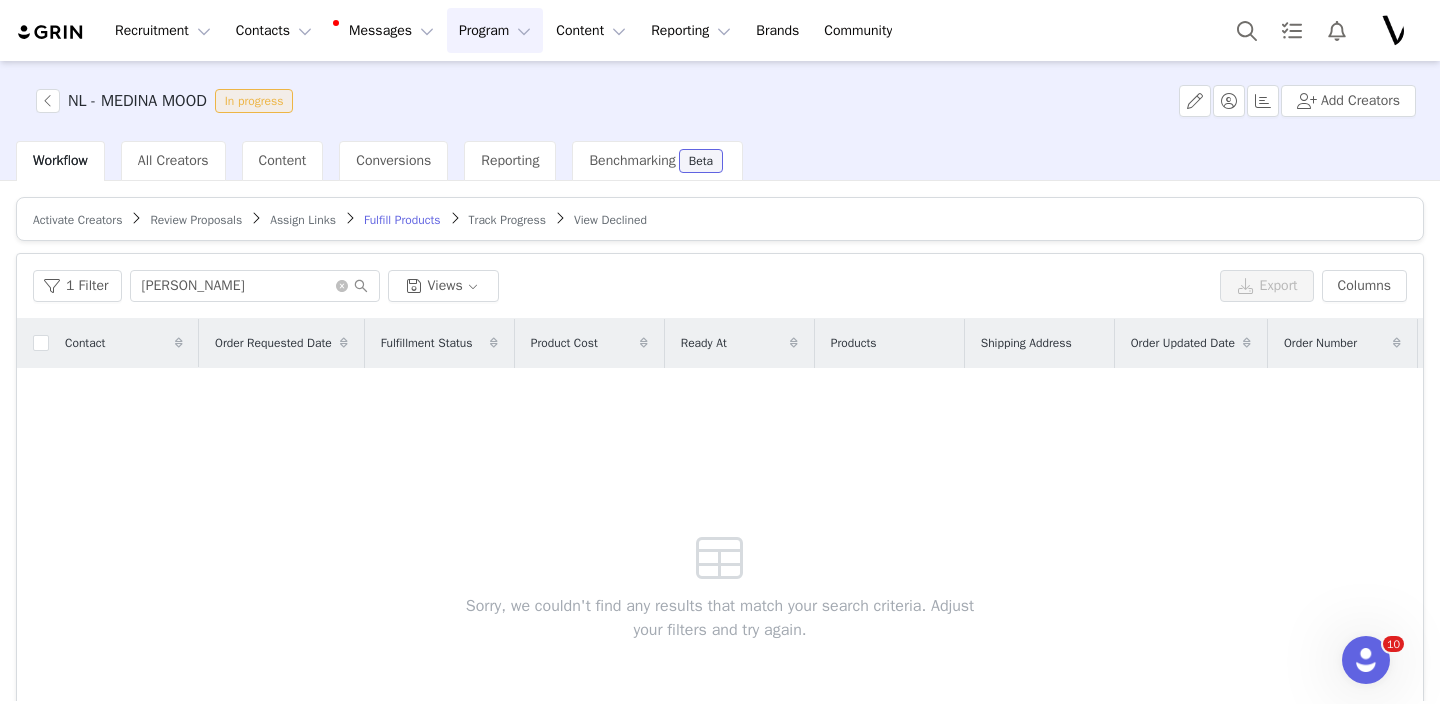 click on "Activate Creators Review Proposals Assign Links Fulfill Products Track Progress View Declined" at bounding box center [720, 219] 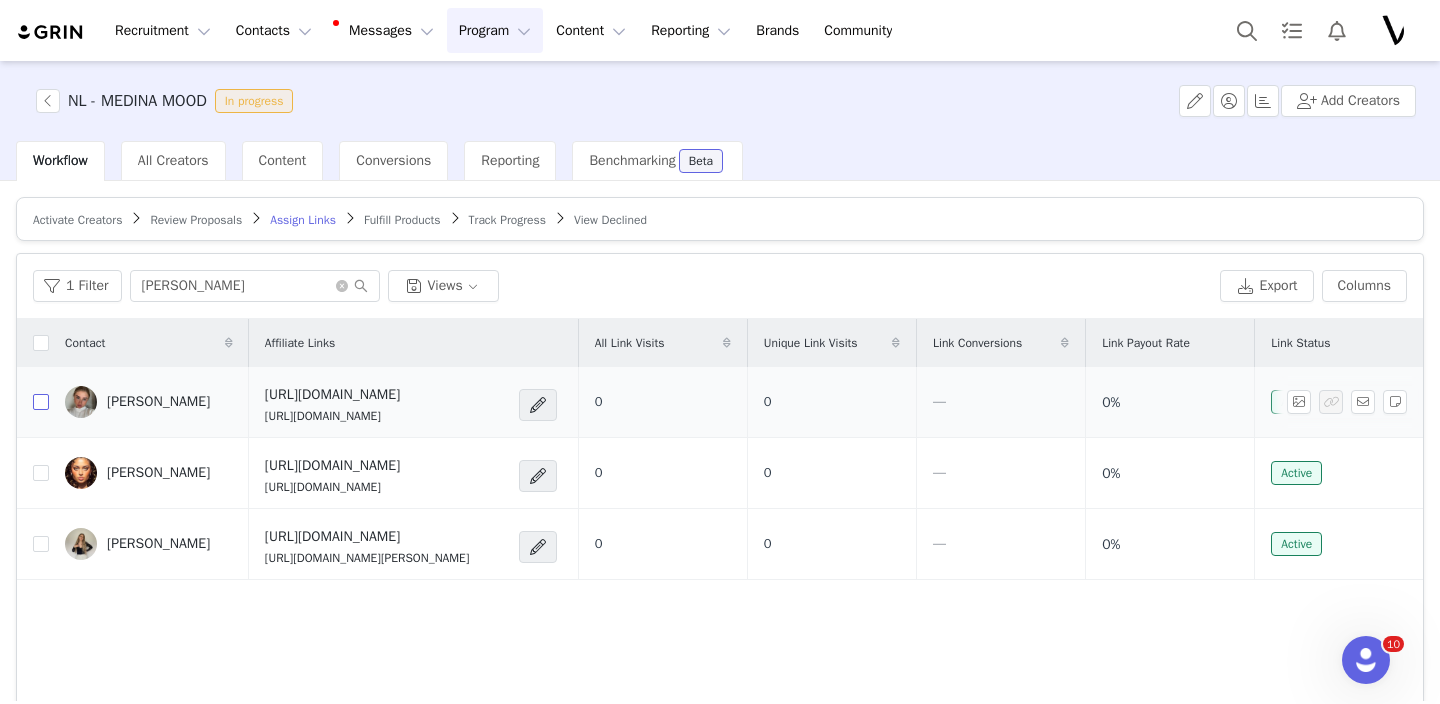 click at bounding box center [41, 402] 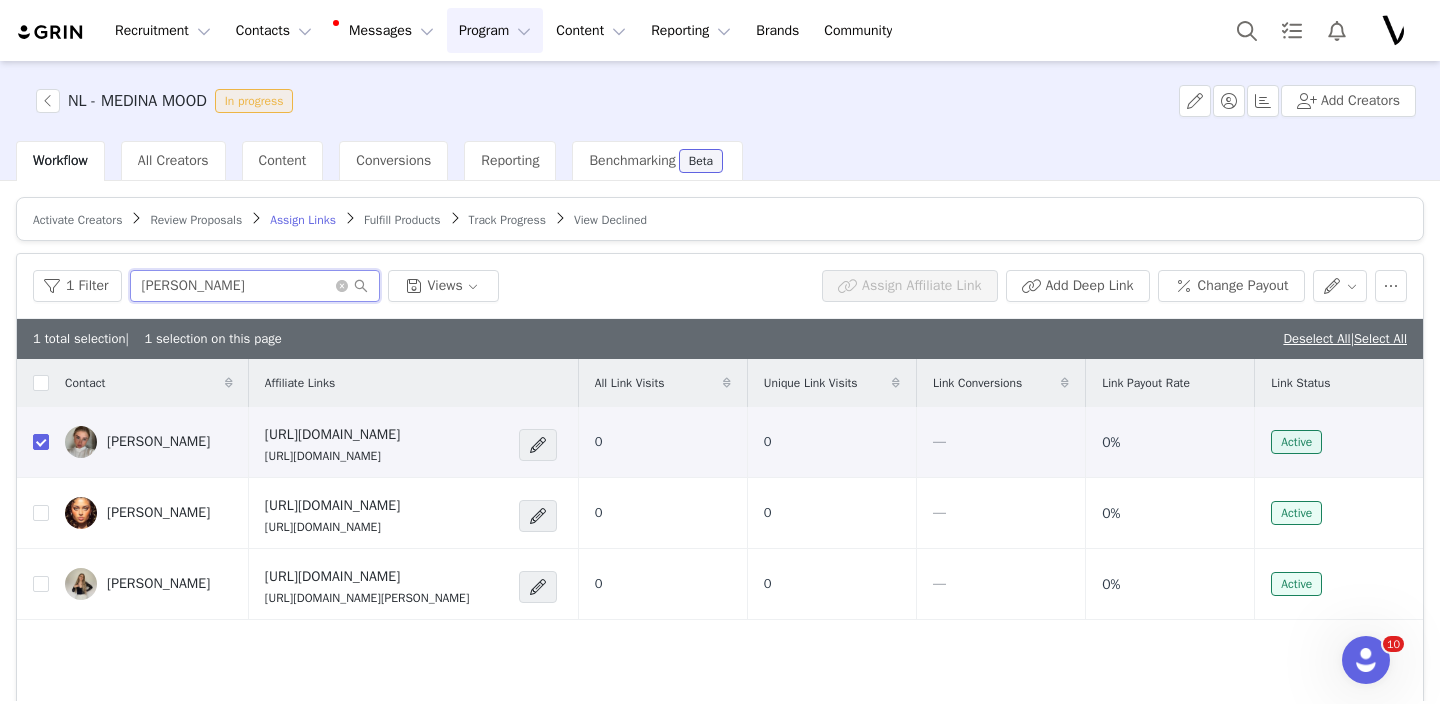 click on "naomi" at bounding box center (255, 286) 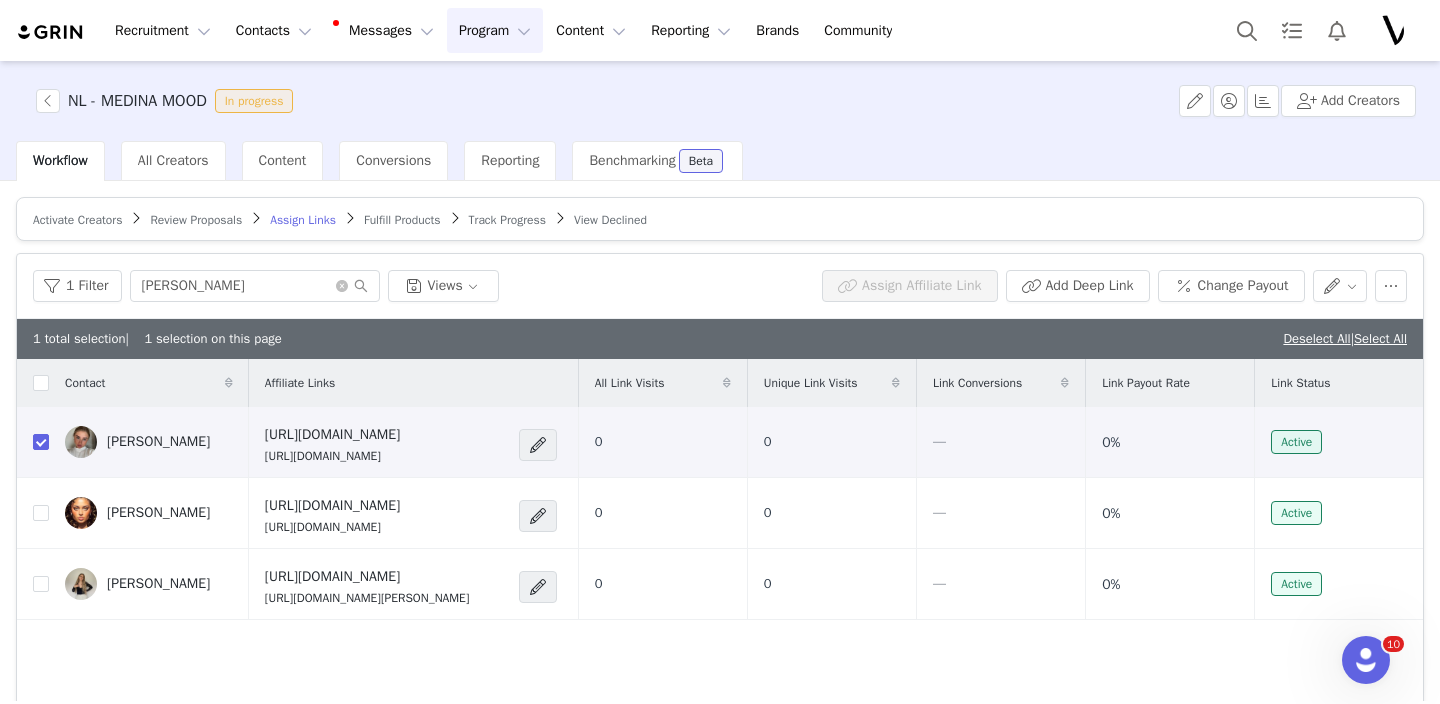 click on "1 Filter naomi Views" at bounding box center (423, 286) 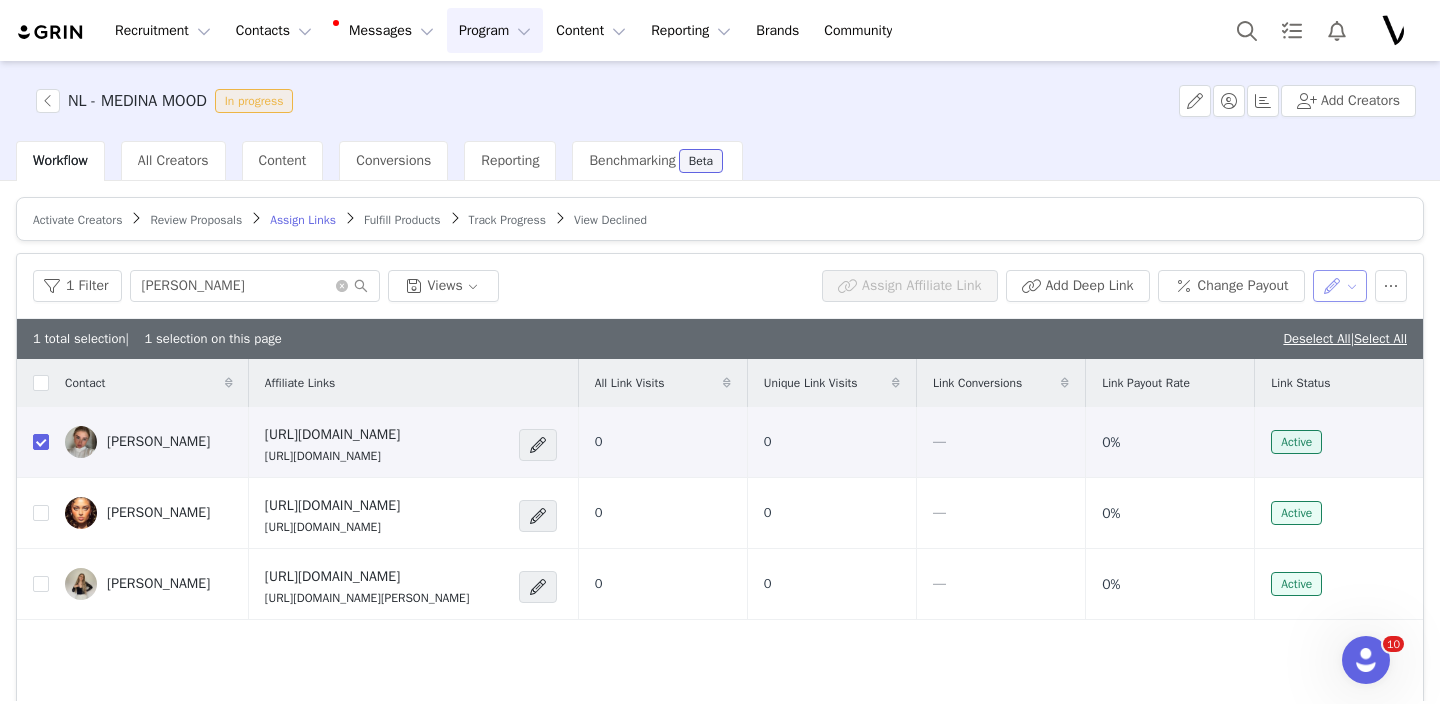 click at bounding box center (1340, 286) 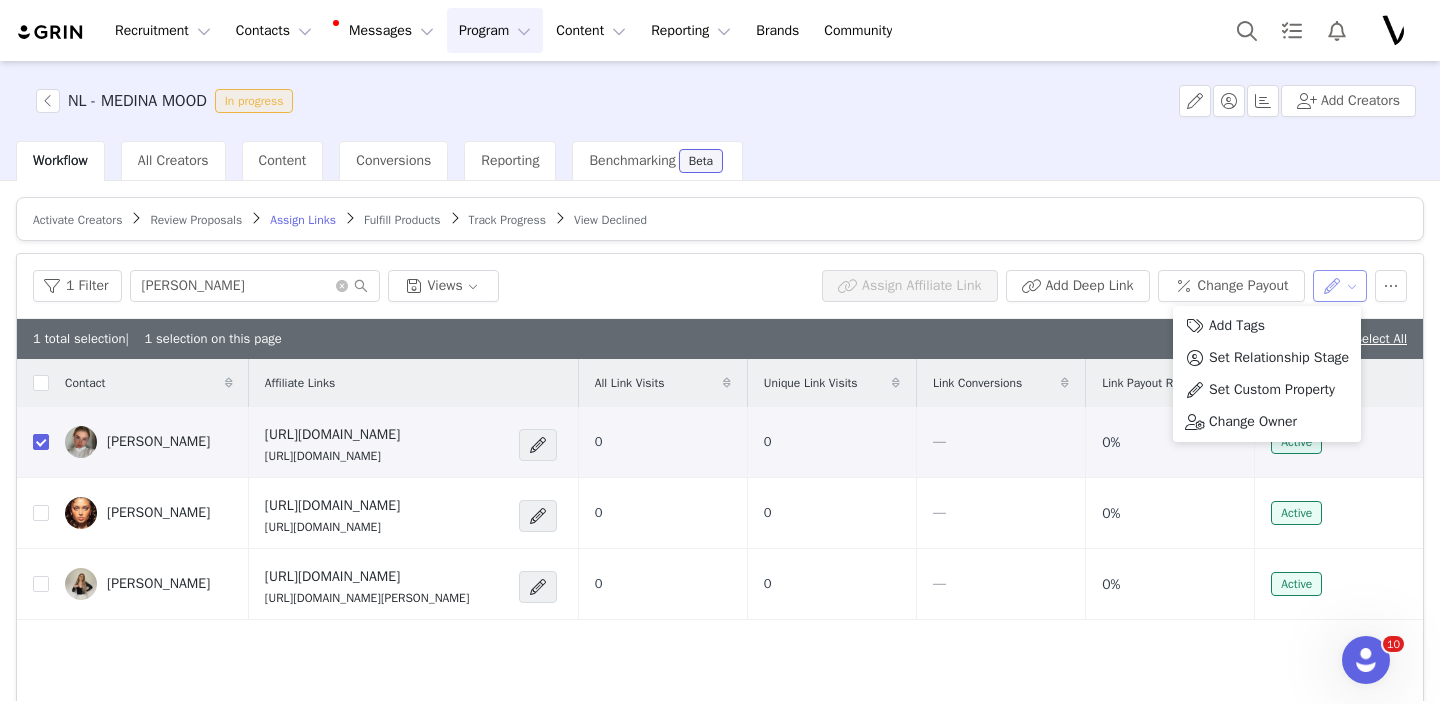 click at bounding box center [1340, 286] 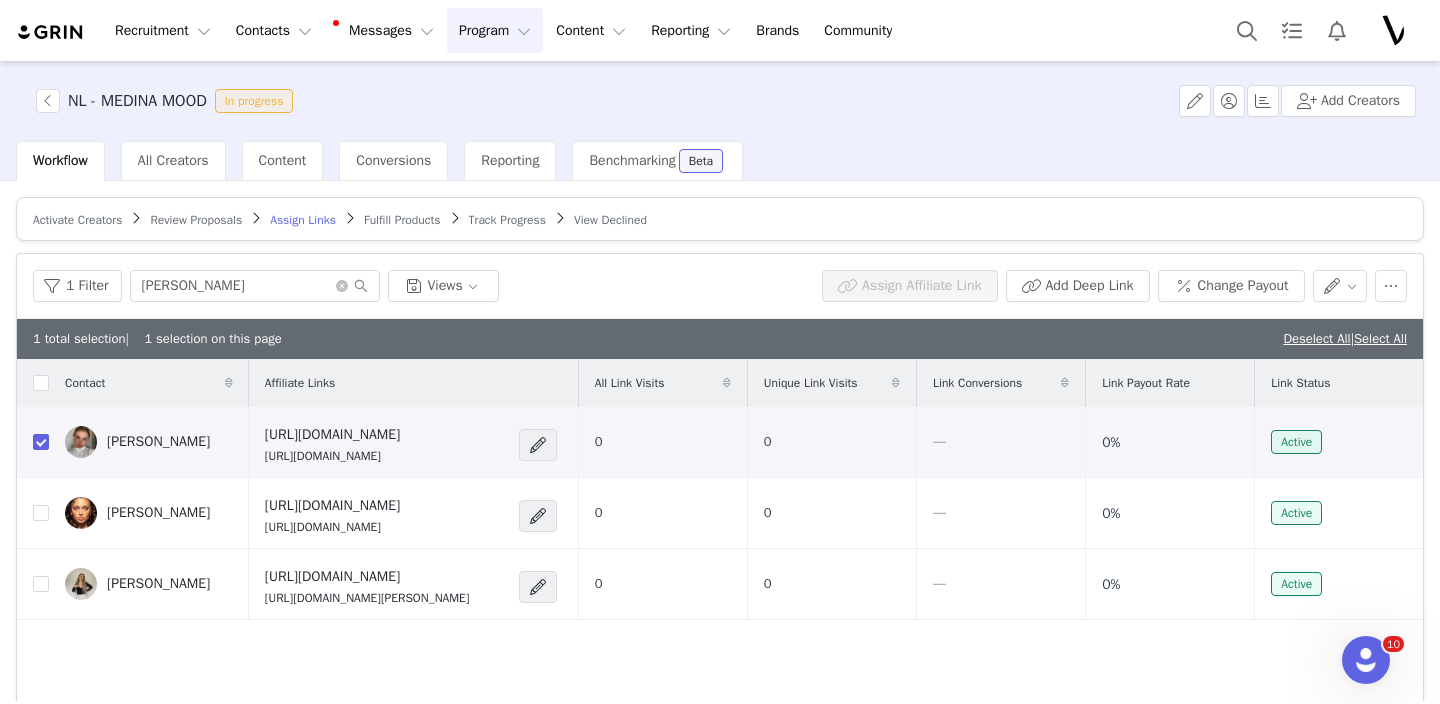 click on "Fulfill Products" at bounding box center (402, 220) 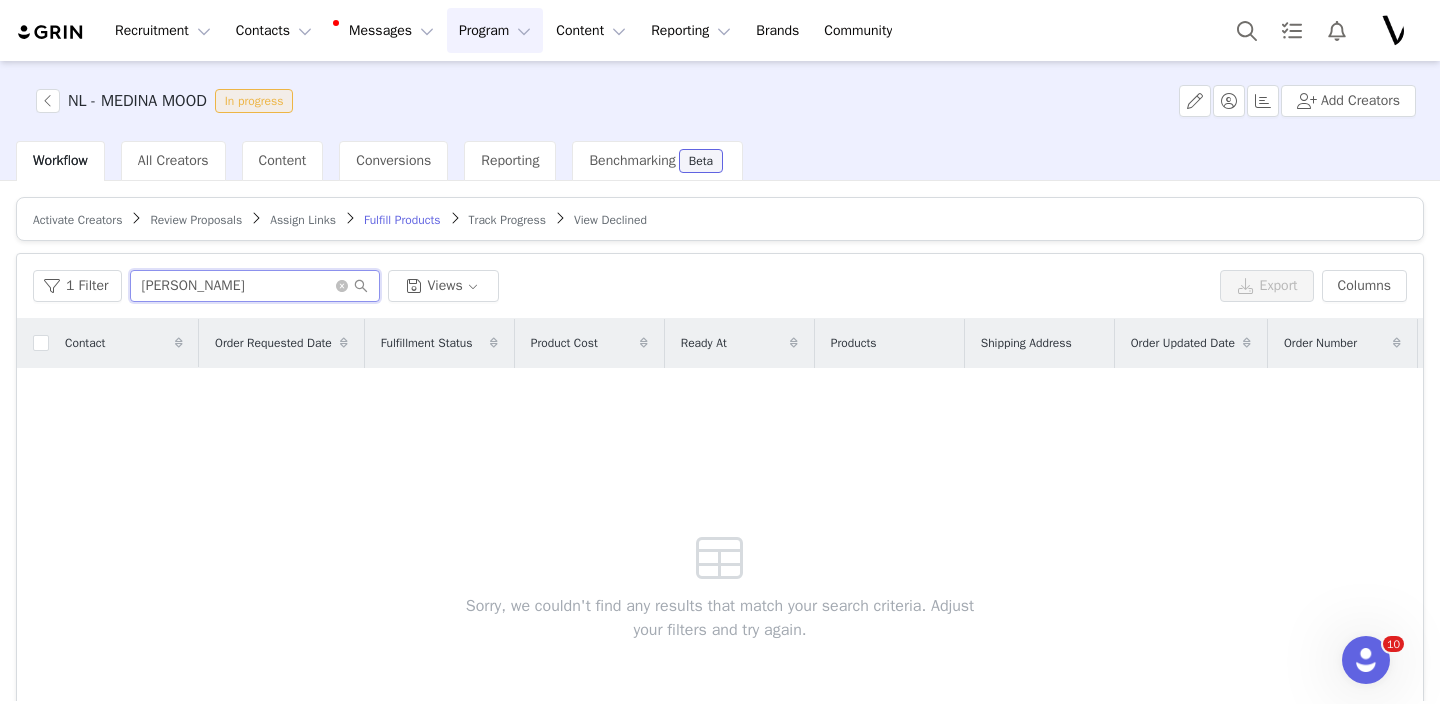click on "naomi van" at bounding box center (255, 286) 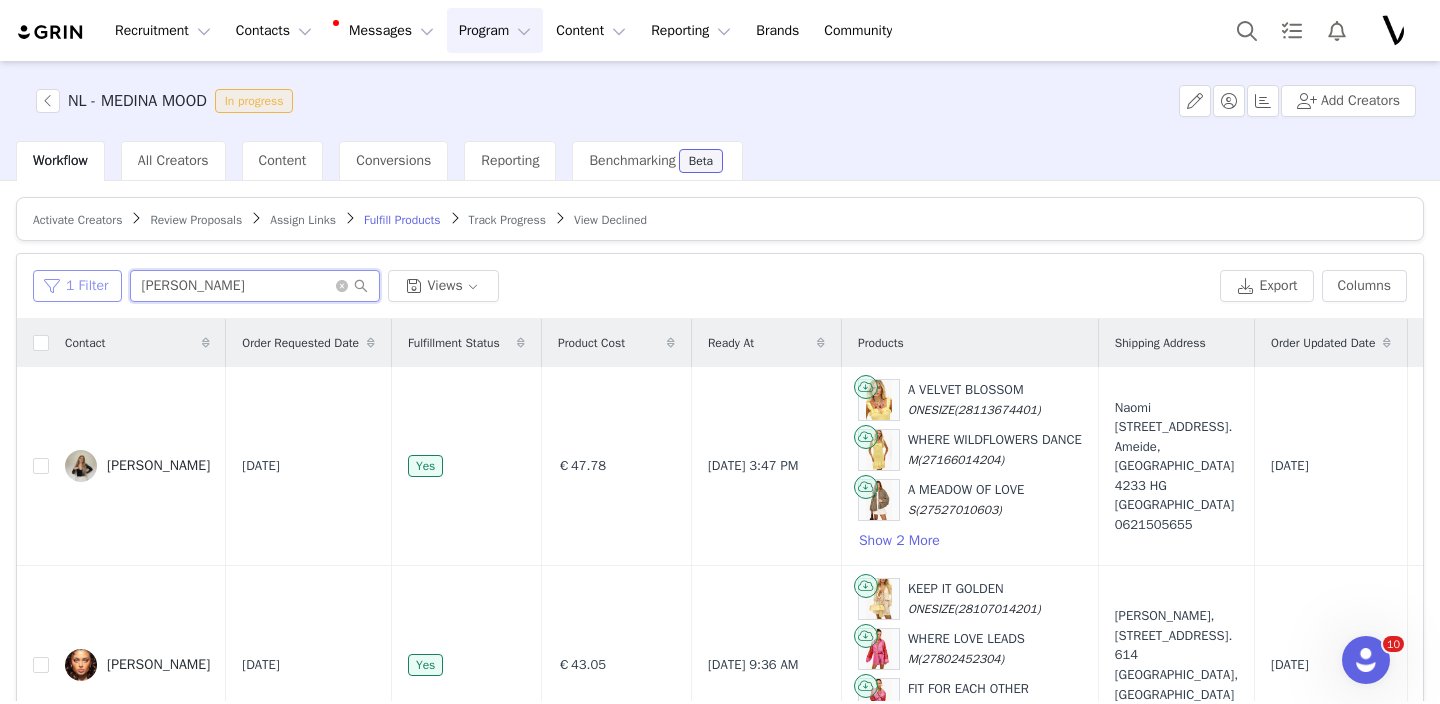 type on "naomi" 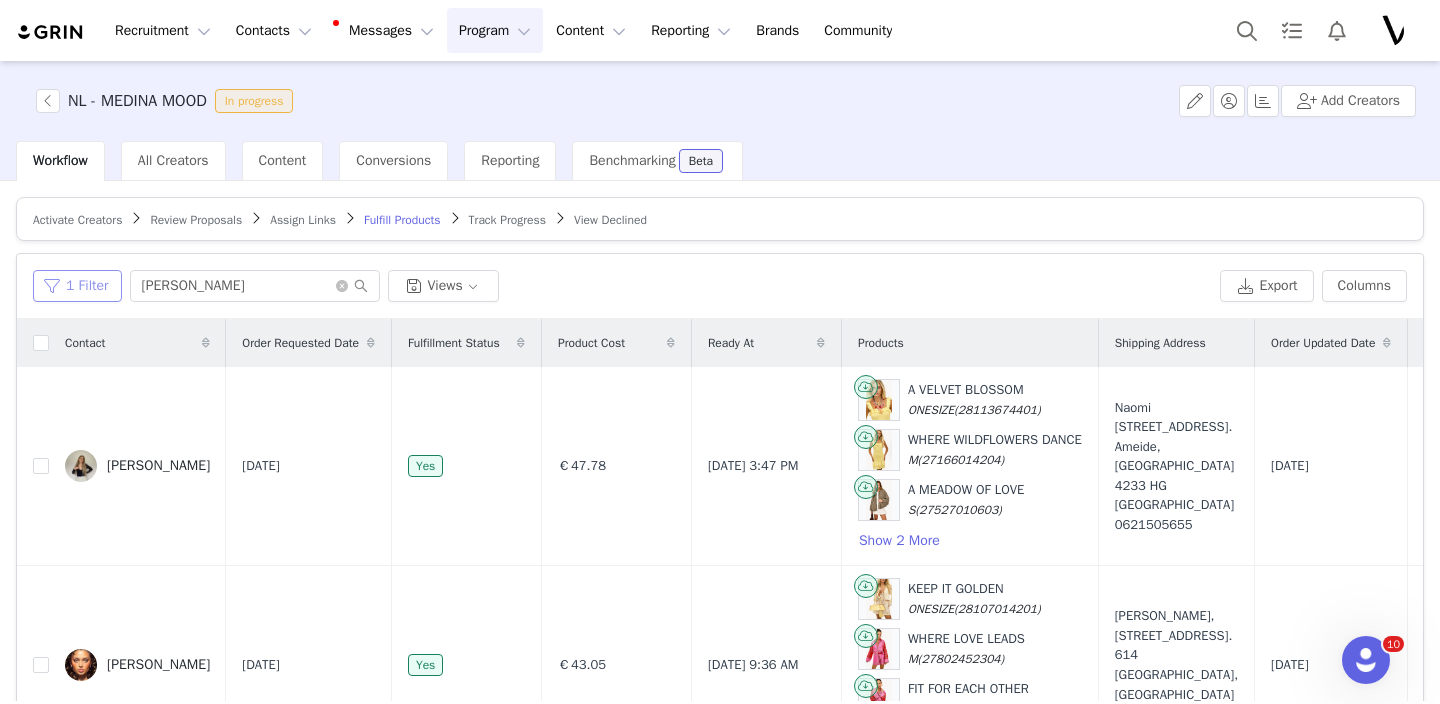 click on "1 Filter" at bounding box center [77, 286] 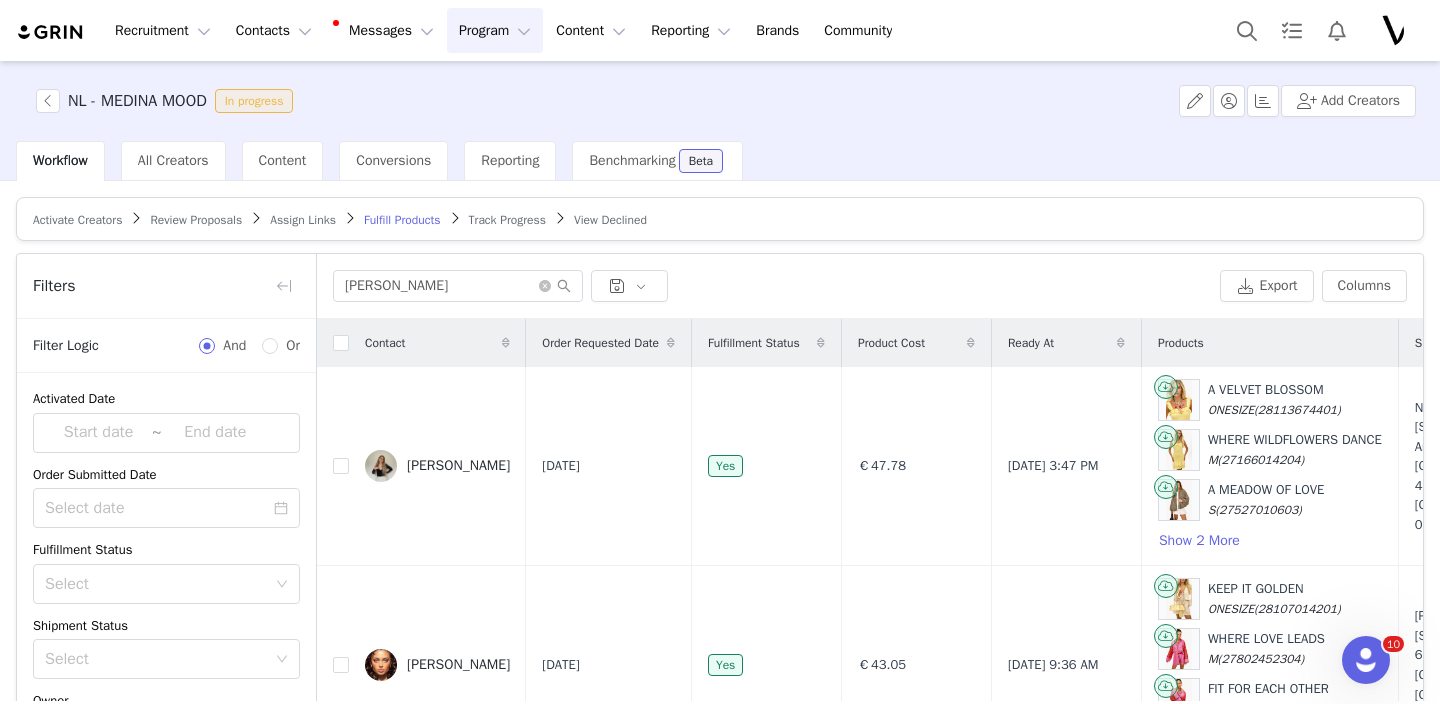 scroll, scrollTop: 167, scrollLeft: 0, axis: vertical 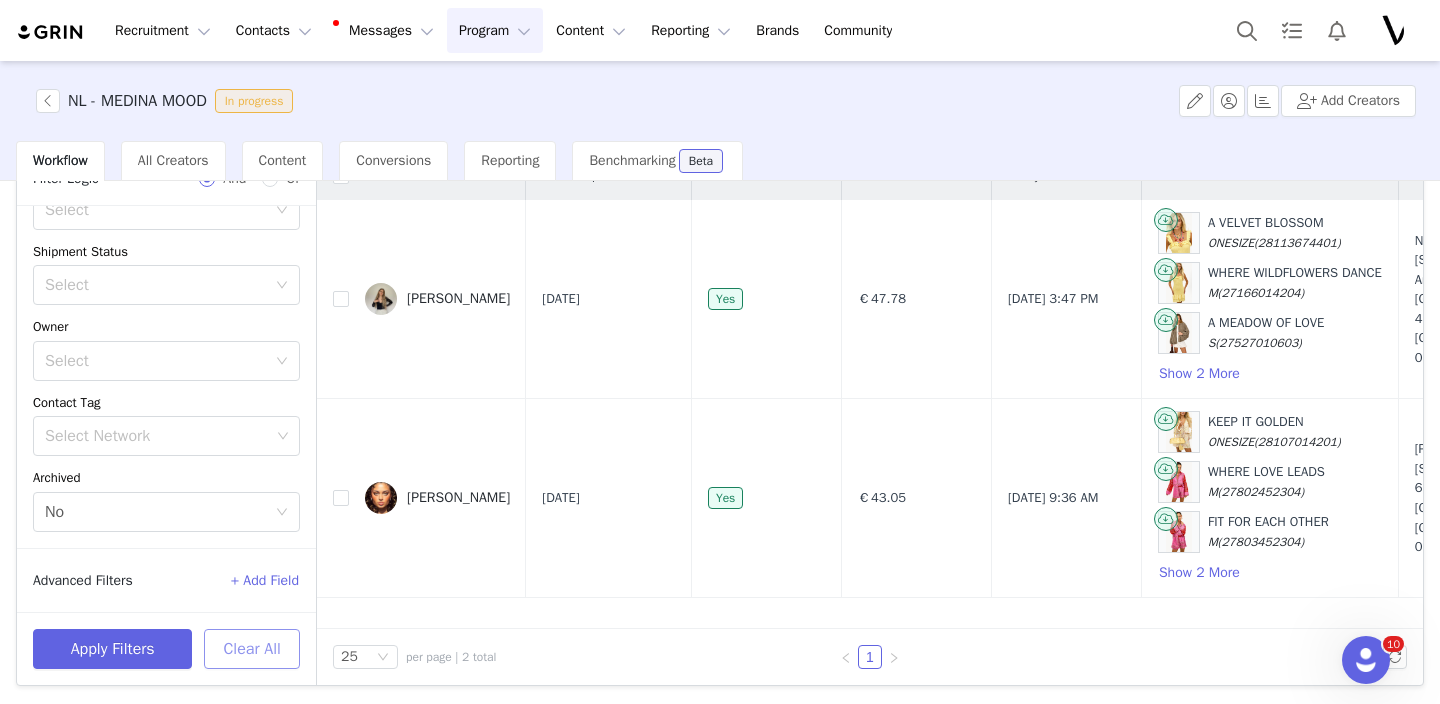 click on "Clear All" at bounding box center (252, 649) 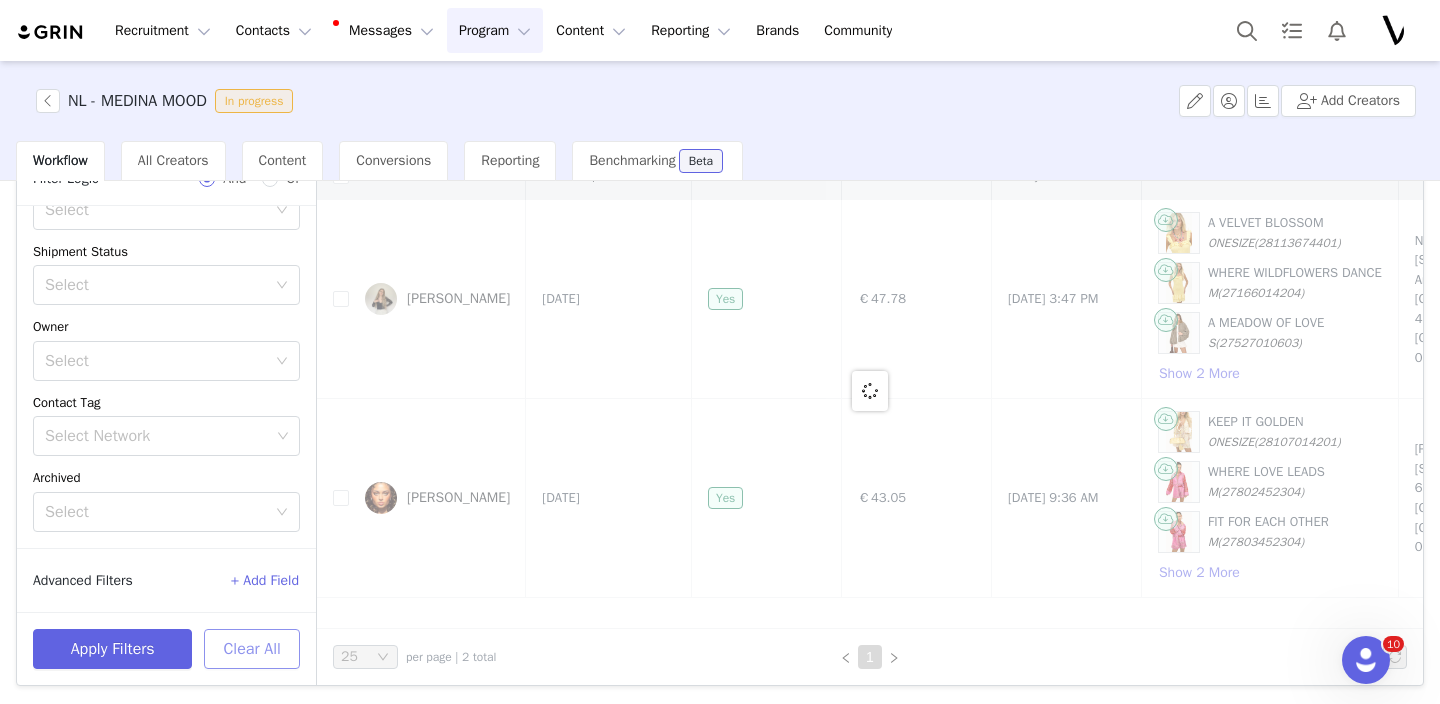 scroll, scrollTop: 0, scrollLeft: 0, axis: both 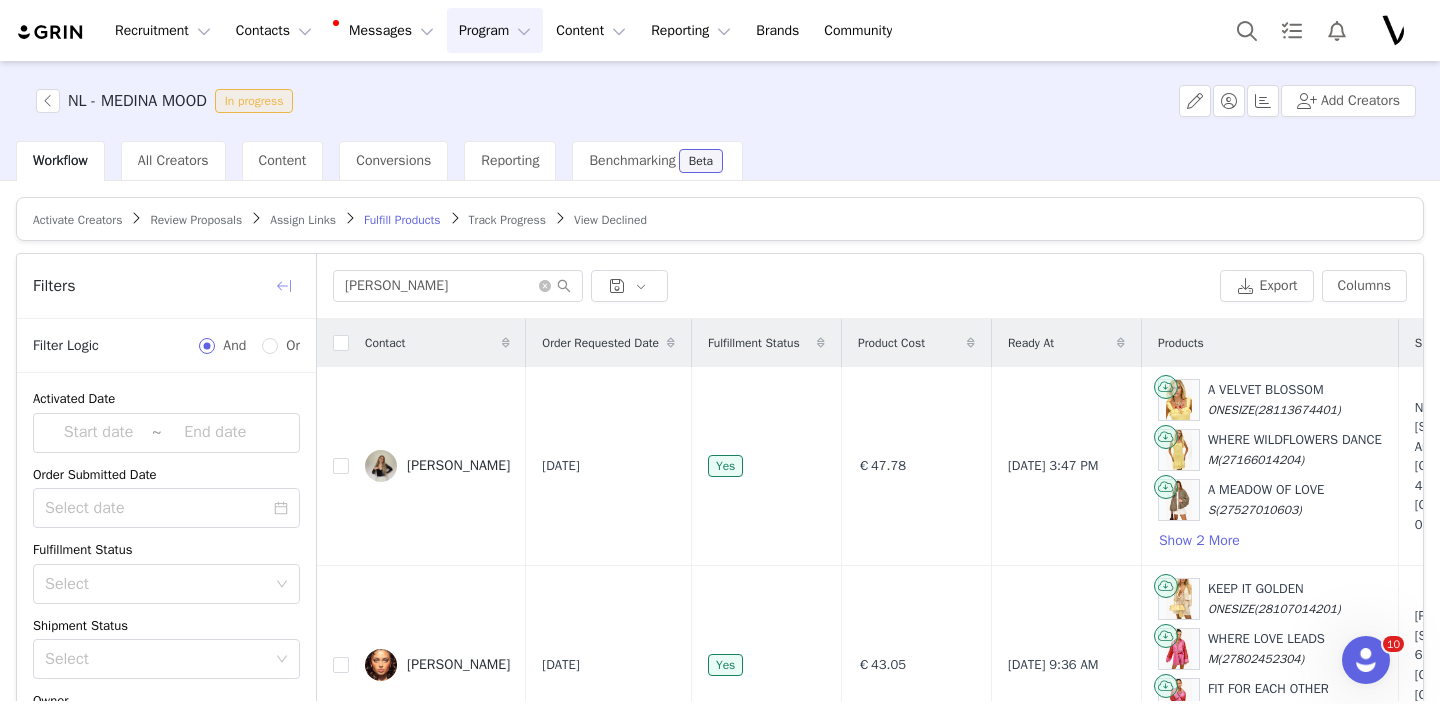 click at bounding box center (284, 286) 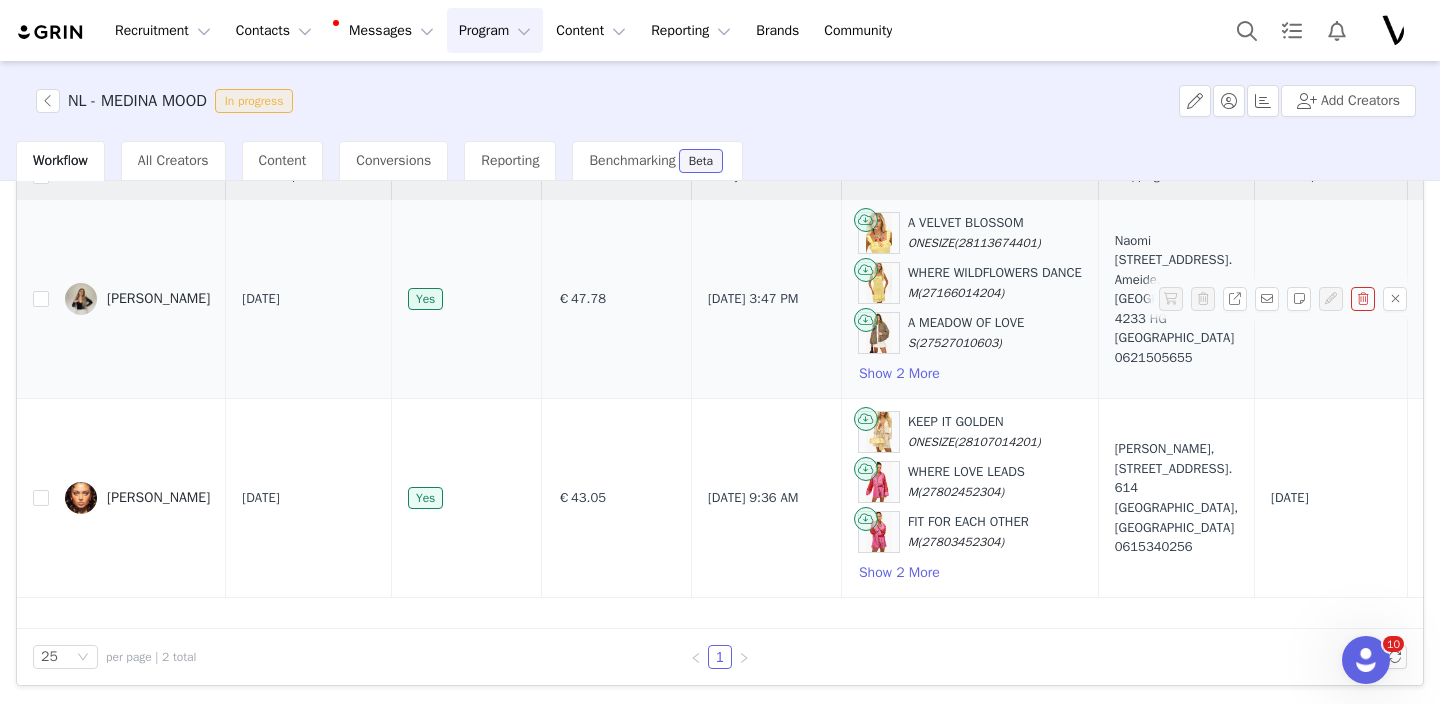 scroll, scrollTop: 0, scrollLeft: 0, axis: both 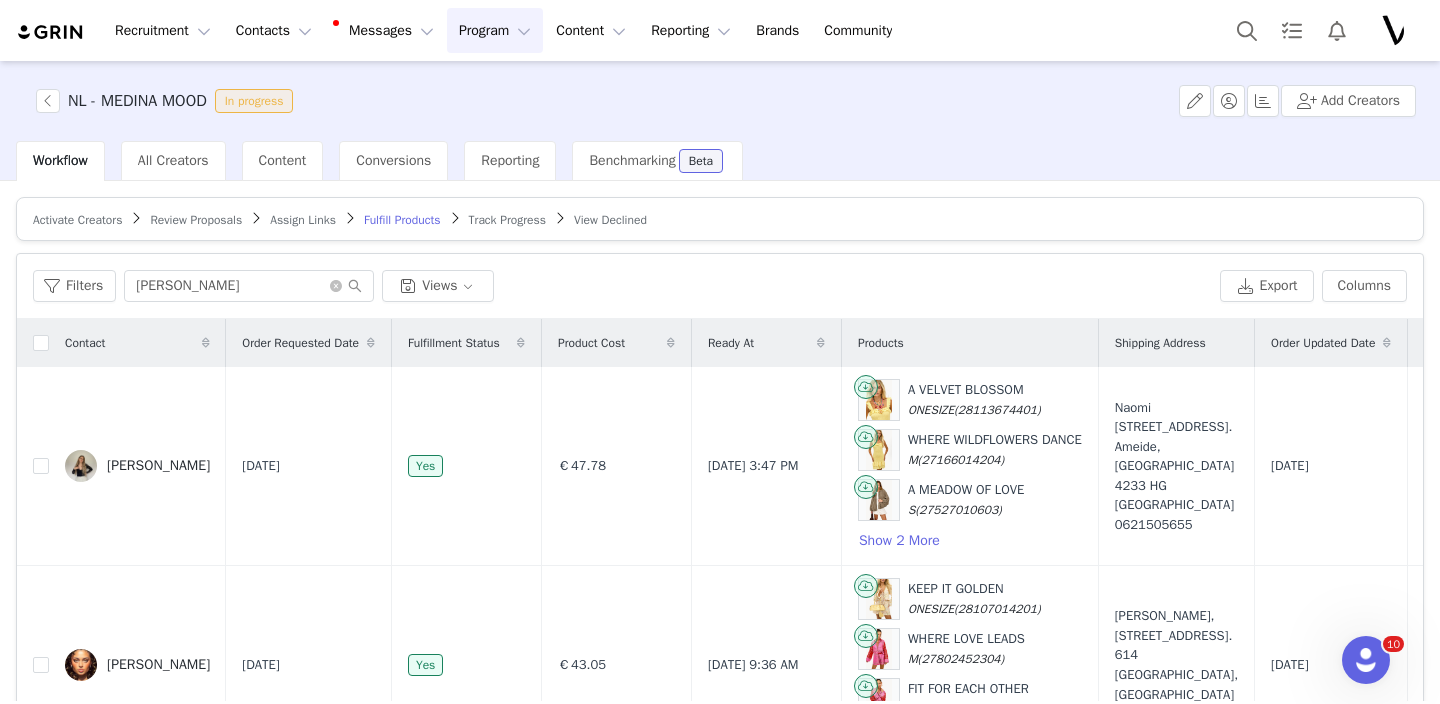click on "Assign Links" at bounding box center [303, 220] 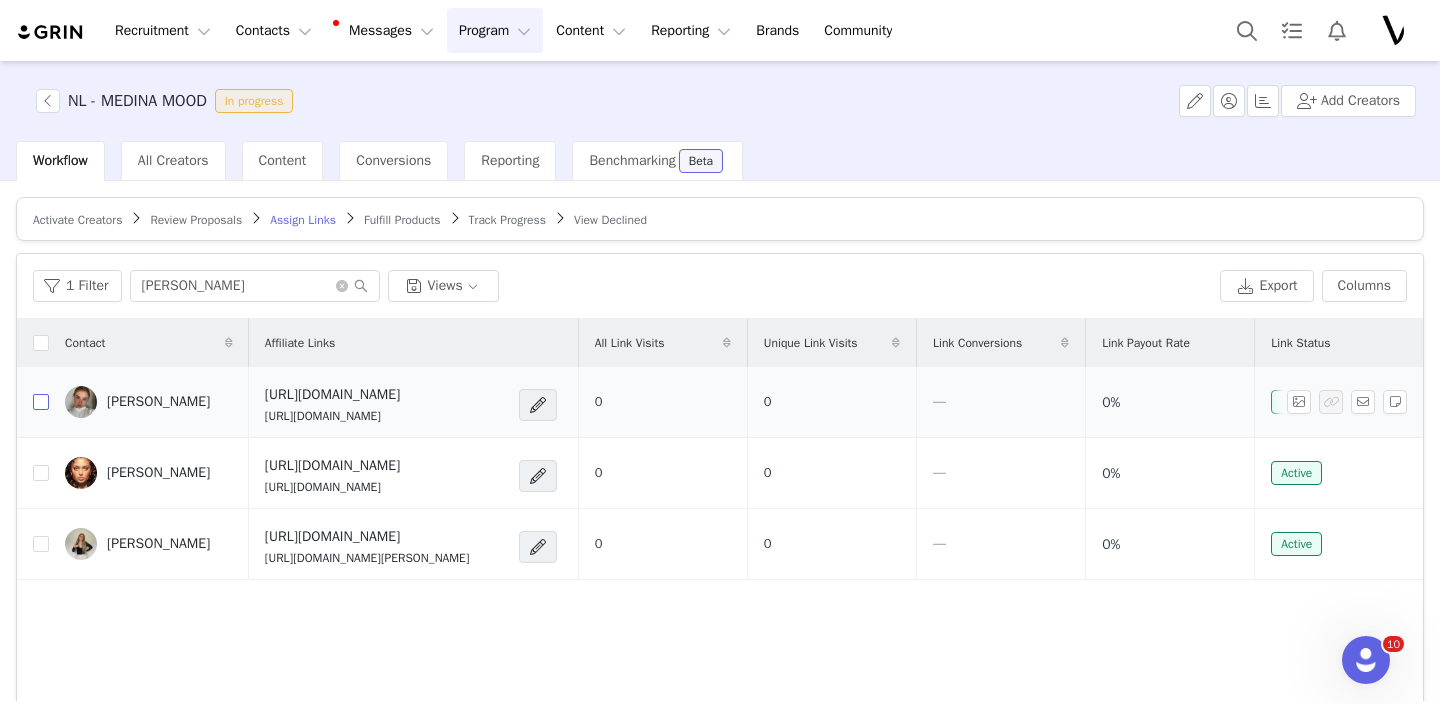 click at bounding box center (41, 402) 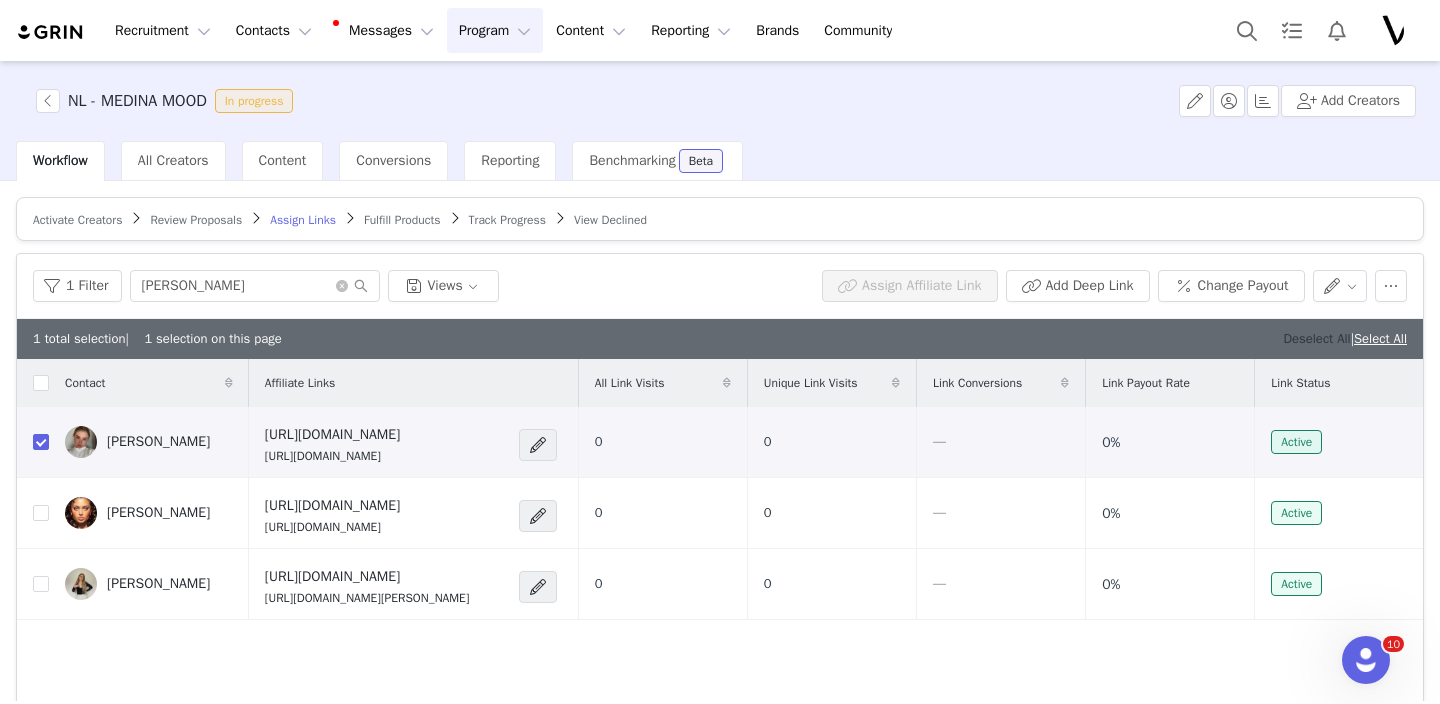 click on "Deselect All" at bounding box center [1316, 338] 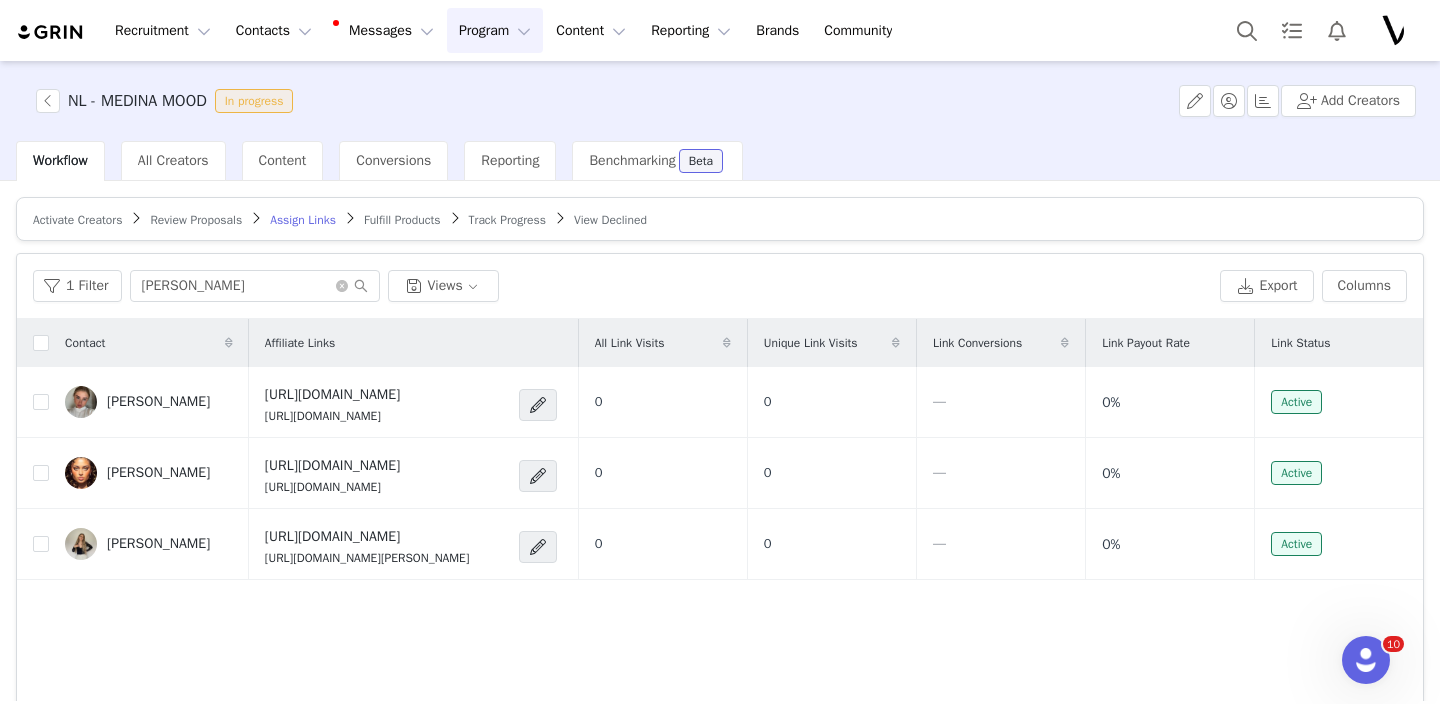 click on "Review Proposals" at bounding box center (196, 220) 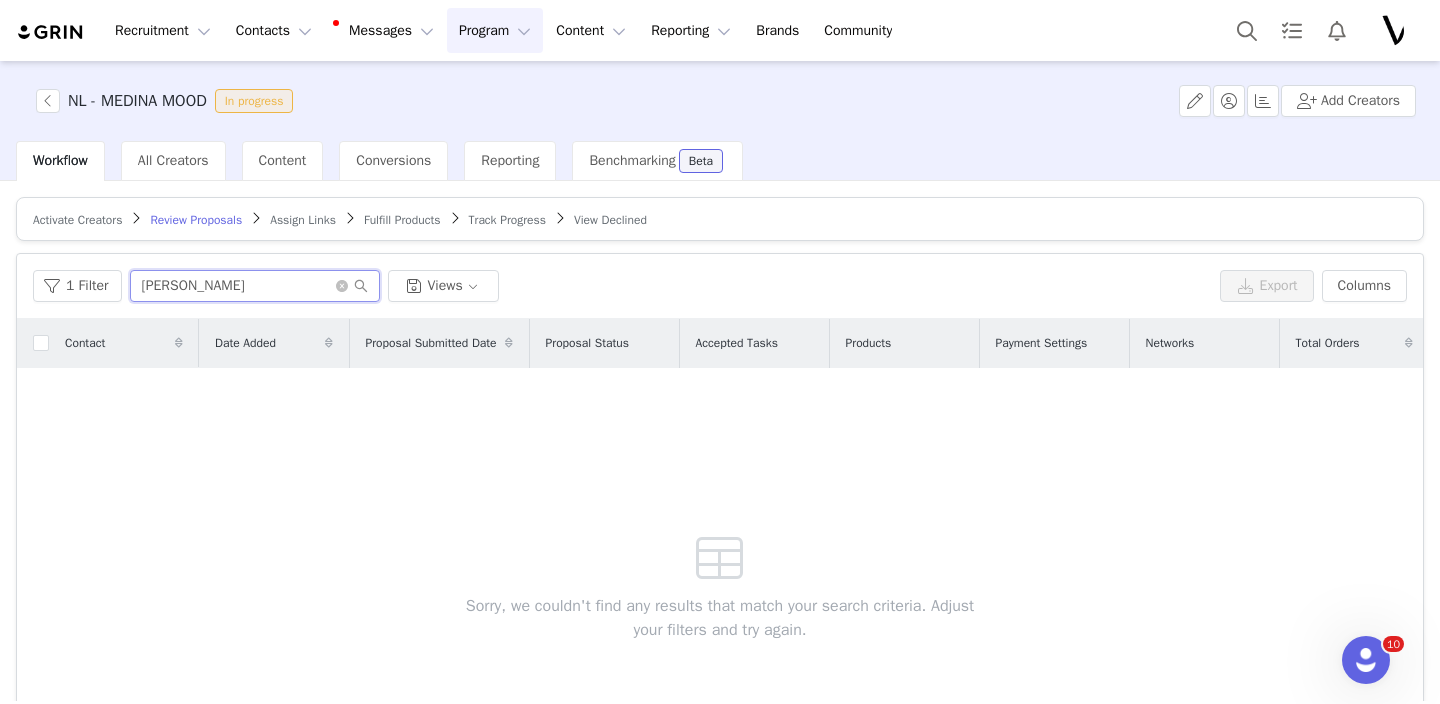 click on "naomi" at bounding box center (255, 286) 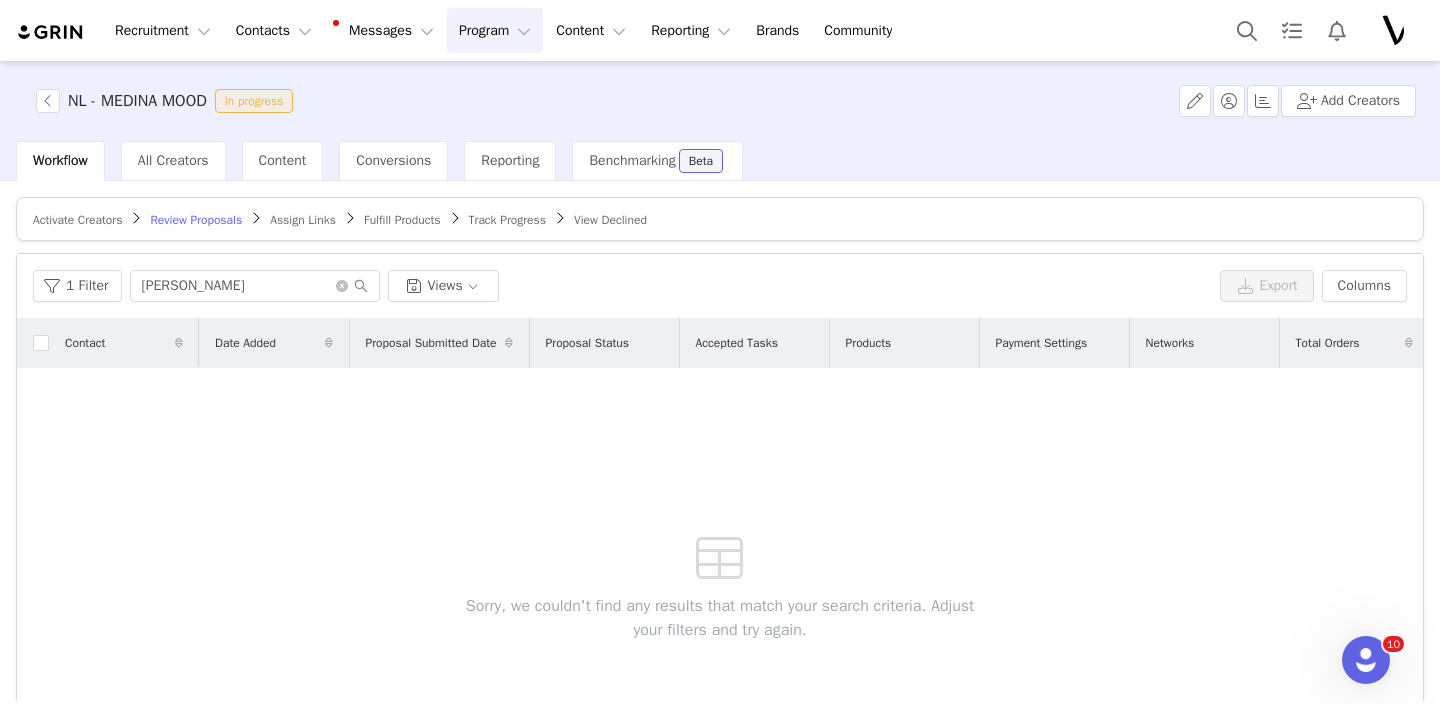 click on "Activate Creators Review Proposals Assign Links Fulfill Products Track Progress View Declined" at bounding box center (720, 219) 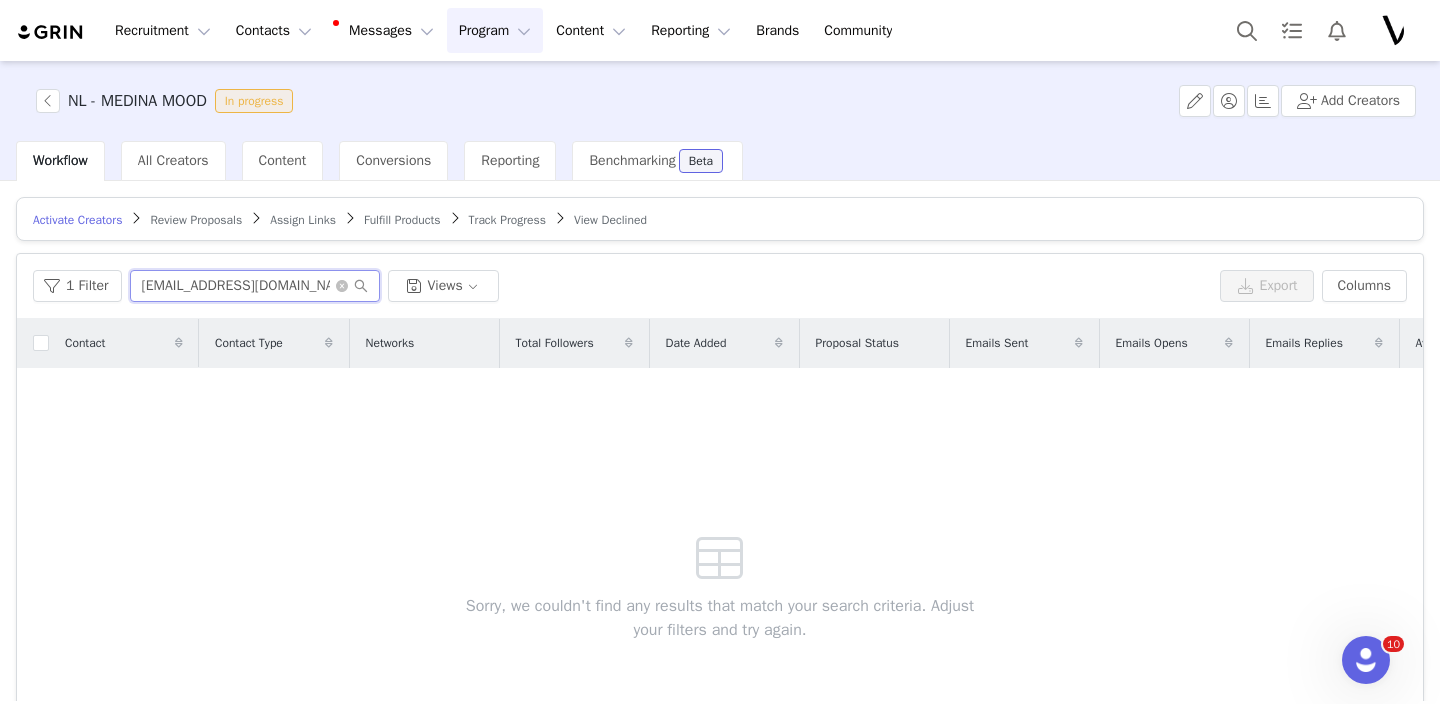 click on "[EMAIL_ADDRESS][DOMAIN_NAME]" at bounding box center [255, 286] 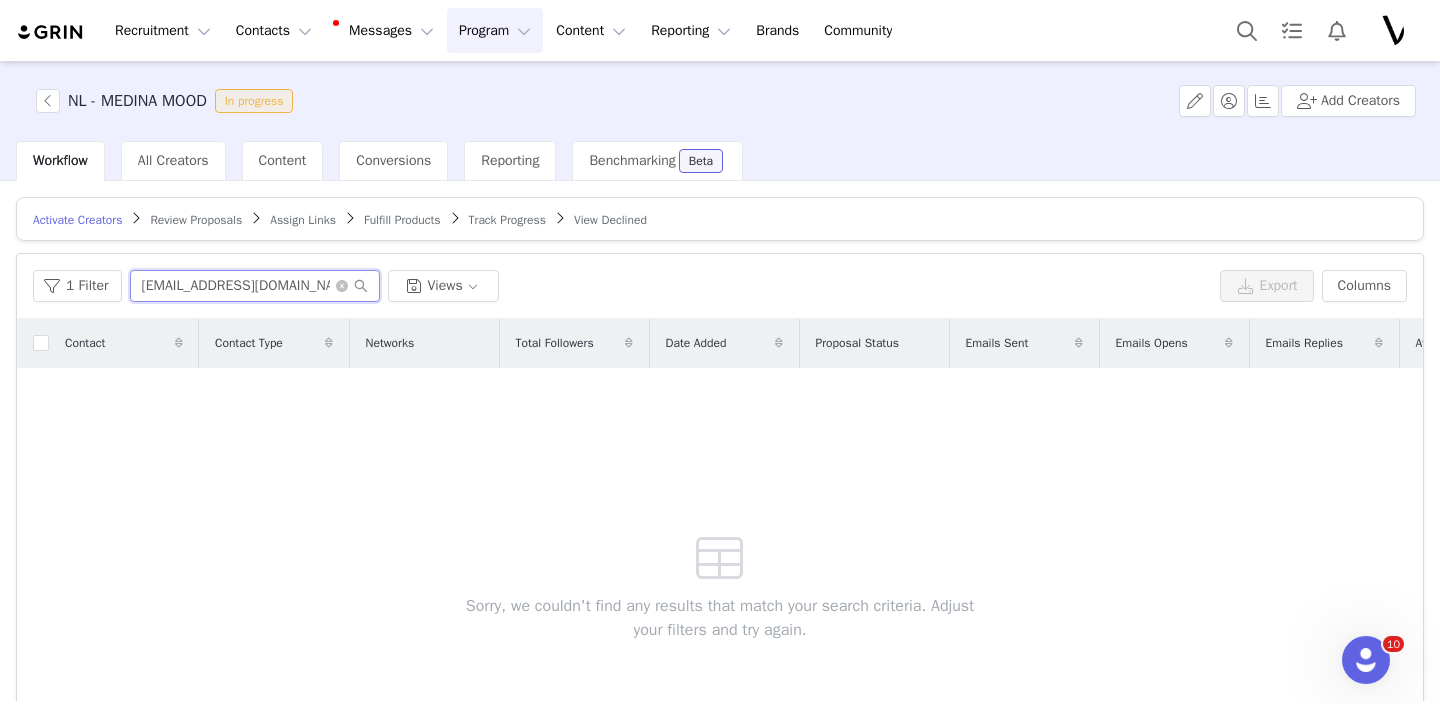 click on "[EMAIL_ADDRESS][DOMAIN_NAME]" at bounding box center [255, 286] 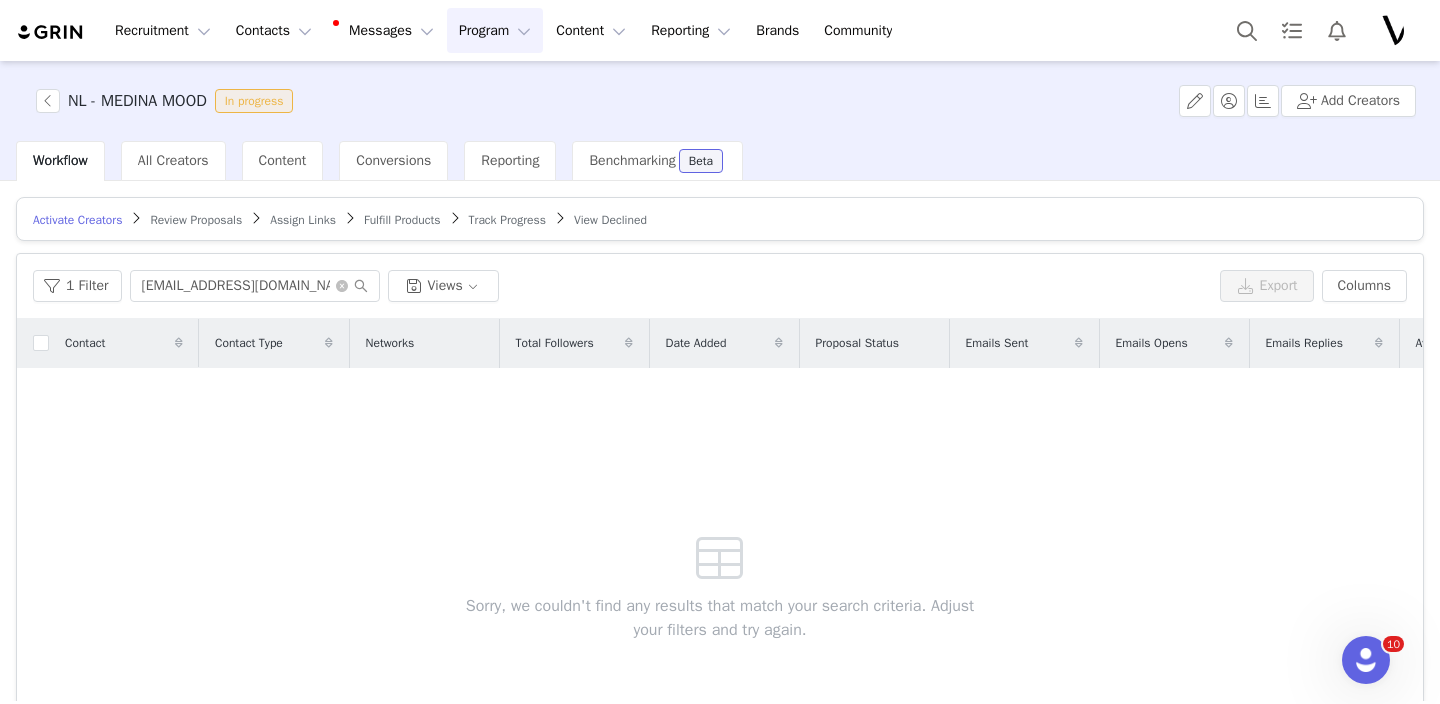 click on "Assign Links" at bounding box center (303, 220) 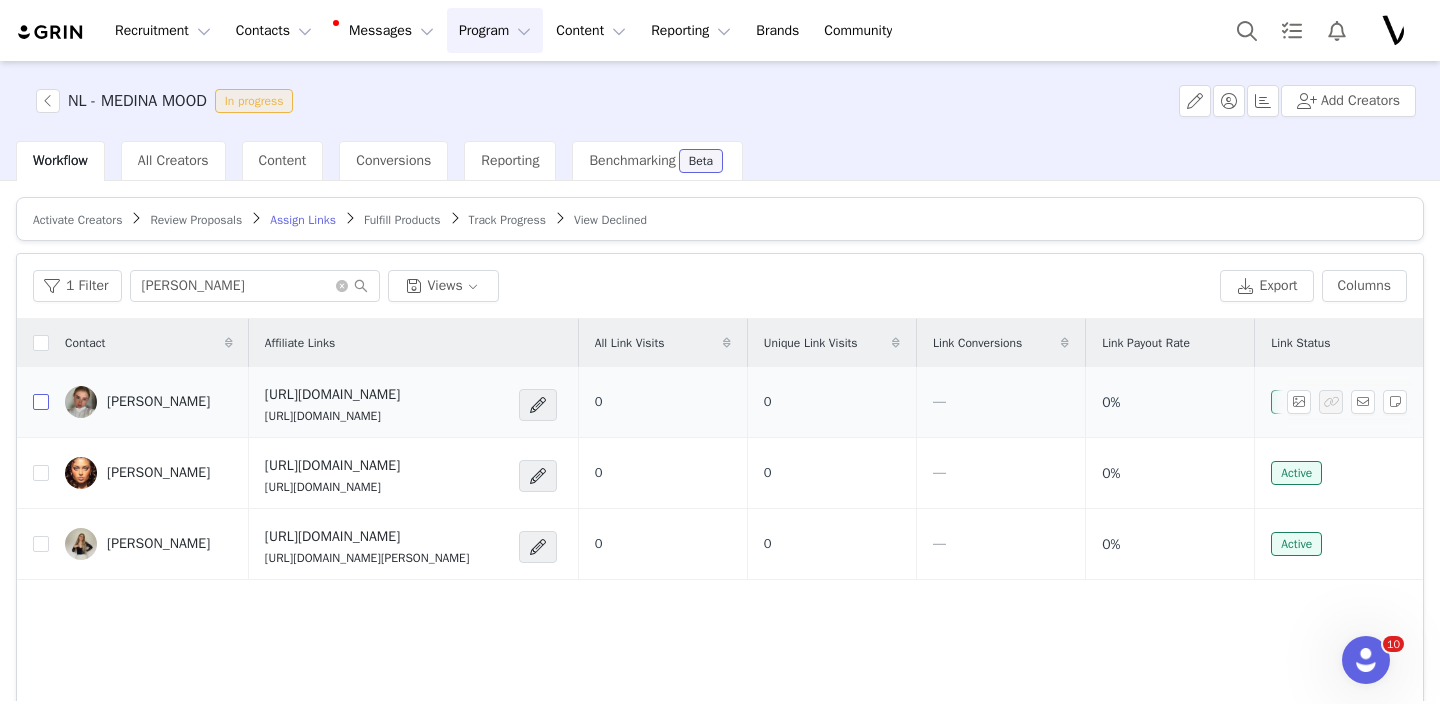 click at bounding box center (41, 402) 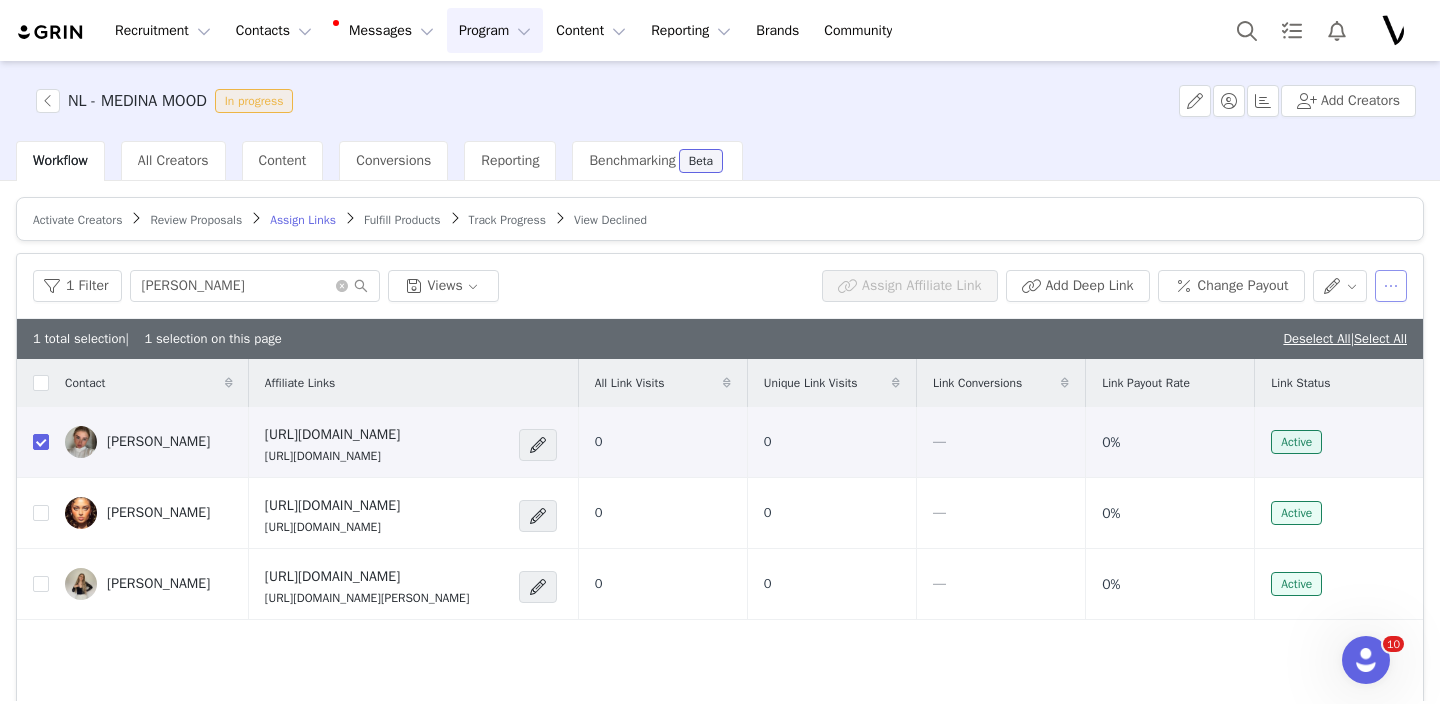 click at bounding box center [1391, 286] 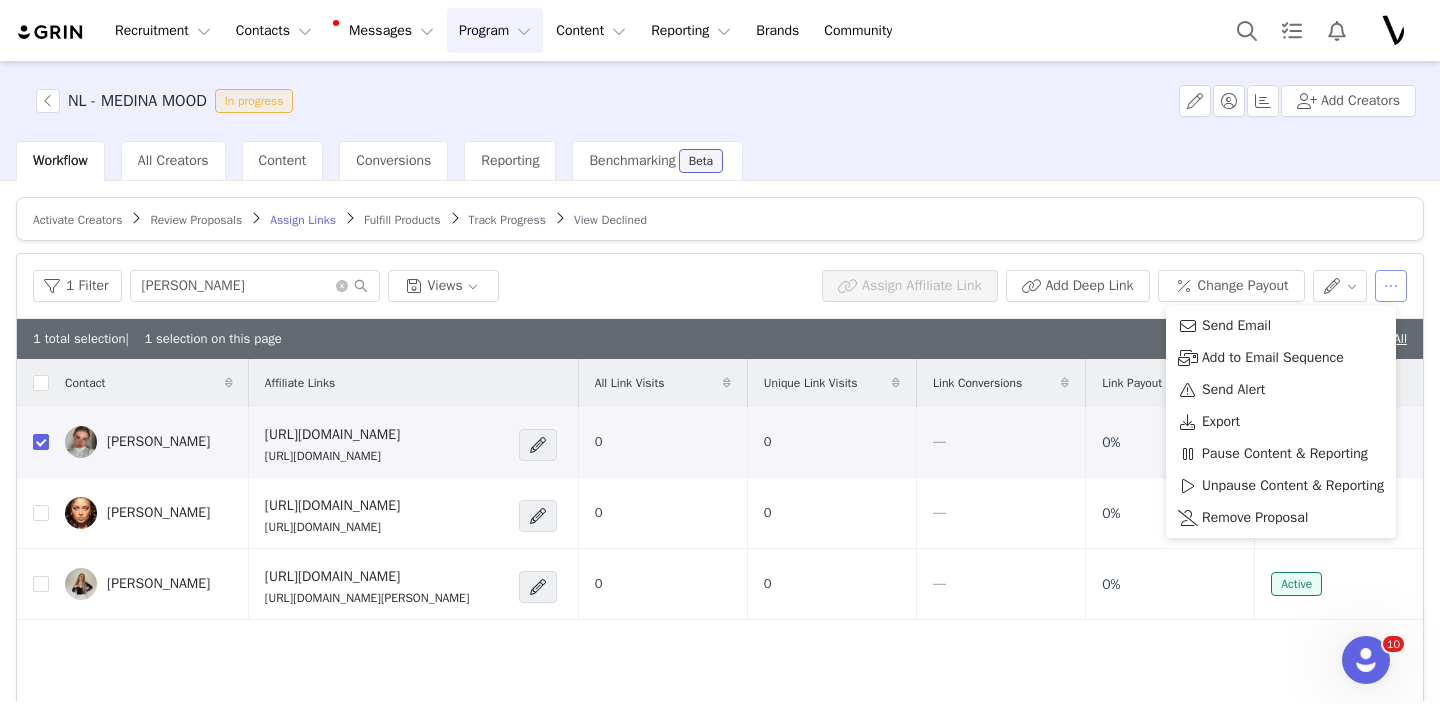 click at bounding box center [1391, 286] 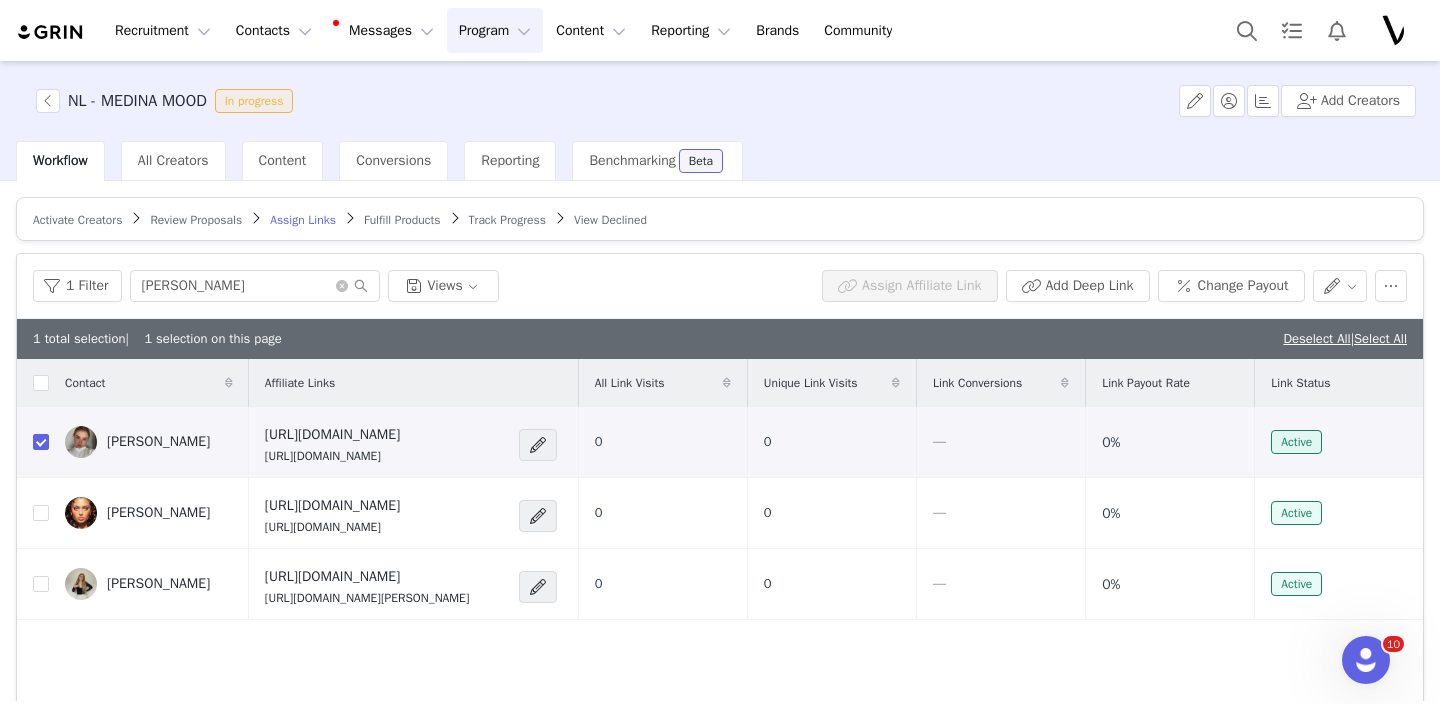 click on "Track Progress" at bounding box center [507, 220] 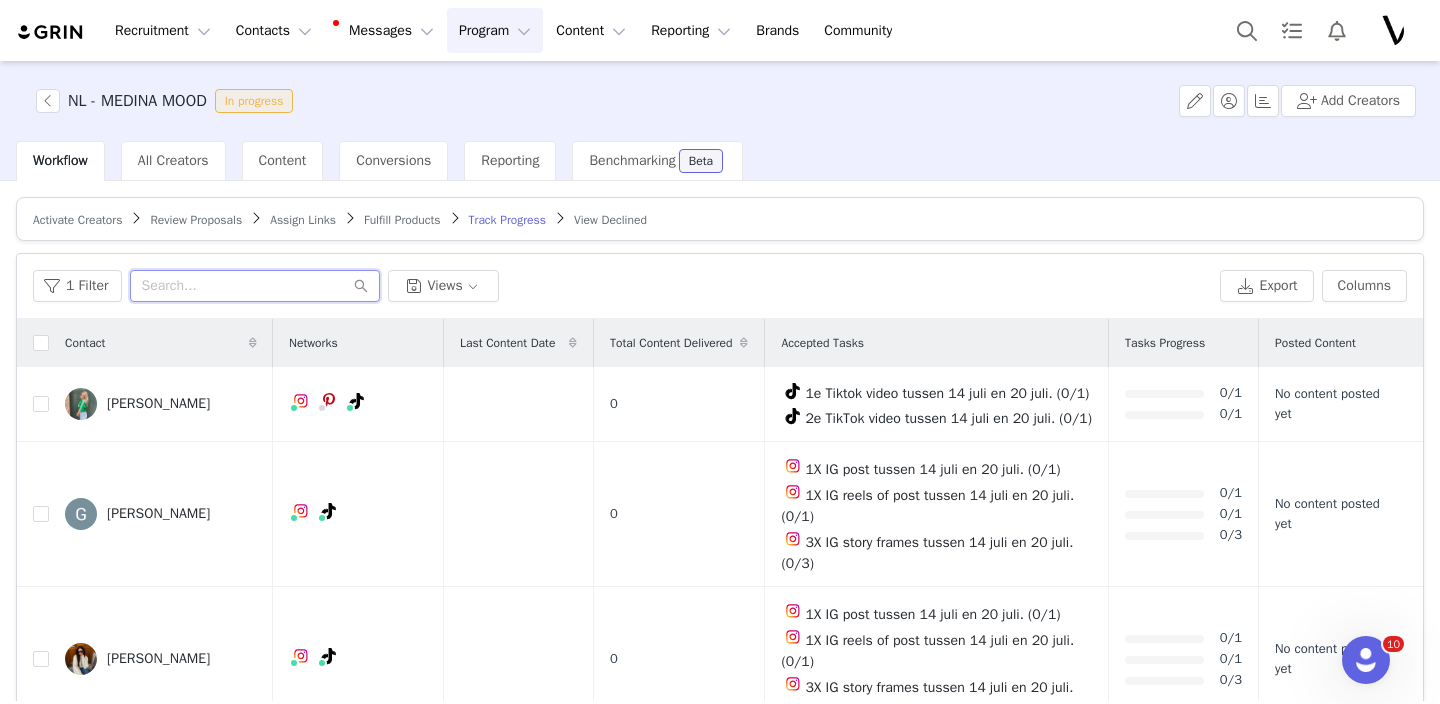 click at bounding box center [255, 286] 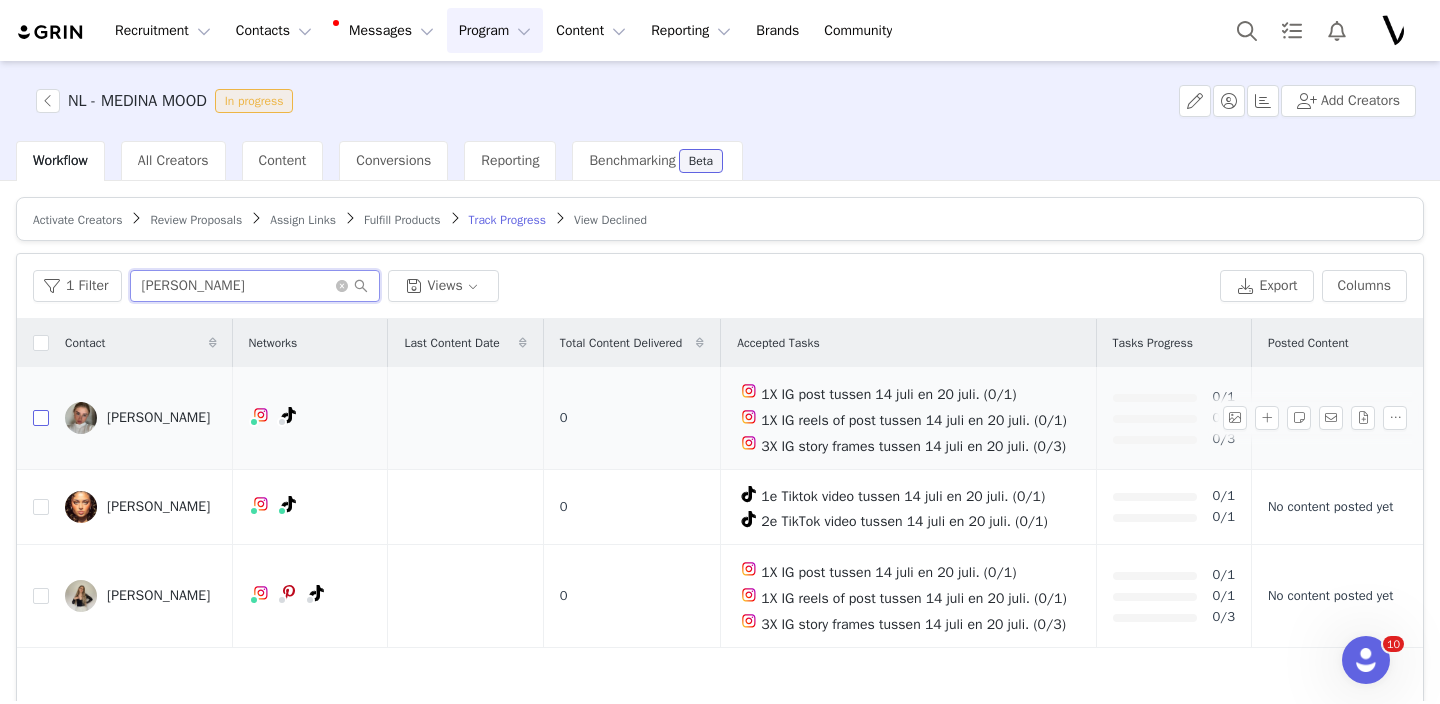 type on "naomi" 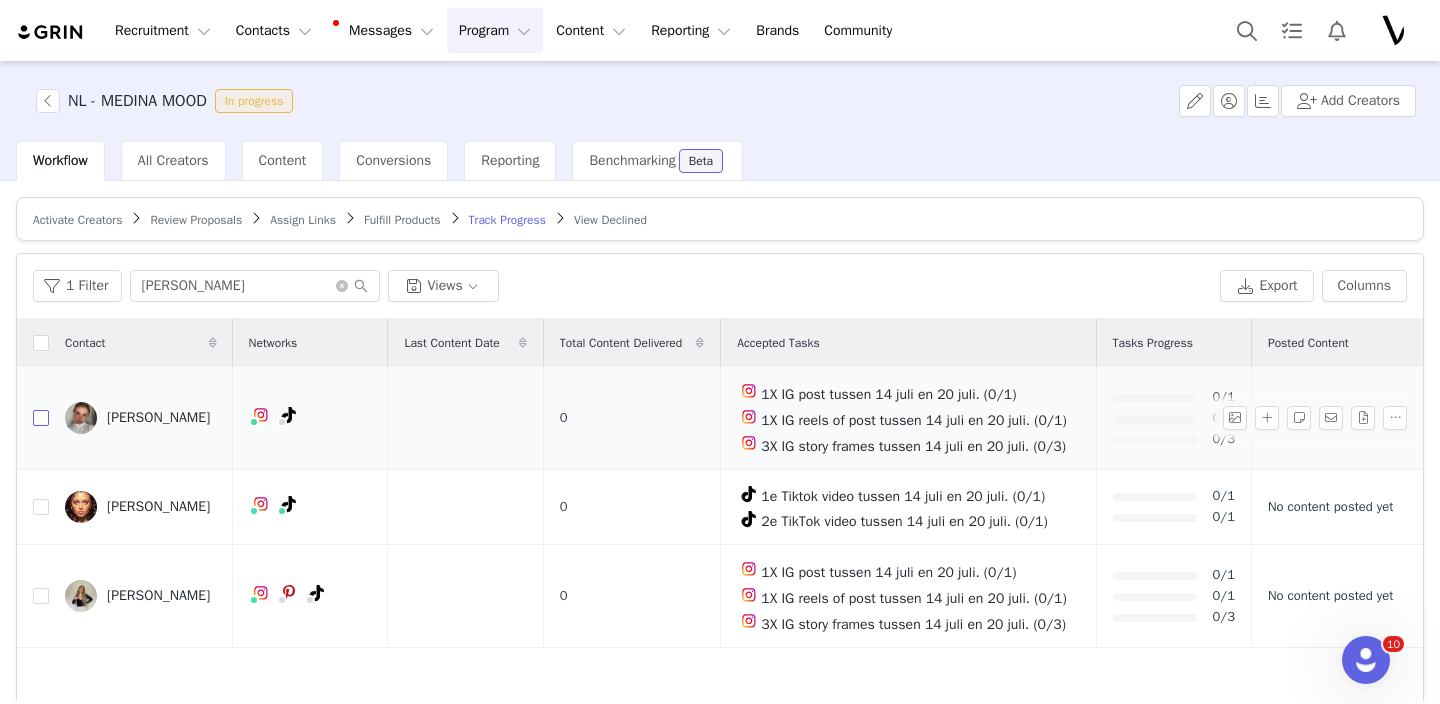 click at bounding box center (41, 418) 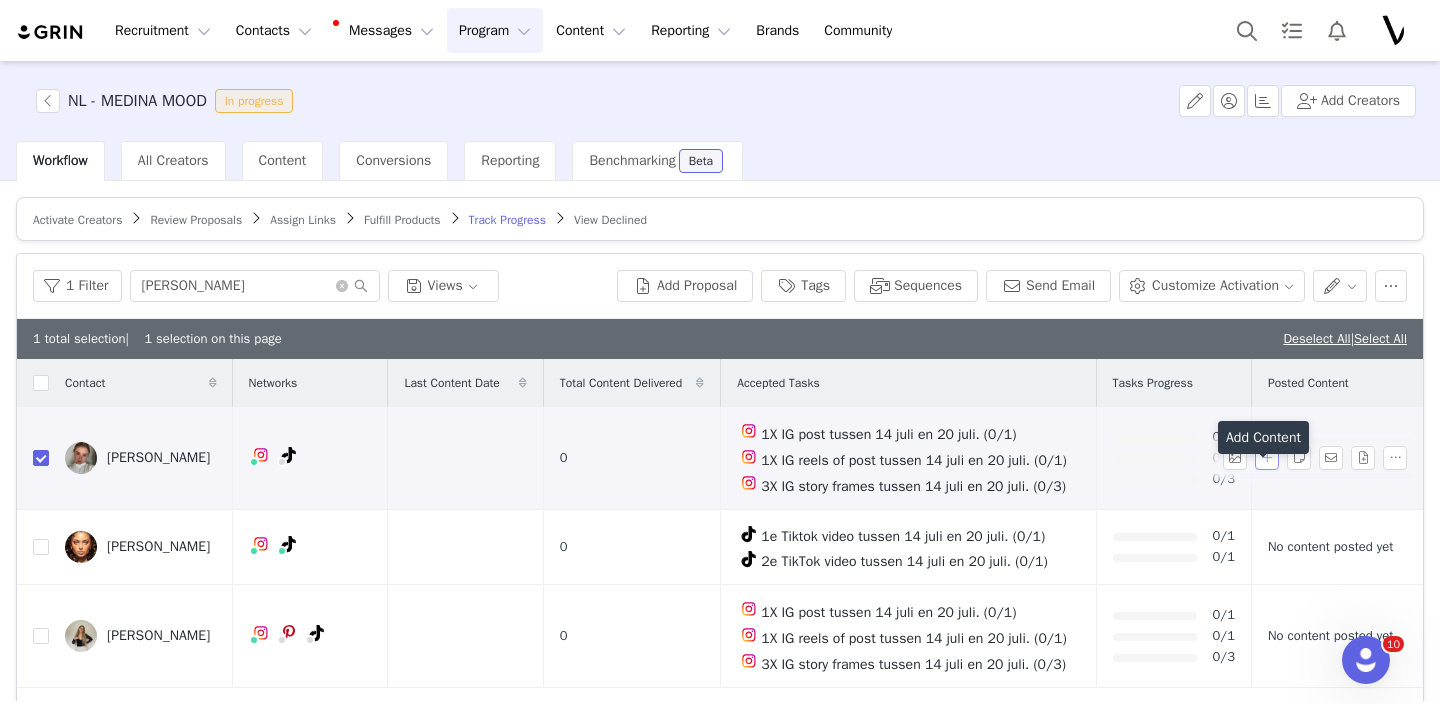 click at bounding box center (1267, 458) 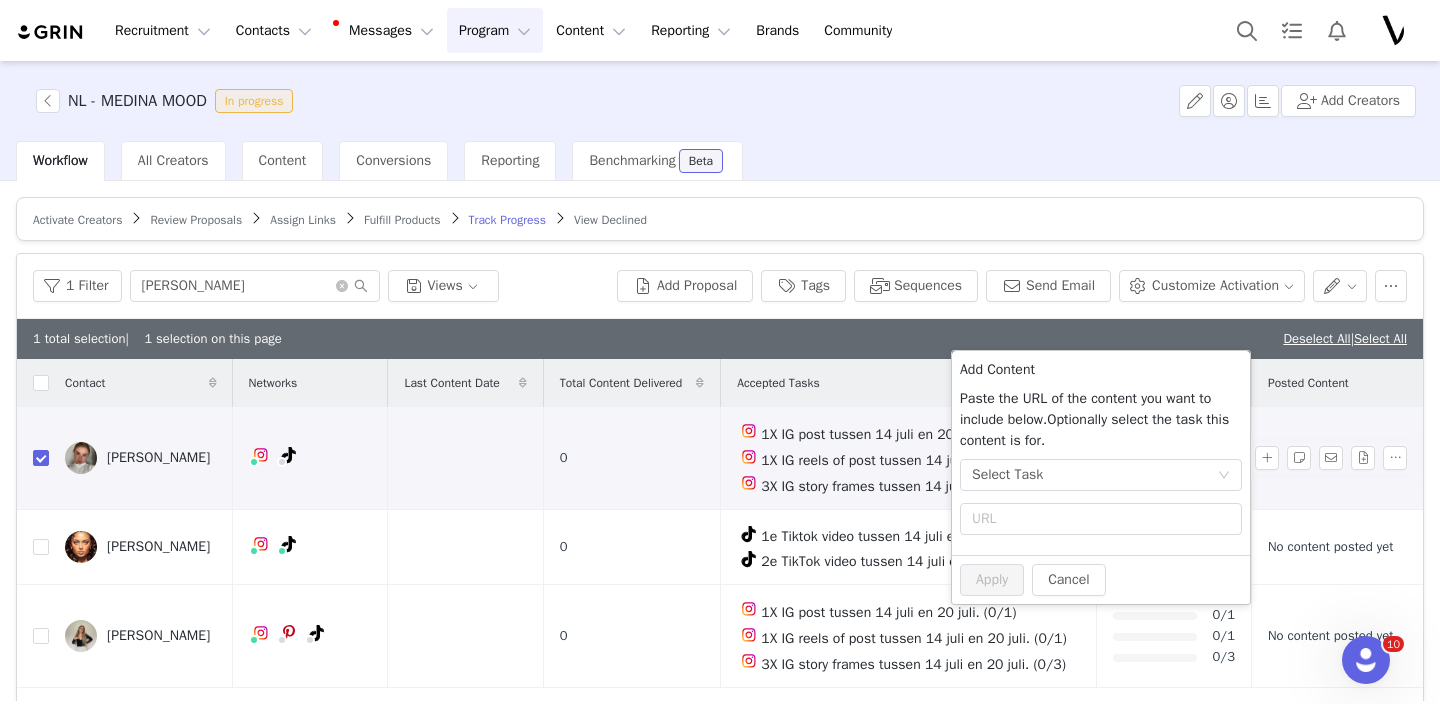 click on "Posted Content" at bounding box center [1337, 383] 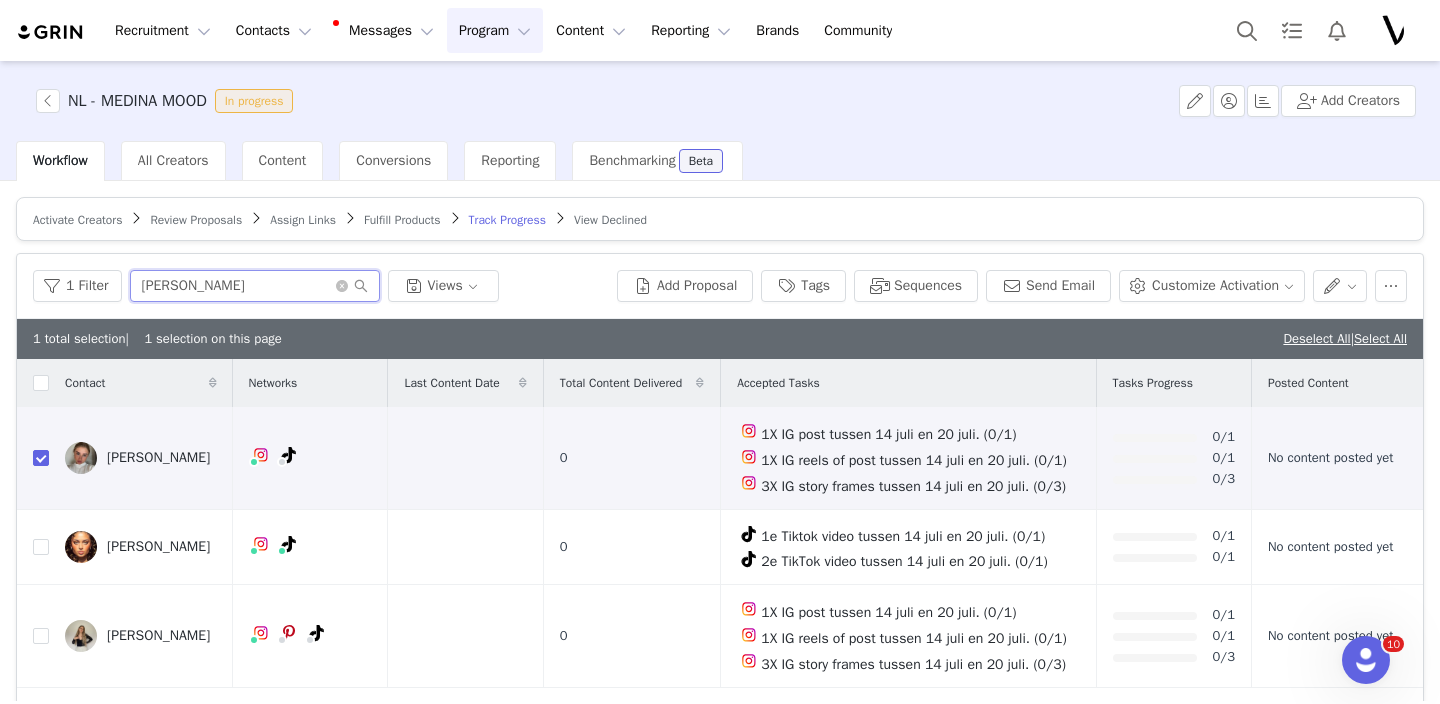 click on "naomi" at bounding box center (255, 286) 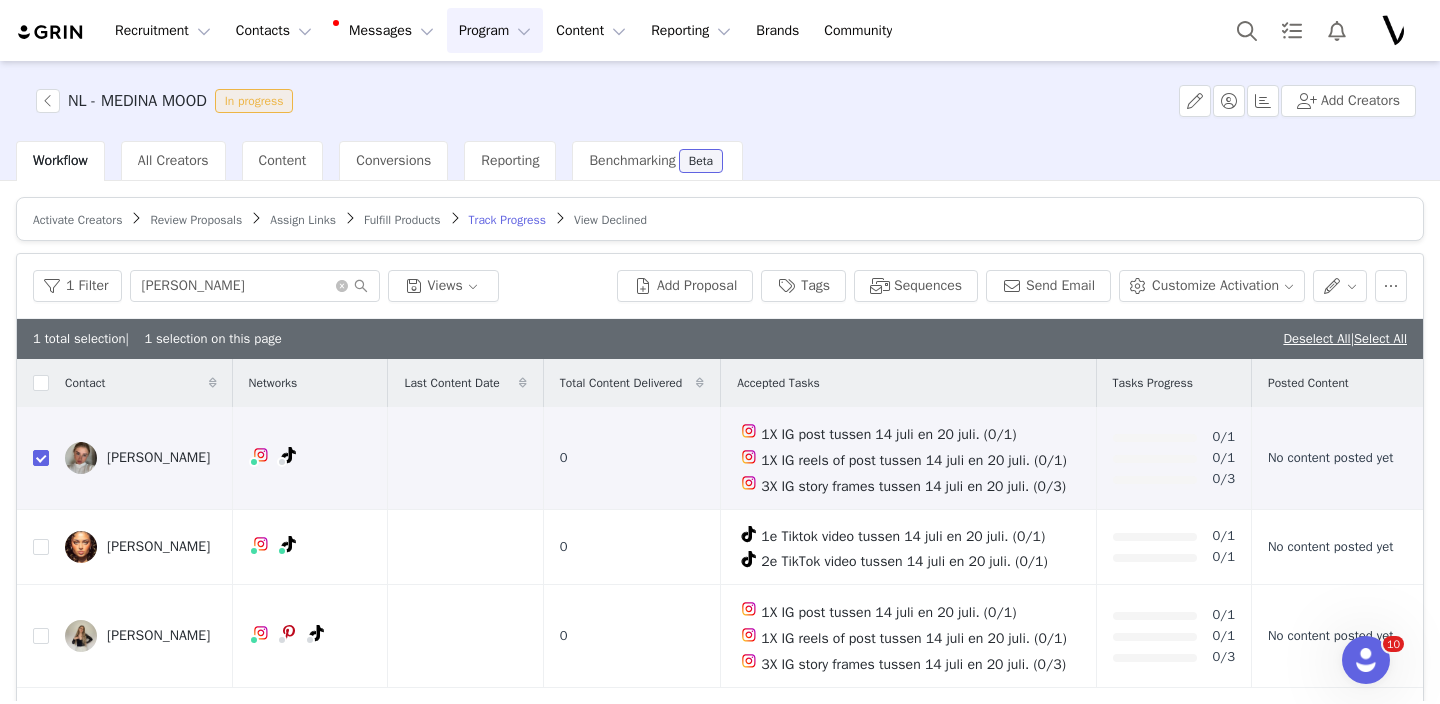 click on "Fulfill Products" at bounding box center [402, 220] 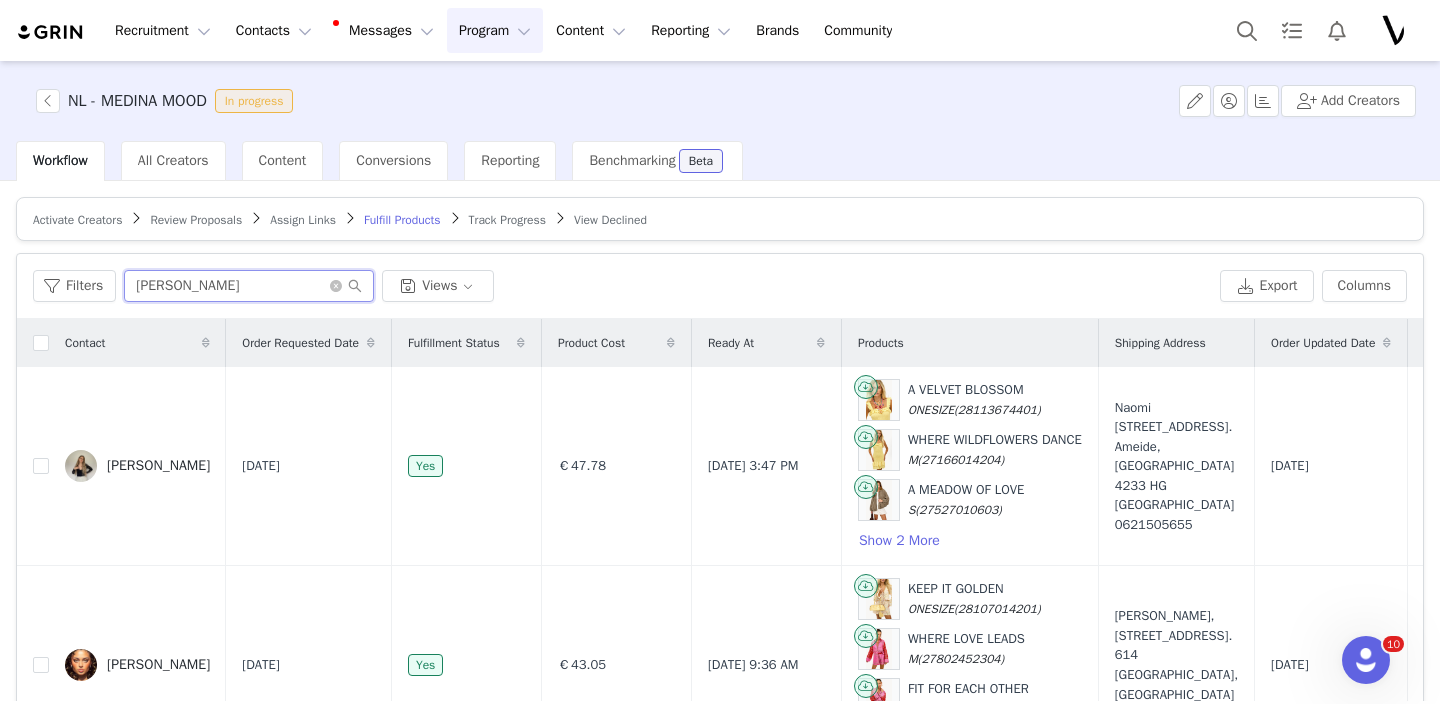 click on "naomi" at bounding box center [249, 286] 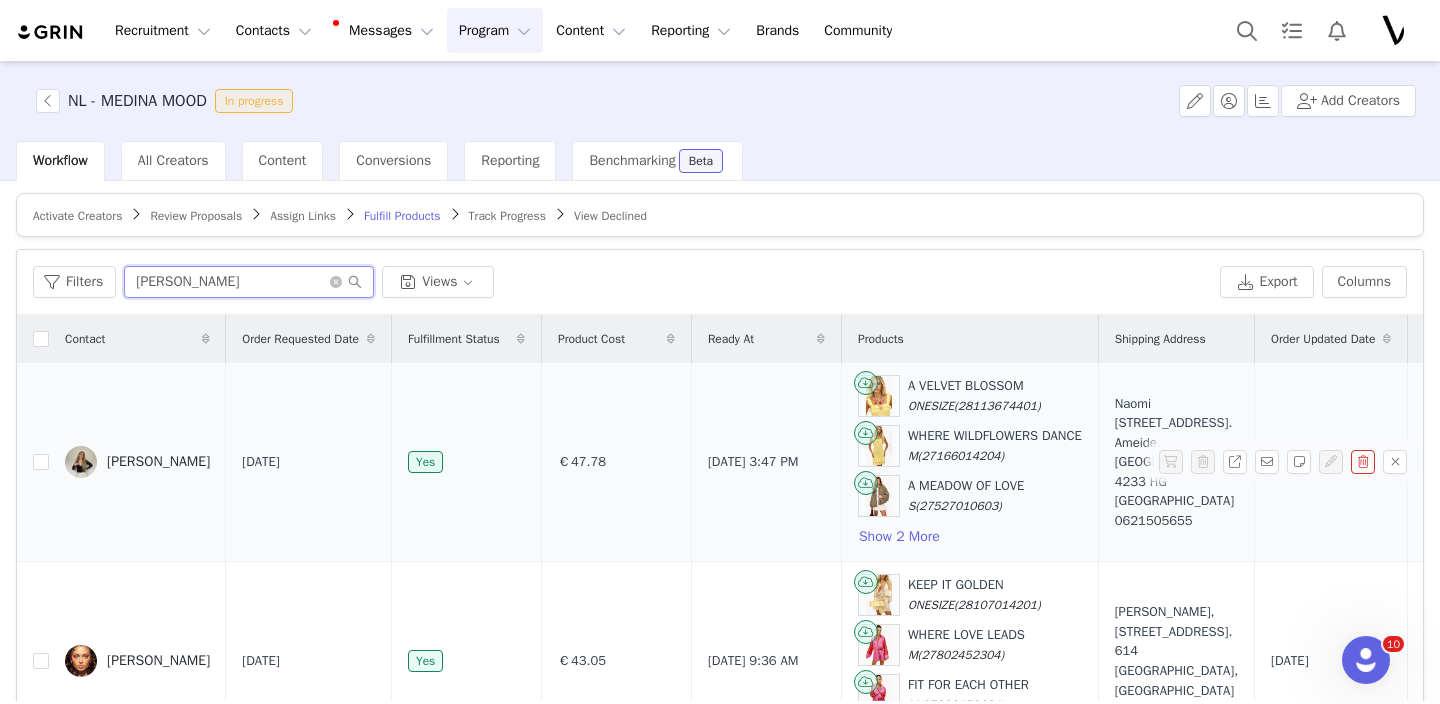 scroll, scrollTop: 0, scrollLeft: 0, axis: both 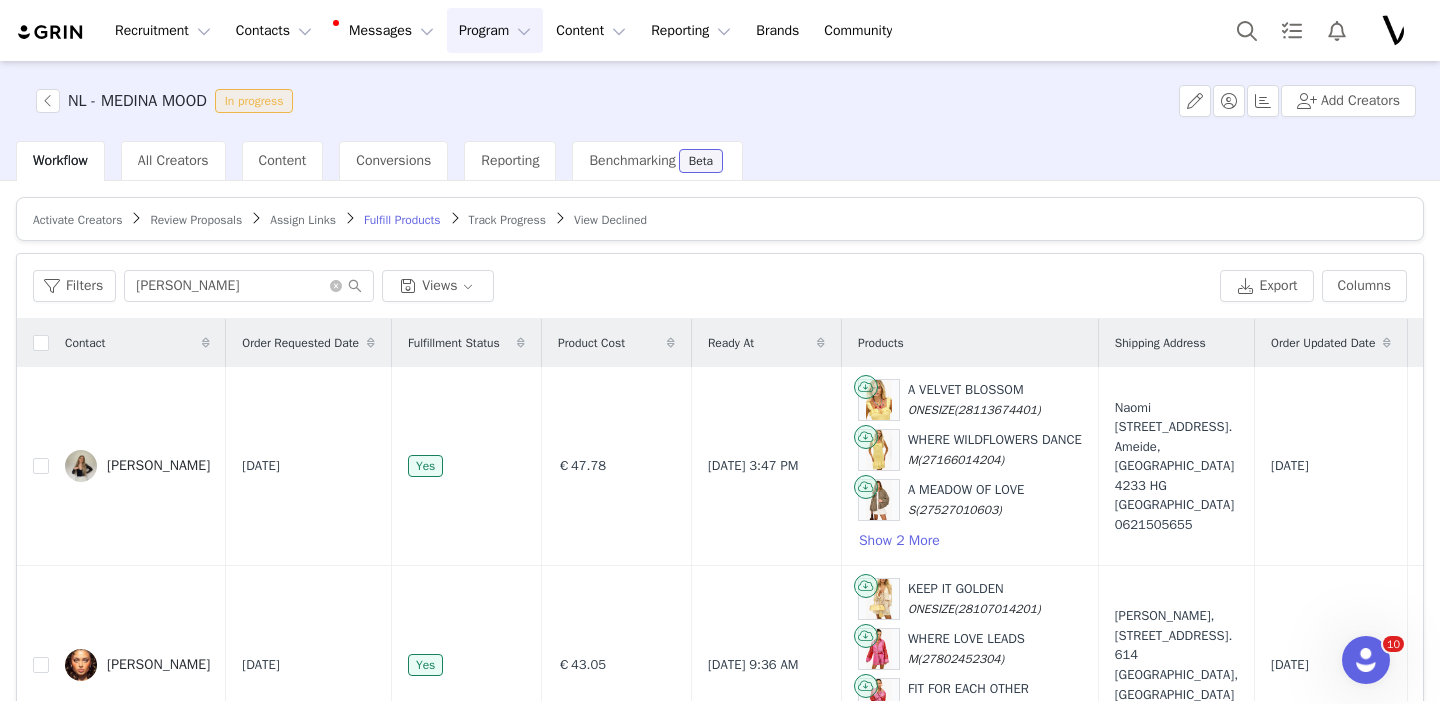 click on "Track Progress" at bounding box center (507, 220) 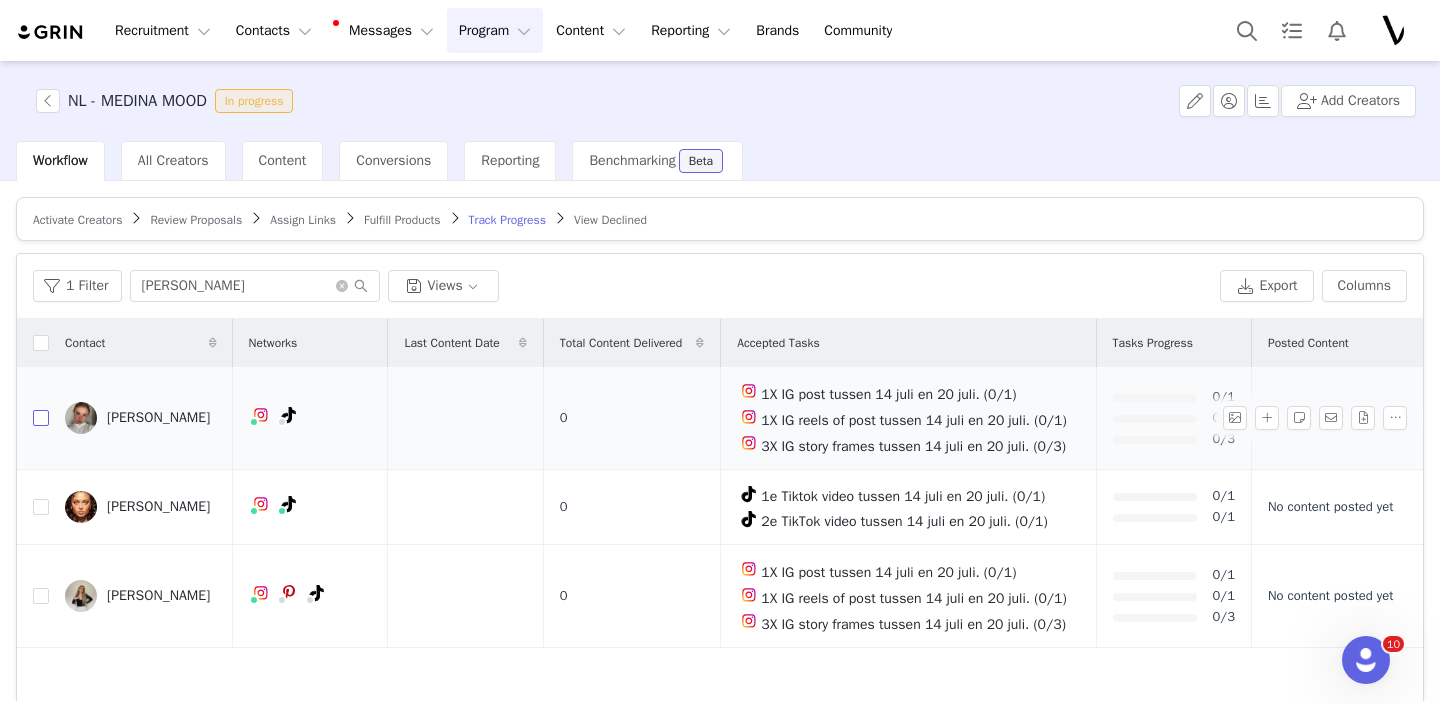 click at bounding box center [41, 418] 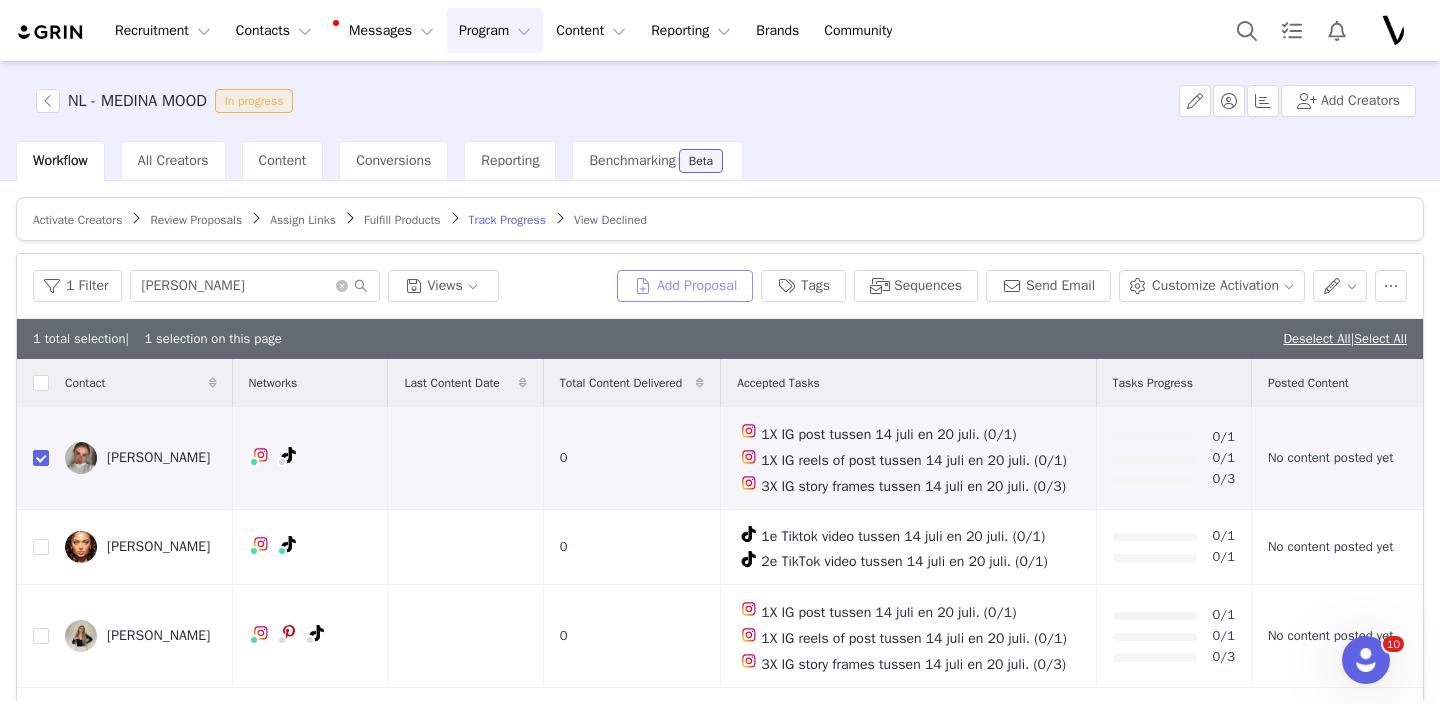 click on "Add Proposal" at bounding box center (685, 286) 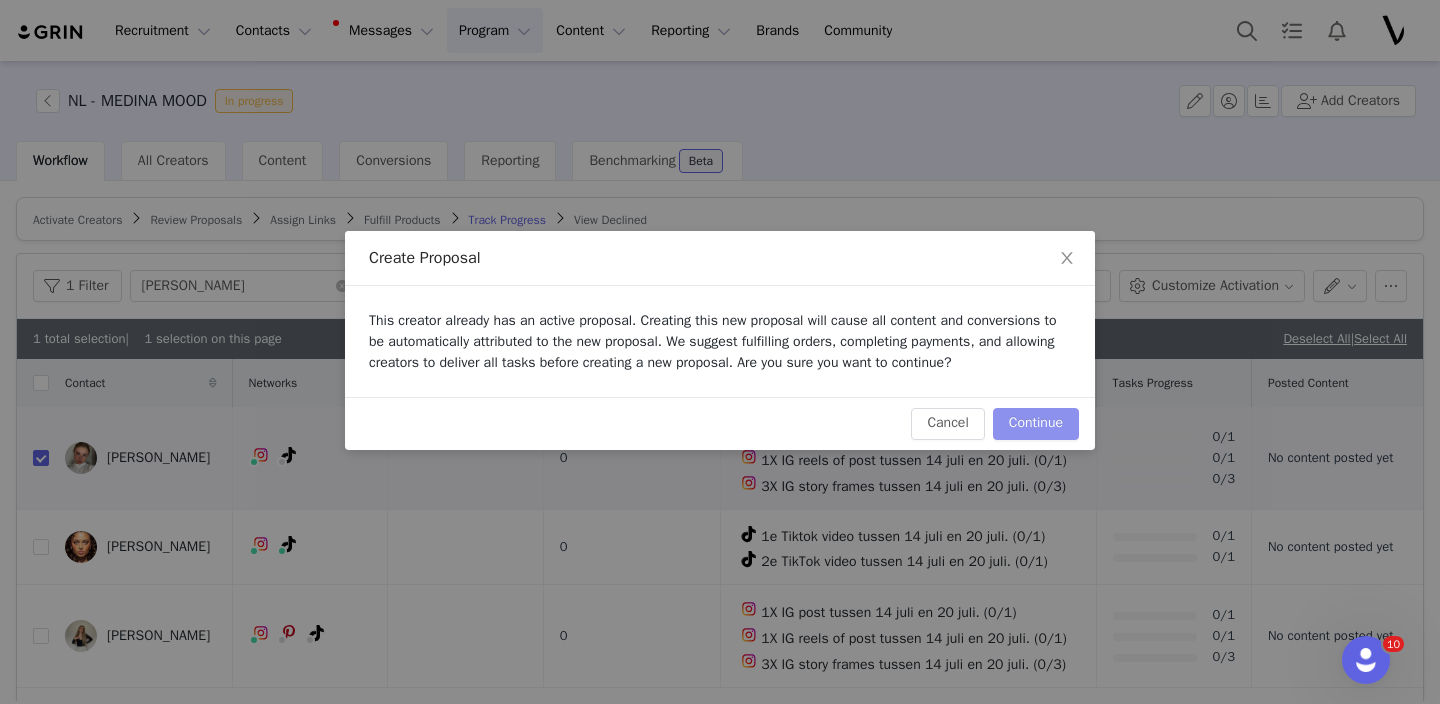 click on "Continue" at bounding box center (1036, 424) 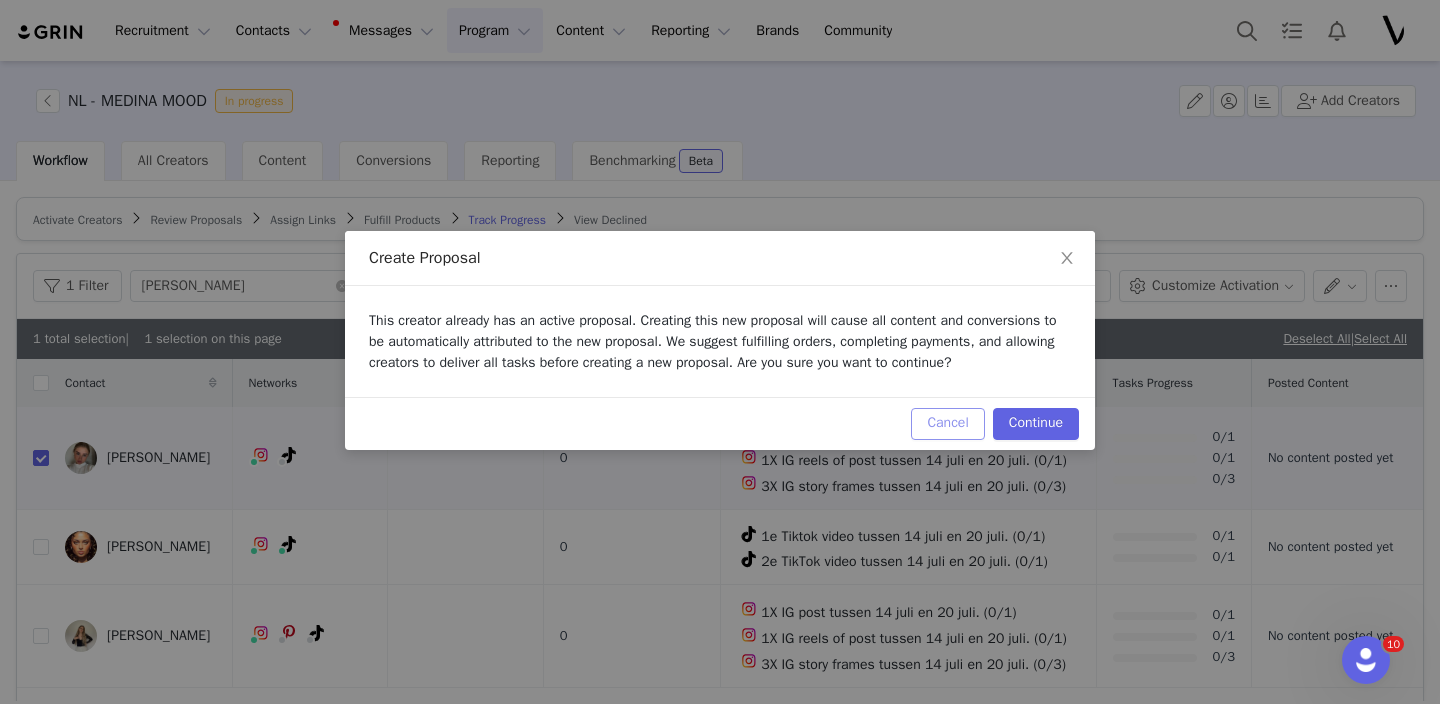 click on "Cancel" at bounding box center [947, 424] 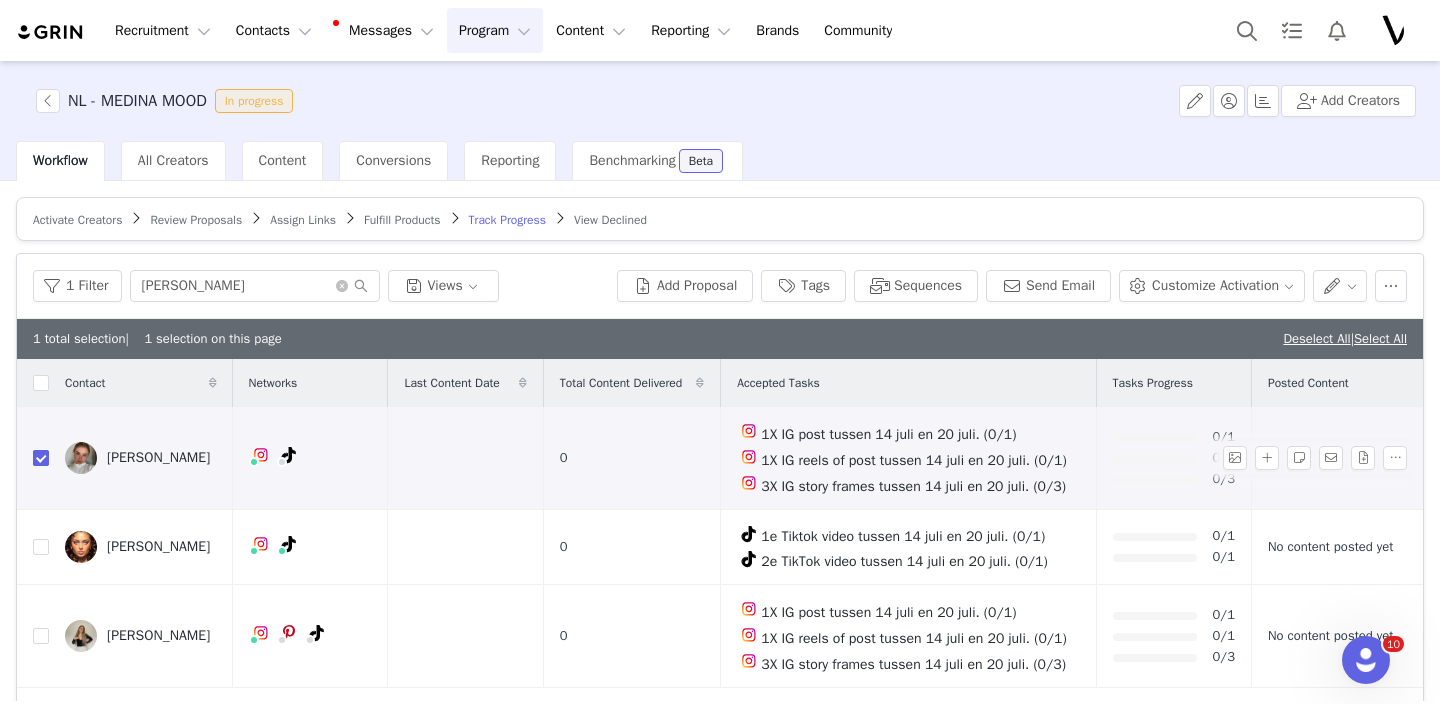 click at bounding box center [41, 458] 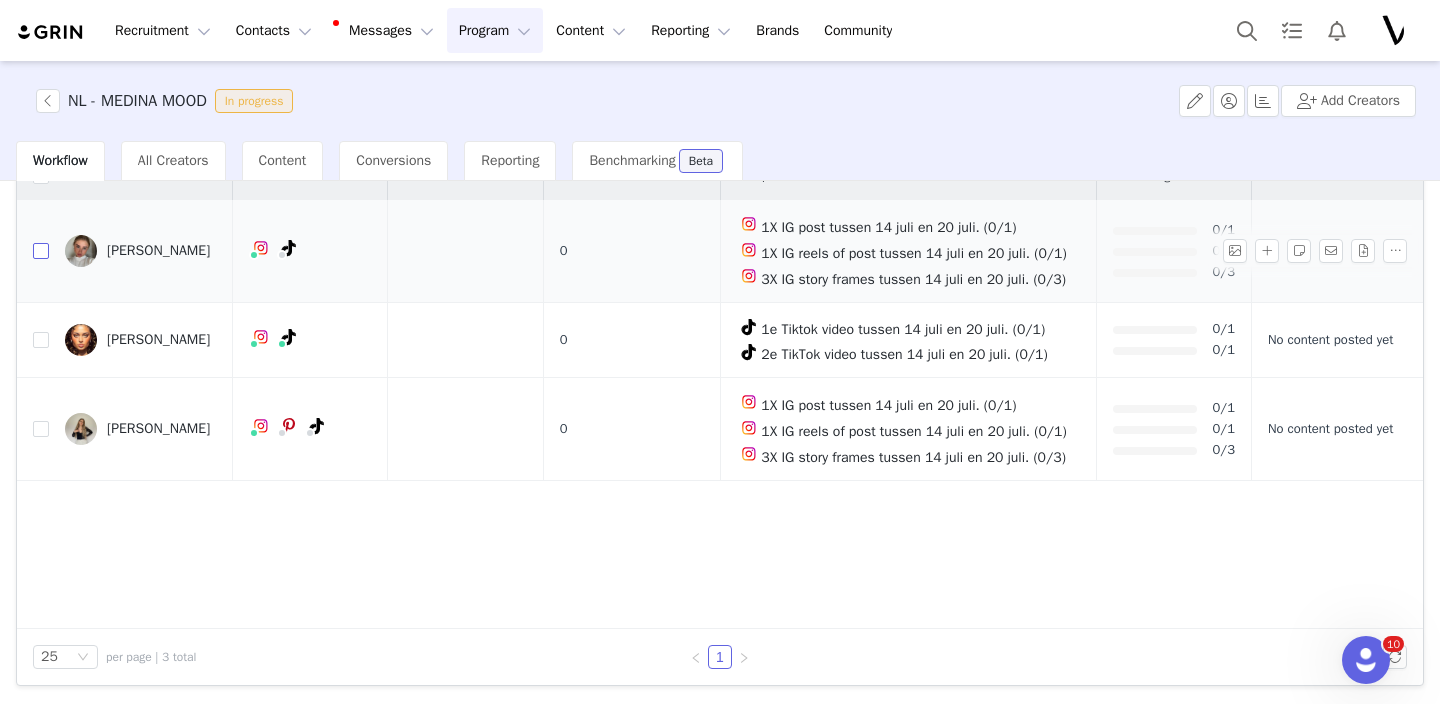 scroll, scrollTop: 0, scrollLeft: 0, axis: both 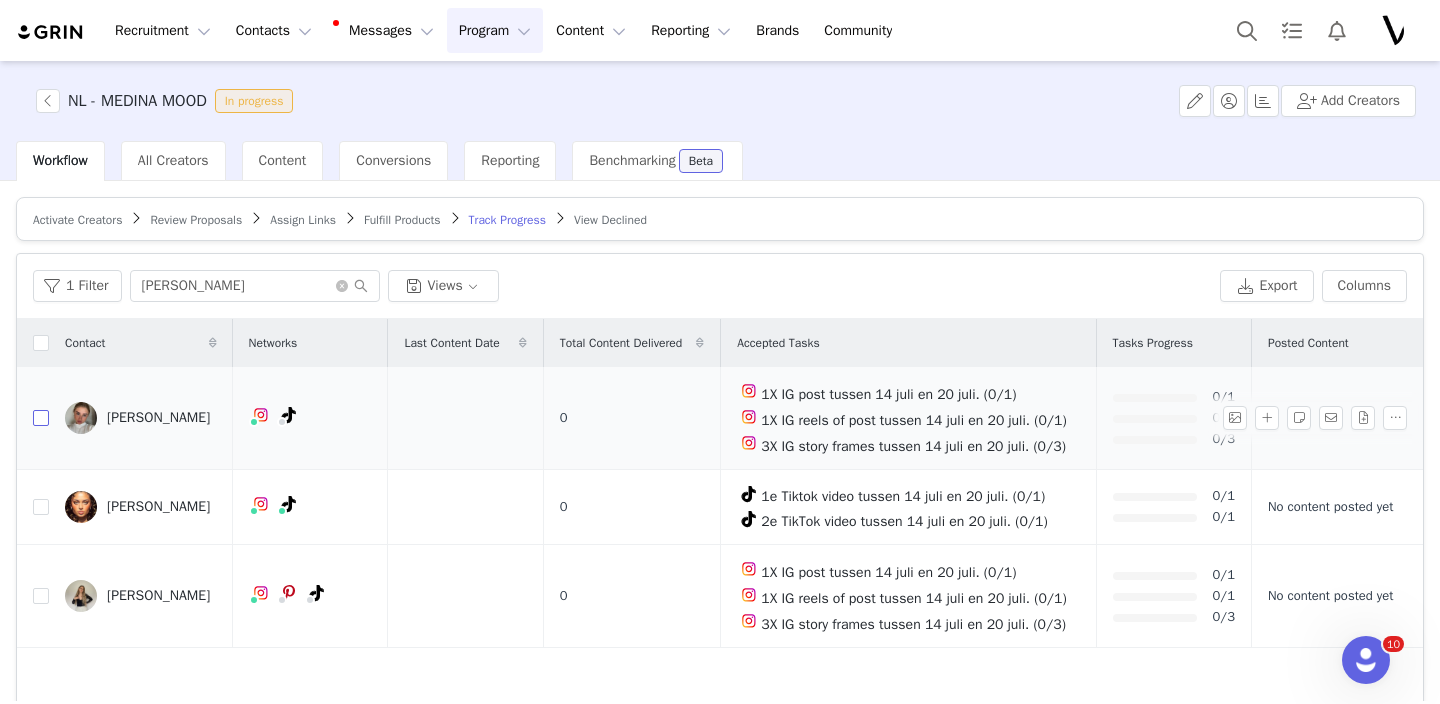click at bounding box center (41, 418) 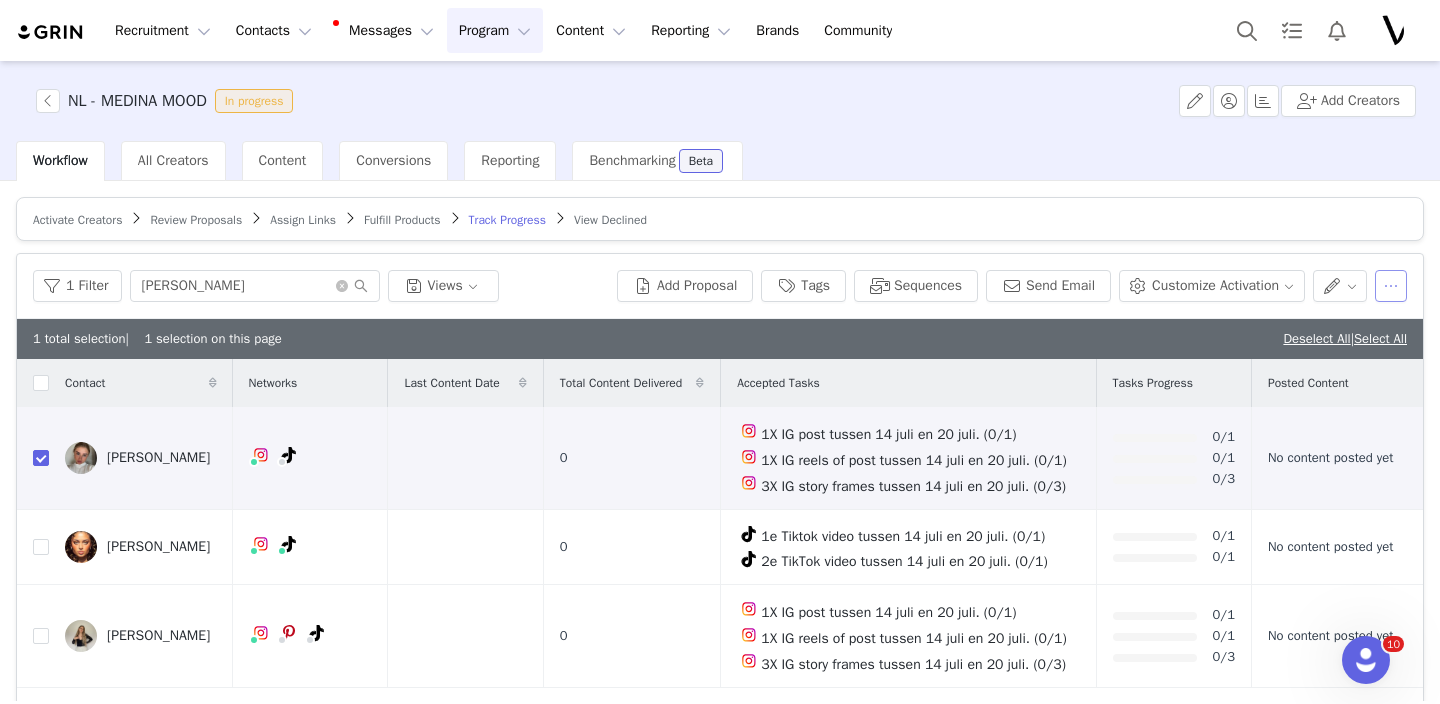 click at bounding box center [1391, 286] 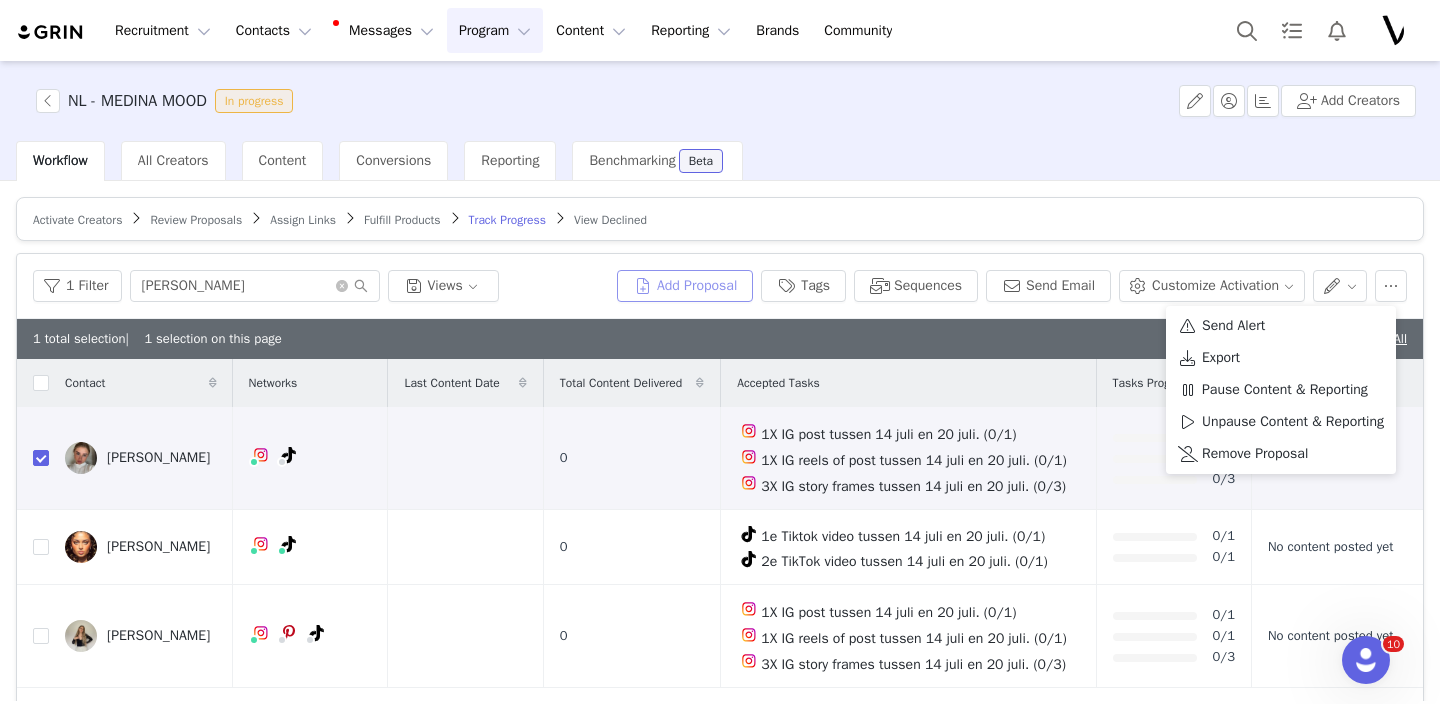 click on "Add Proposal" at bounding box center [685, 286] 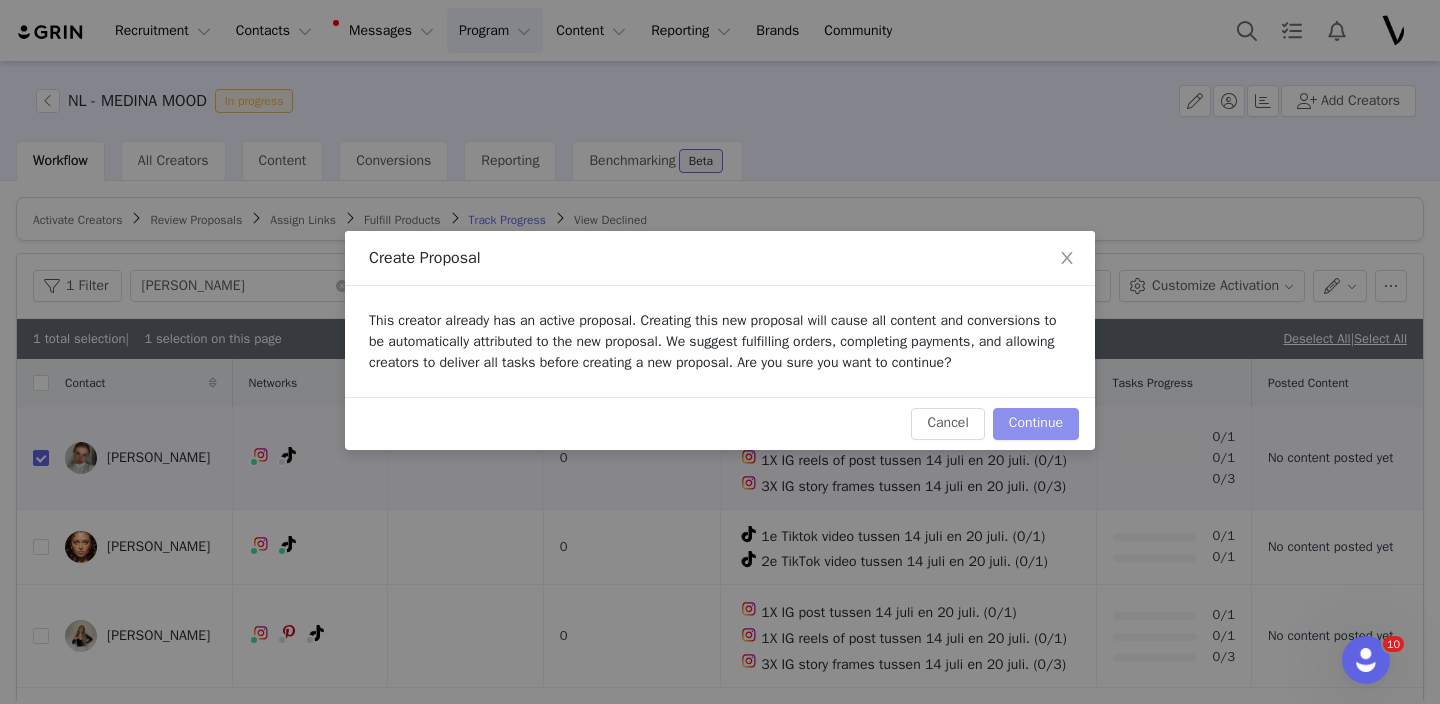 click on "Continue" at bounding box center (1036, 424) 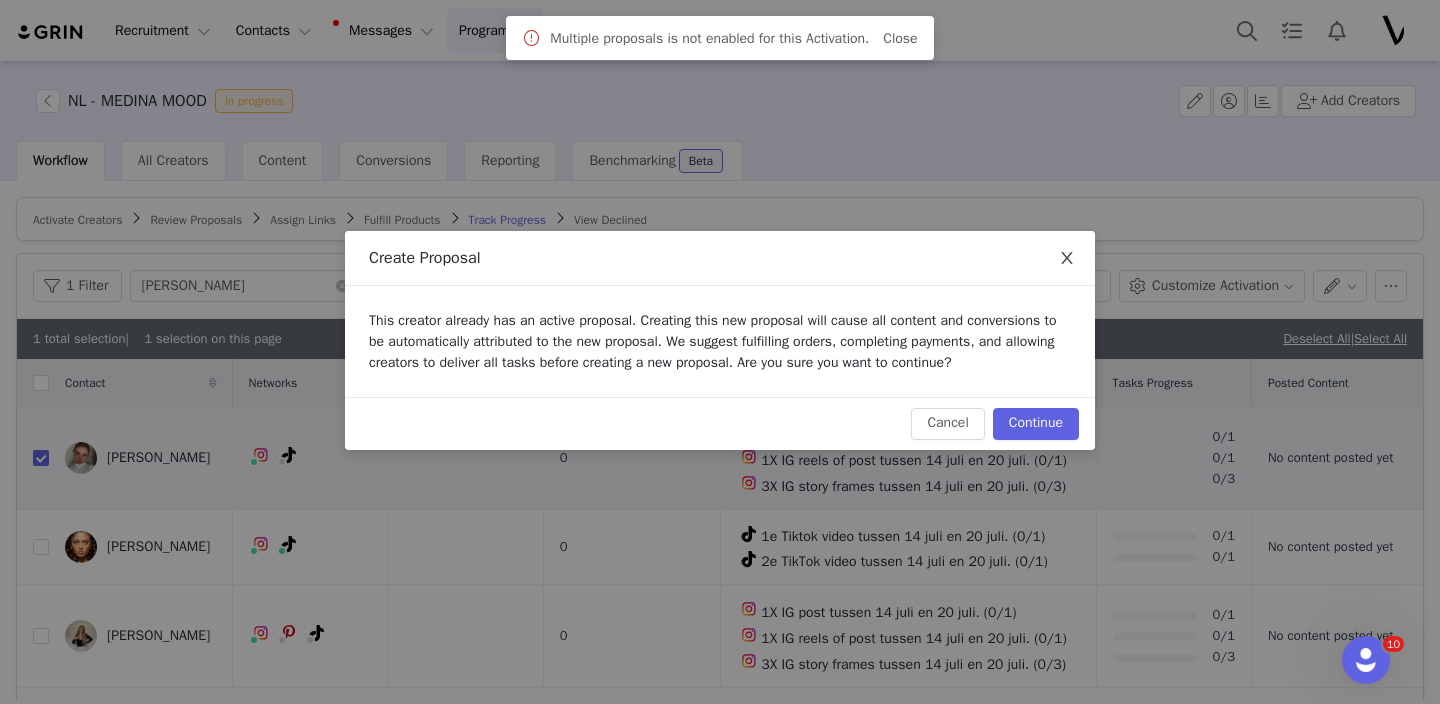 click 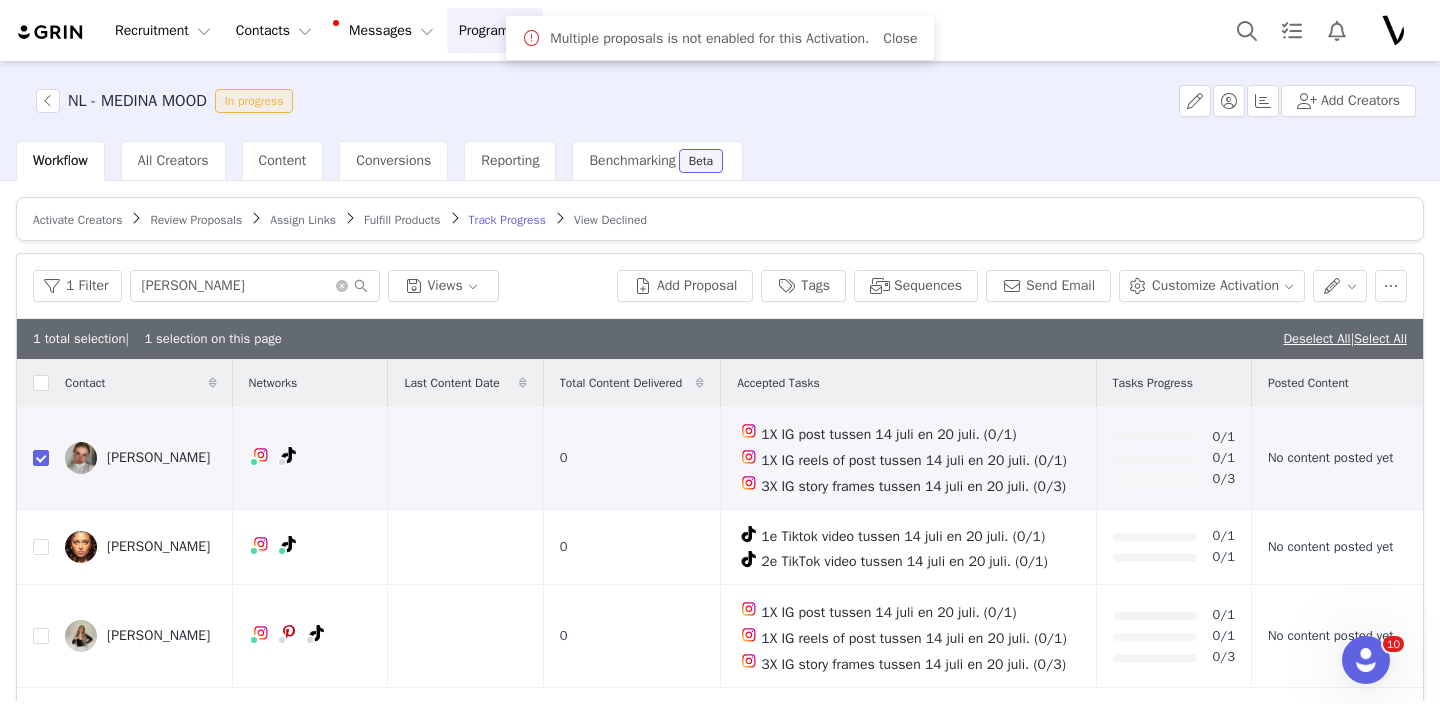 click on "Fulfill Products" at bounding box center [402, 220] 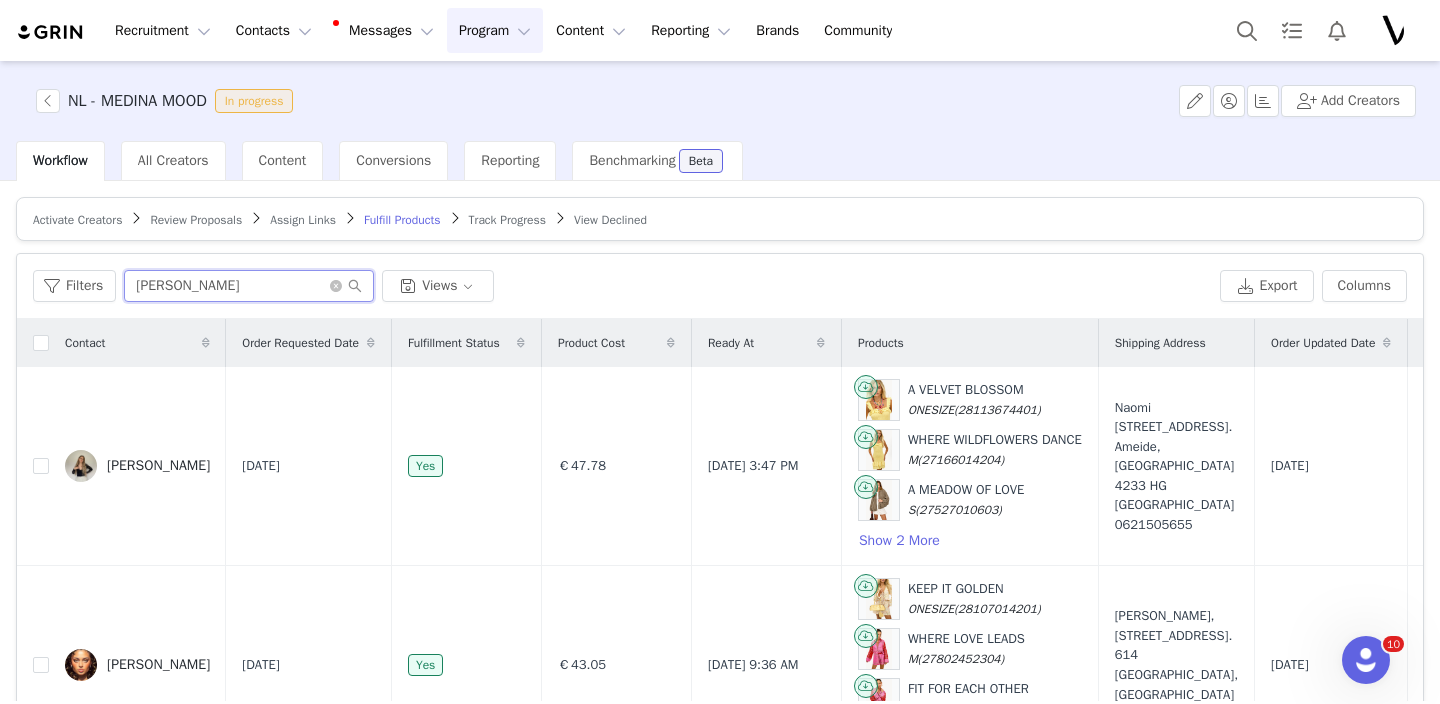click on "naomi" at bounding box center (249, 286) 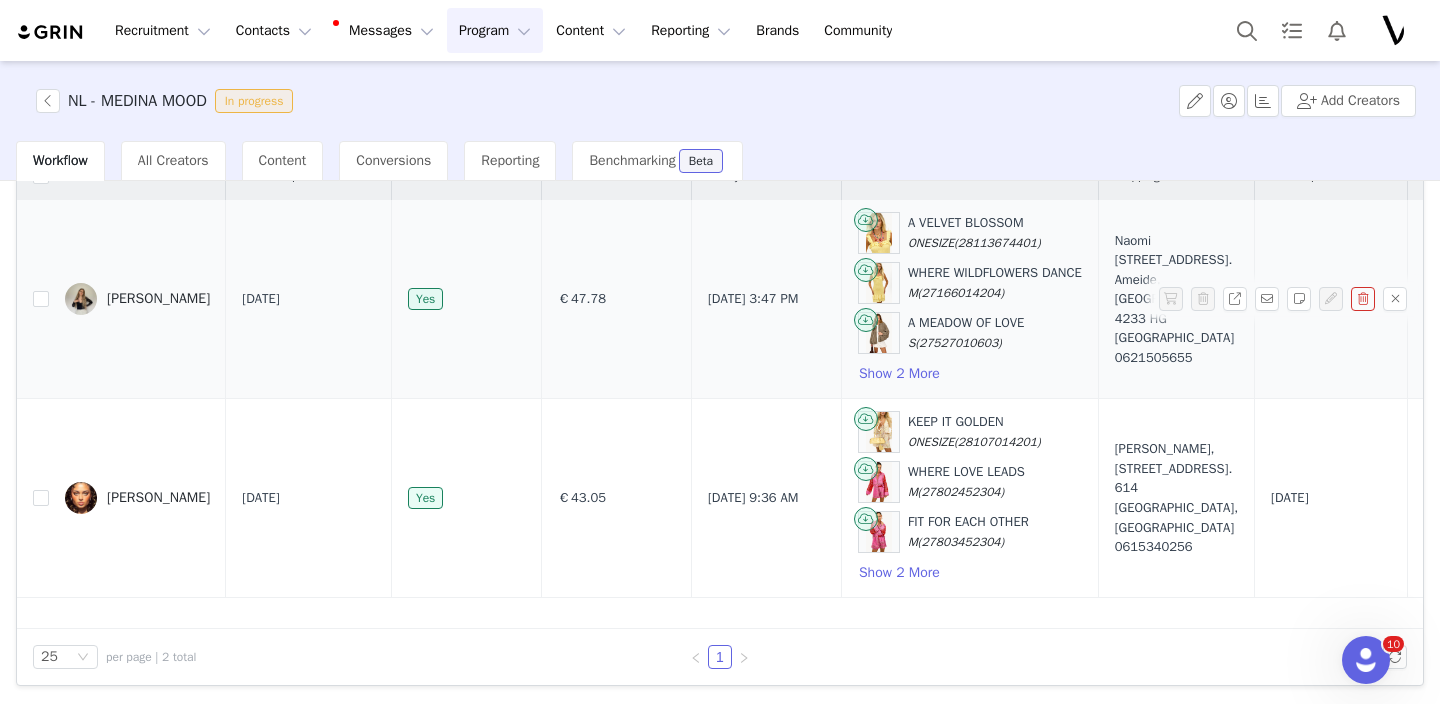scroll, scrollTop: 0, scrollLeft: 0, axis: both 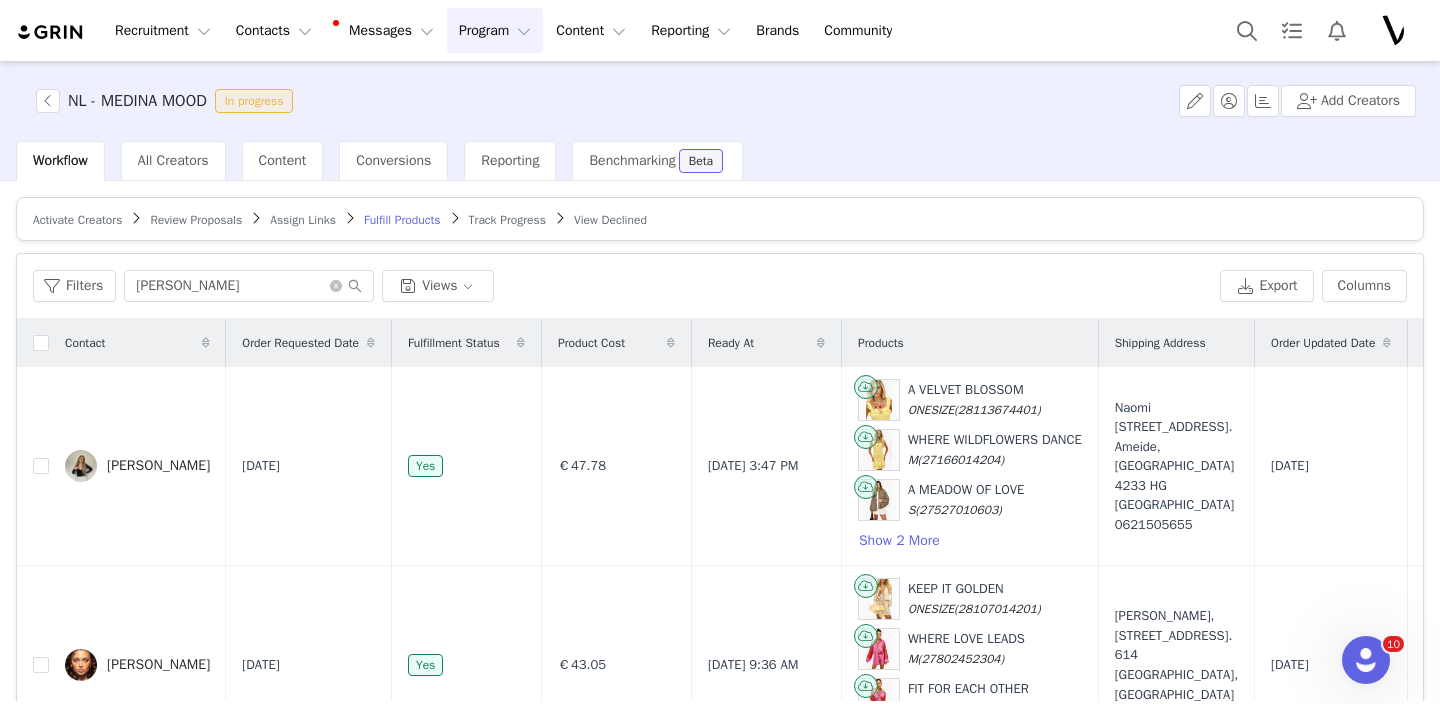 click on "Track Progress" at bounding box center [507, 220] 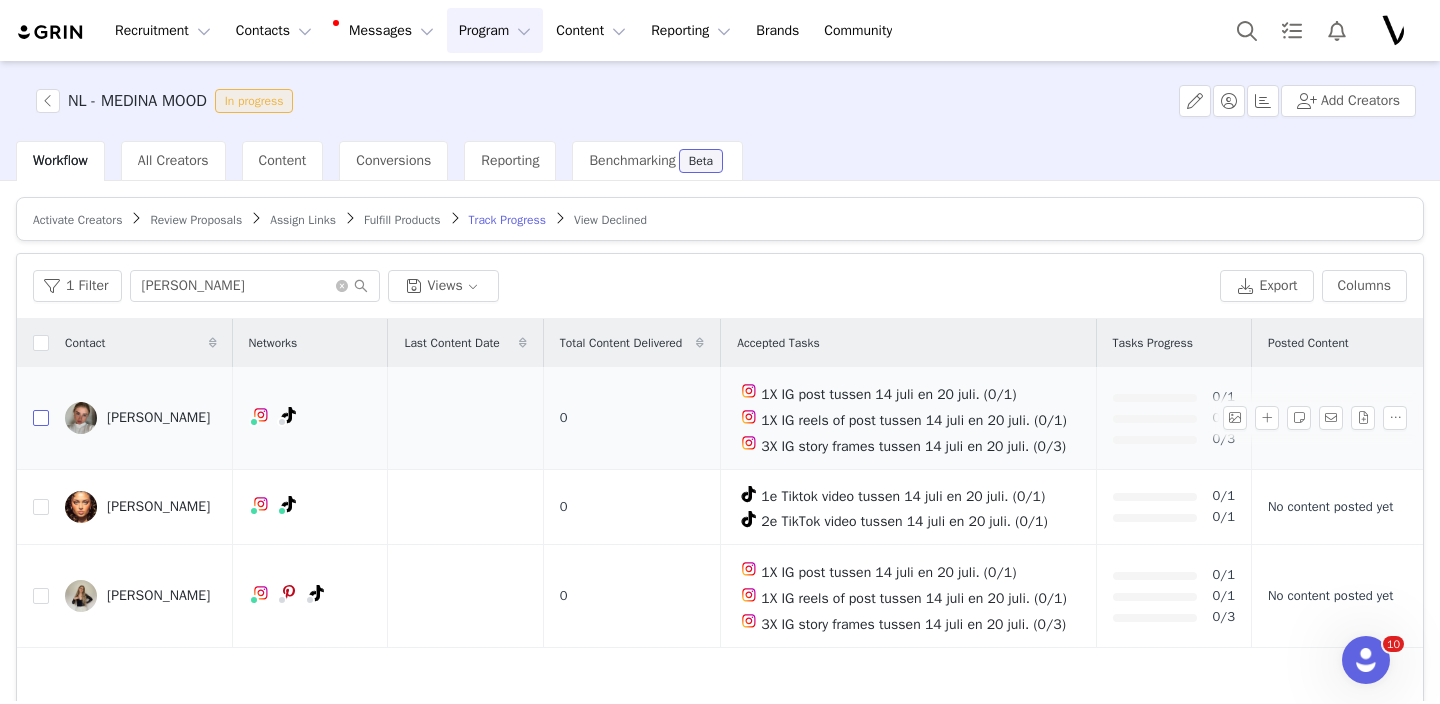 click at bounding box center (41, 418) 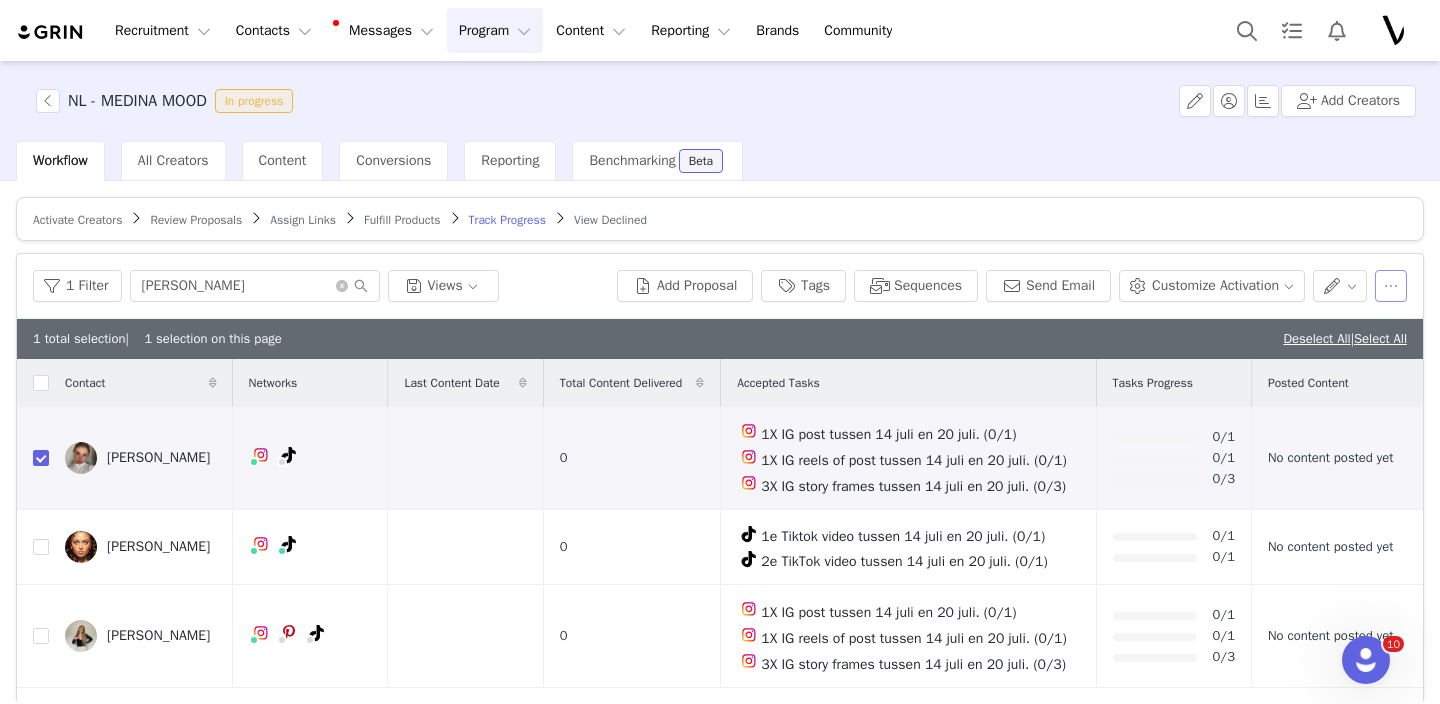 click at bounding box center (1391, 286) 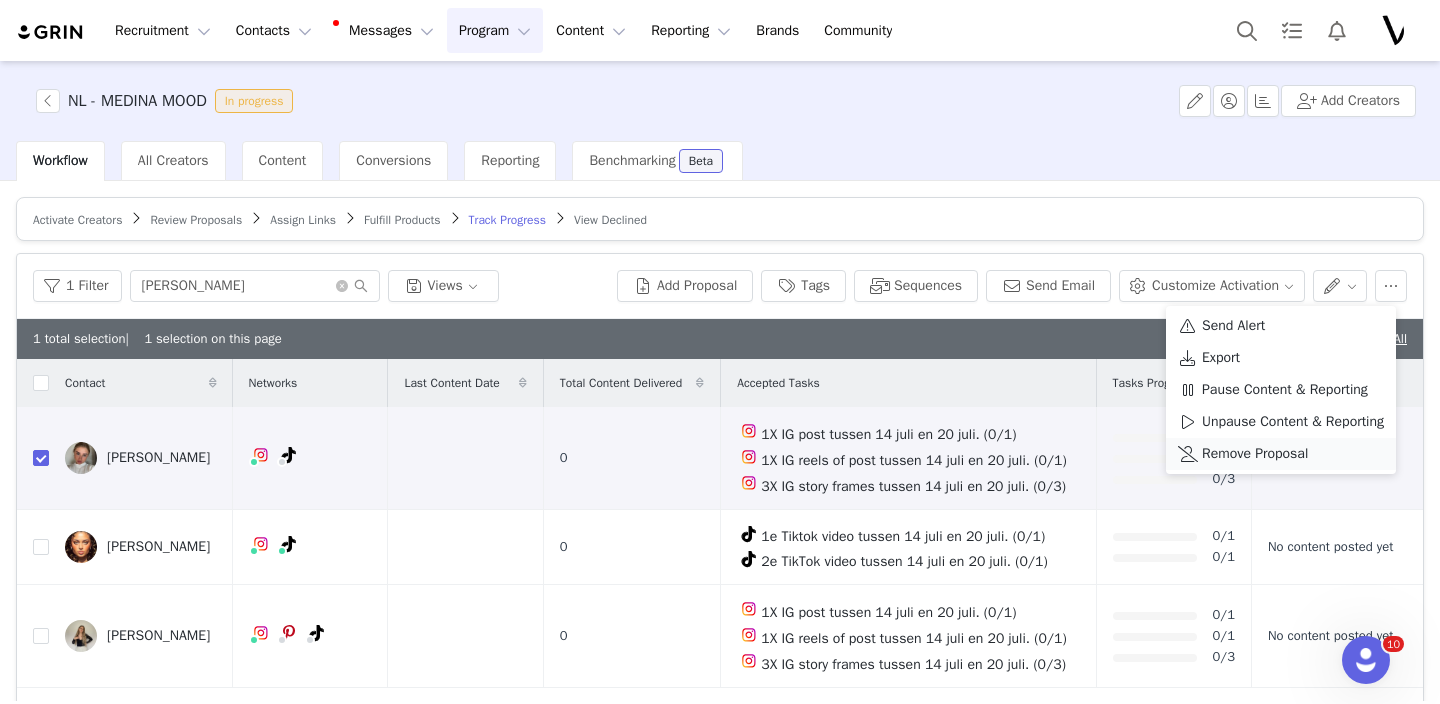 click on "Remove Proposal" at bounding box center [1255, 454] 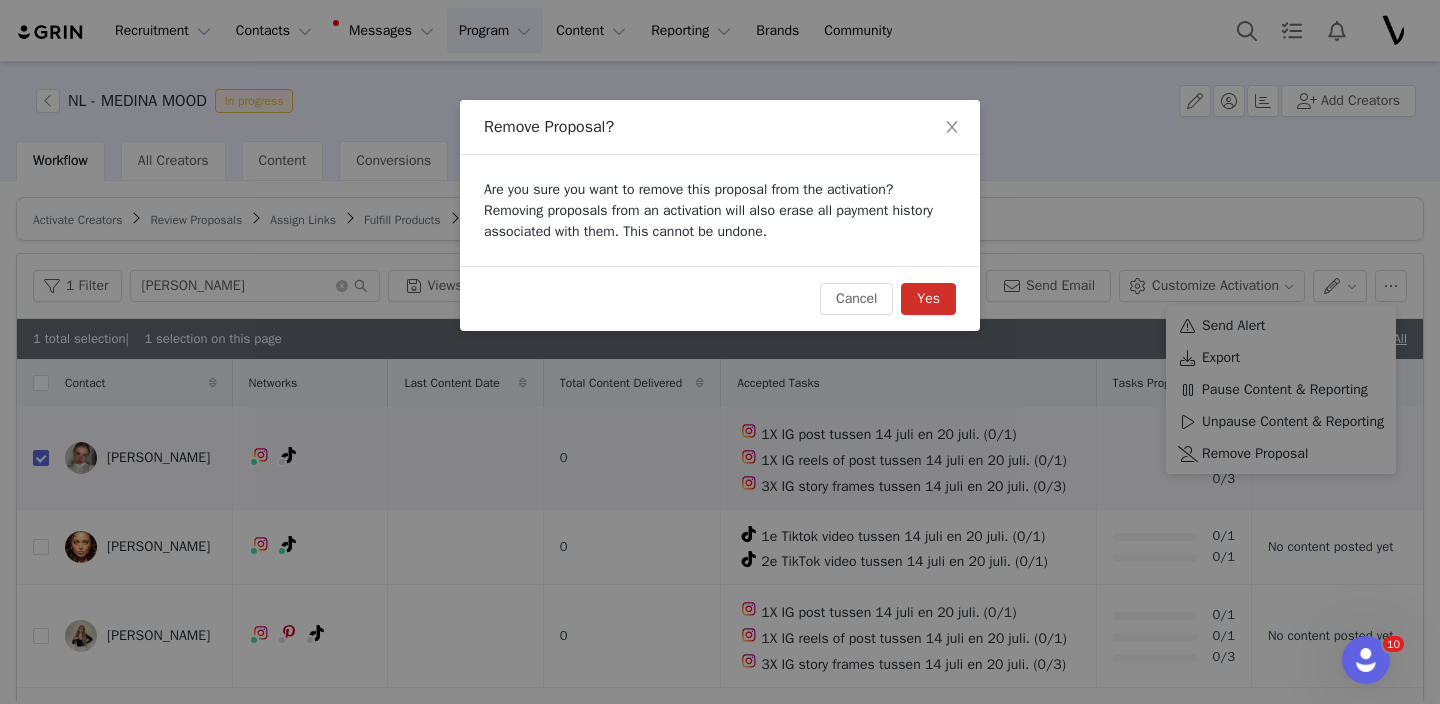 click on "Yes" at bounding box center [928, 299] 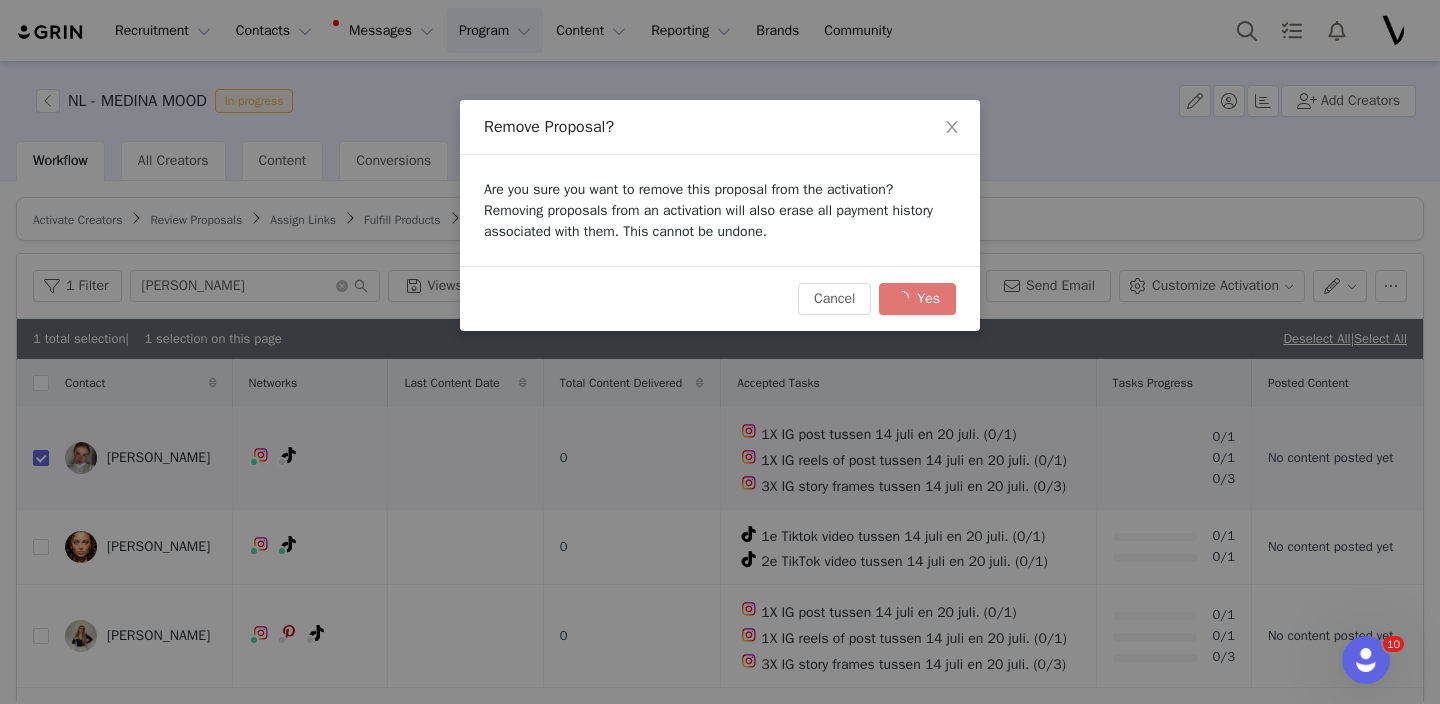 checkbox on "false" 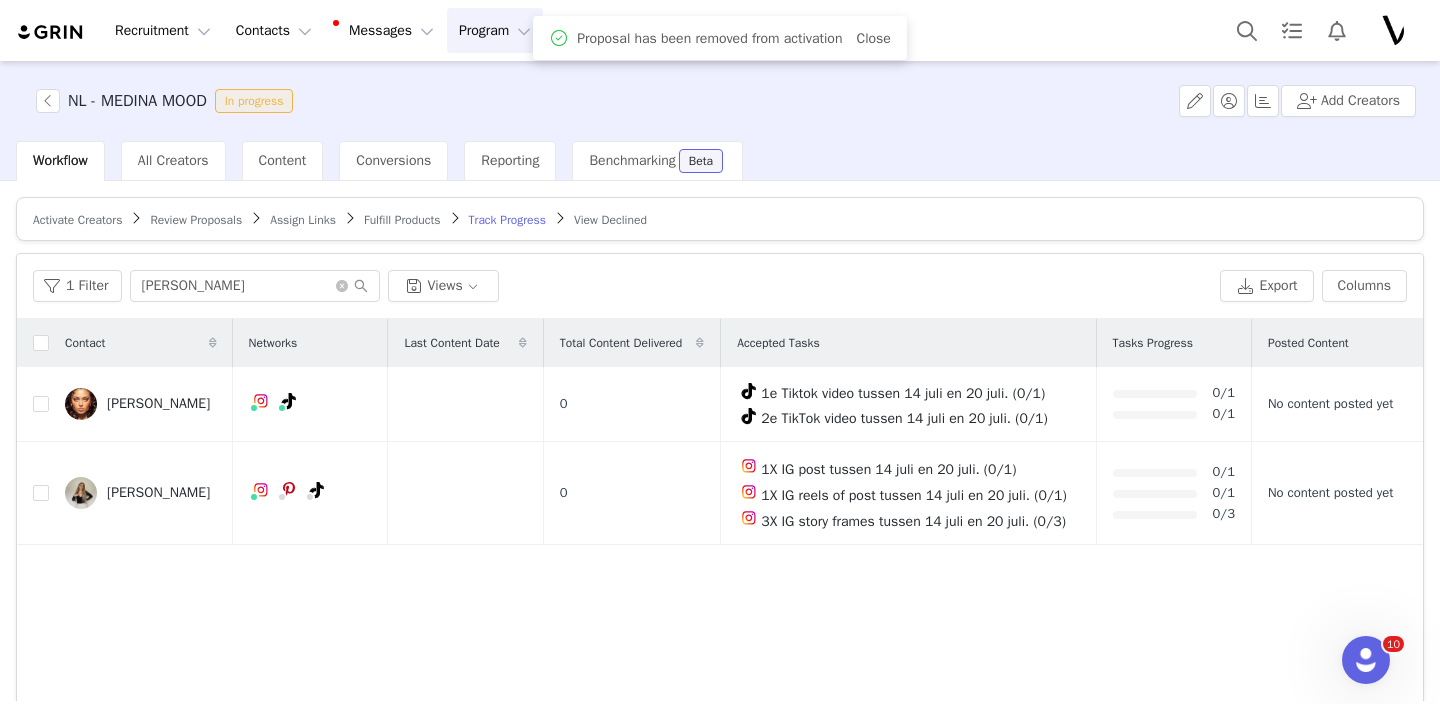 click on "Activate Creators" at bounding box center (77, 220) 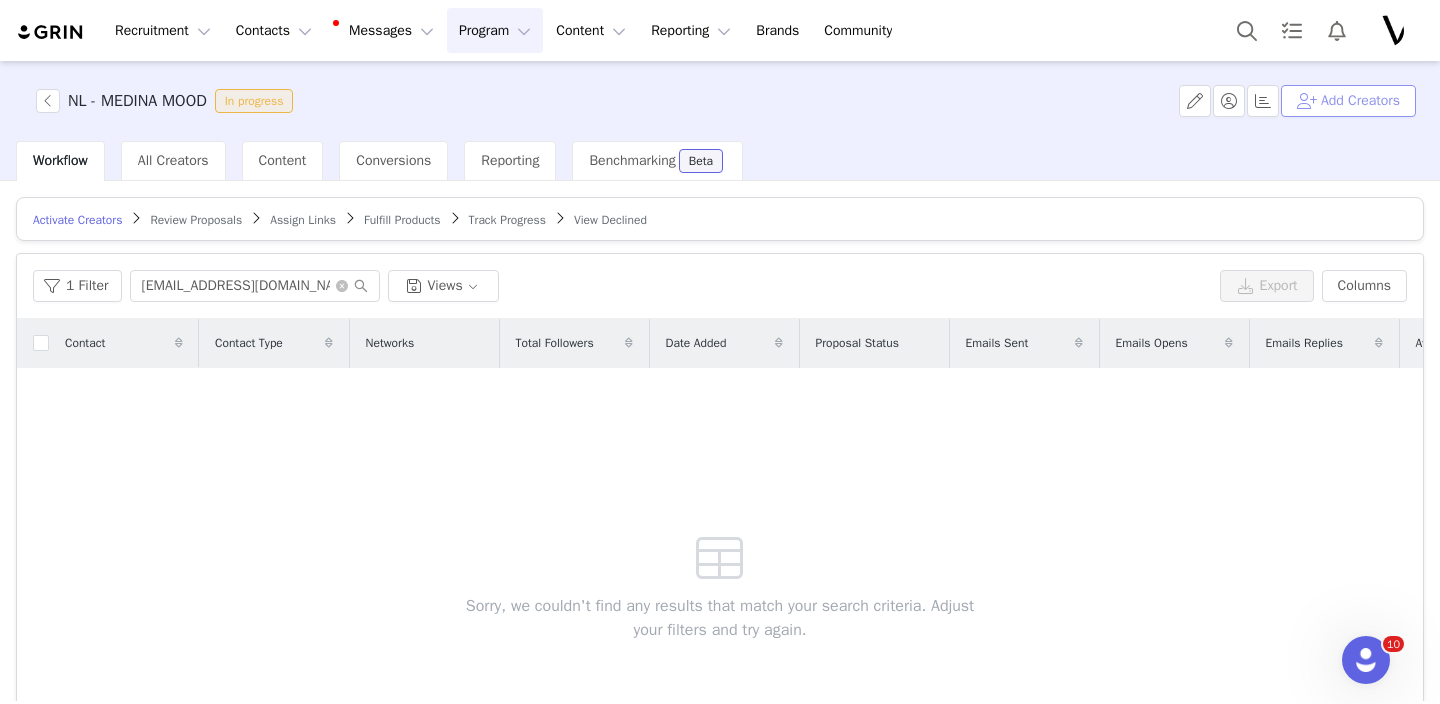 click on "Add Creators" at bounding box center [1348, 101] 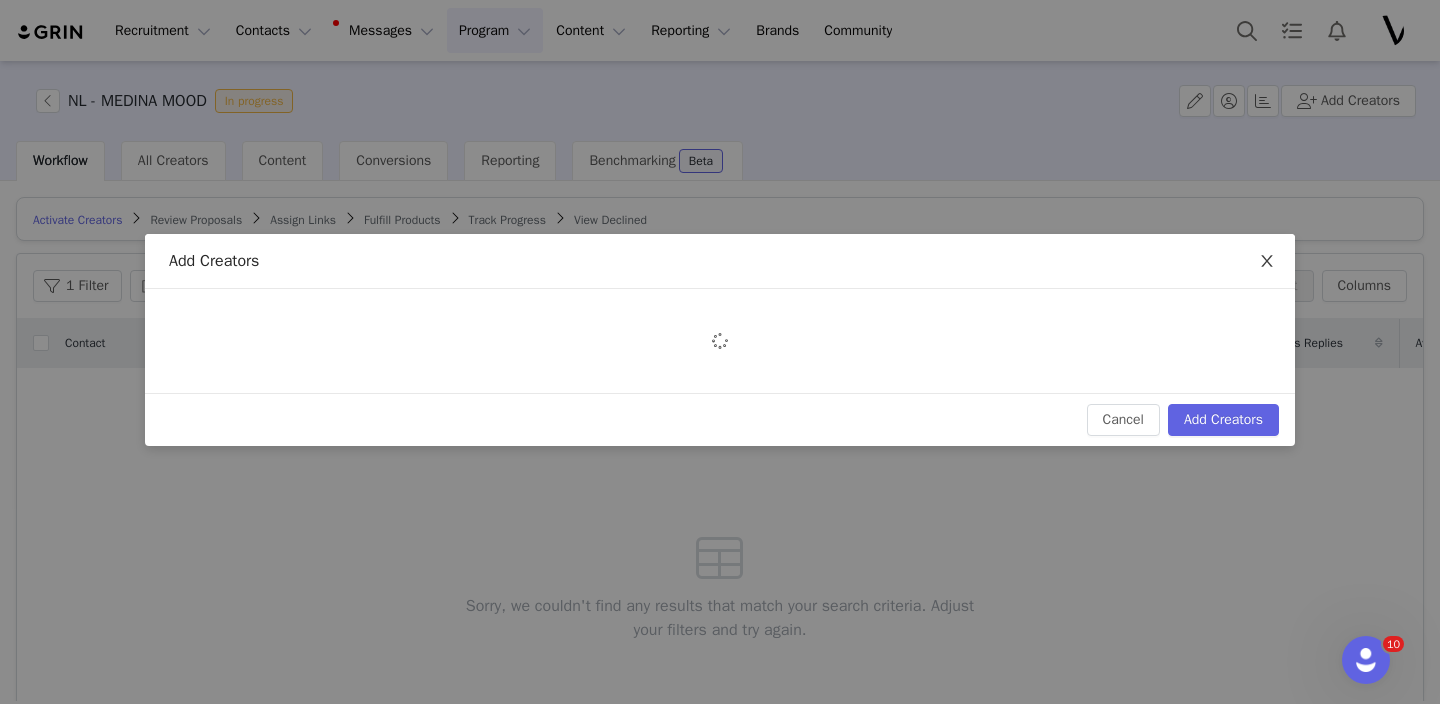 click at bounding box center [1267, 262] 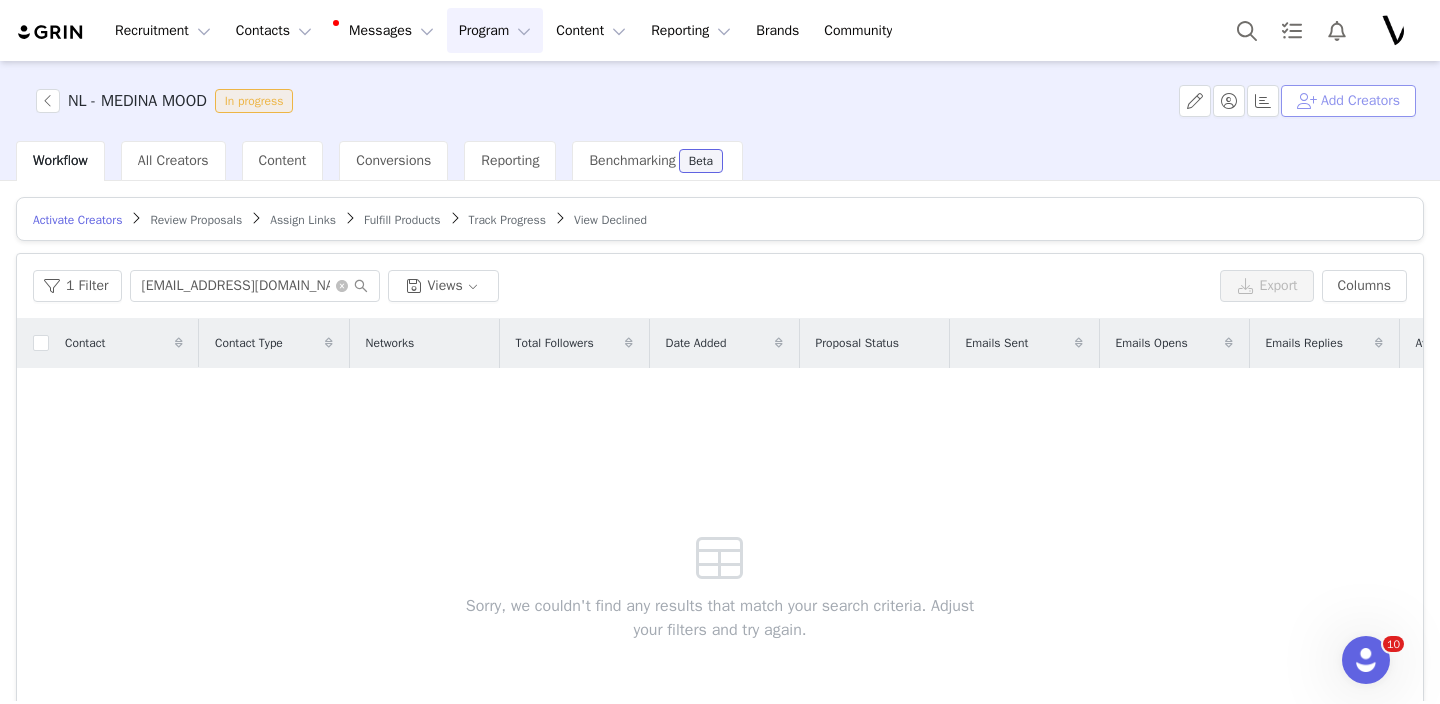 click on "Add Creators" at bounding box center [1348, 101] 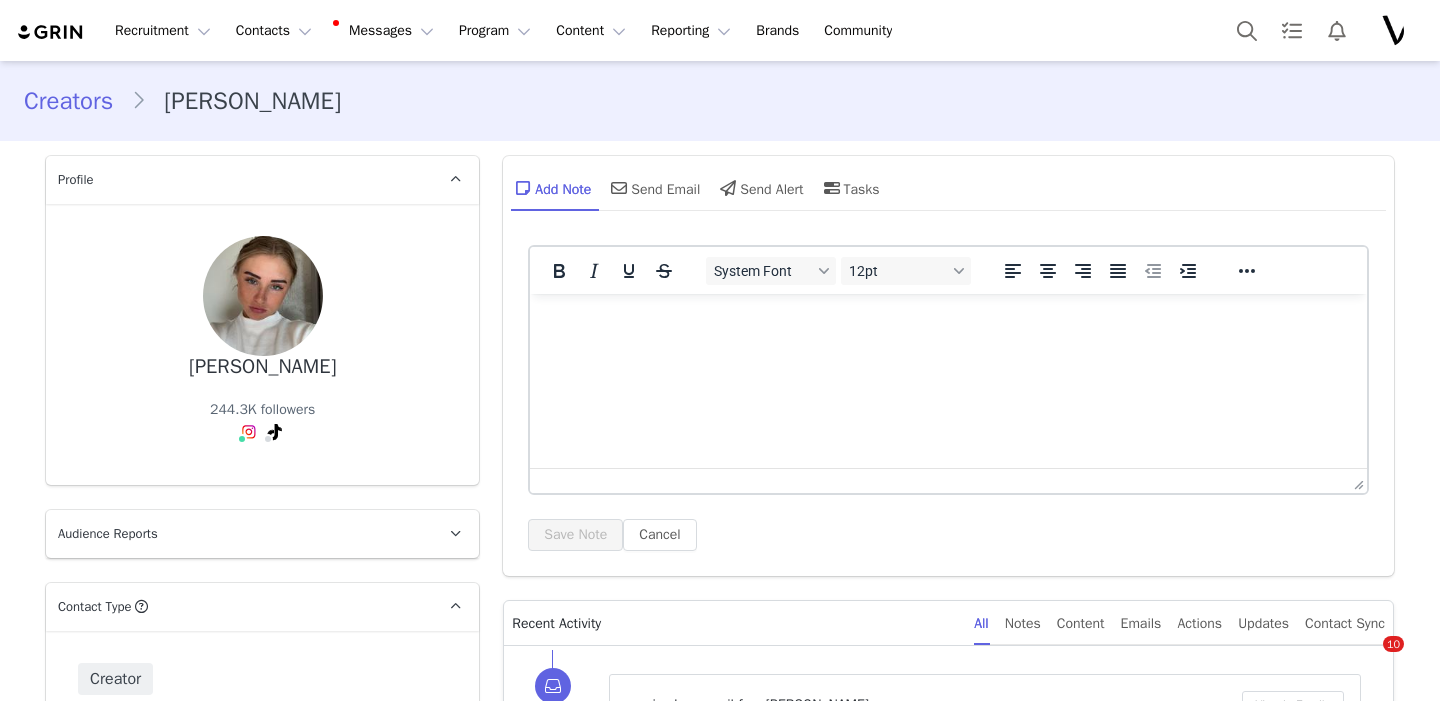 scroll, scrollTop: 0, scrollLeft: 0, axis: both 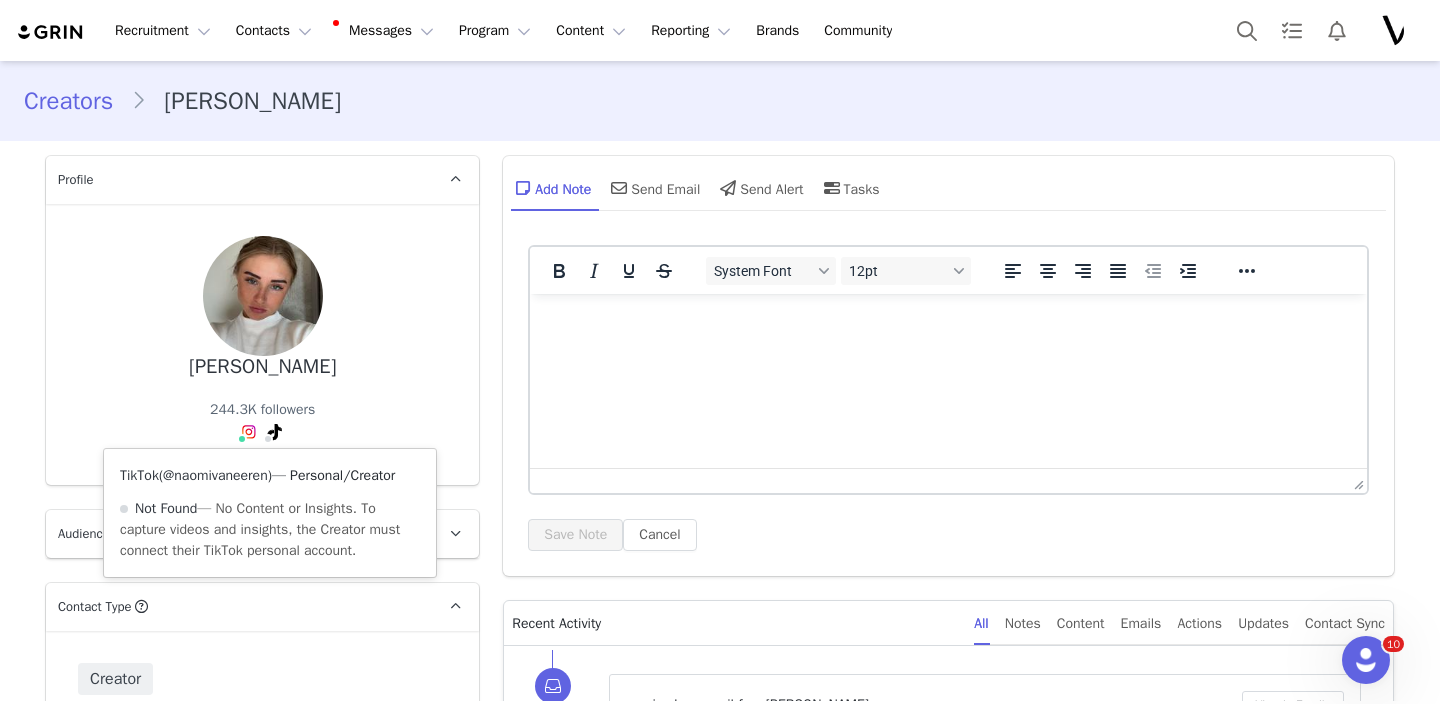 click on "@naomivaneeren" at bounding box center (215, 475) 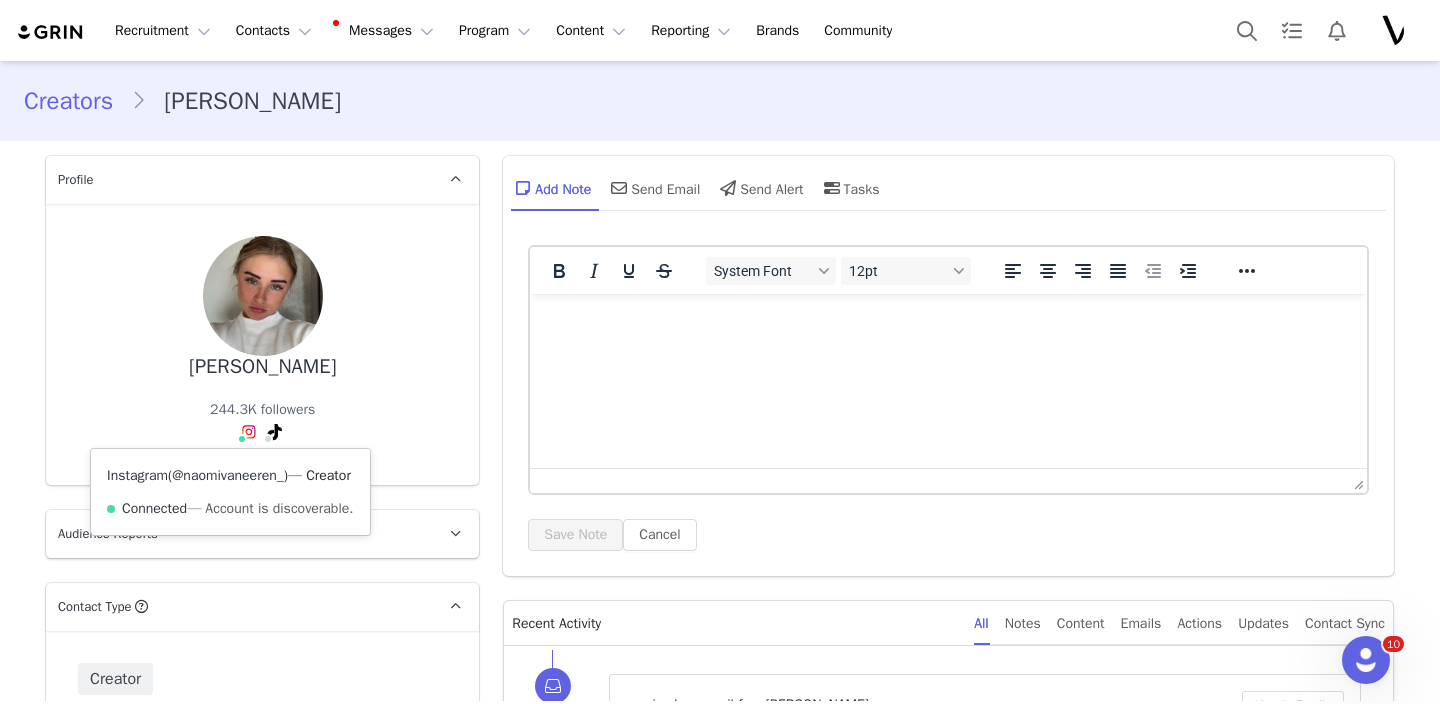 click on "@naomivaneeren_" at bounding box center (228, 475) 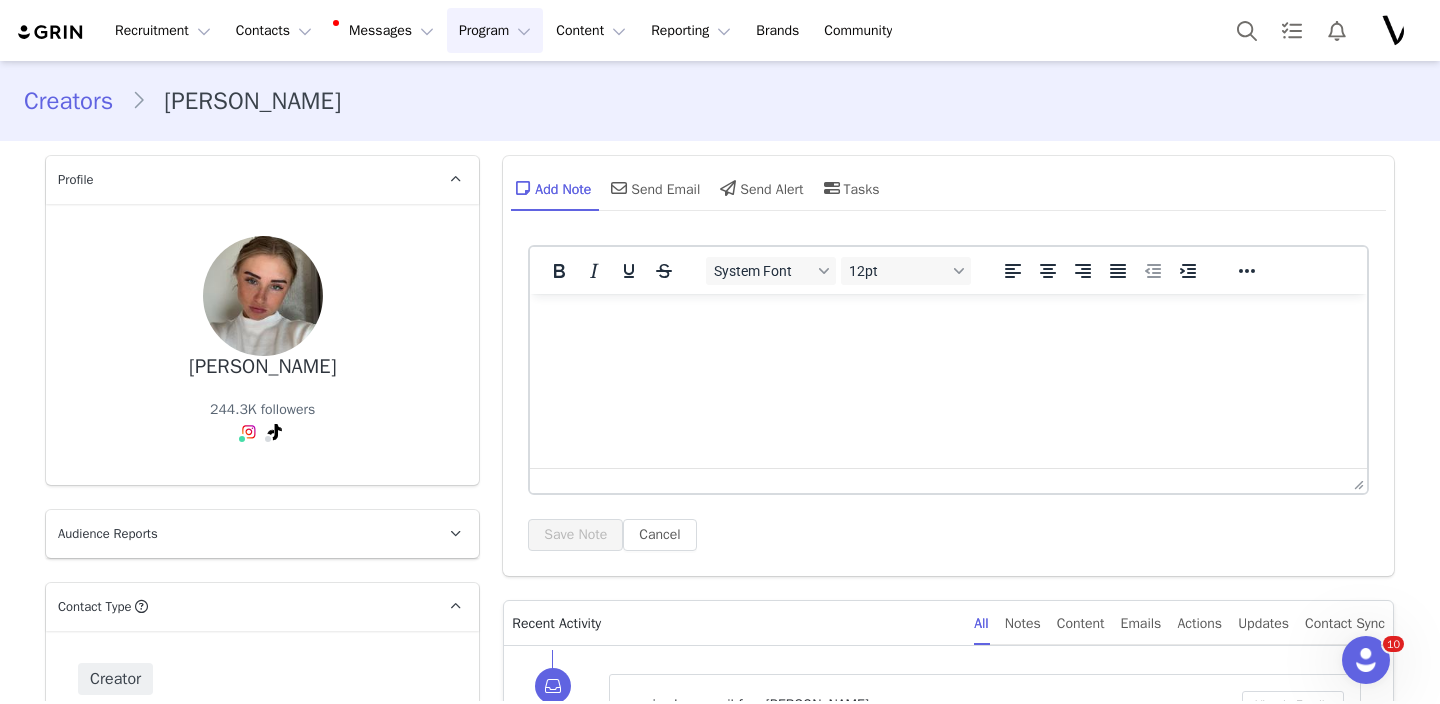 click on "Program Program" at bounding box center (495, 30) 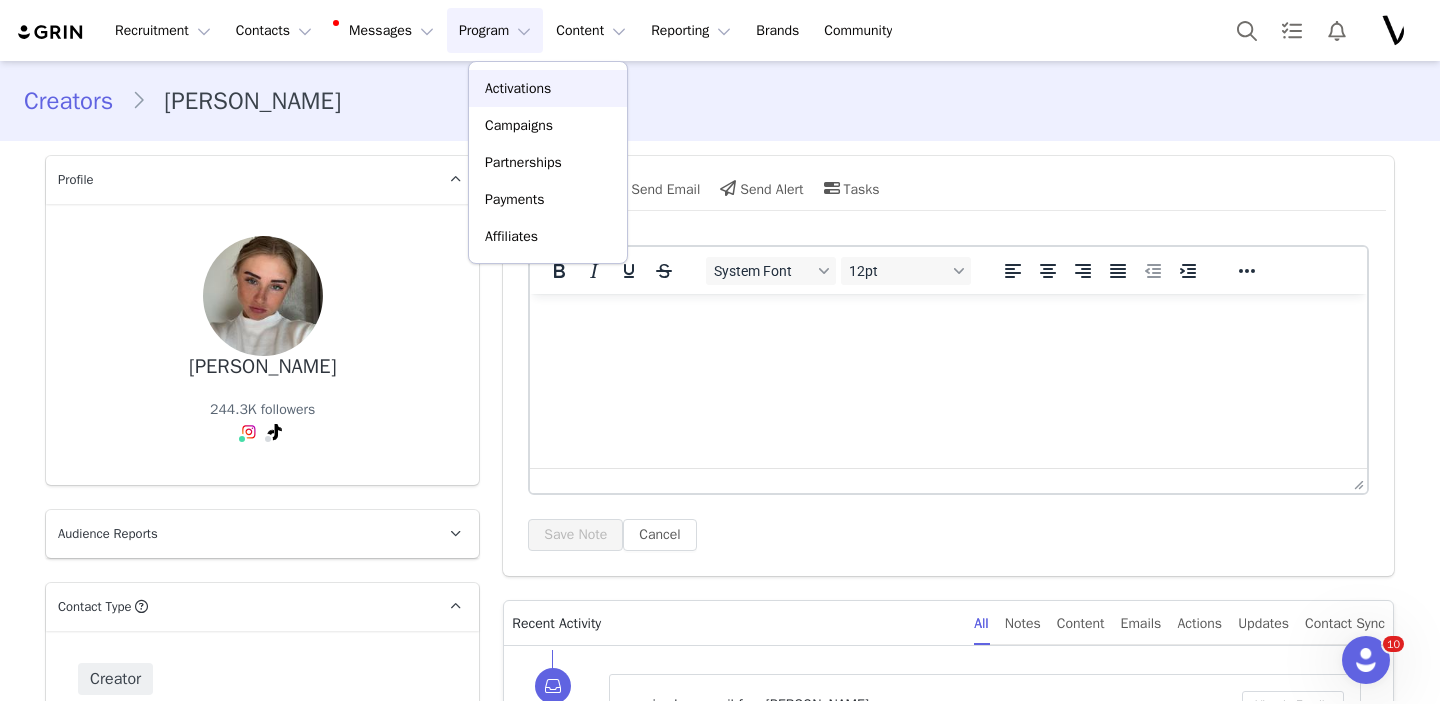 click on "Activations" at bounding box center [518, 88] 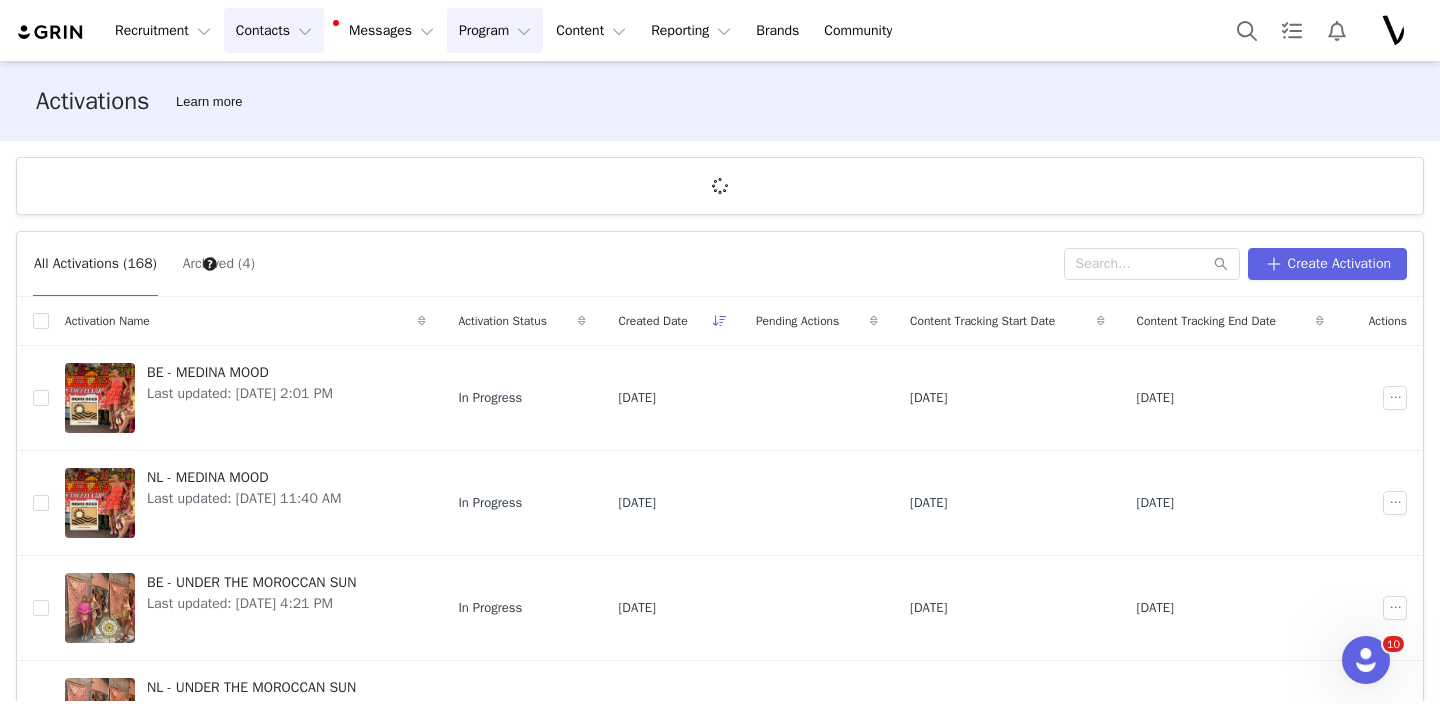 click on "Contacts Contacts" at bounding box center [274, 30] 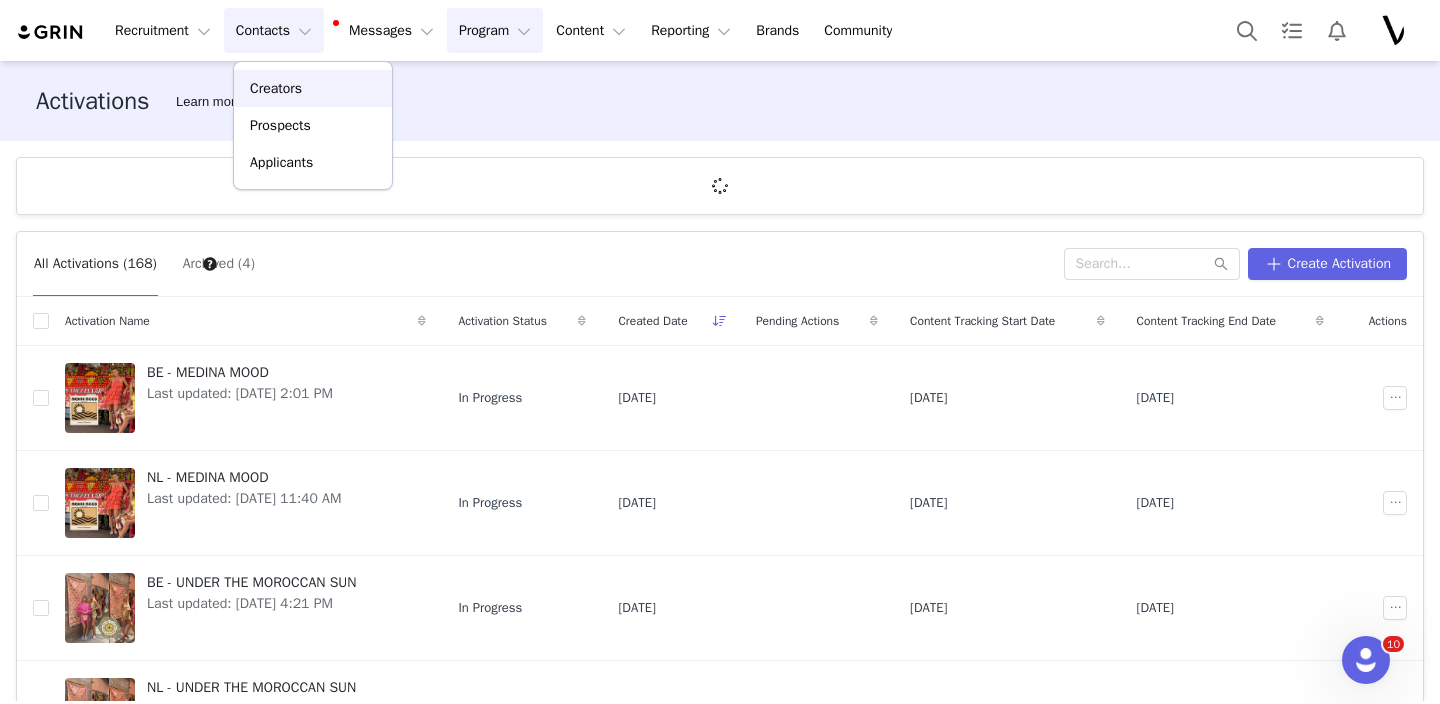 click on "Creators" at bounding box center (276, 88) 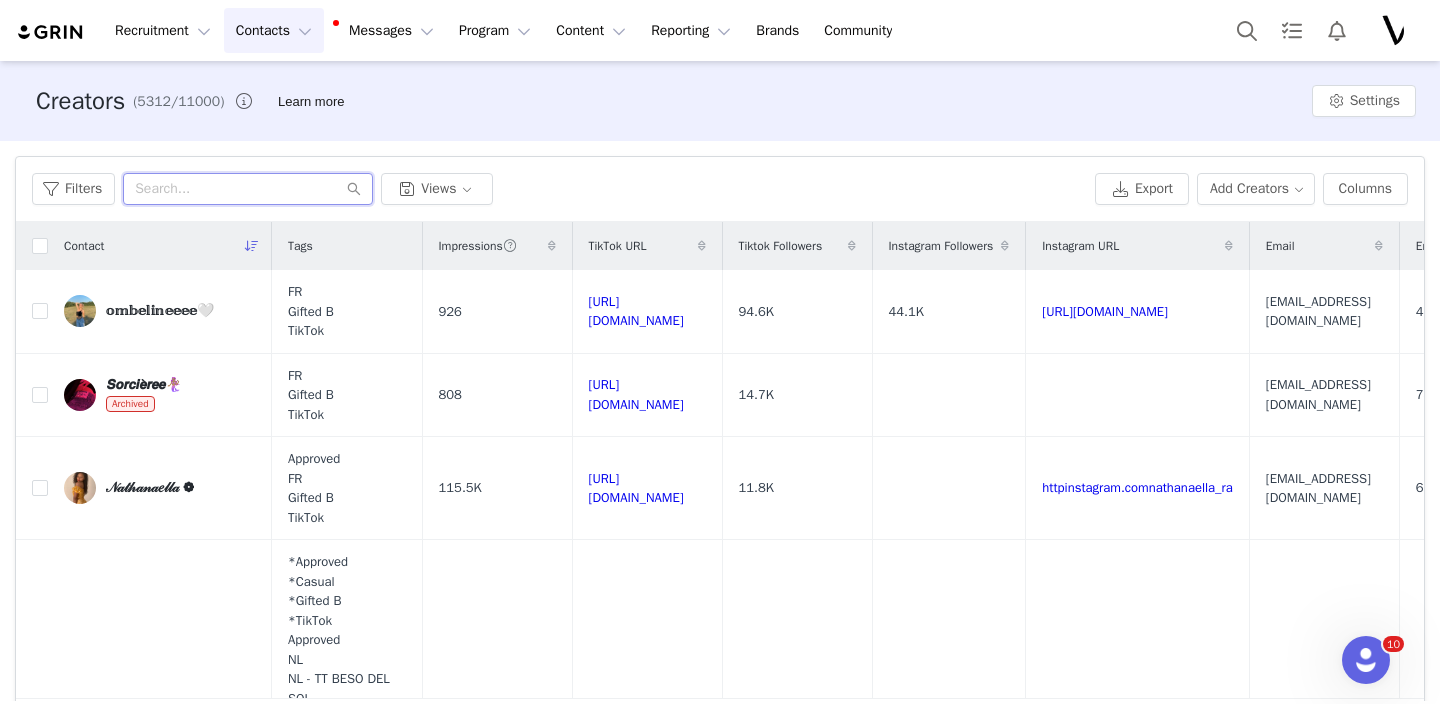 click at bounding box center [248, 189] 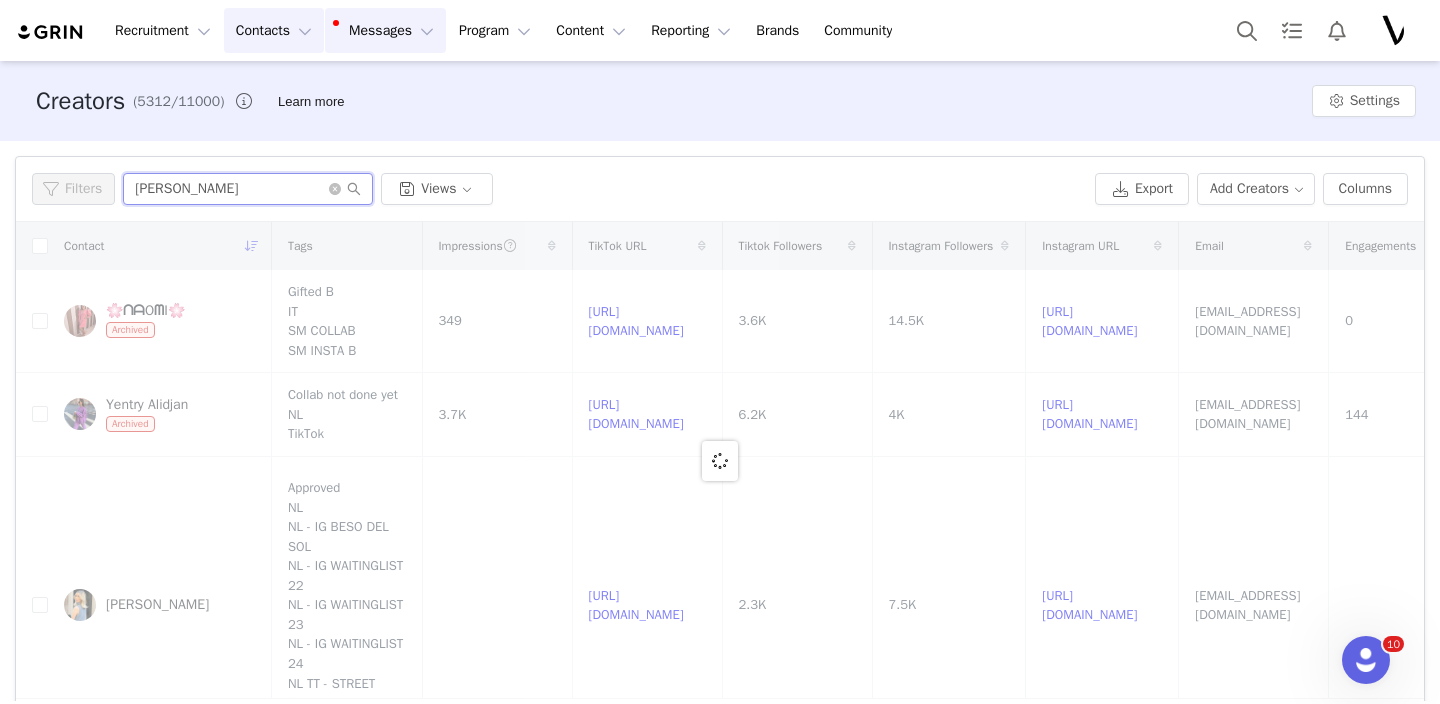 type on "[PERSON_NAME]" 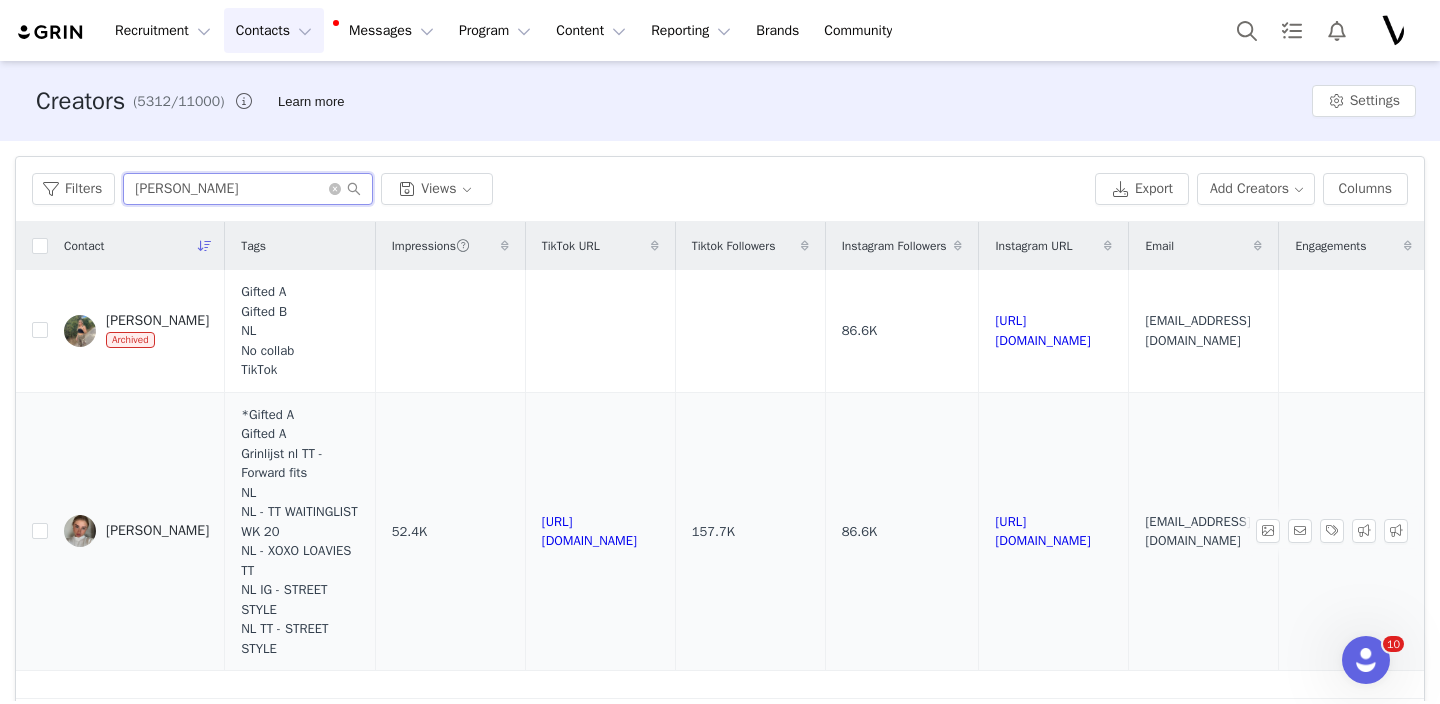 scroll, scrollTop: 70, scrollLeft: 0, axis: vertical 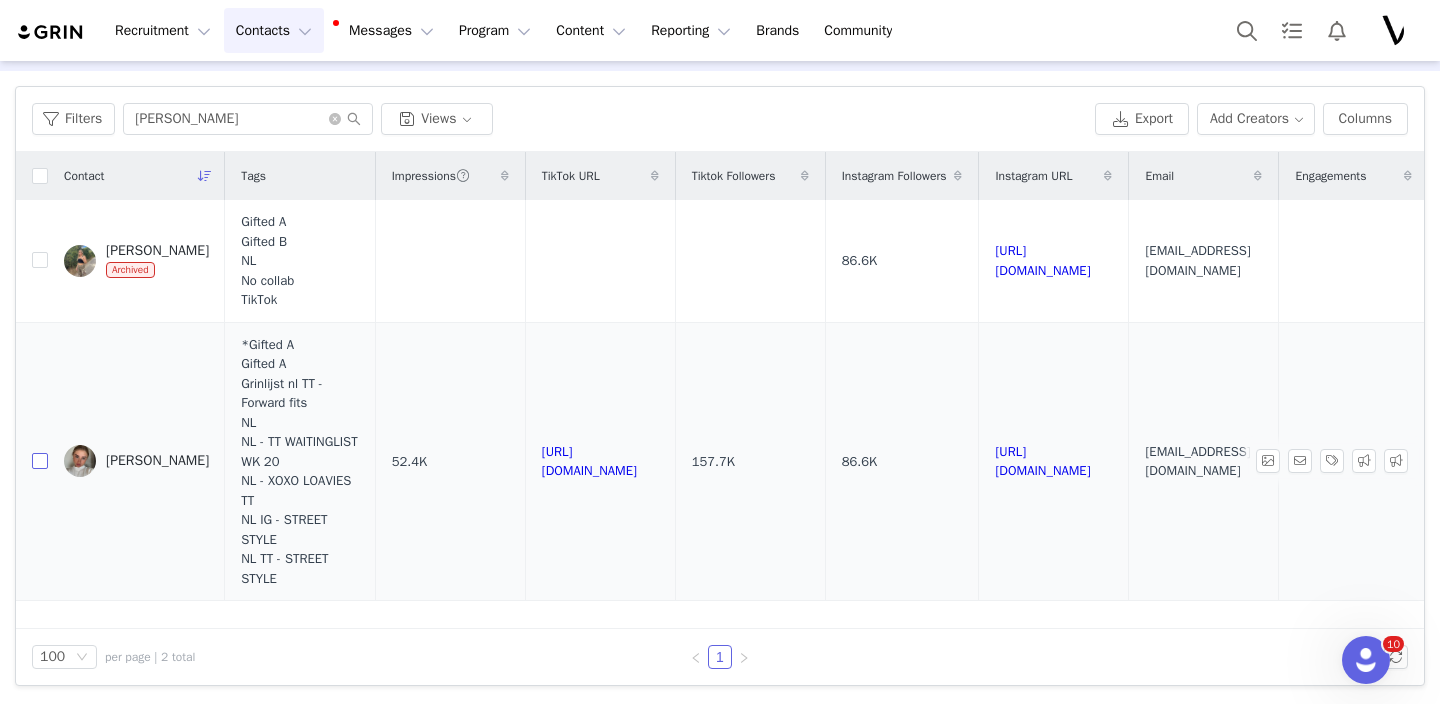 click at bounding box center [40, 461] 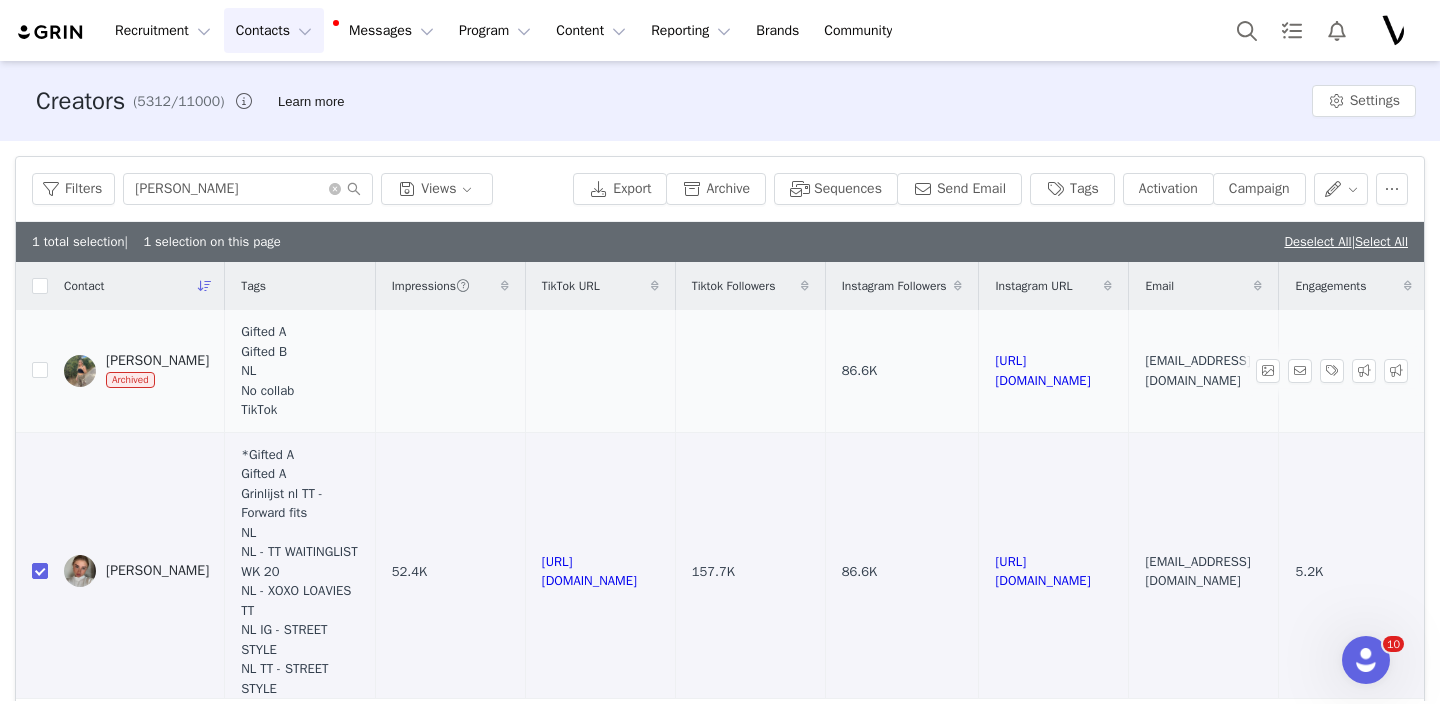 scroll, scrollTop: 2, scrollLeft: 0, axis: vertical 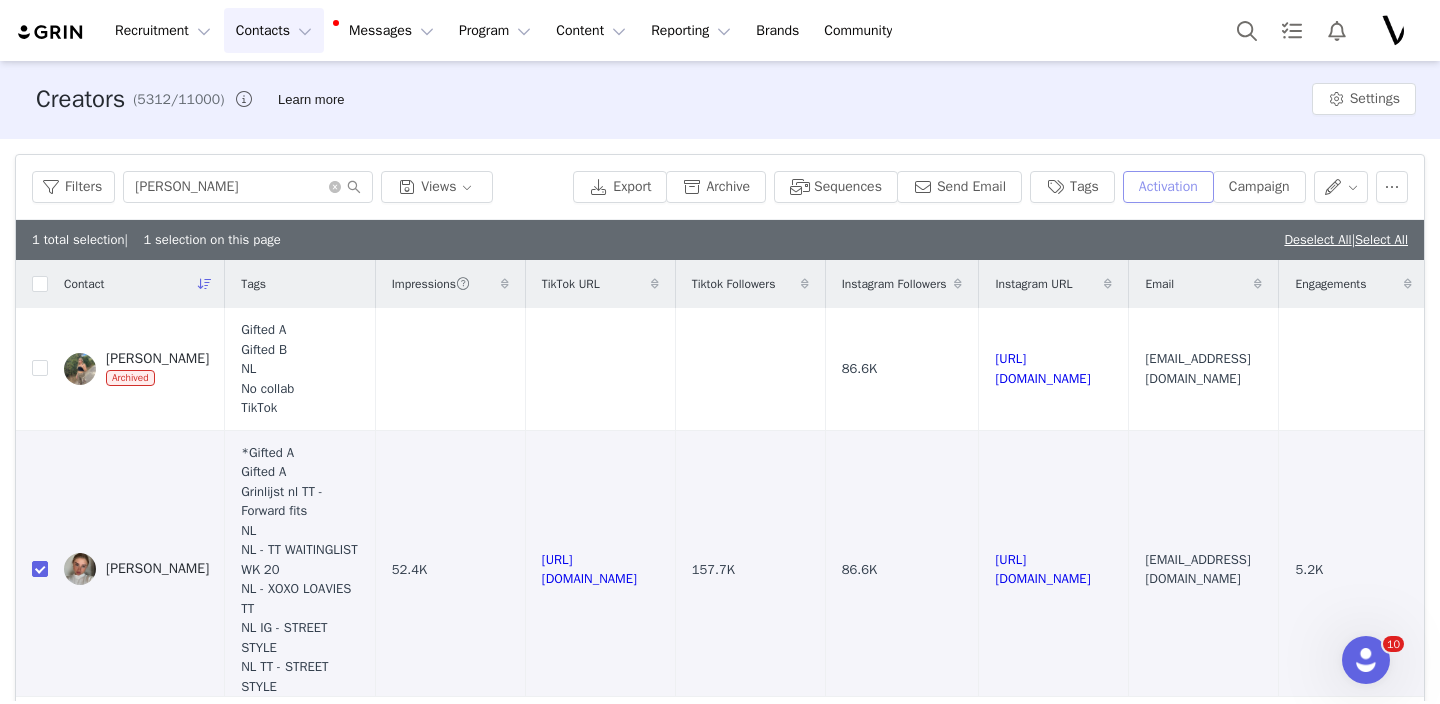 click on "Activation" at bounding box center (1168, 187) 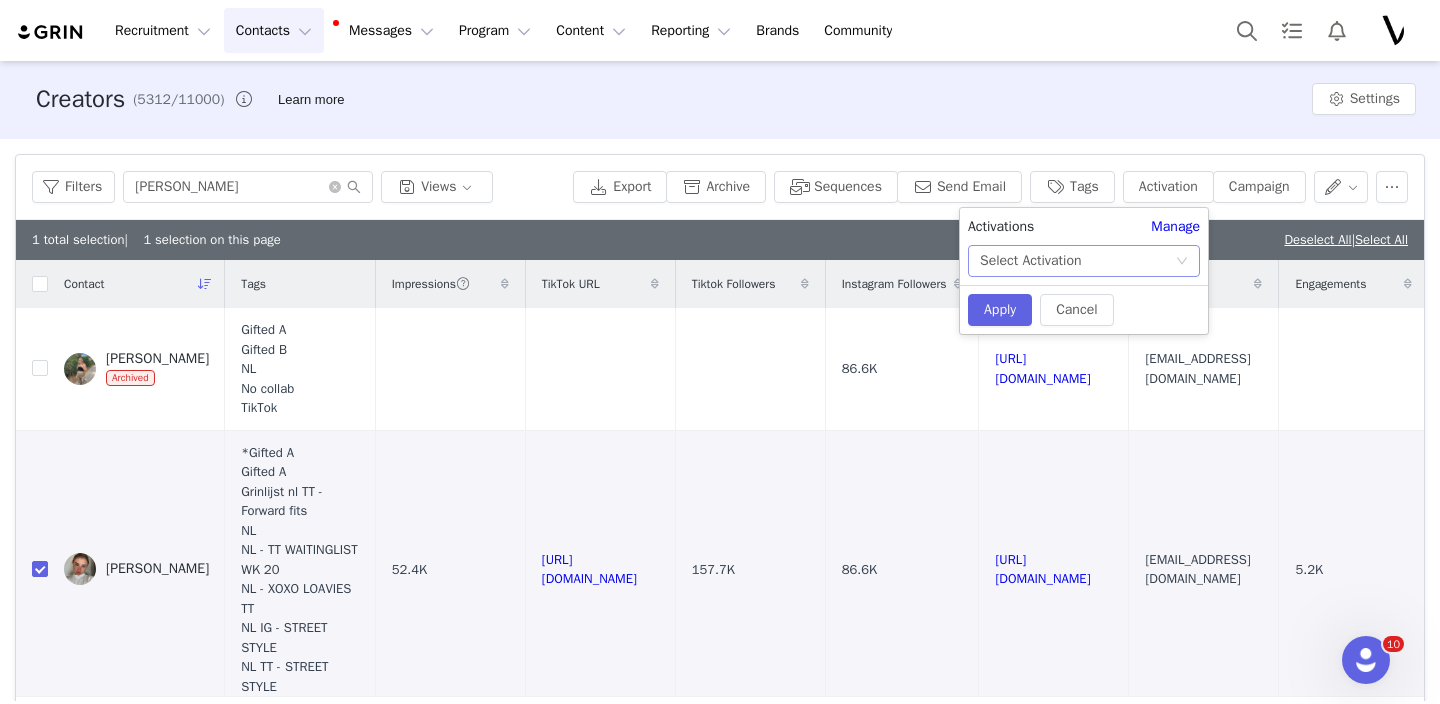 click on "Select Activation" at bounding box center [1030, 261] 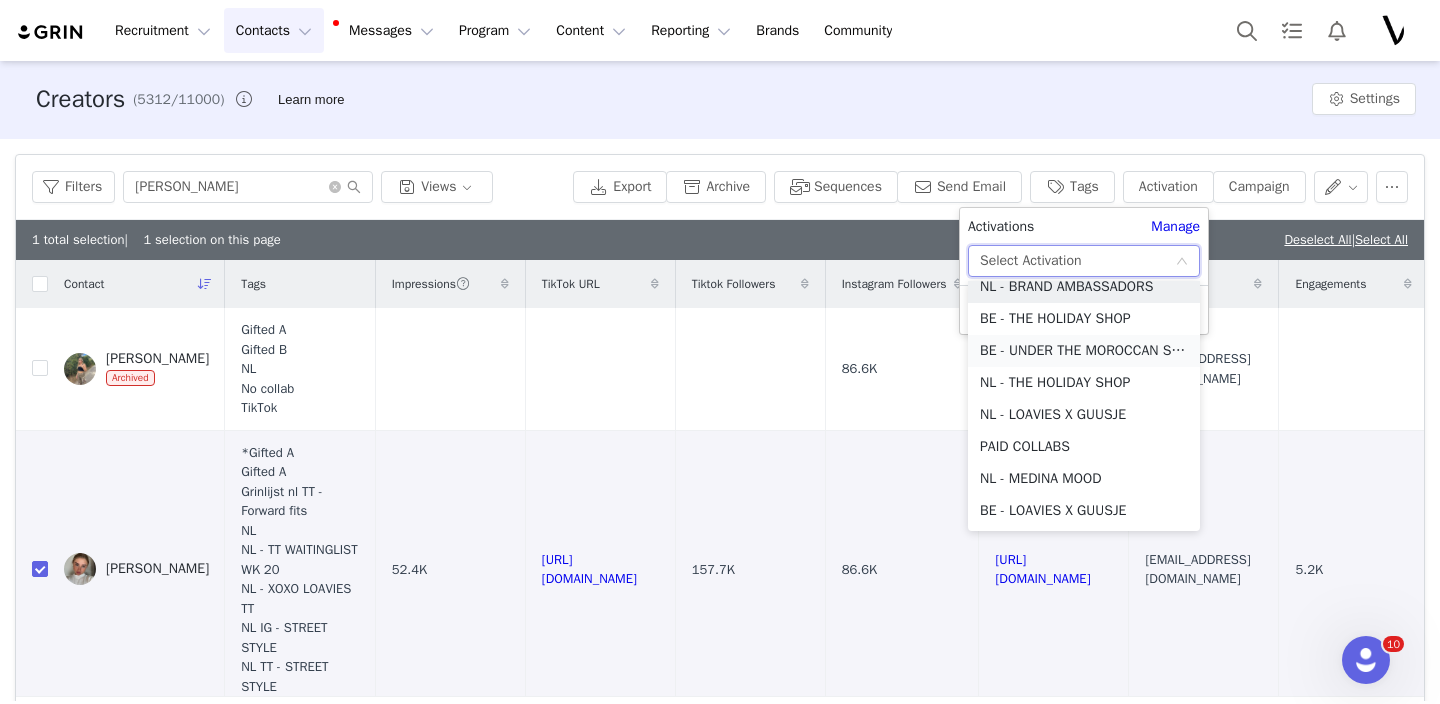 scroll, scrollTop: 100, scrollLeft: 0, axis: vertical 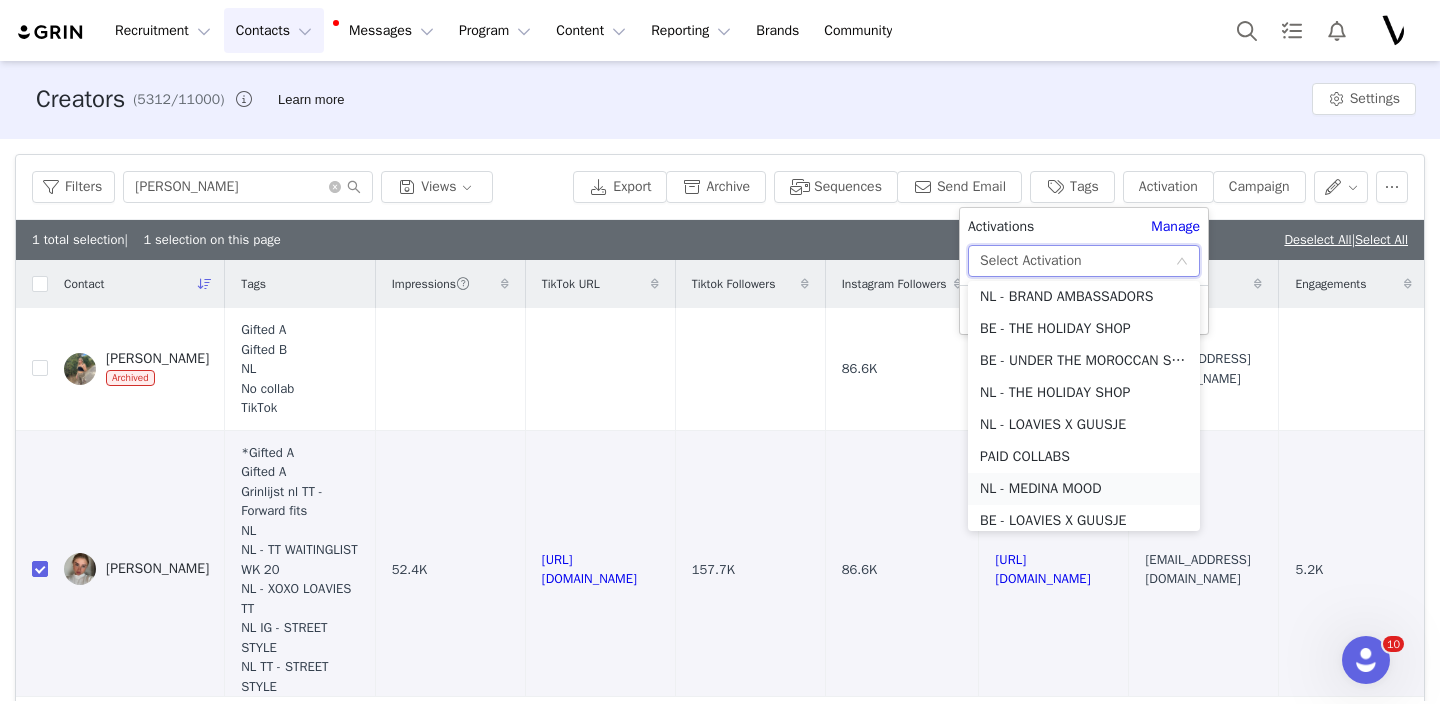 click on "NL - MEDINA MOOD" at bounding box center [1084, 489] 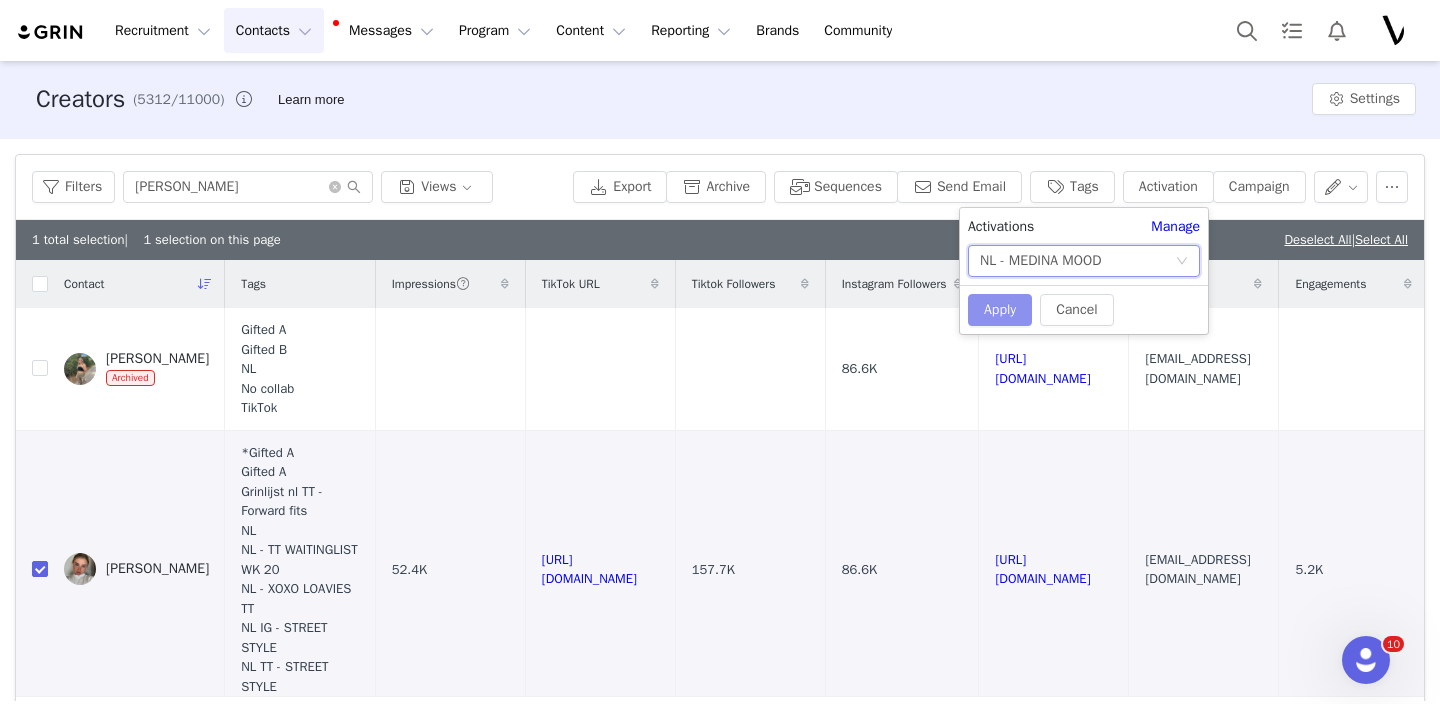 click on "Apply" at bounding box center (1000, 310) 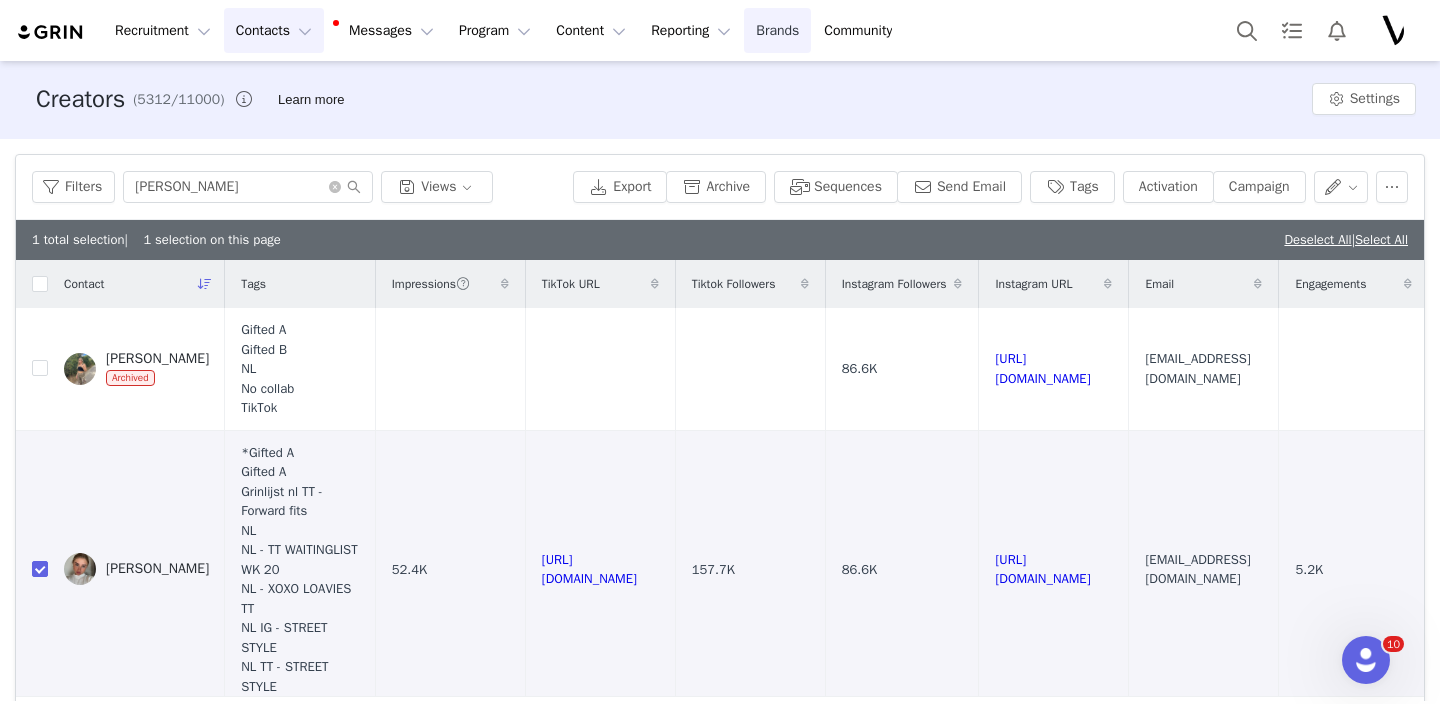 click on "Brands Brands" at bounding box center (777, 30) 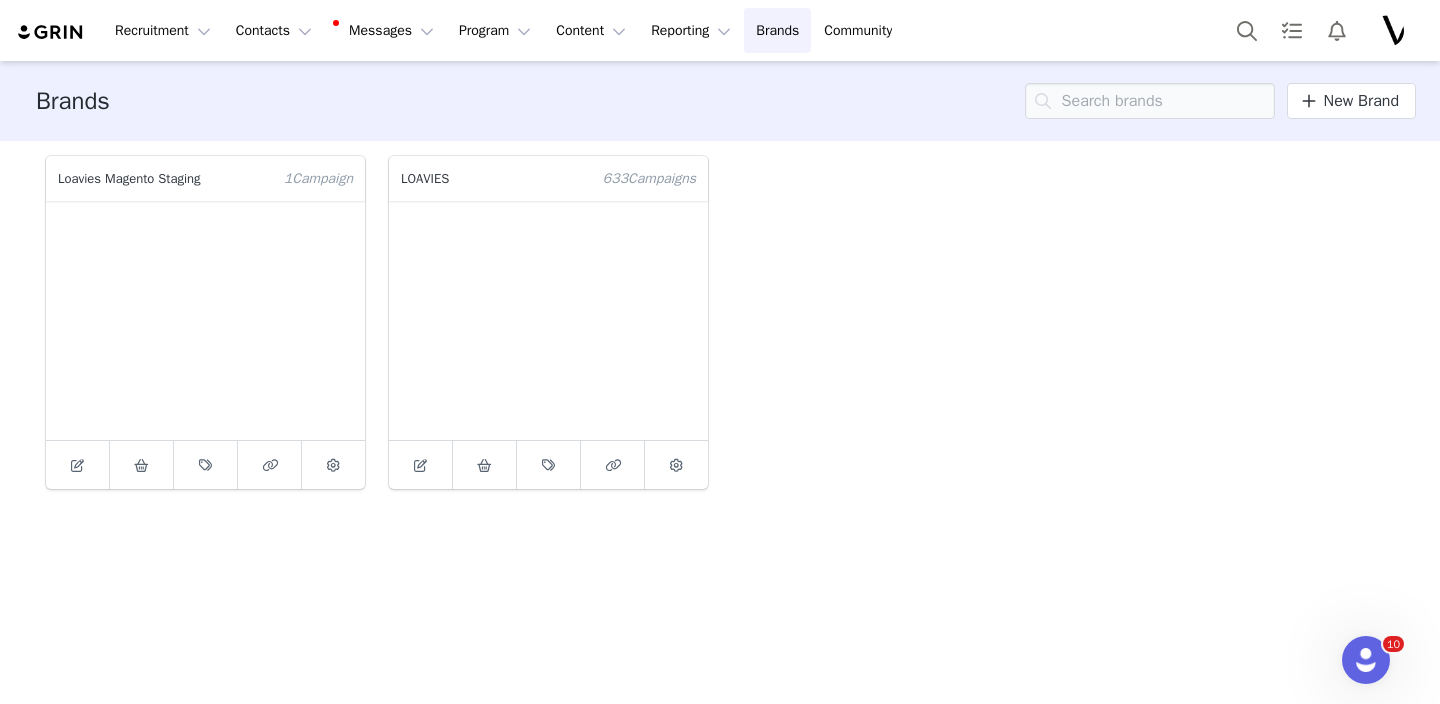 scroll, scrollTop: 0, scrollLeft: 0, axis: both 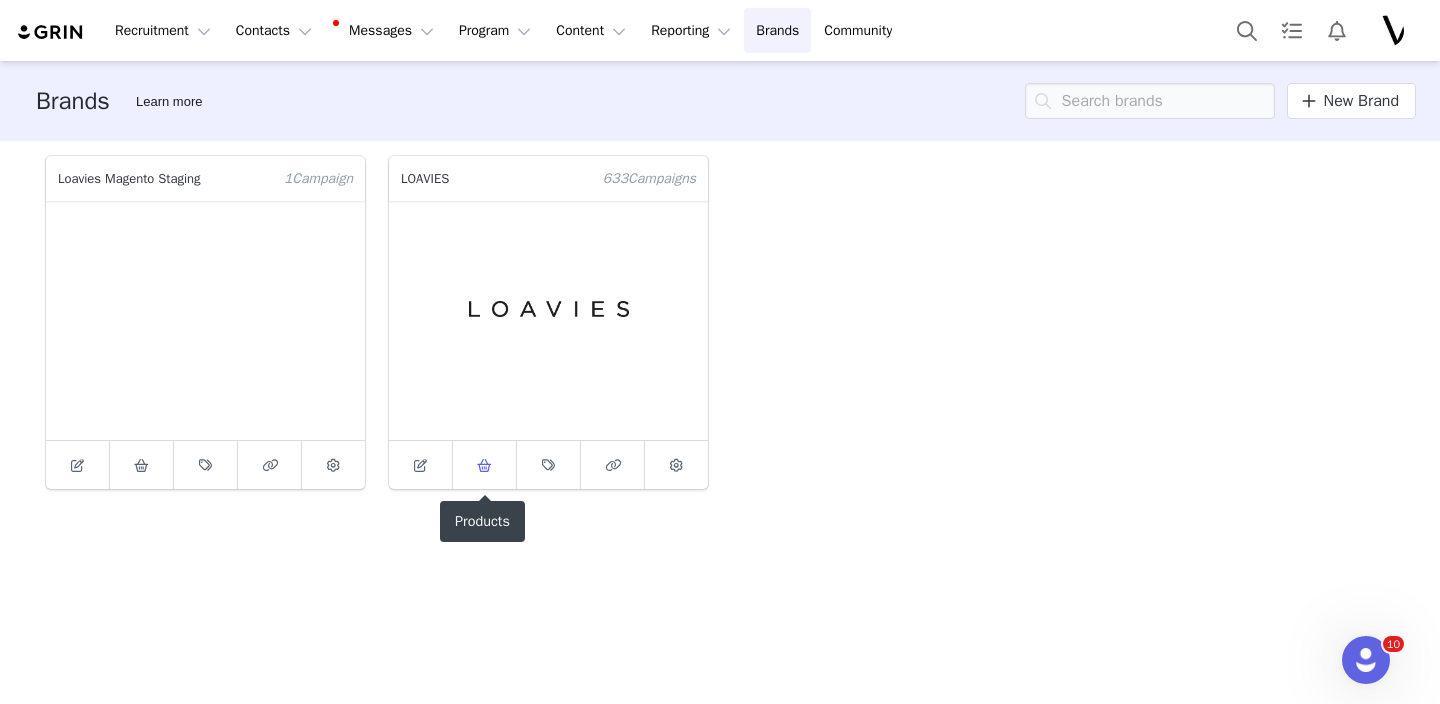 click at bounding box center (485, 465) 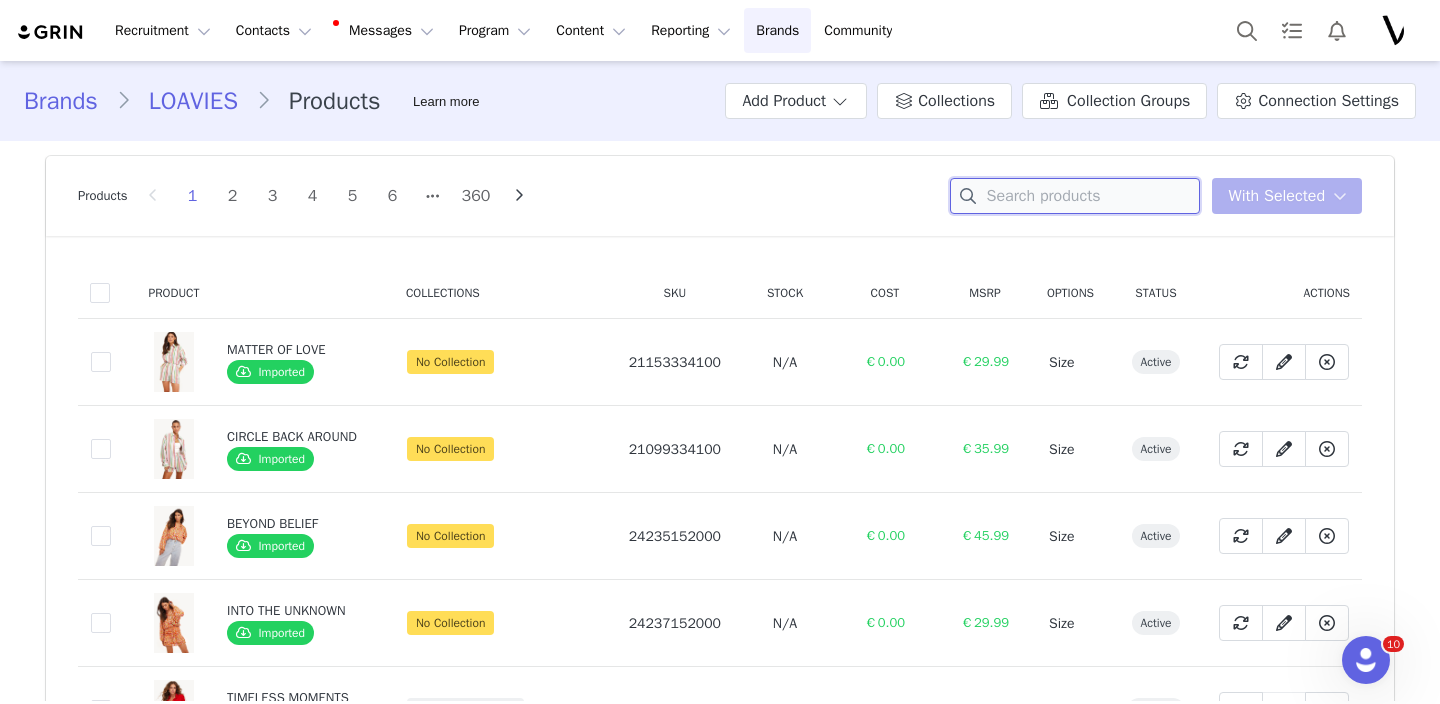 click at bounding box center (1075, 196) 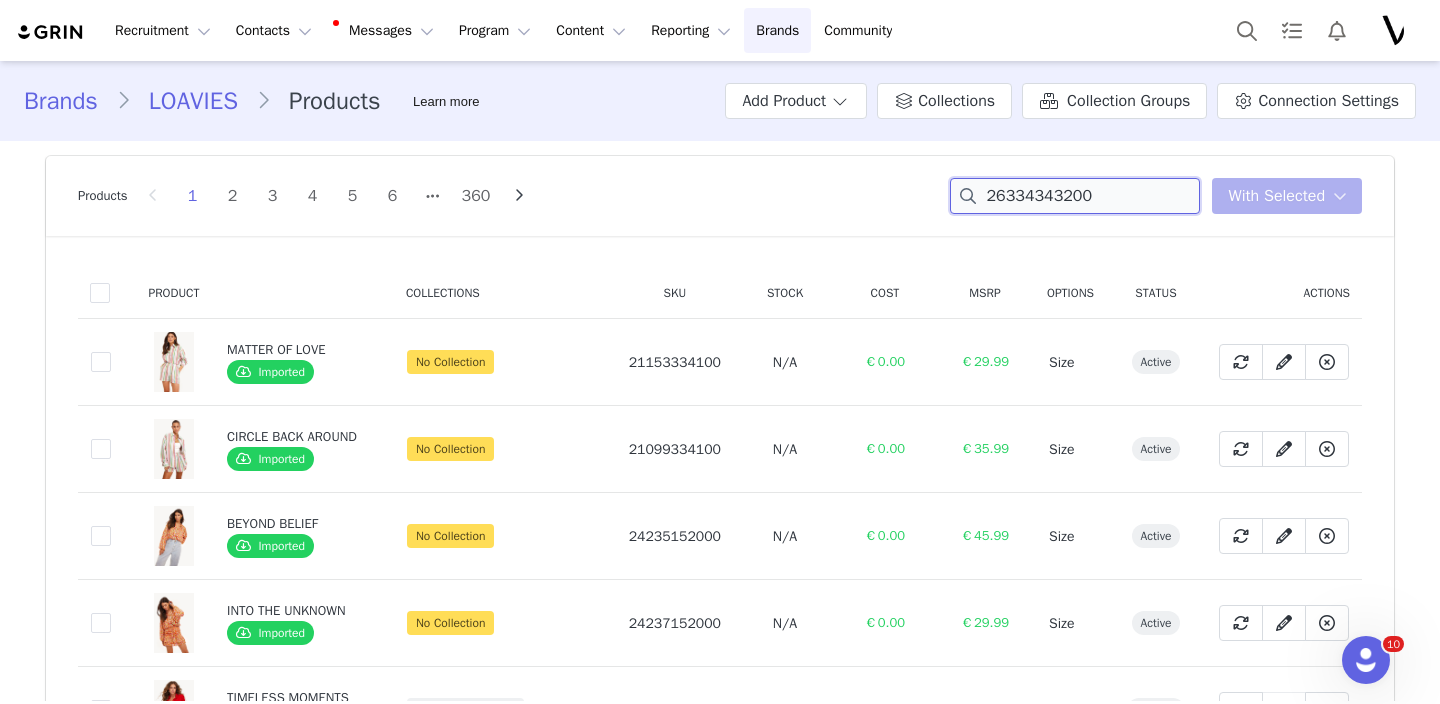 type on "26334343200" 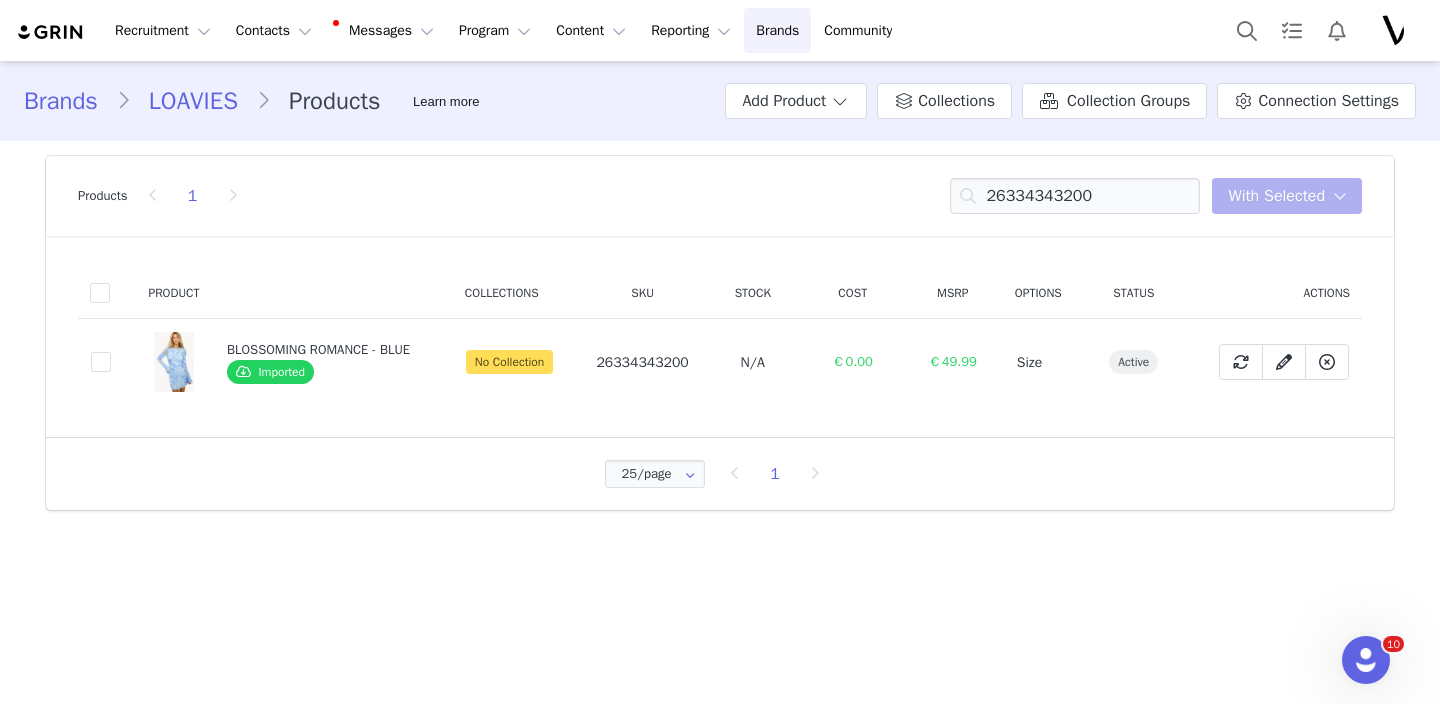 click on "Brands LOAVIES Products Learn more  Add Product  Collections Collection Groups Connection Settings" at bounding box center [720, 101] 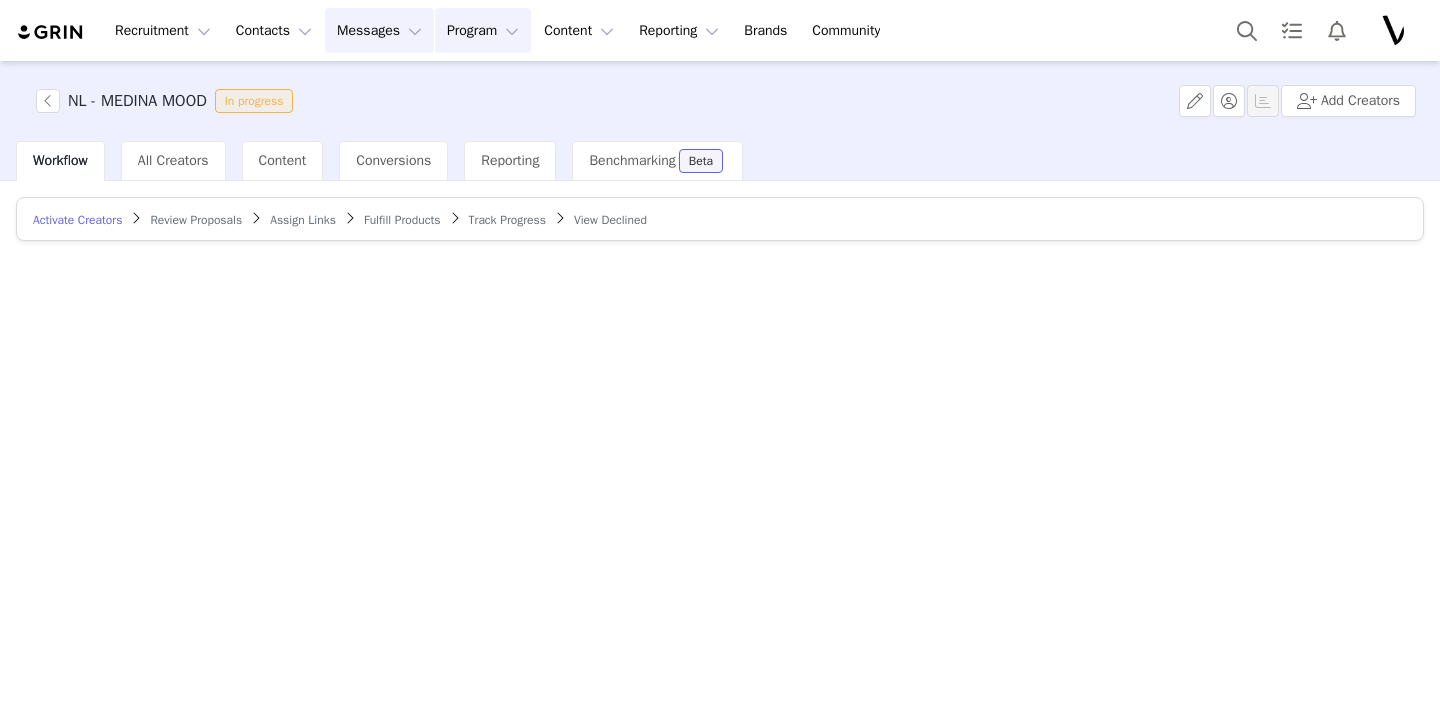 scroll, scrollTop: 0, scrollLeft: 0, axis: both 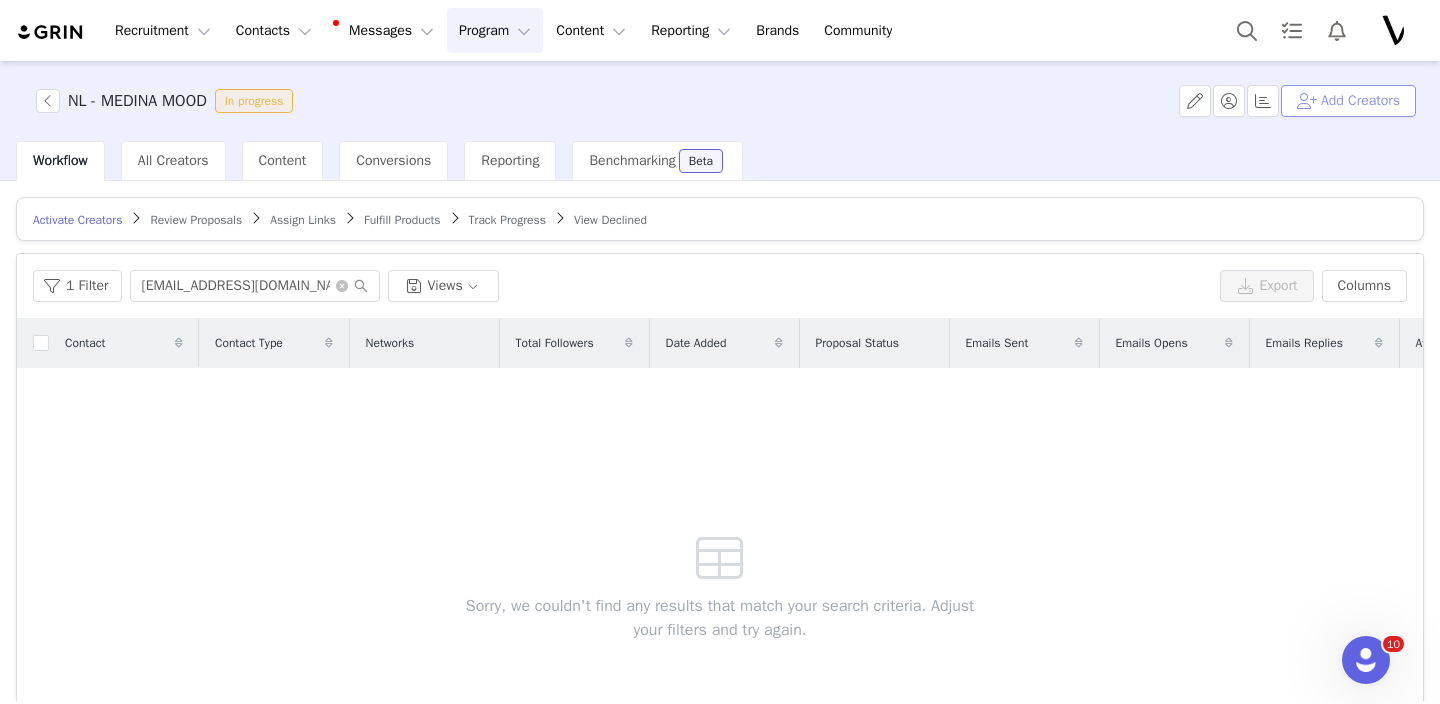 click on "Add Creators" at bounding box center [1348, 101] 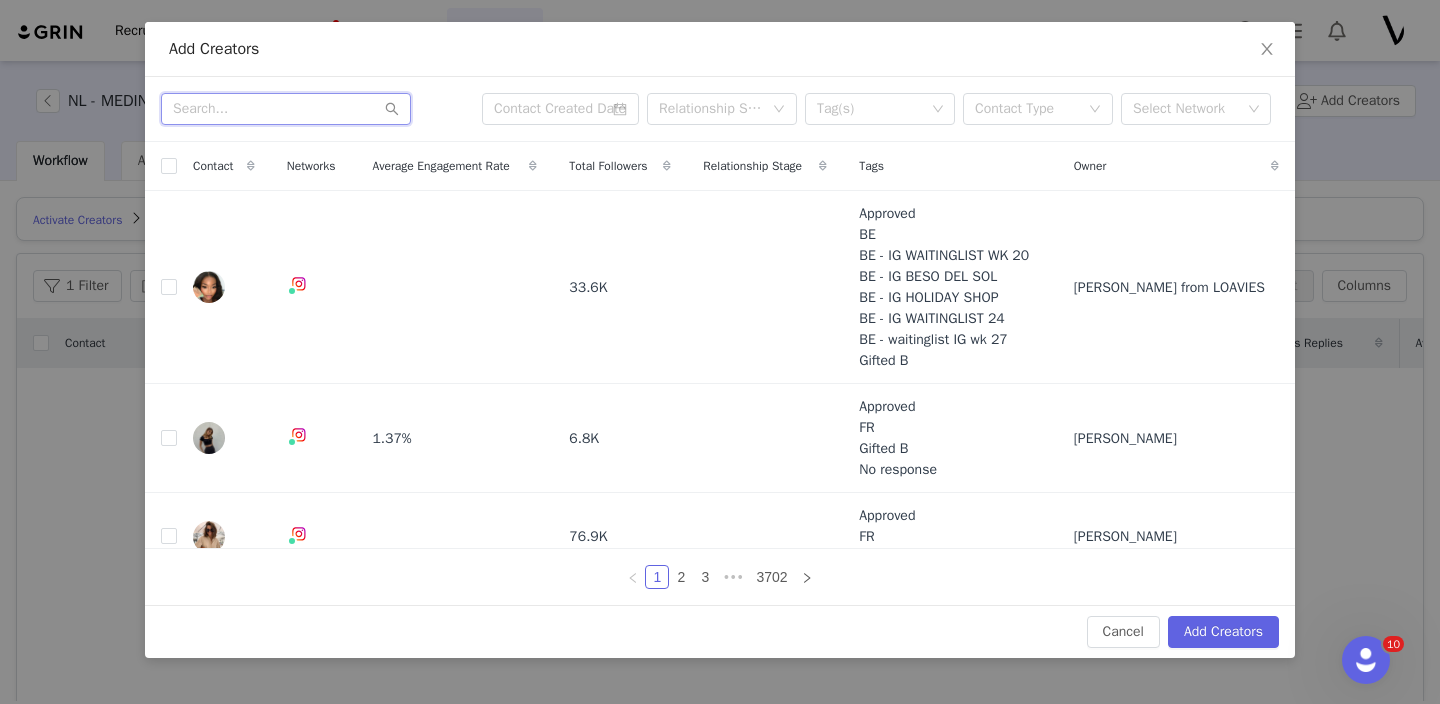 click at bounding box center [286, 109] 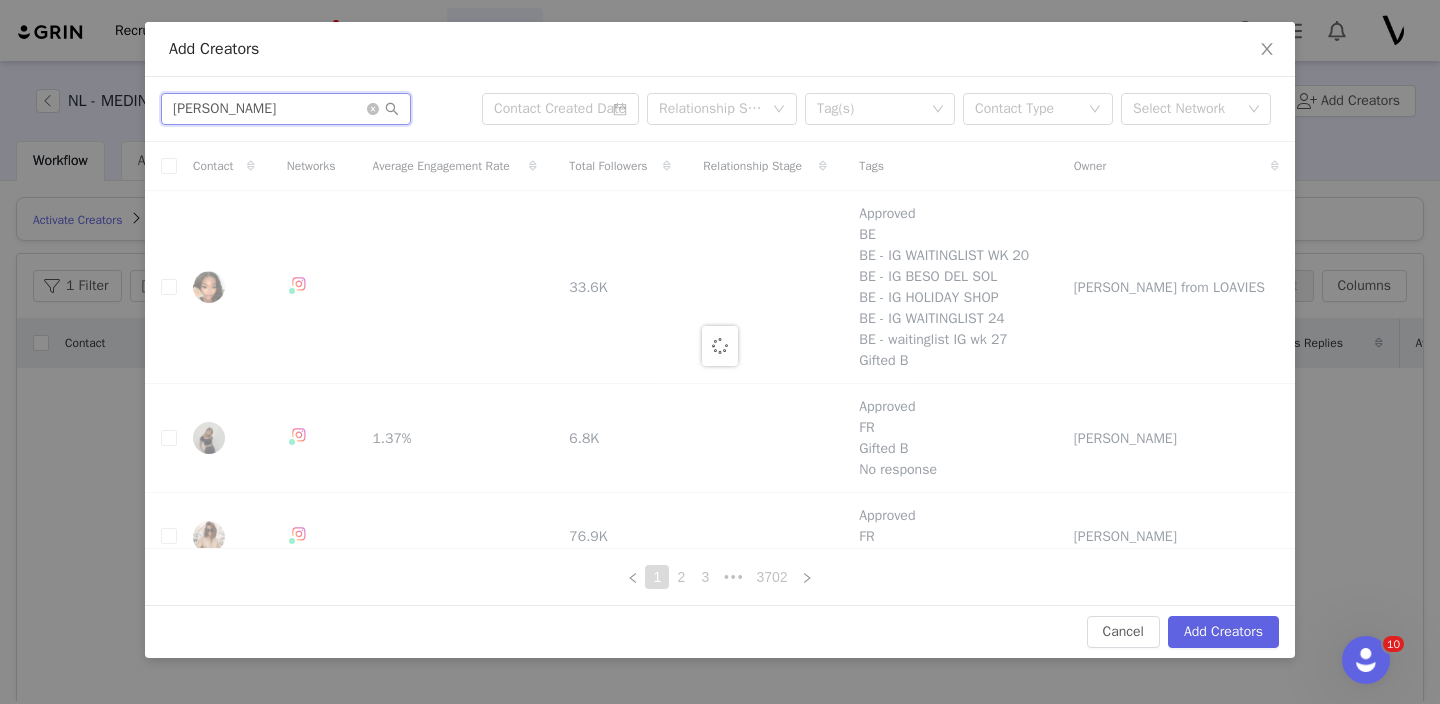 type on "naomi van eeren" 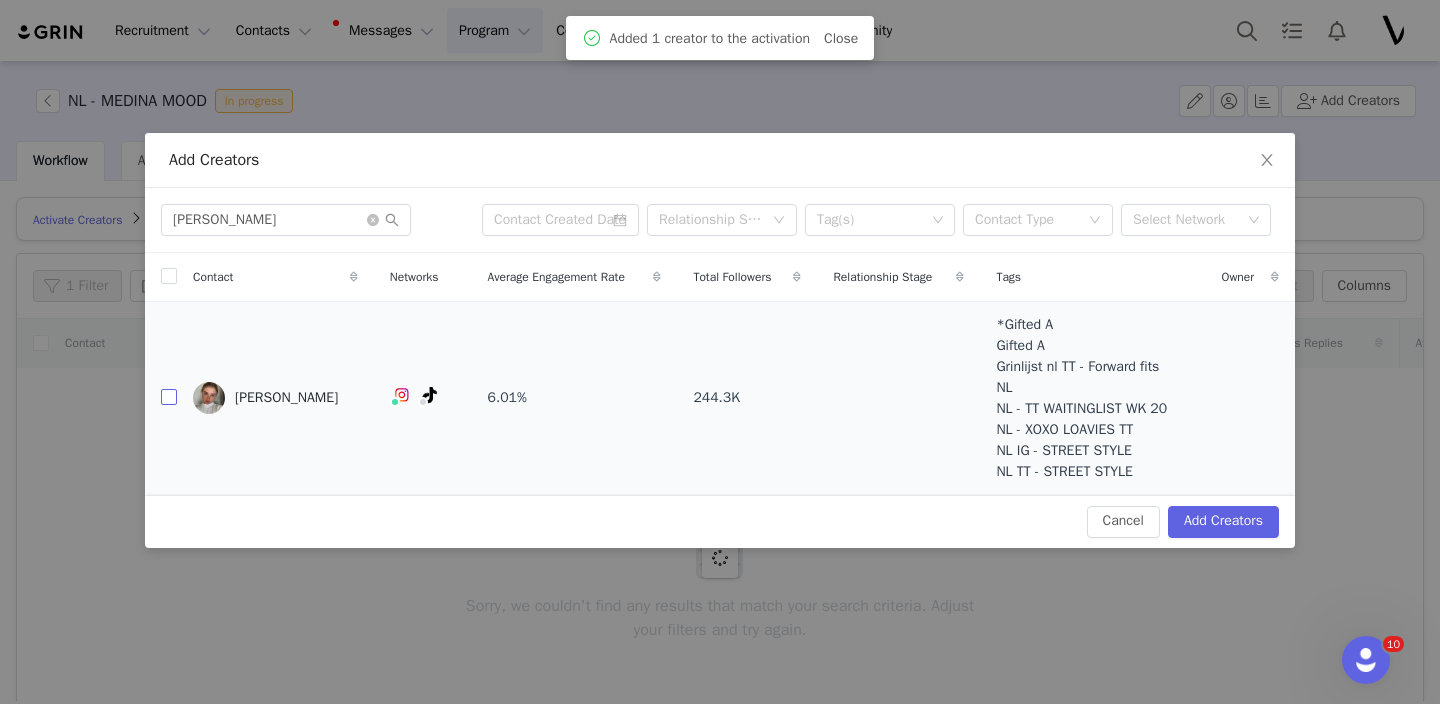 click at bounding box center [169, 397] 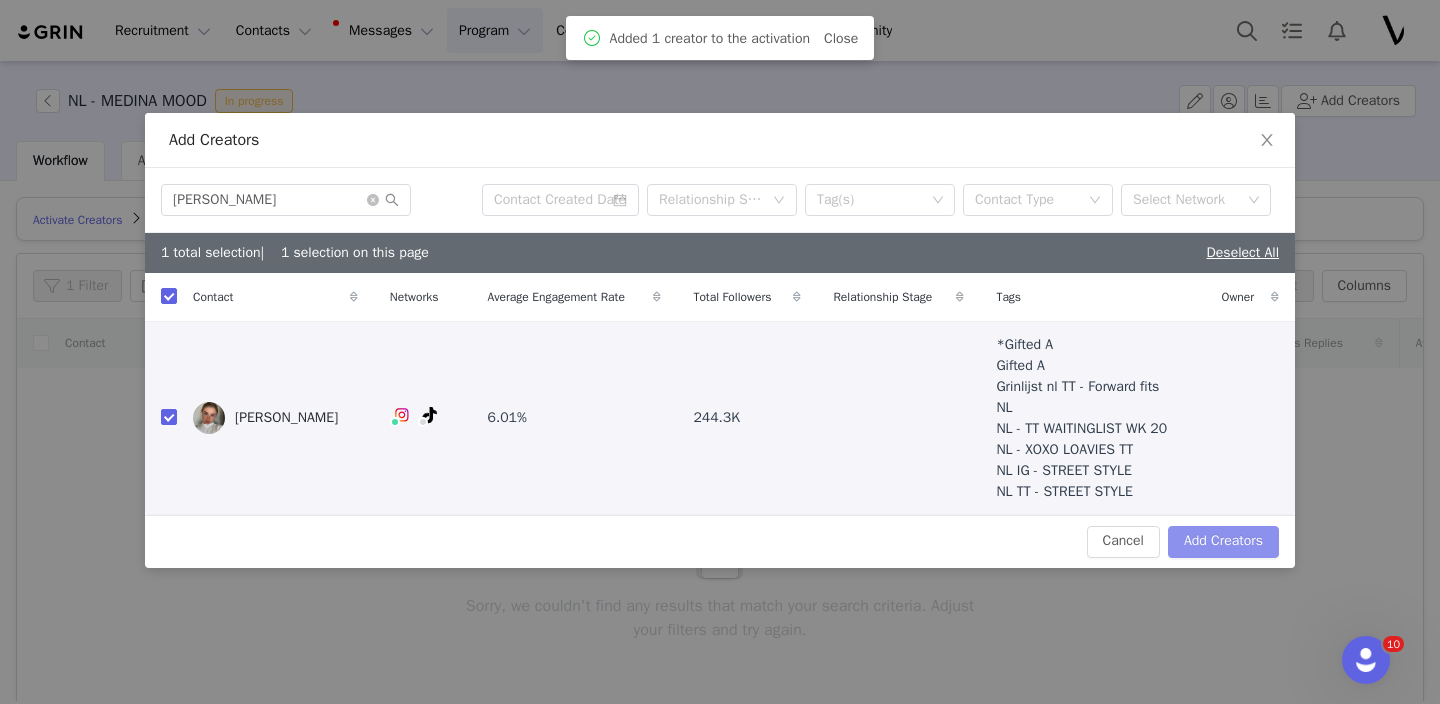 click on "Add Creators" at bounding box center [1223, 542] 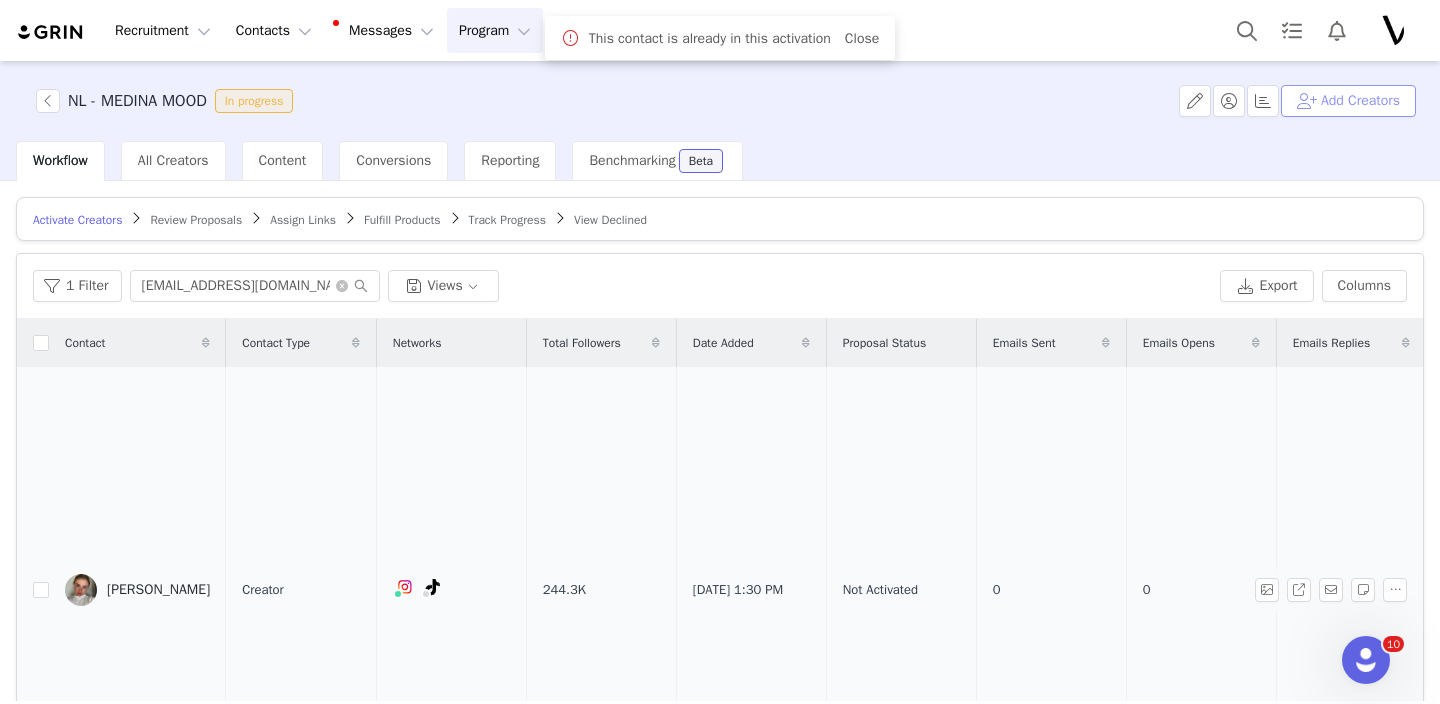 scroll, scrollTop: 15, scrollLeft: 0, axis: vertical 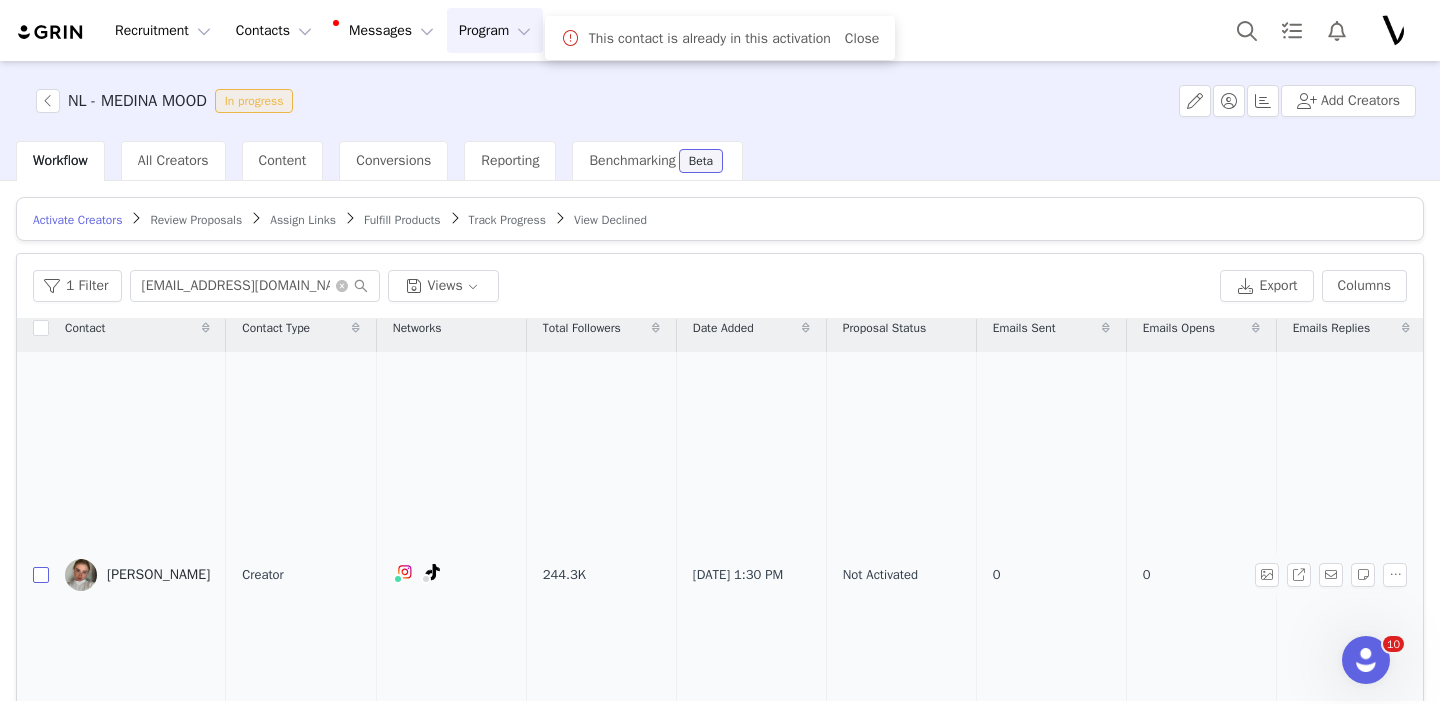 click at bounding box center (41, 575) 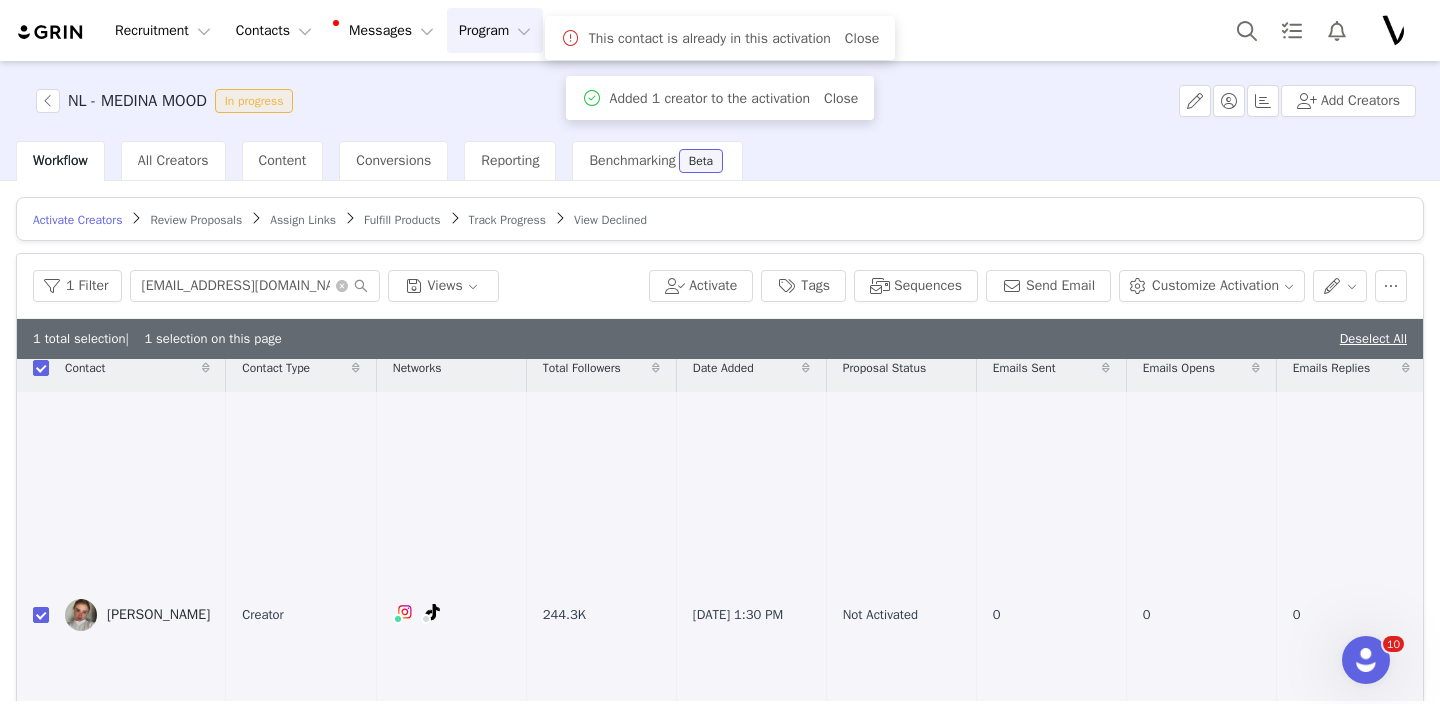 scroll, scrollTop: 0, scrollLeft: 0, axis: both 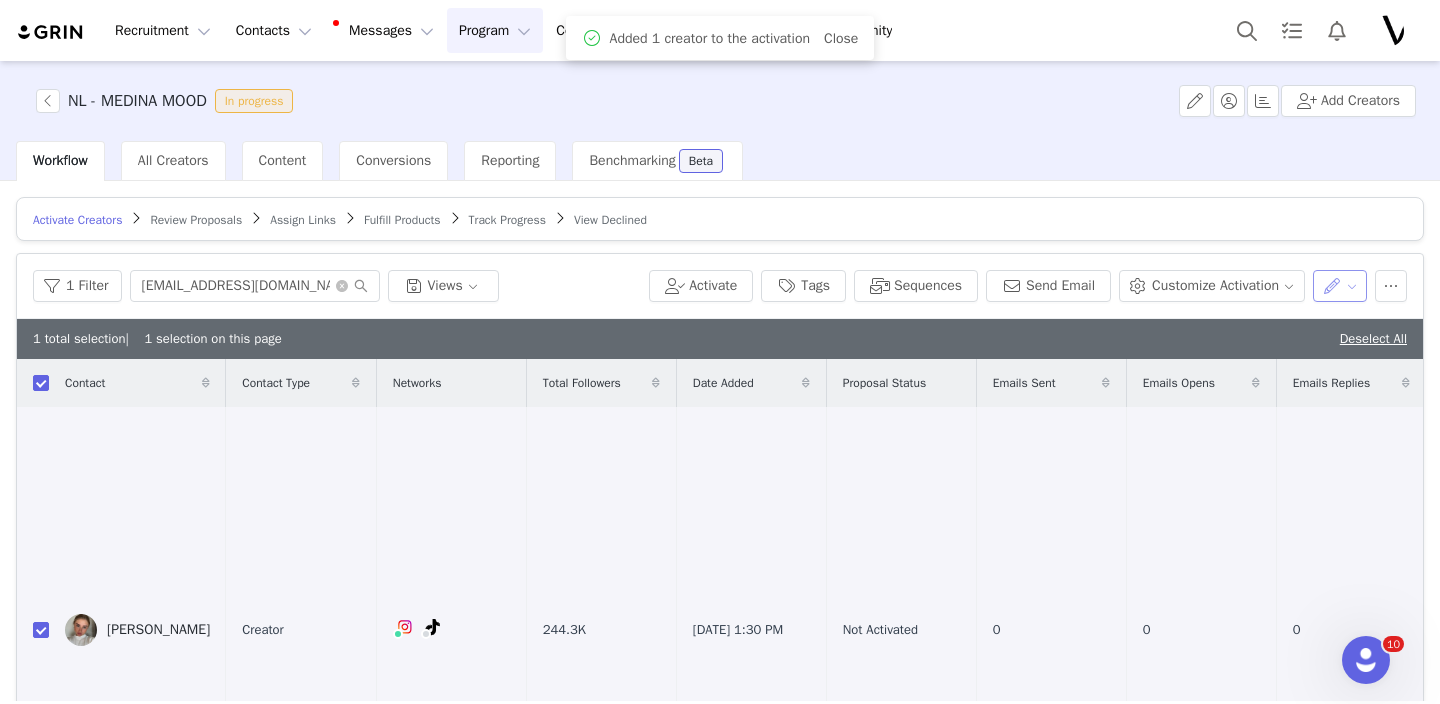 click at bounding box center (1340, 286) 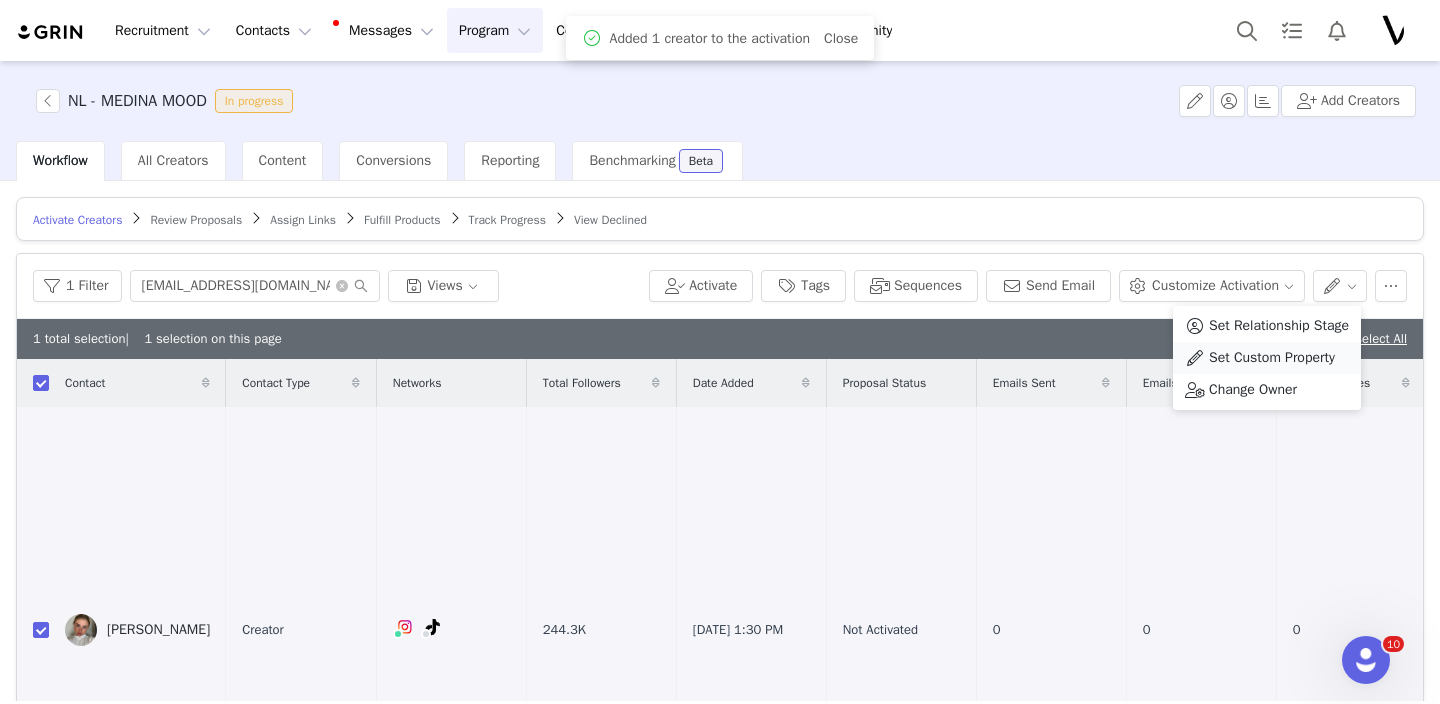 click on "Set Custom Property" at bounding box center (1272, 358) 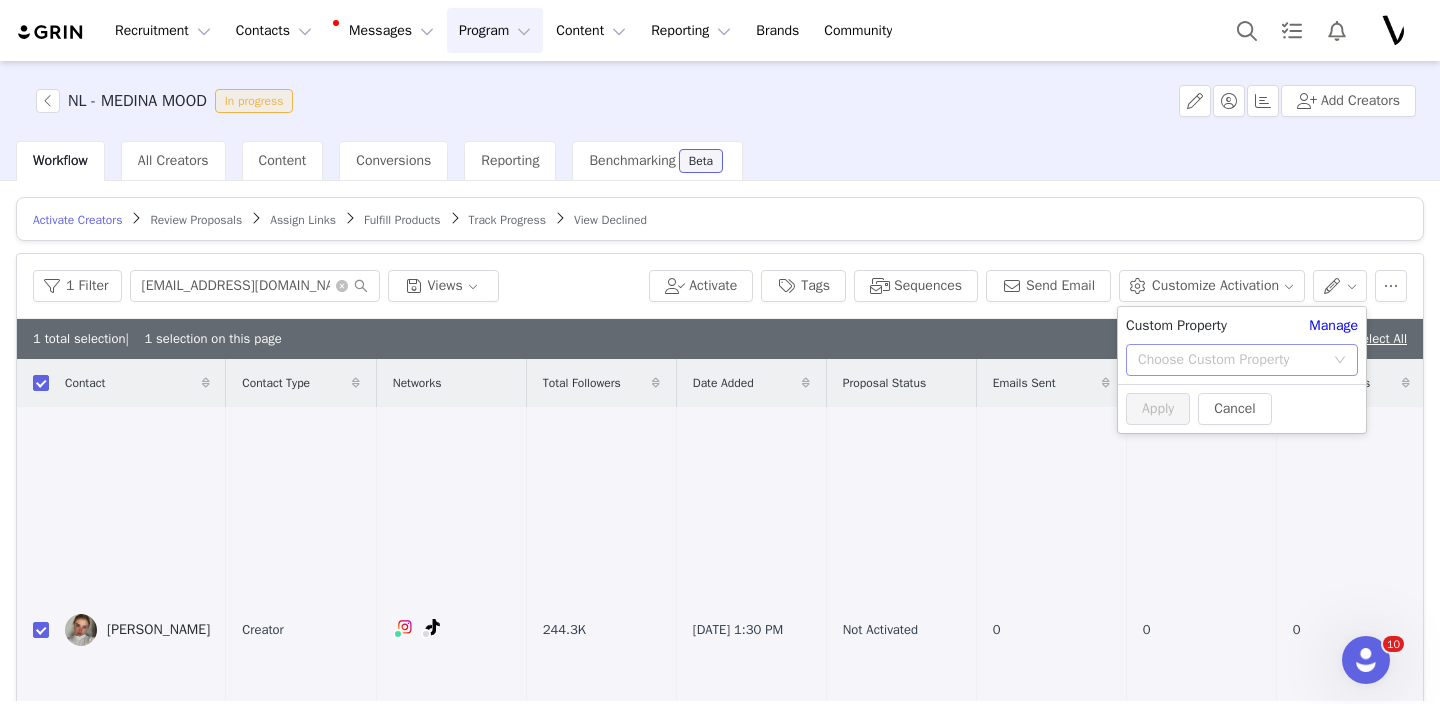 click on "Choose Custom Property" at bounding box center [1231, 360] 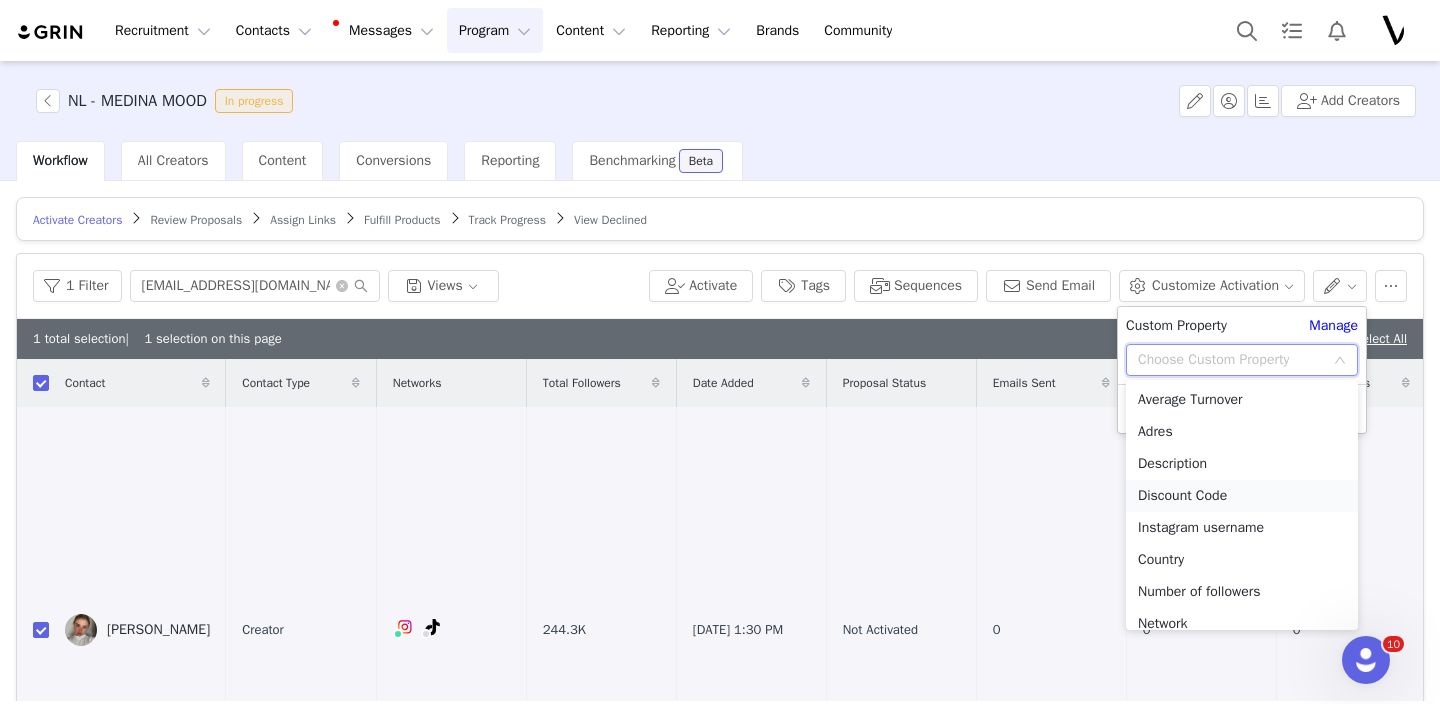 scroll, scrollTop: 14, scrollLeft: 0, axis: vertical 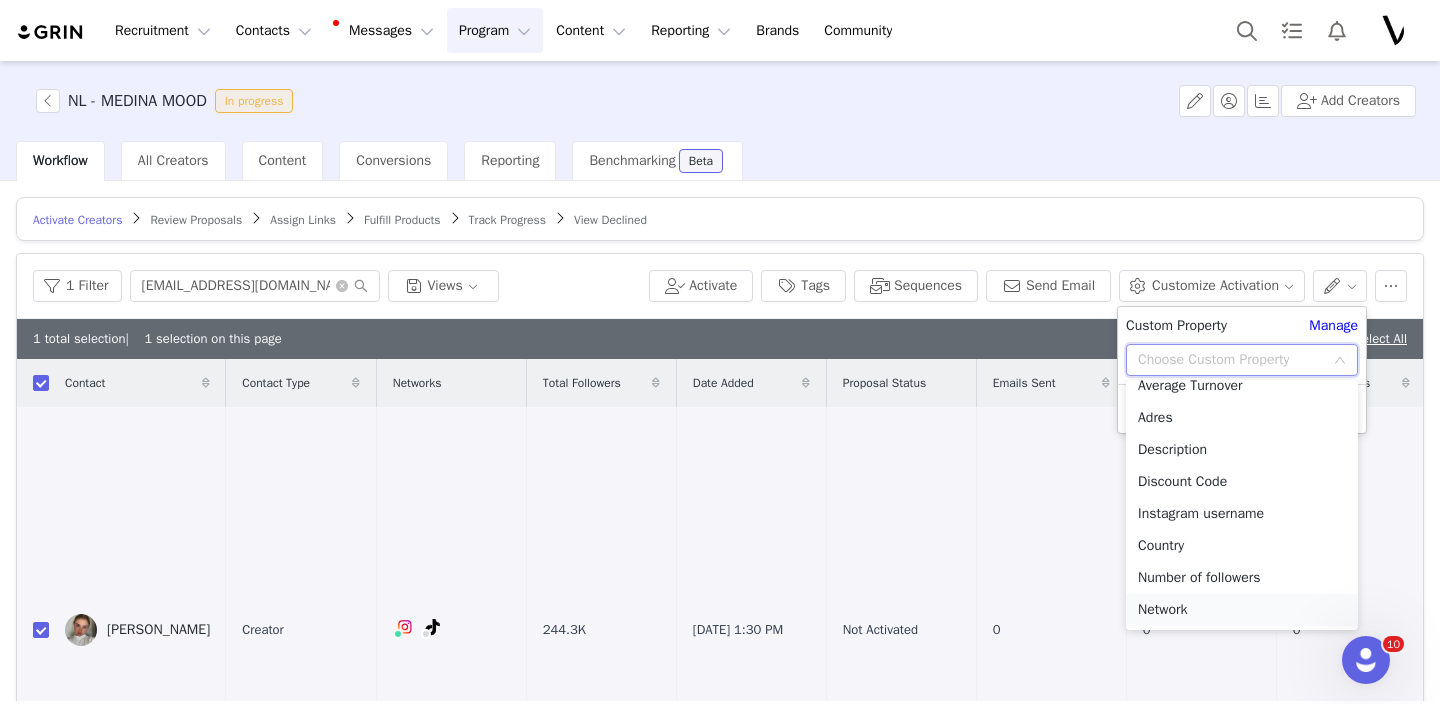 click on "Network" at bounding box center [1242, 610] 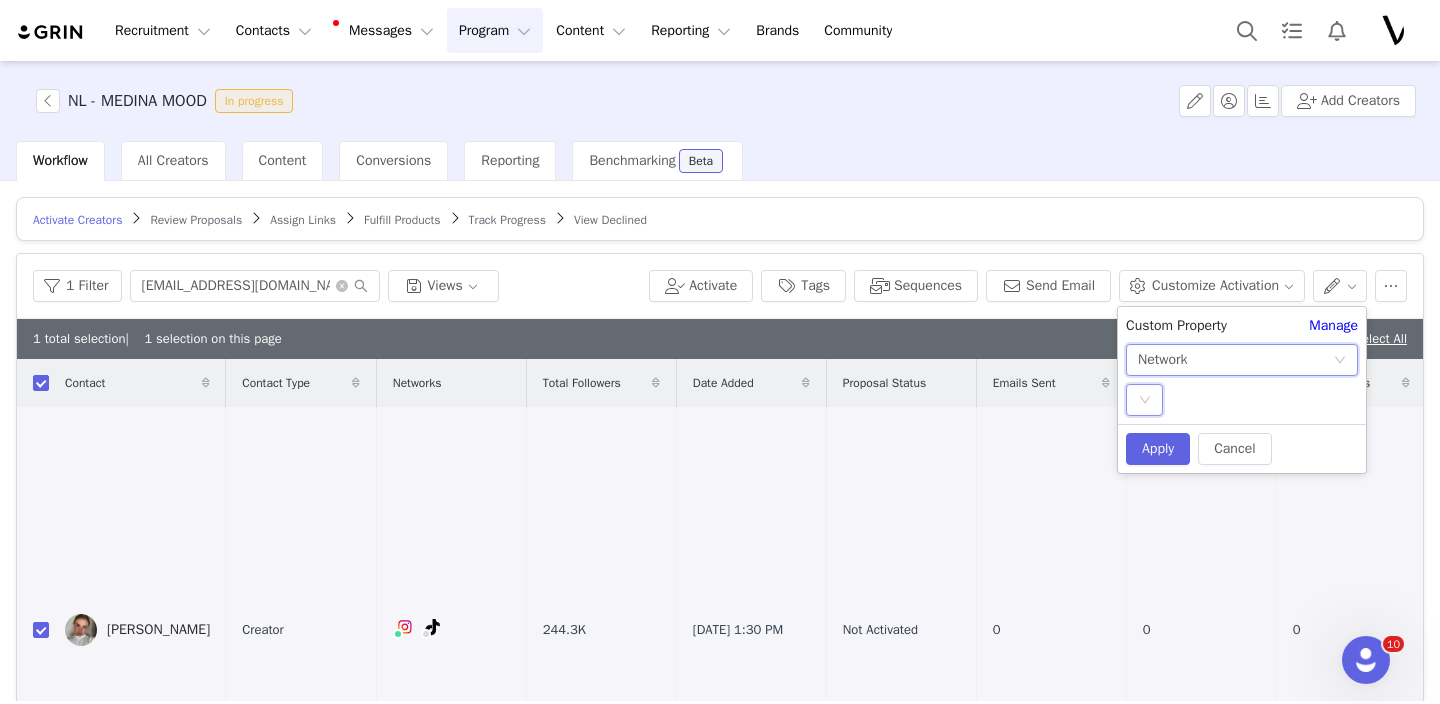 click 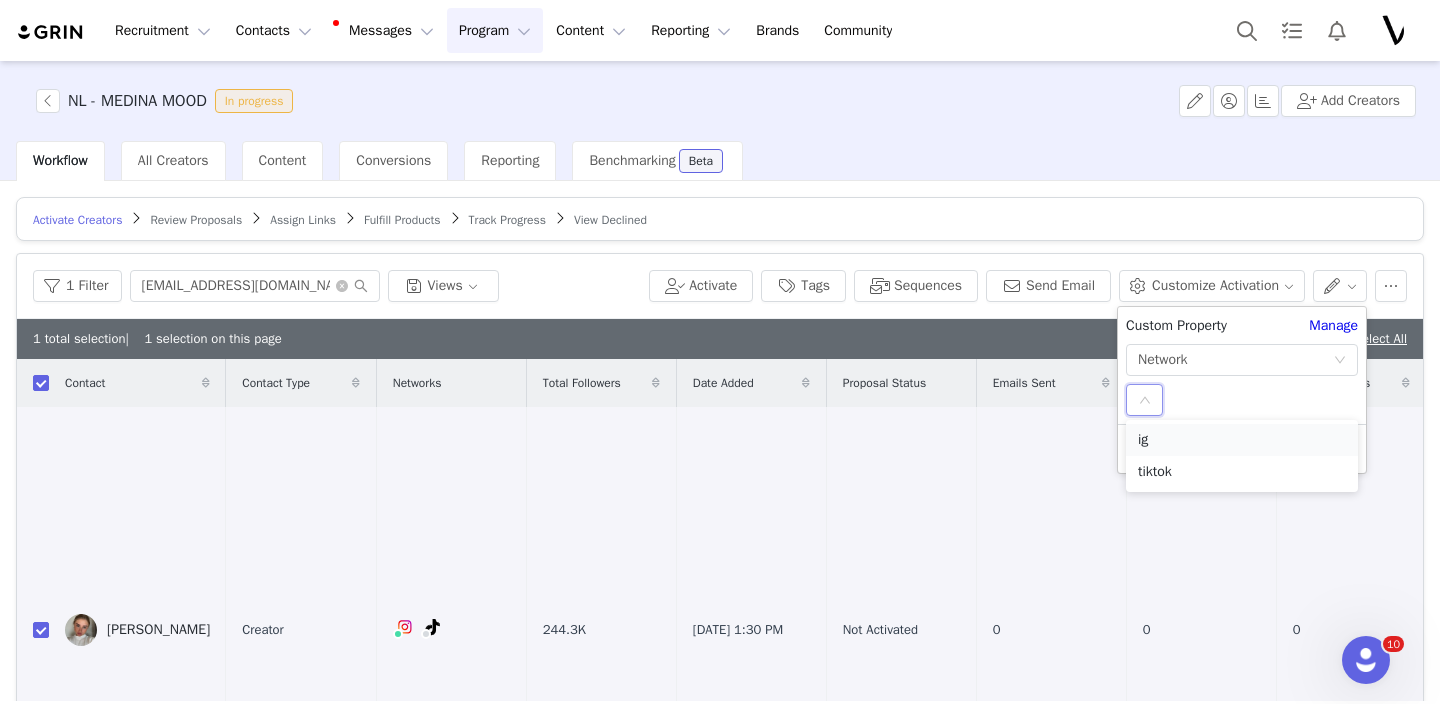 click on "ig" at bounding box center (1242, 440) 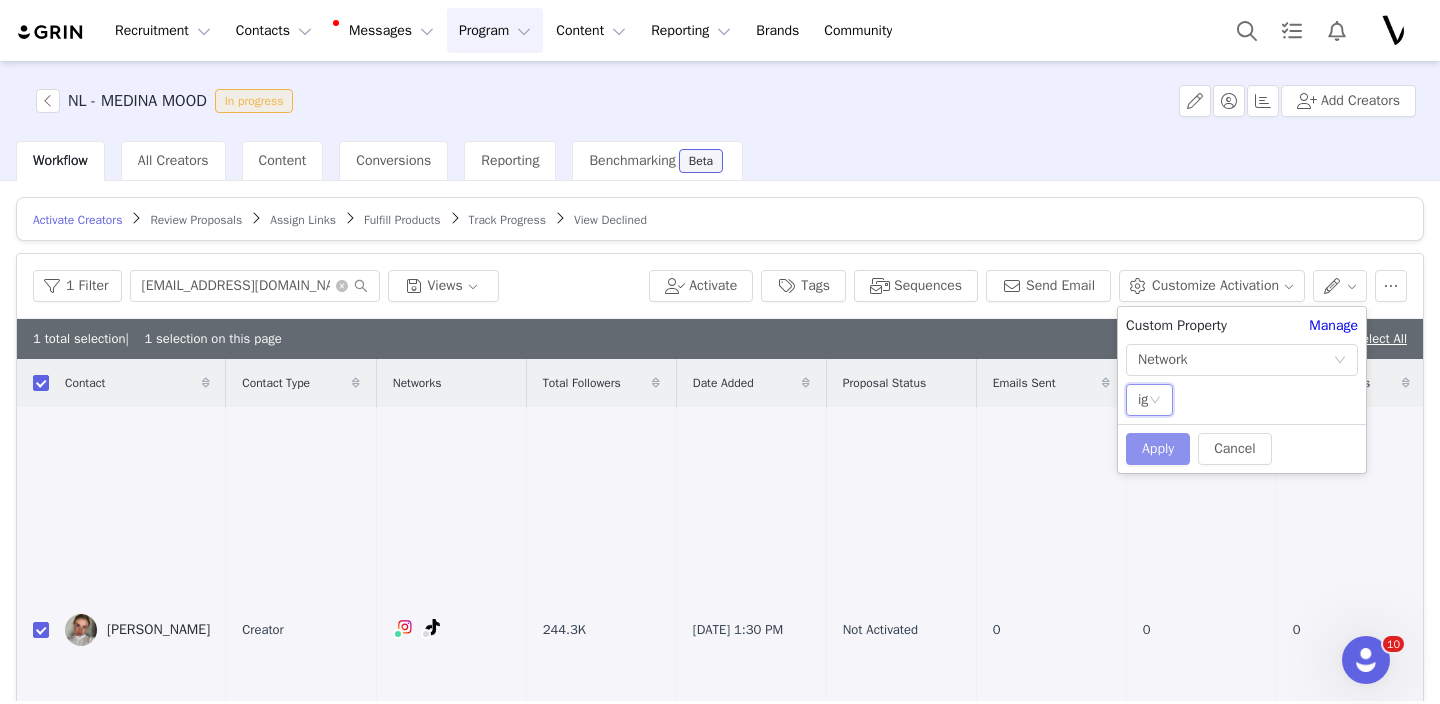 click on "Apply" at bounding box center (1158, 449) 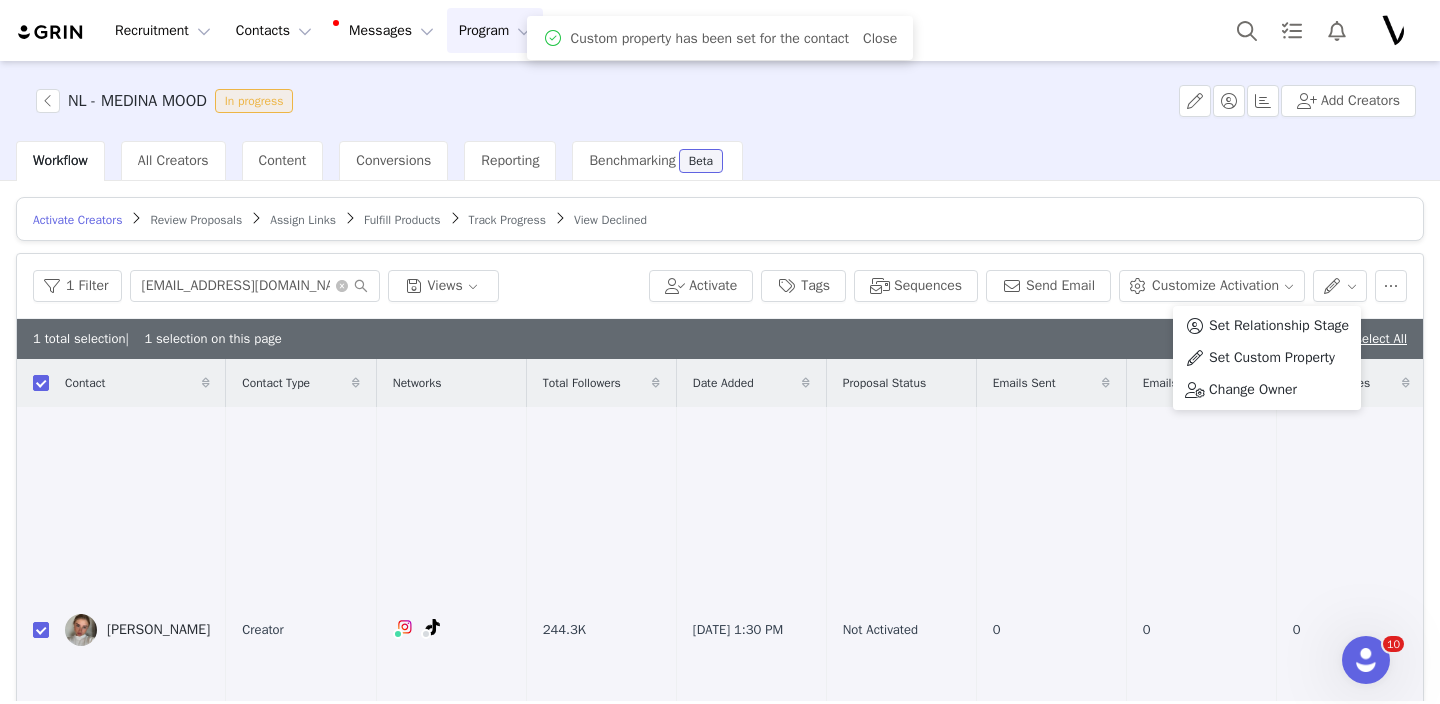 click on "1 Filter nvaneeren@gmail.com Views     Activate Tags Sequences Send Email  Customize Activation" at bounding box center (720, 286) 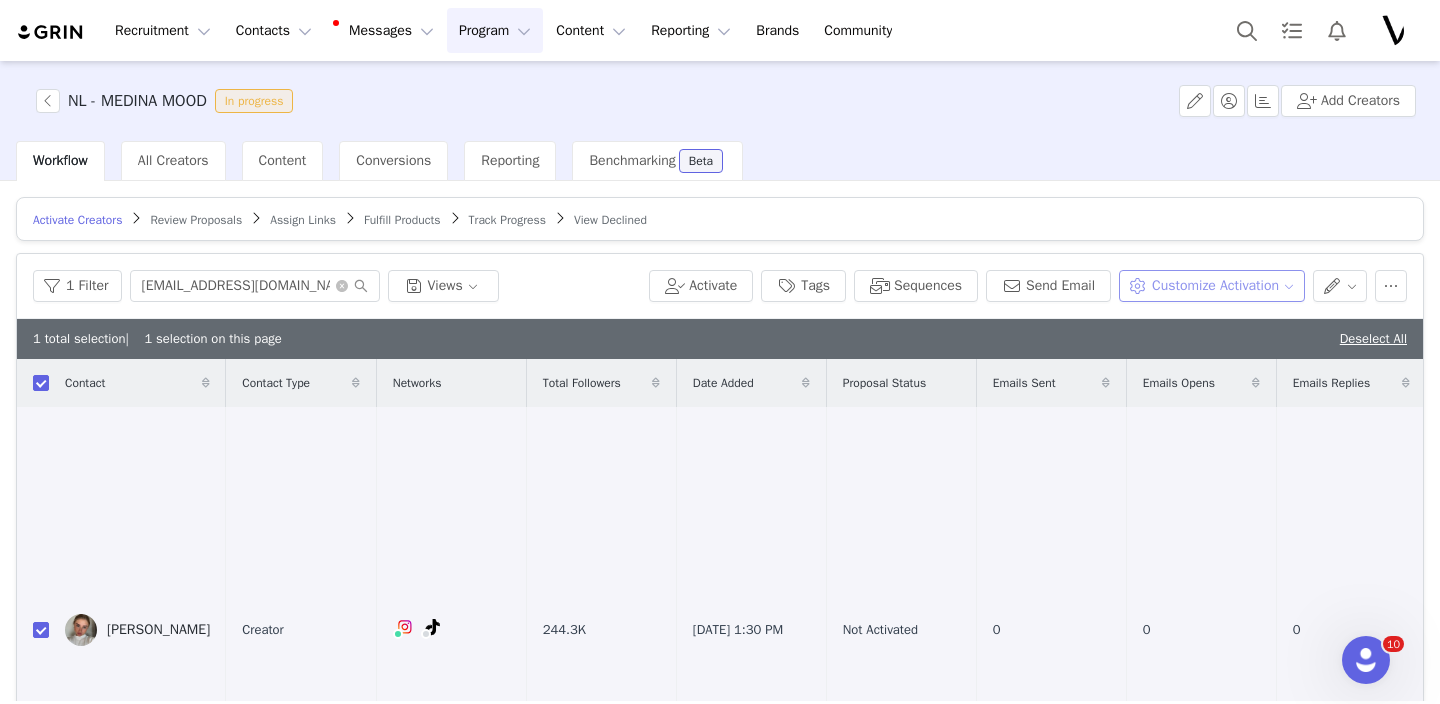 click on "Customize Activation" at bounding box center [1211, 286] 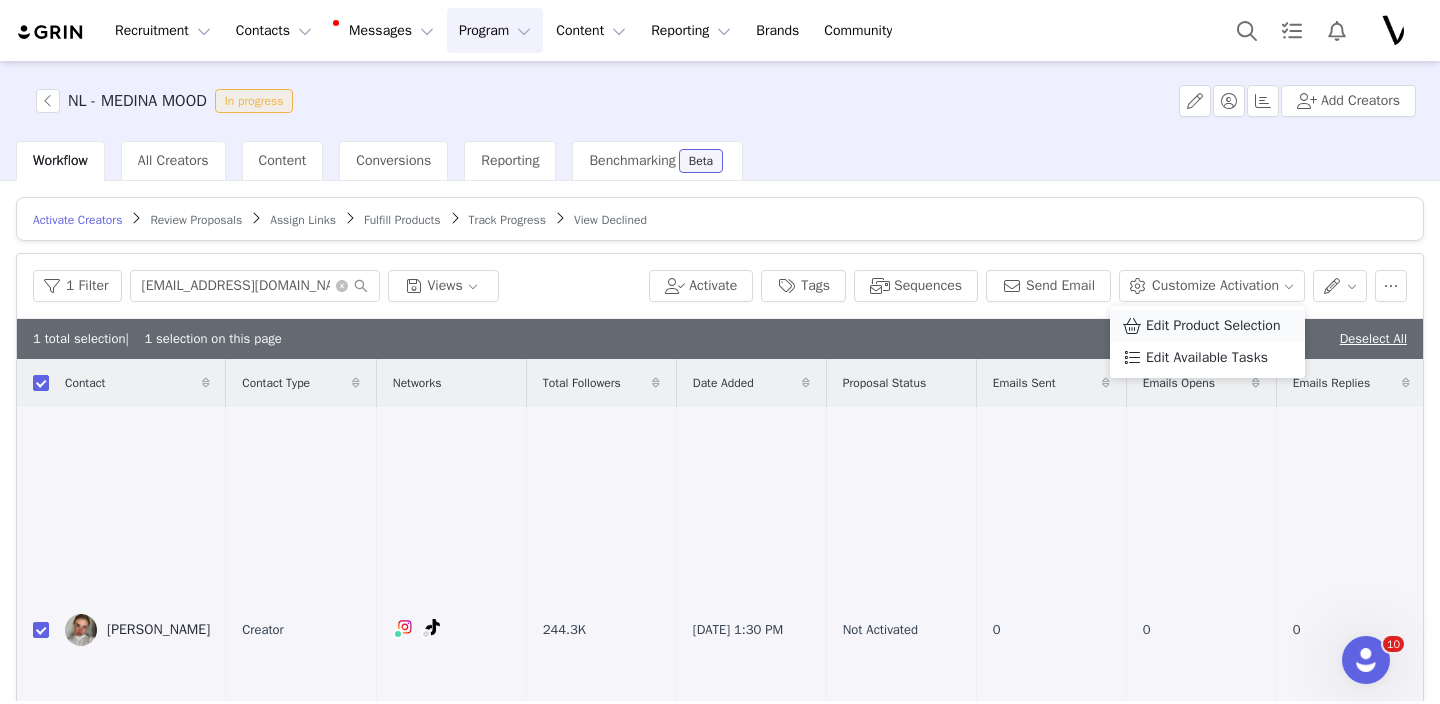 click on "Edit Product Selection" at bounding box center [1213, 326] 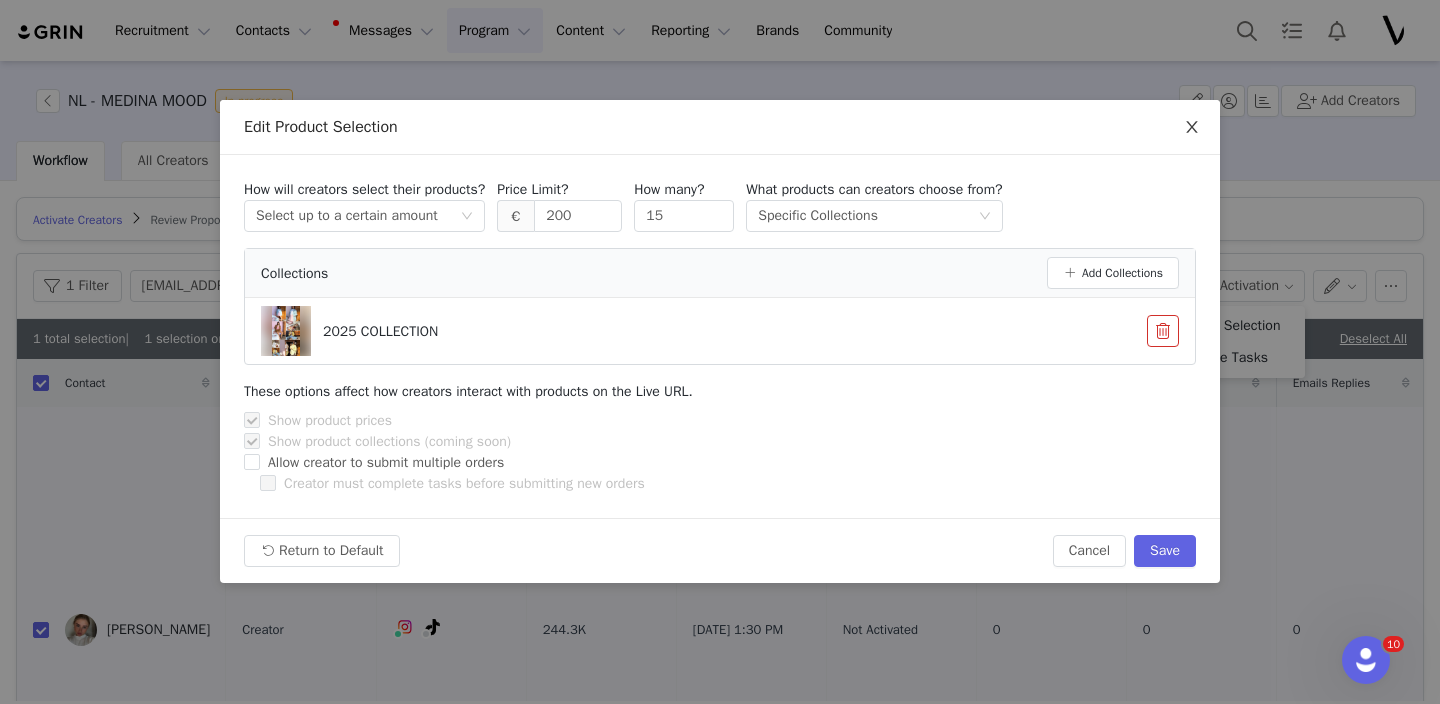 click 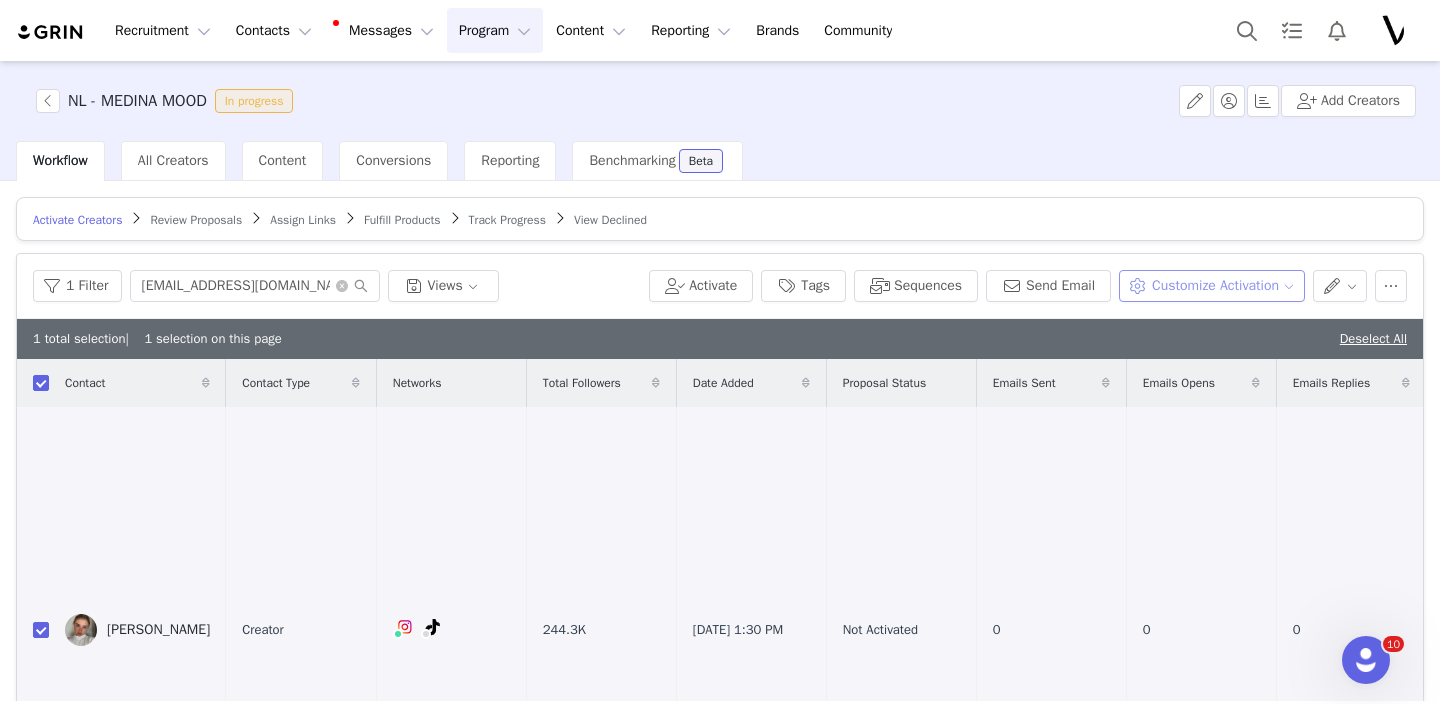 click on "Customize Activation" at bounding box center [1211, 286] 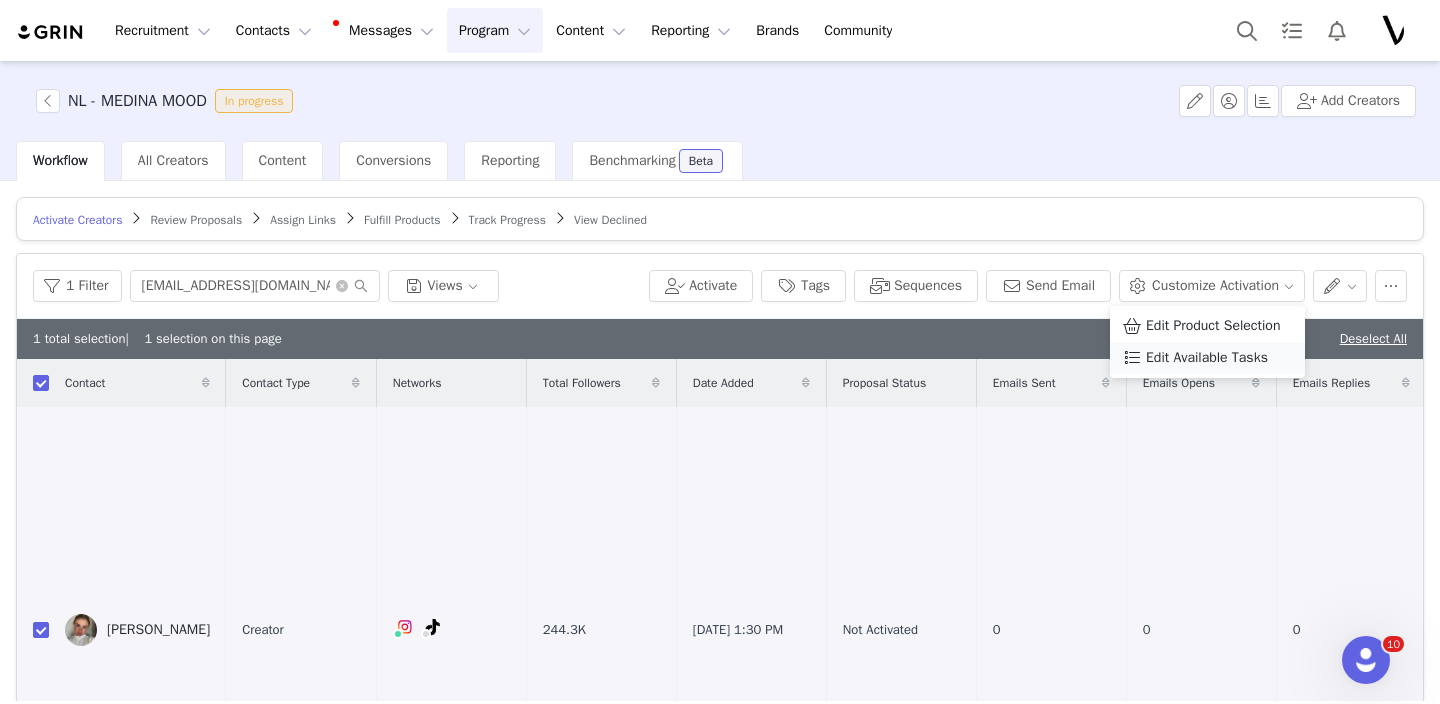 click on "Edit Available Tasks" at bounding box center [1207, 358] 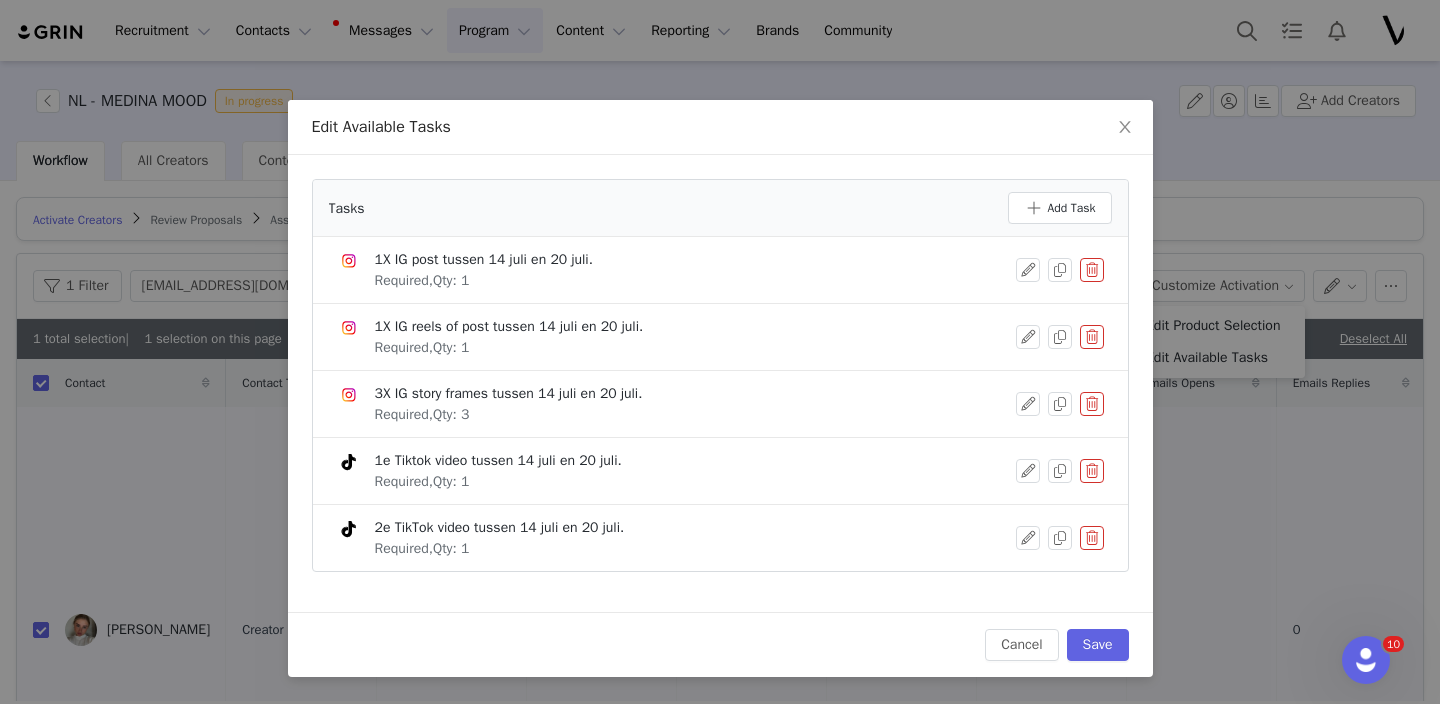 click at bounding box center (1092, 471) 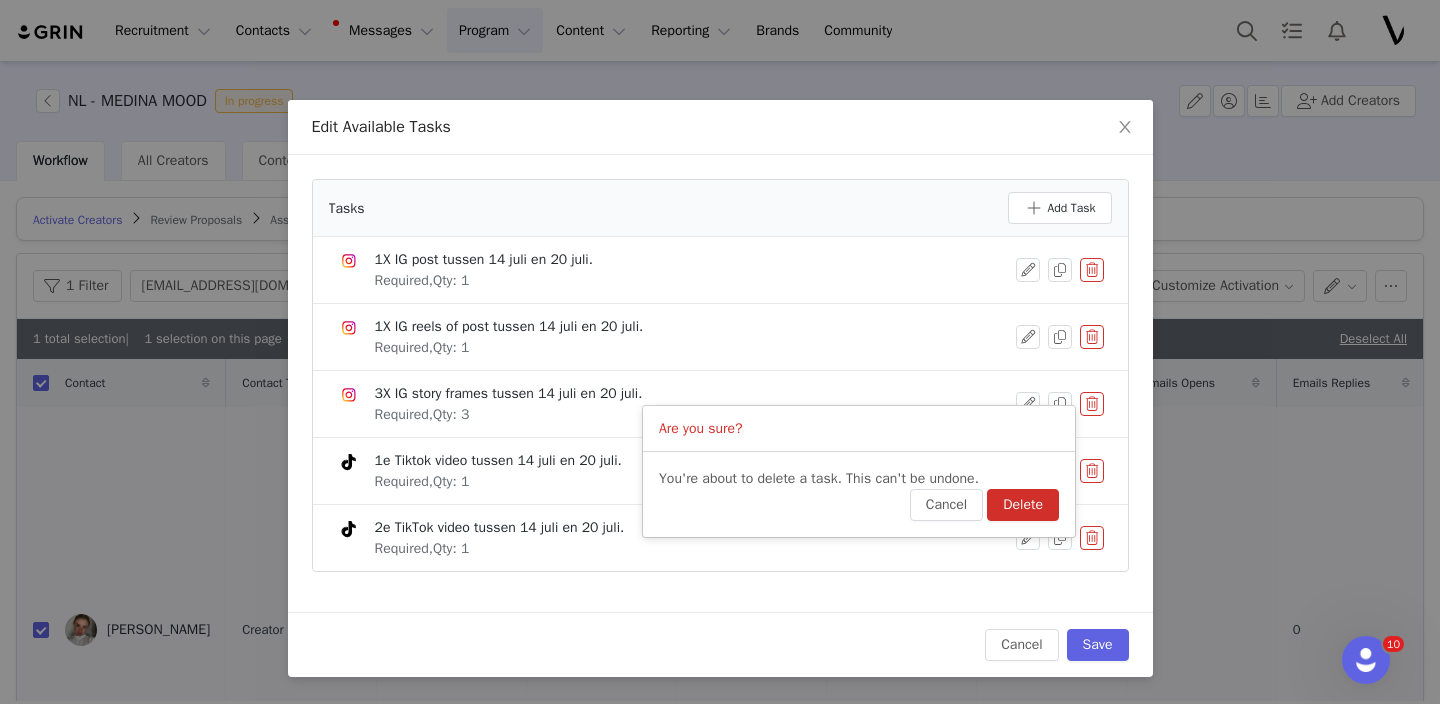 click on "Delete" at bounding box center (1023, 505) 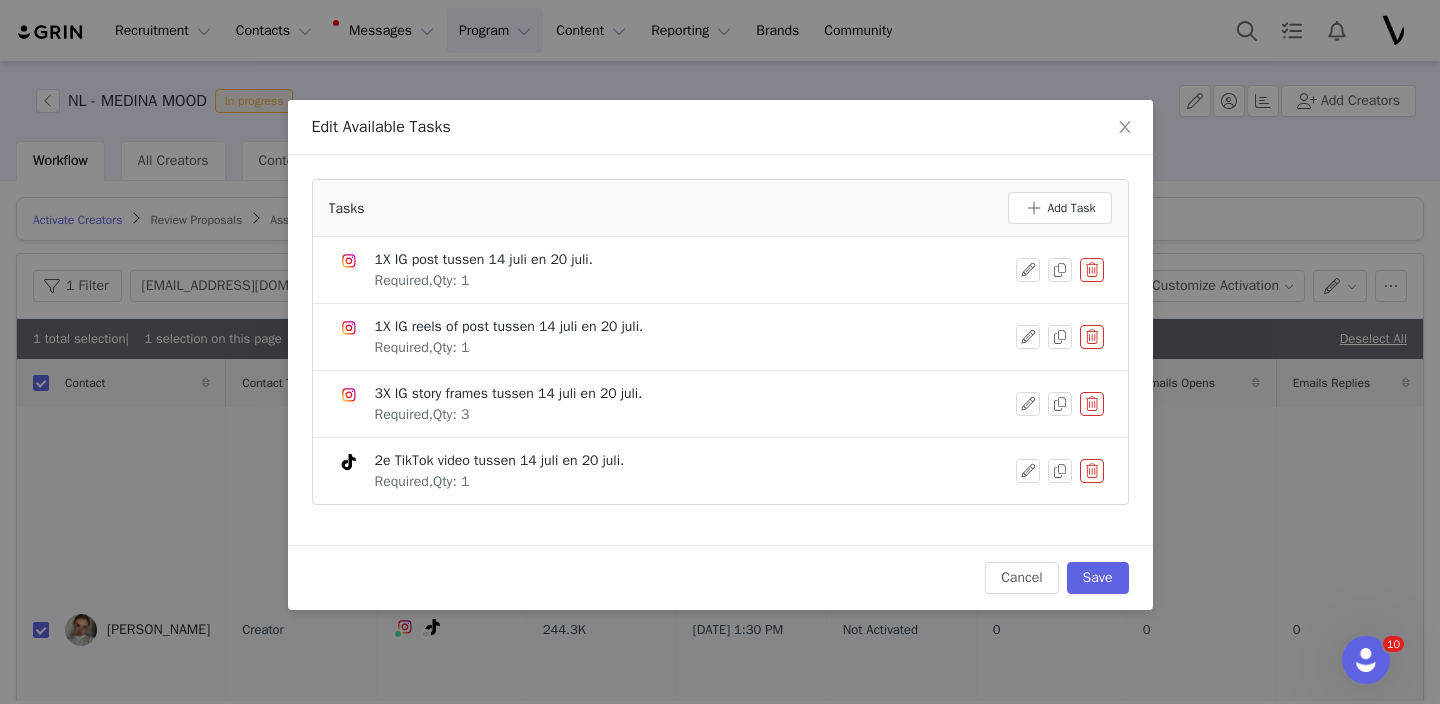click at bounding box center (1092, 471) 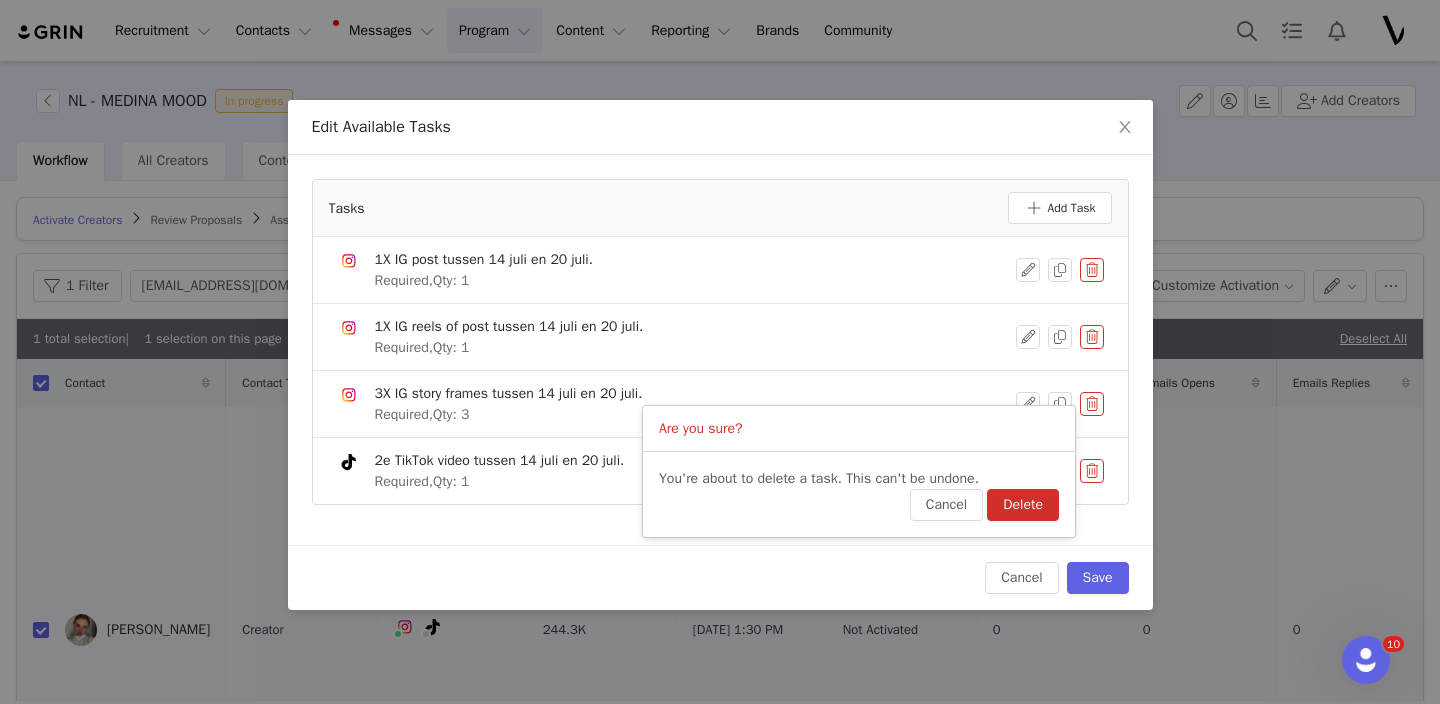 click on "Delete" at bounding box center (1023, 505) 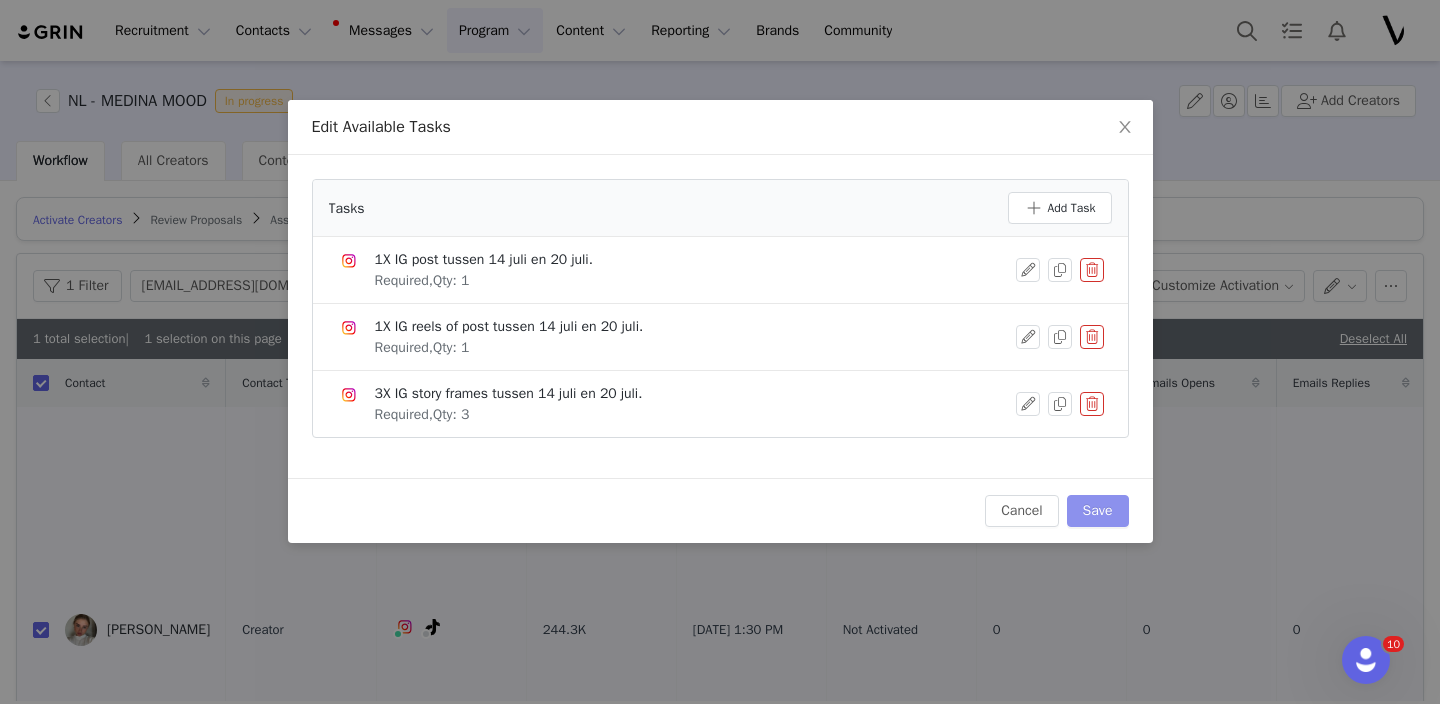 click on "Save" at bounding box center (1098, 511) 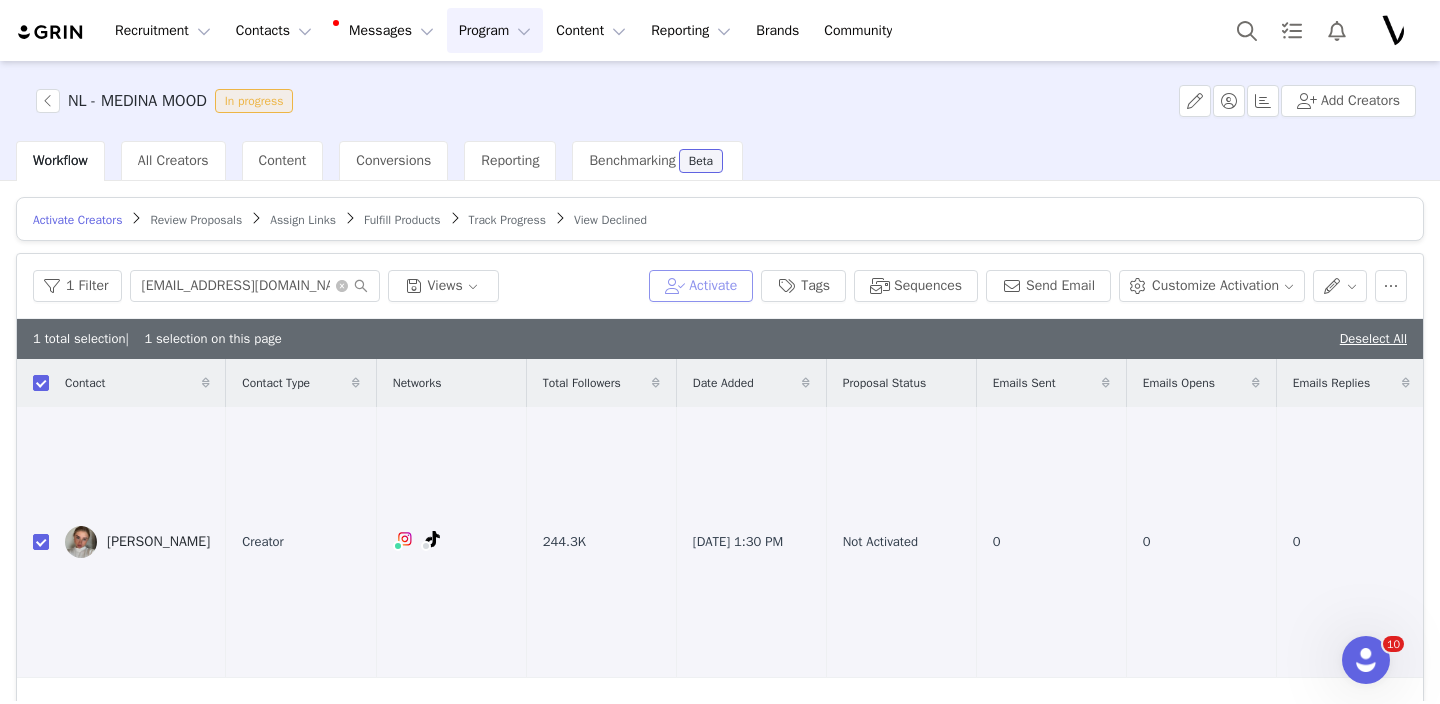 click on "Activate" at bounding box center [701, 286] 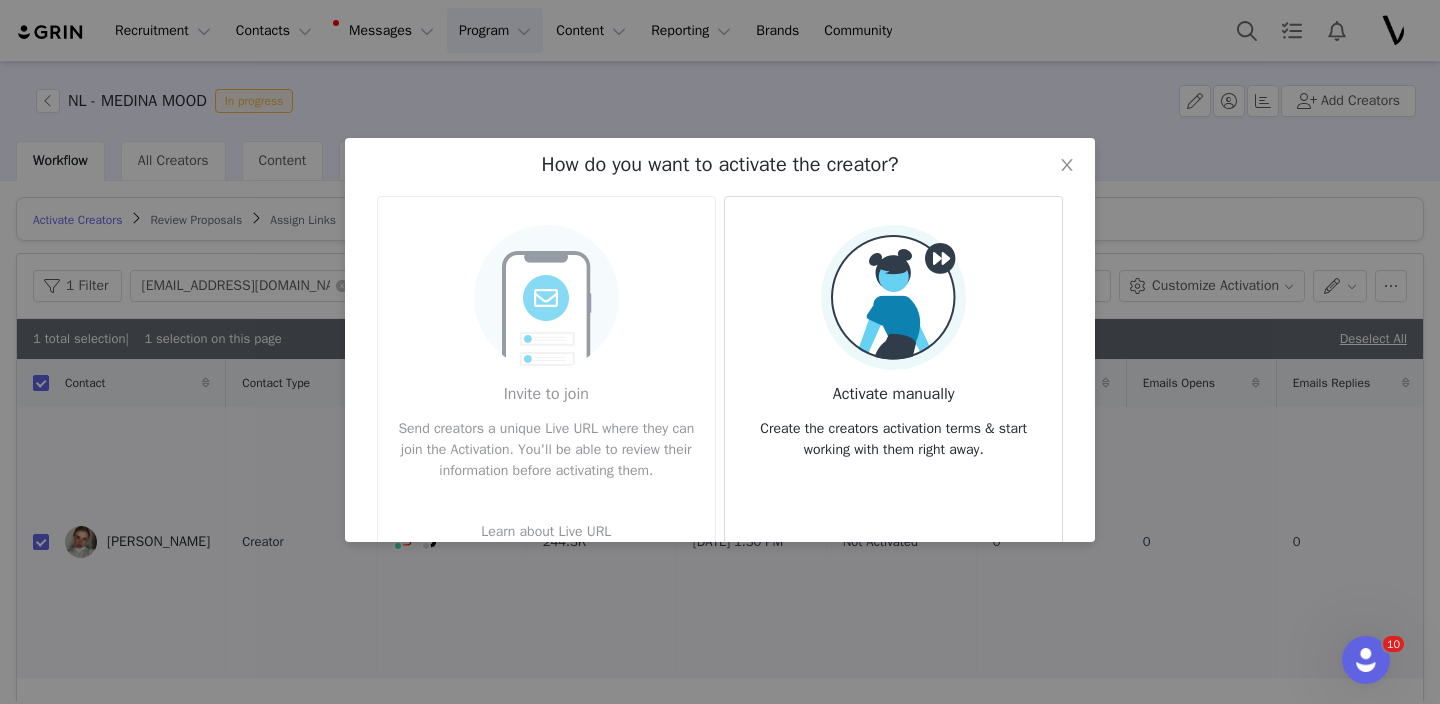 scroll, scrollTop: 88, scrollLeft: 0, axis: vertical 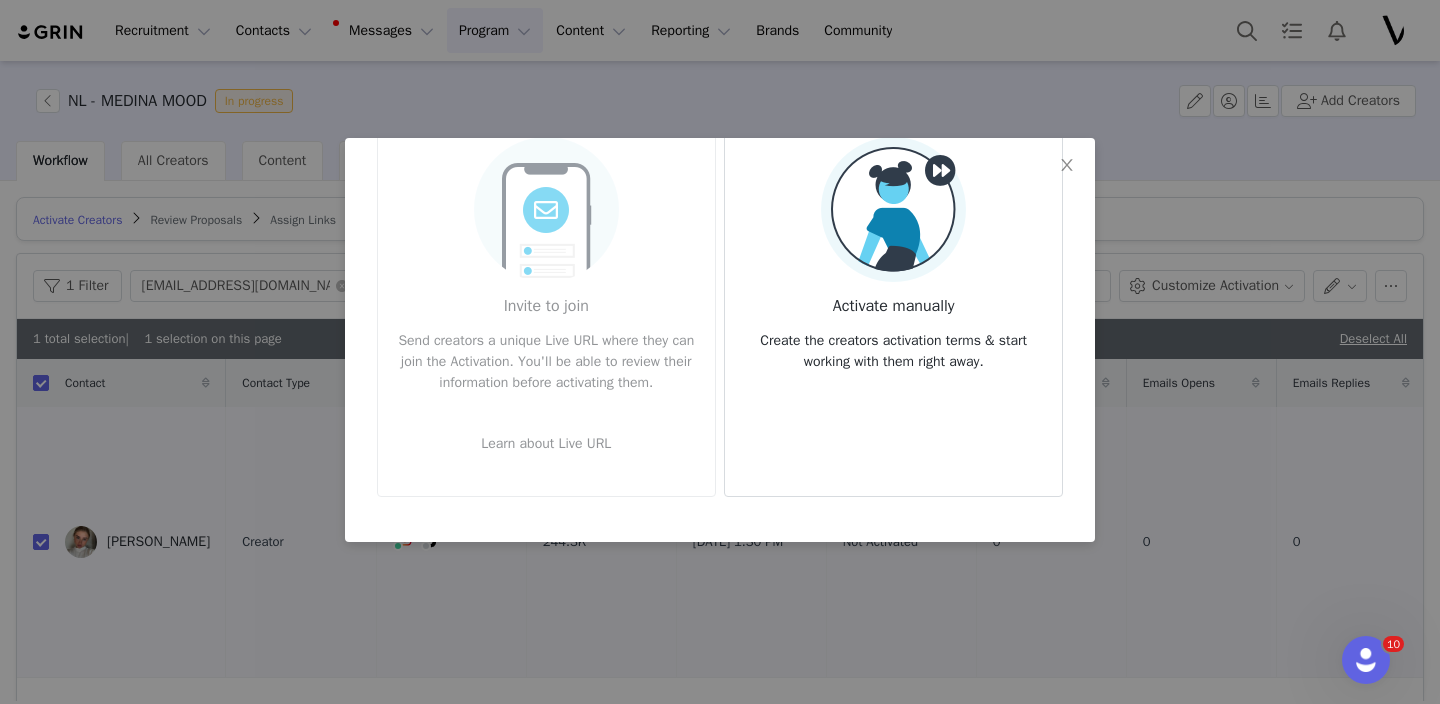 click on "Activate manually" at bounding box center (893, 300) 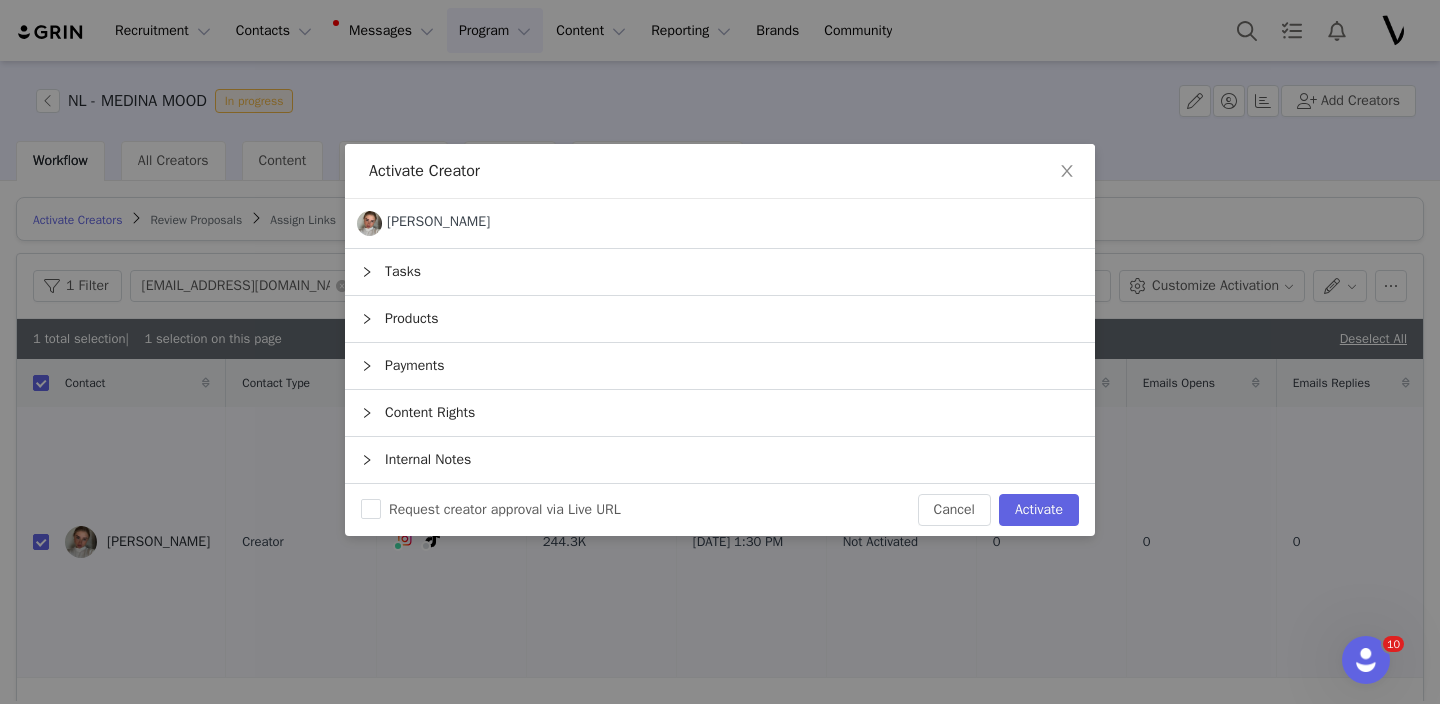 scroll, scrollTop: 0, scrollLeft: 0, axis: both 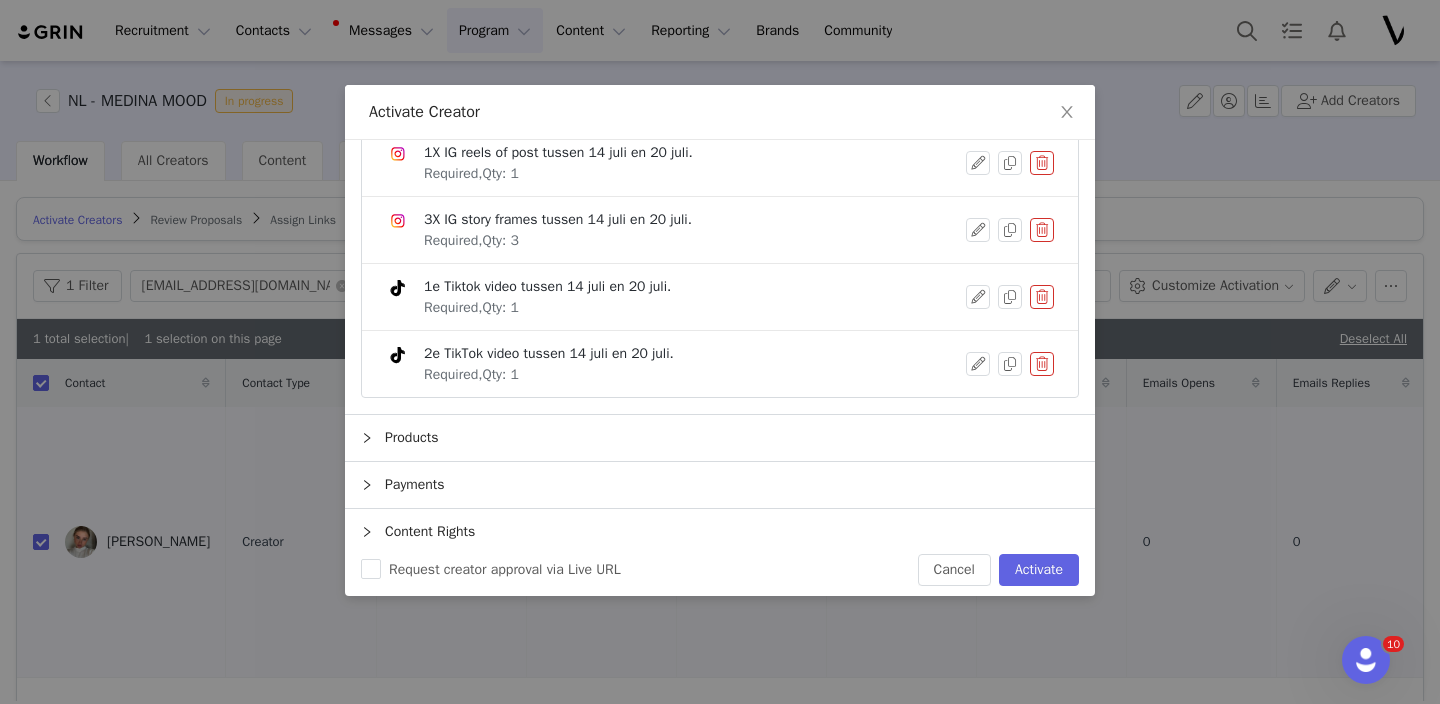 click at bounding box center (1042, 297) 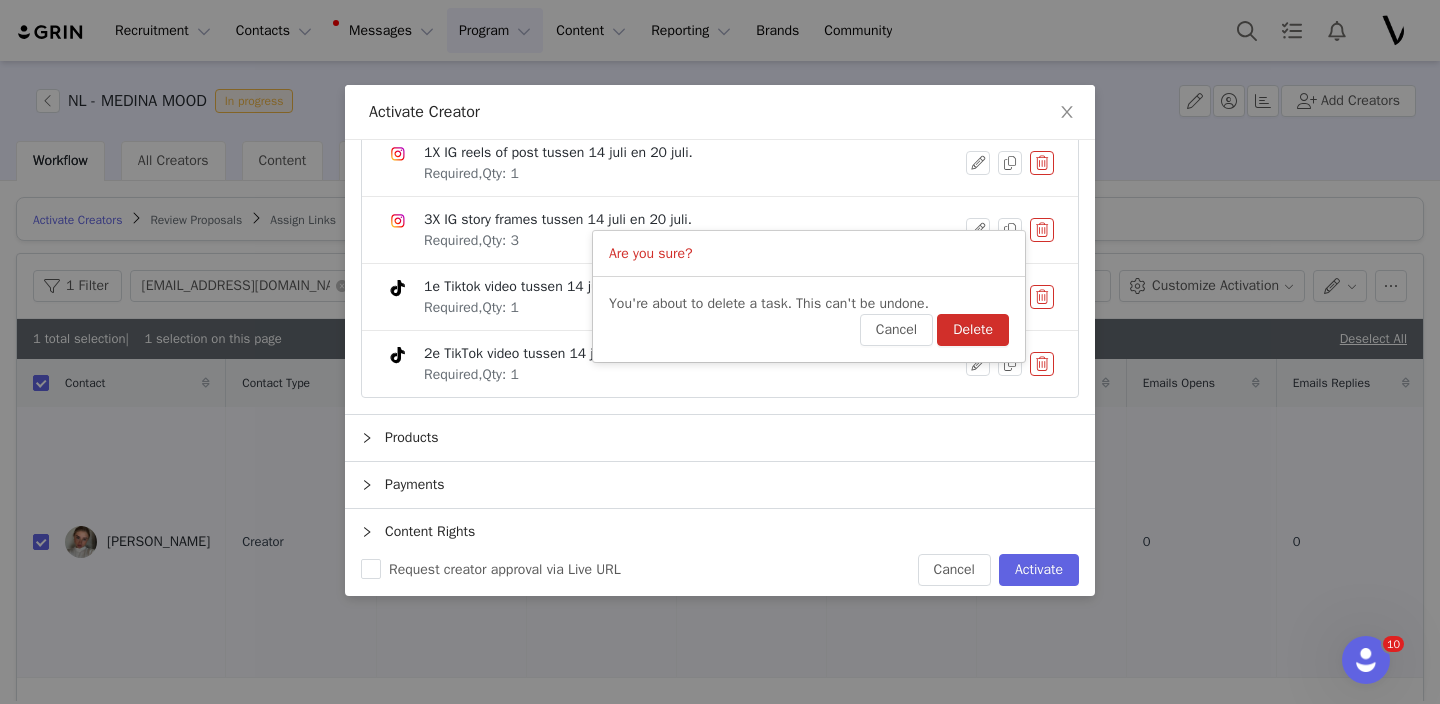 click on "Delete" at bounding box center (973, 330) 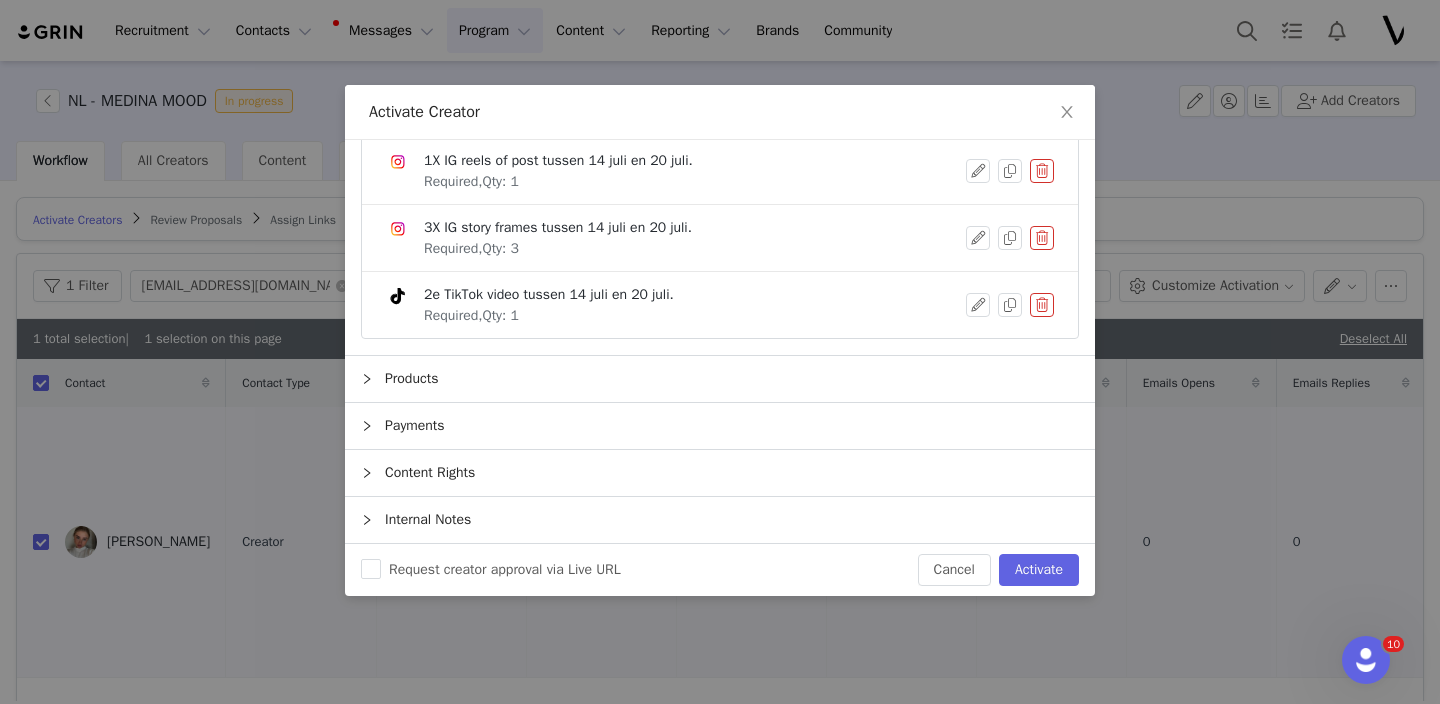 scroll, scrollTop: 240, scrollLeft: 0, axis: vertical 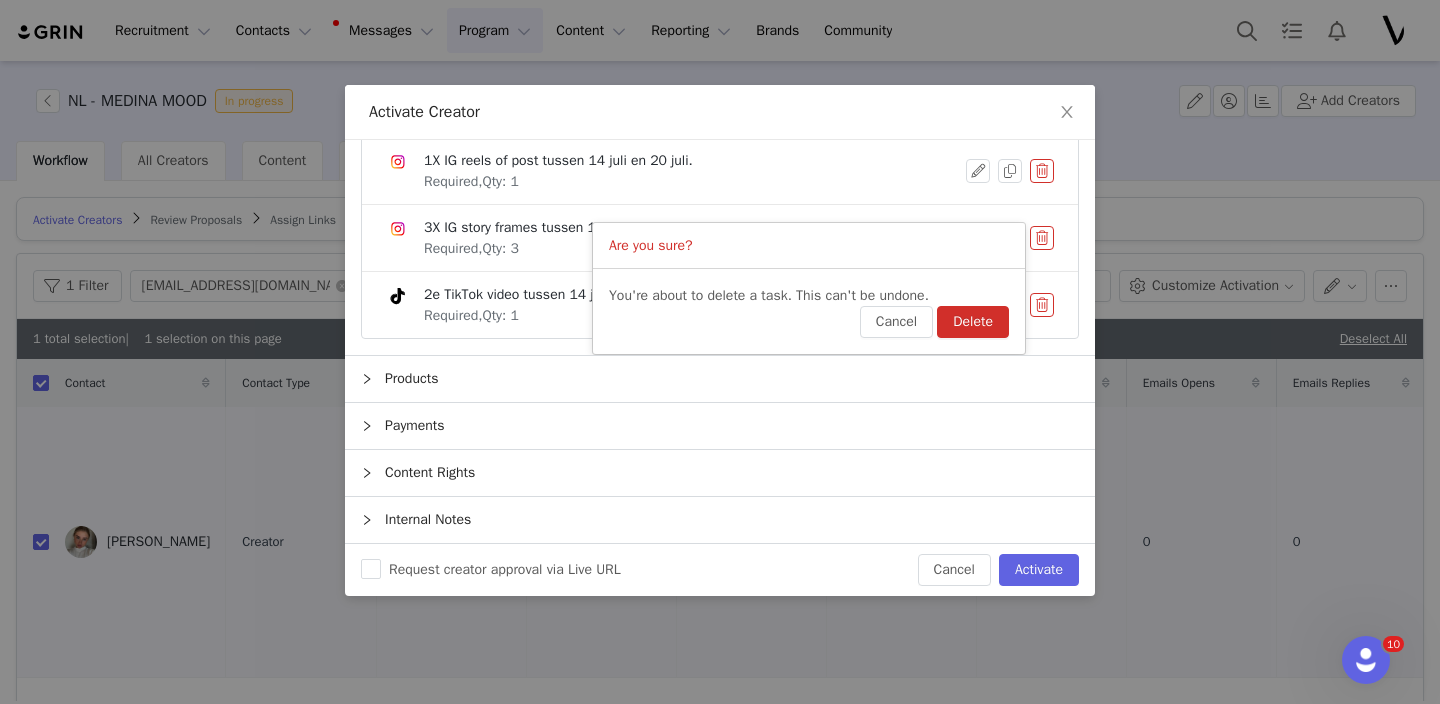 click on "Delete" at bounding box center (973, 322) 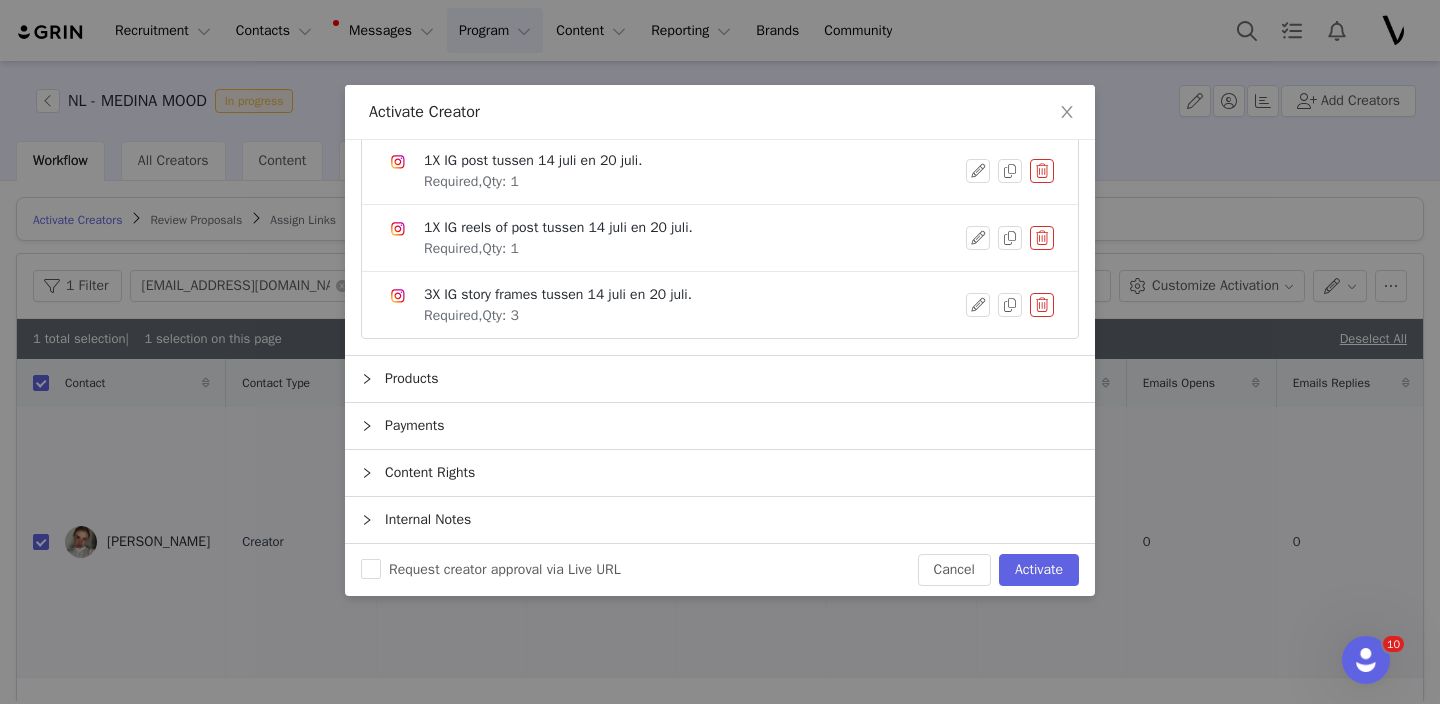 scroll, scrollTop: 173, scrollLeft: 0, axis: vertical 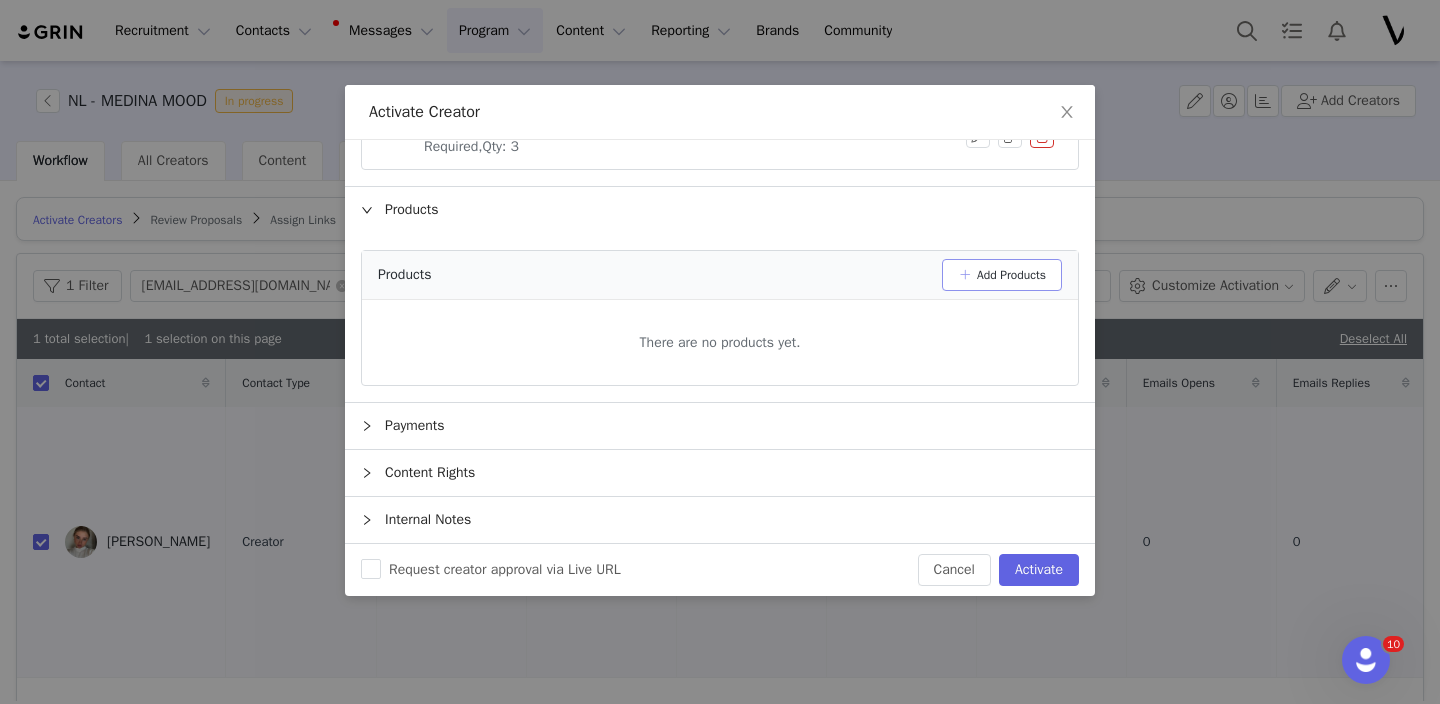 click on "Add Products" at bounding box center [1002, 275] 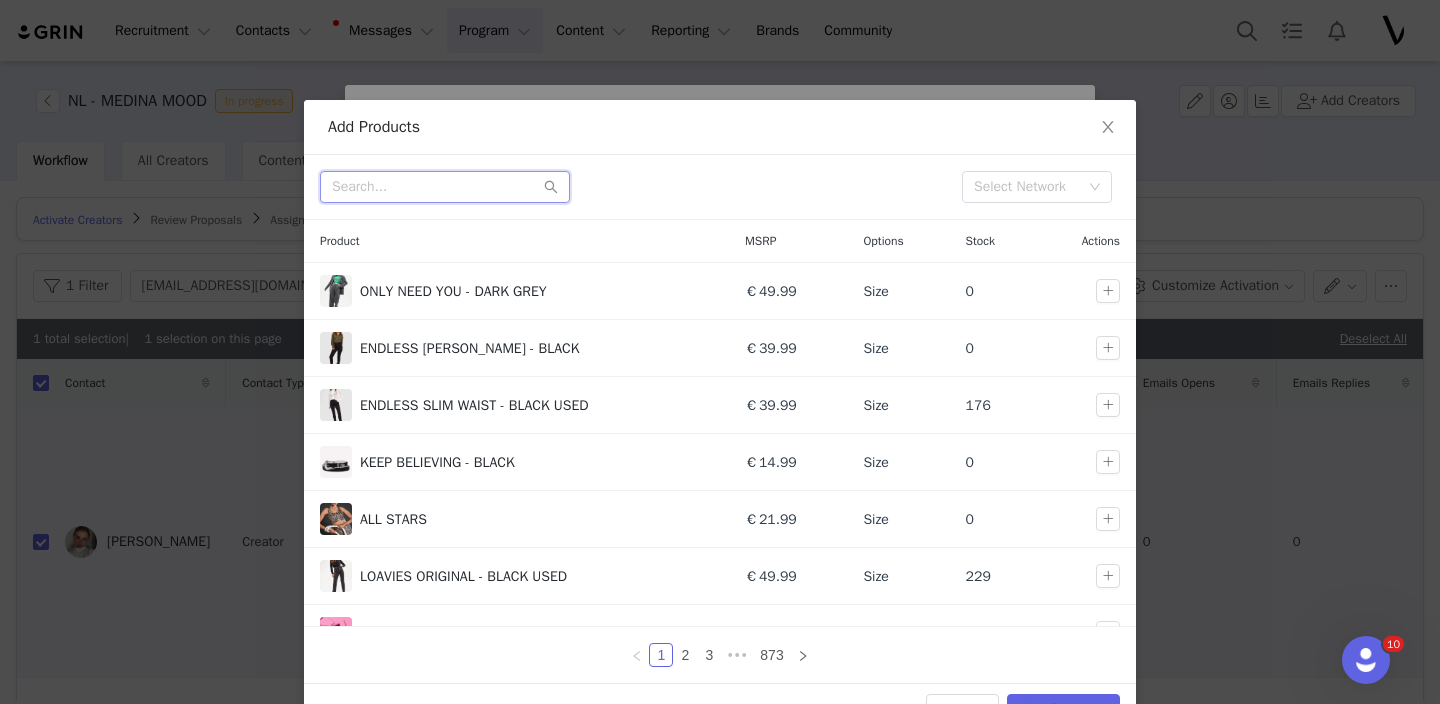 click at bounding box center [445, 187] 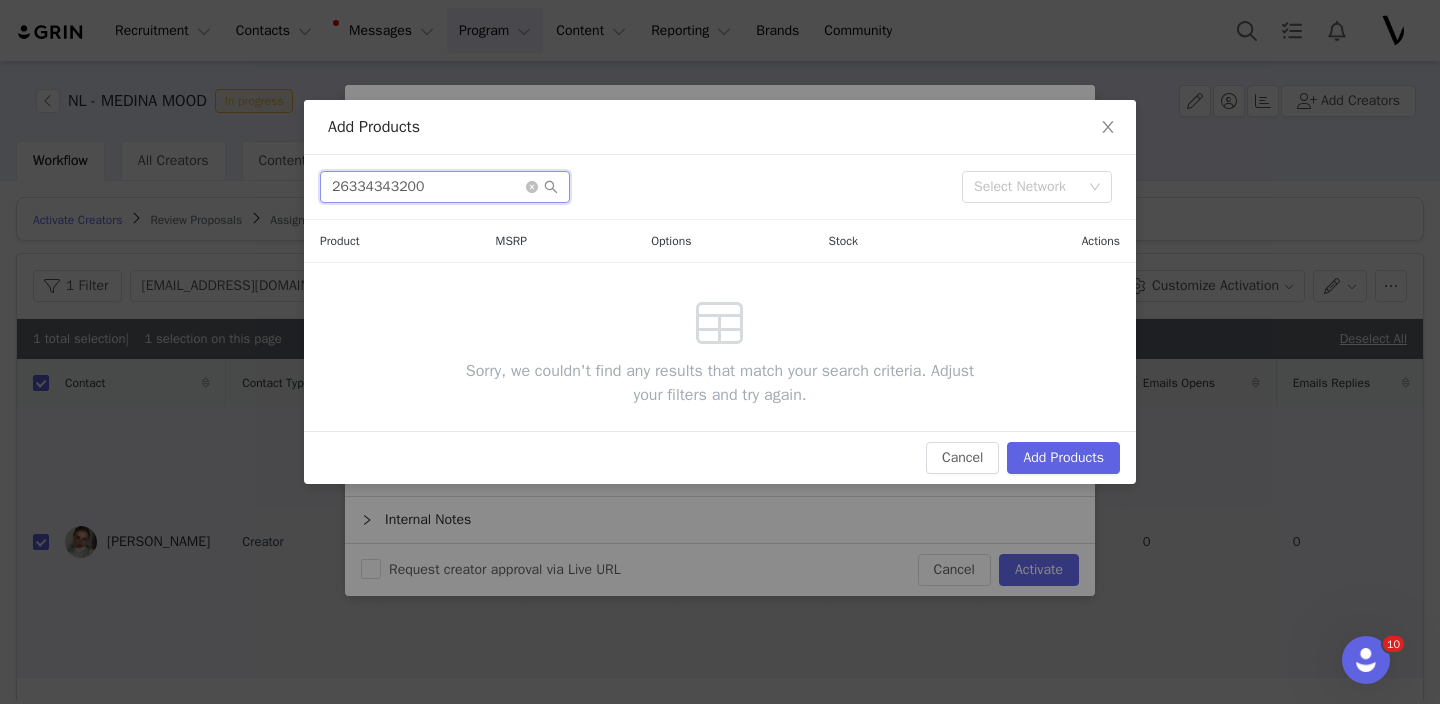 click on "26334343200" at bounding box center [445, 187] 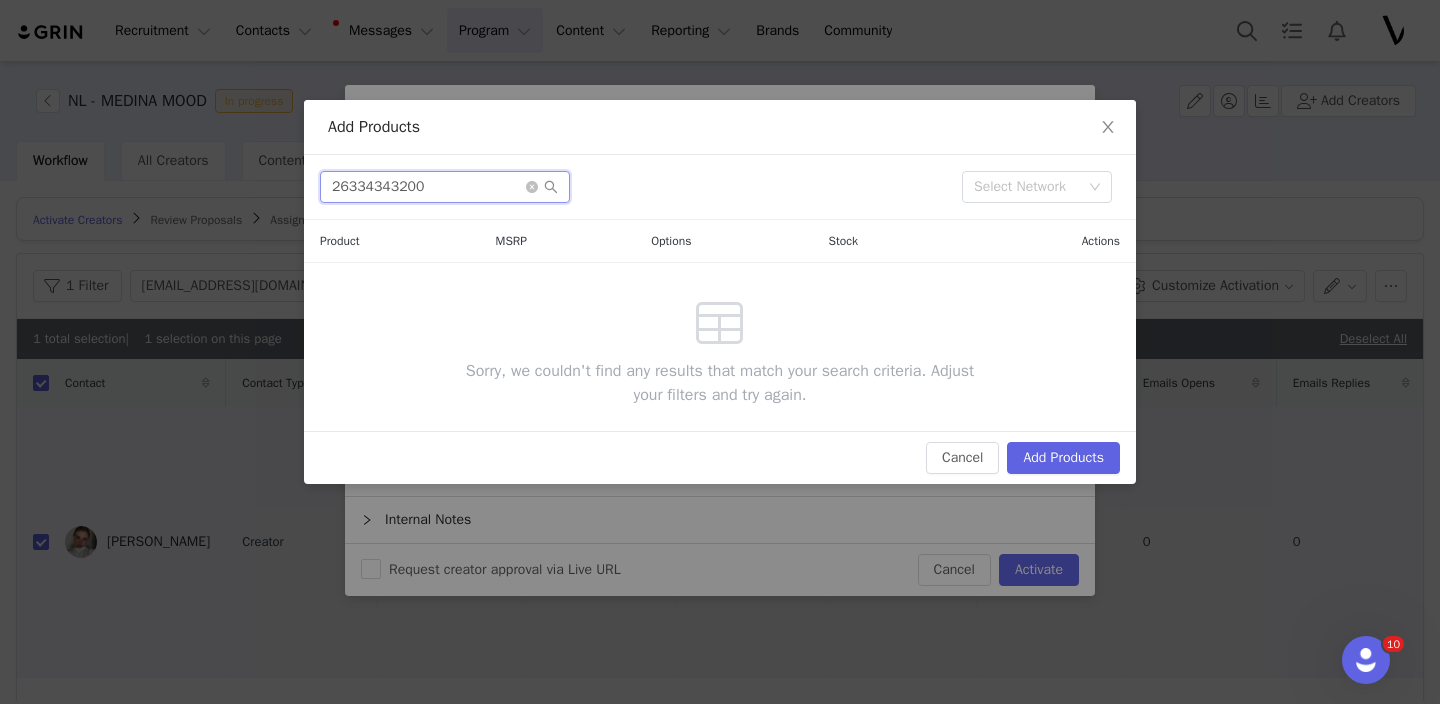 click on "26334343200" at bounding box center (445, 187) 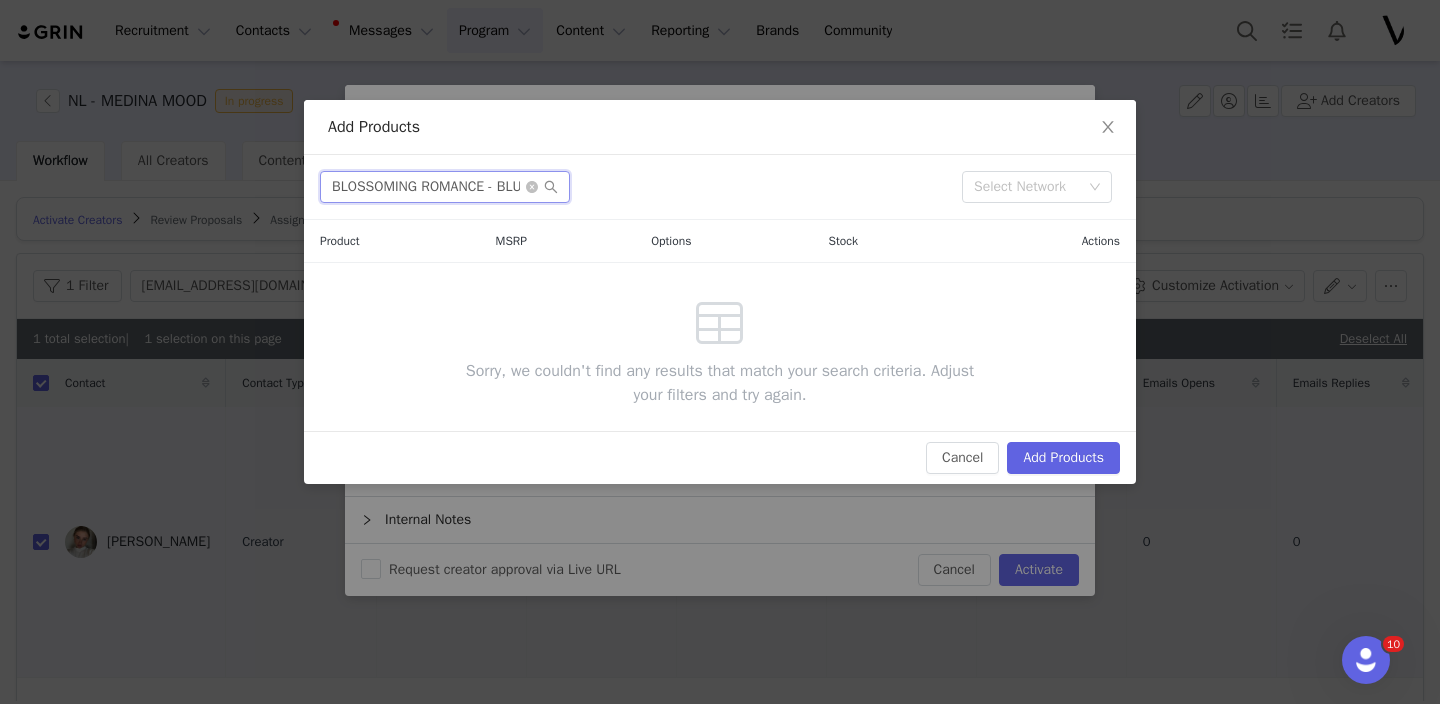 scroll, scrollTop: 0, scrollLeft: 25, axis: horizontal 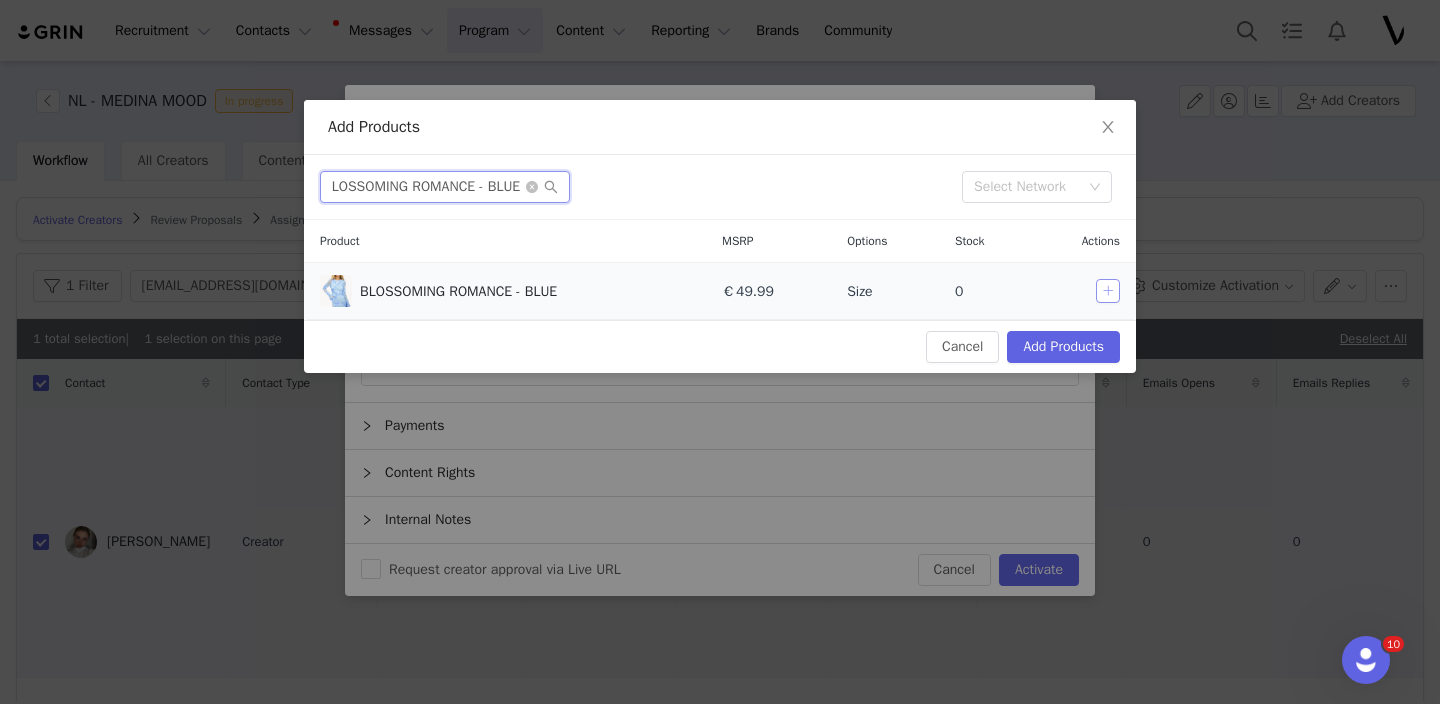 type on "BLOSSOMING ROMANCE - BLUE" 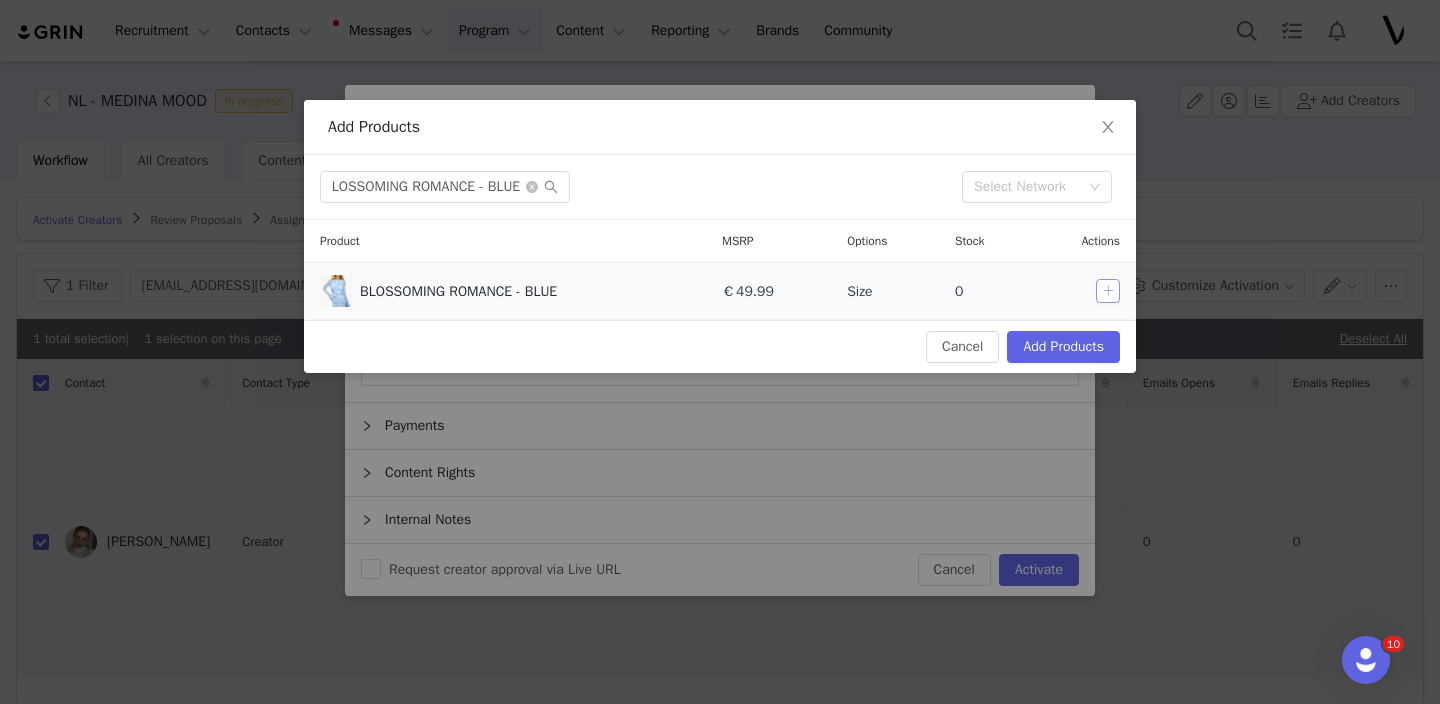 click at bounding box center (1108, 291) 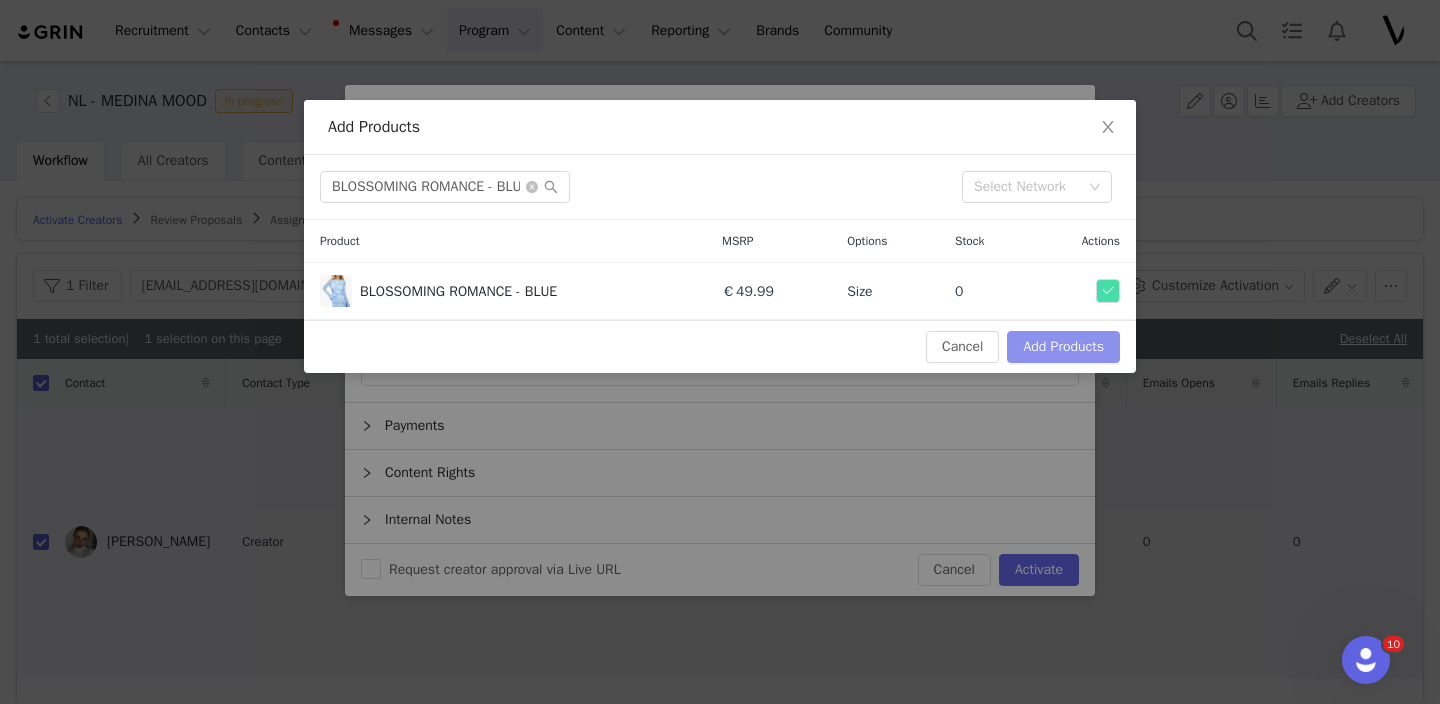 click on "Add Products" at bounding box center [1063, 347] 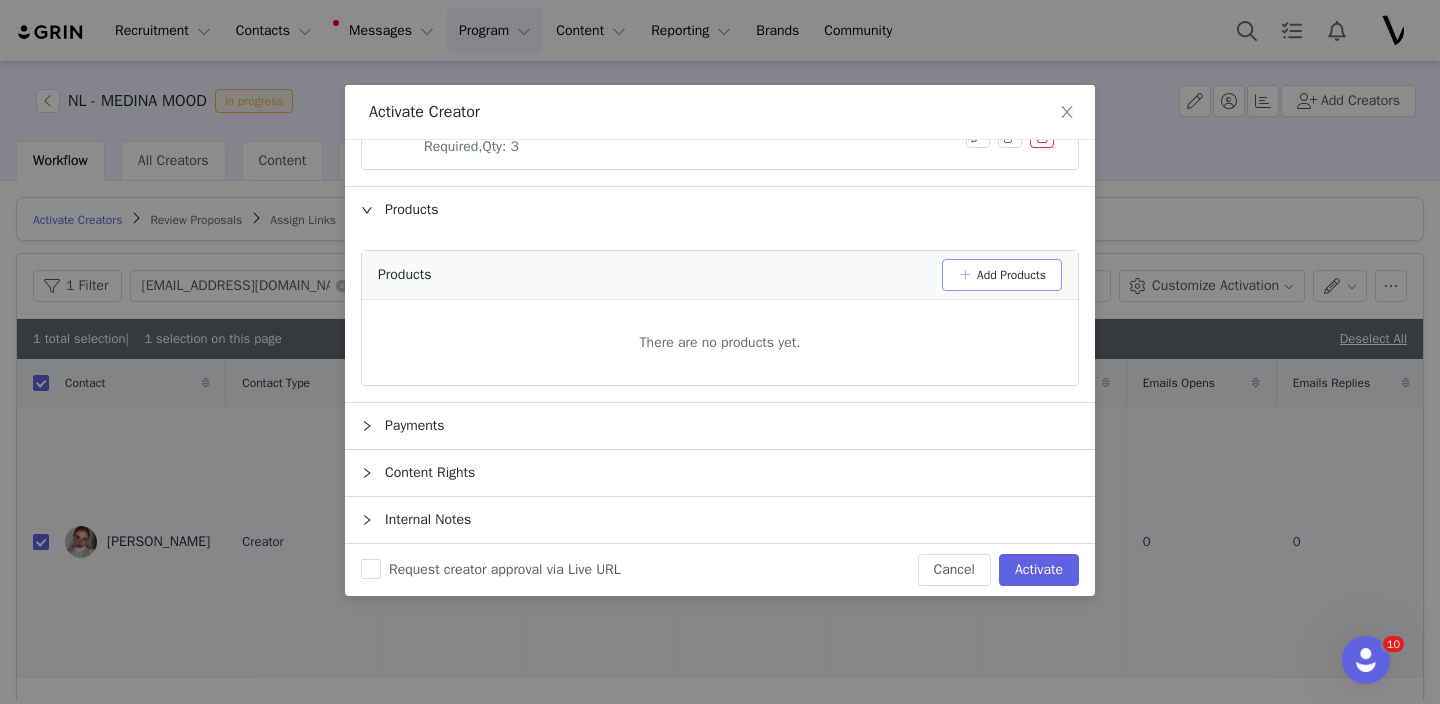 scroll, scrollTop: 323, scrollLeft: 0, axis: vertical 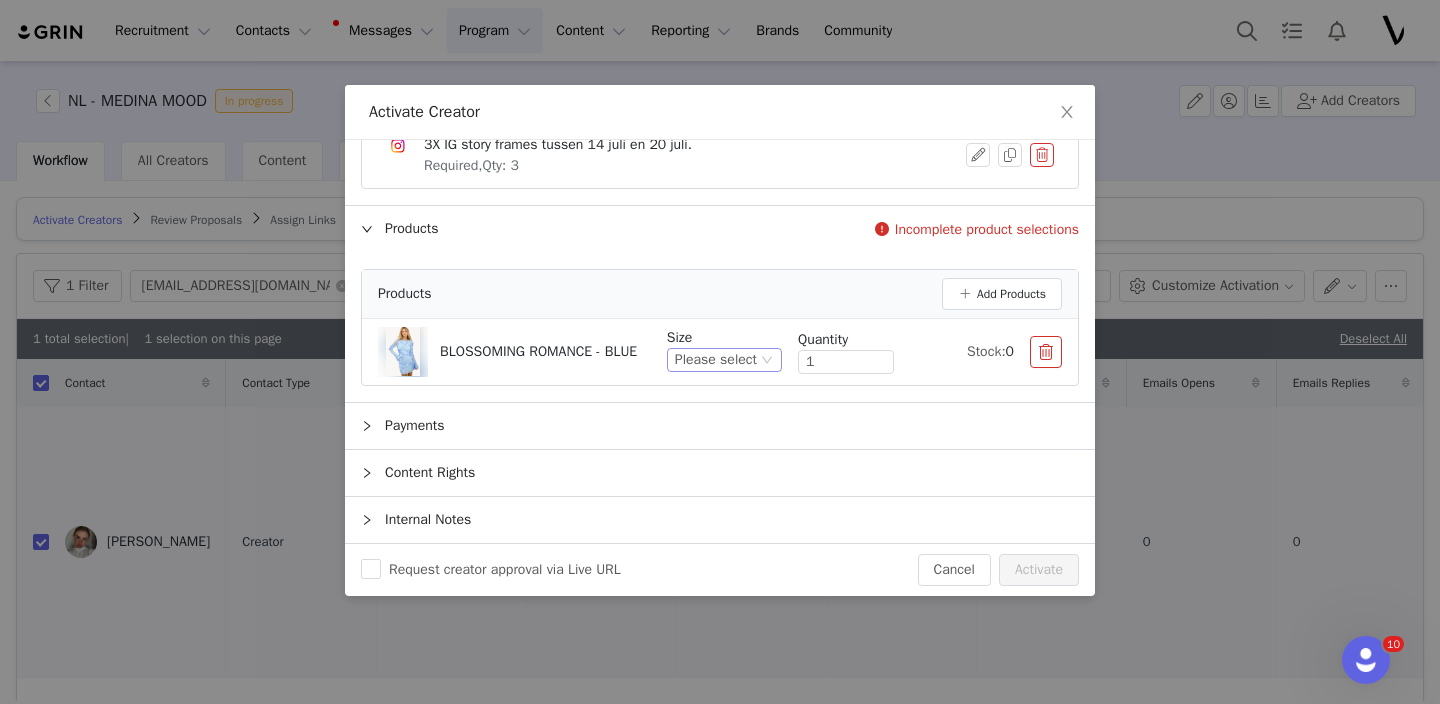 click on "Please select" at bounding box center (716, 360) 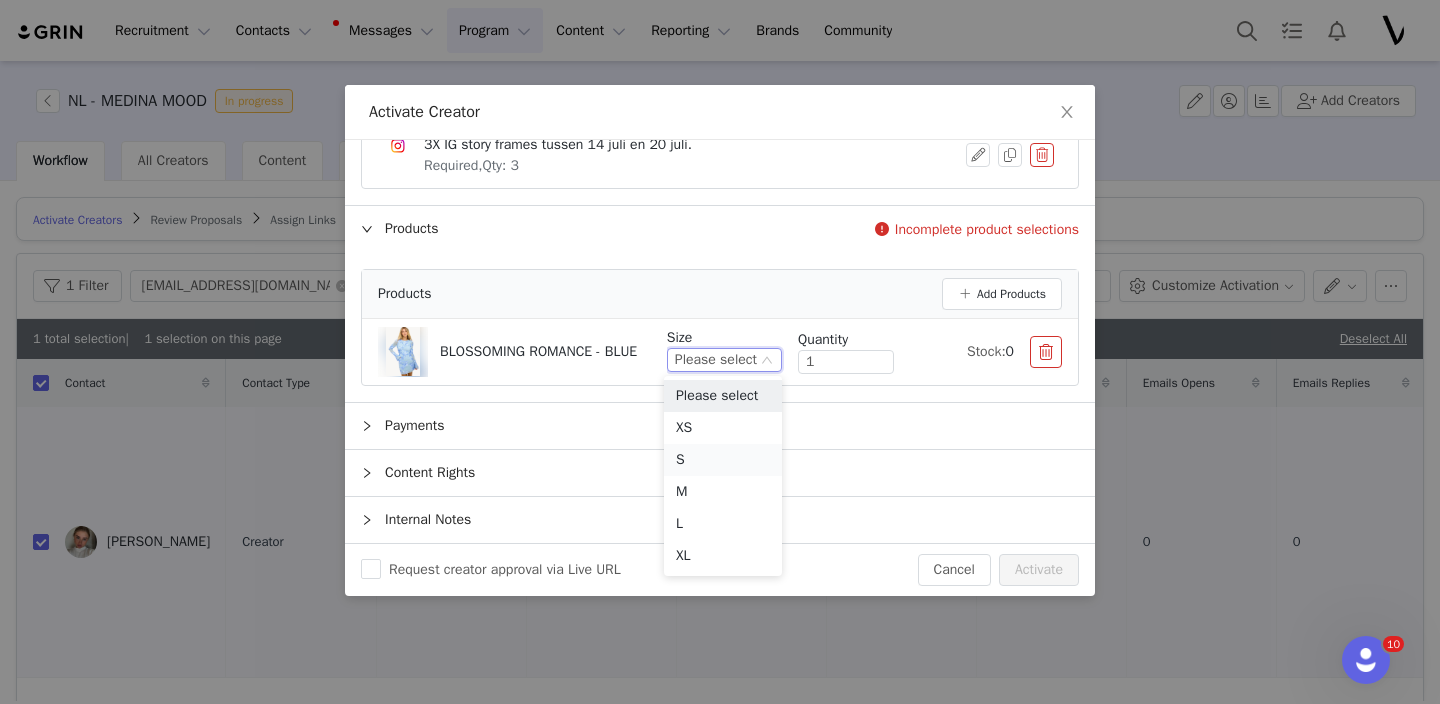 click on "S" at bounding box center [723, 460] 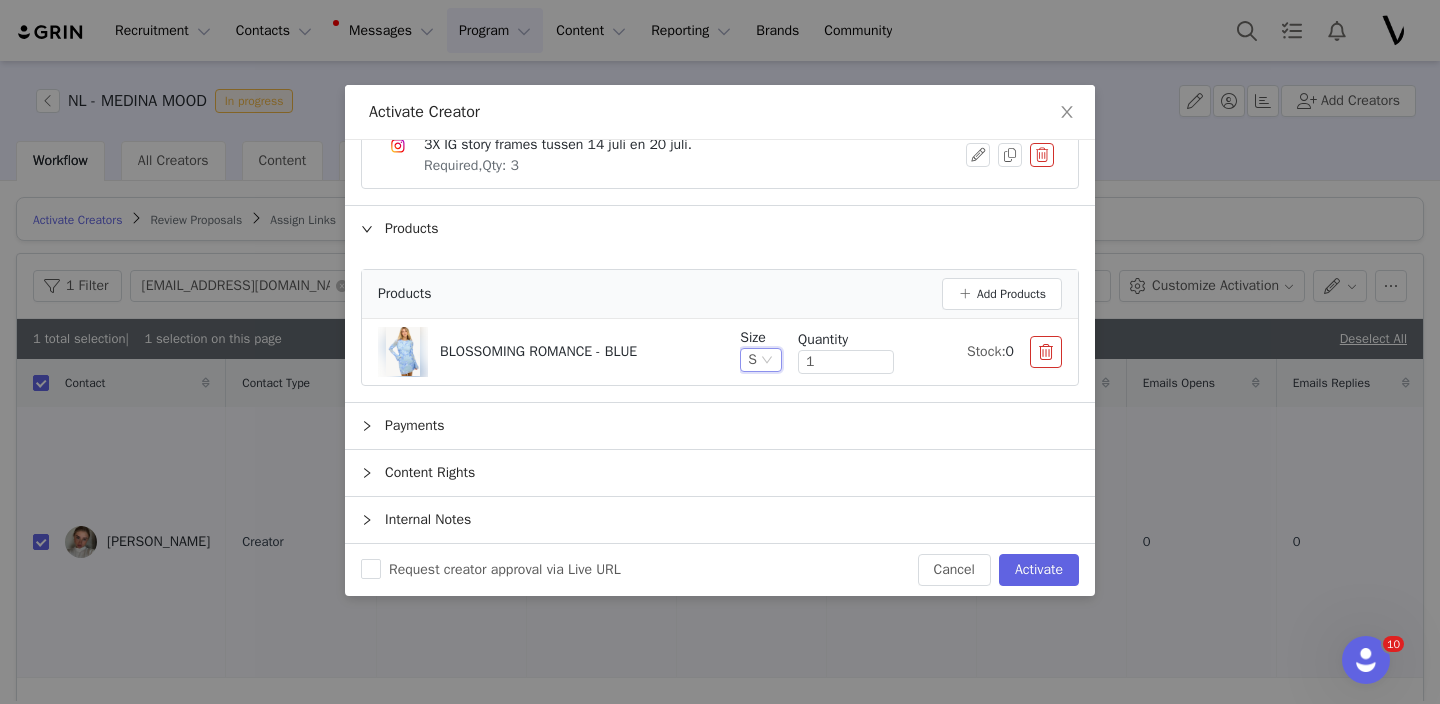 scroll, scrollTop: 320, scrollLeft: 0, axis: vertical 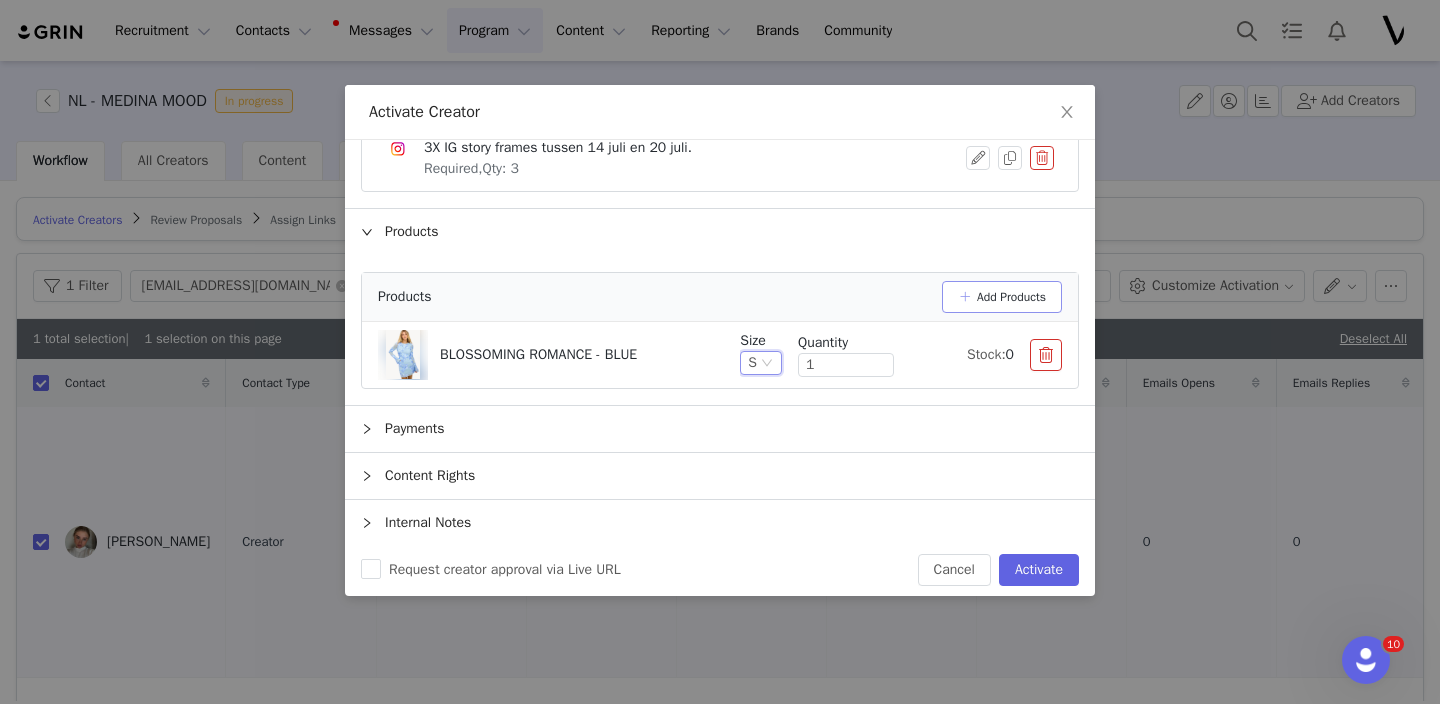 click on "Add Products" at bounding box center (1002, 297) 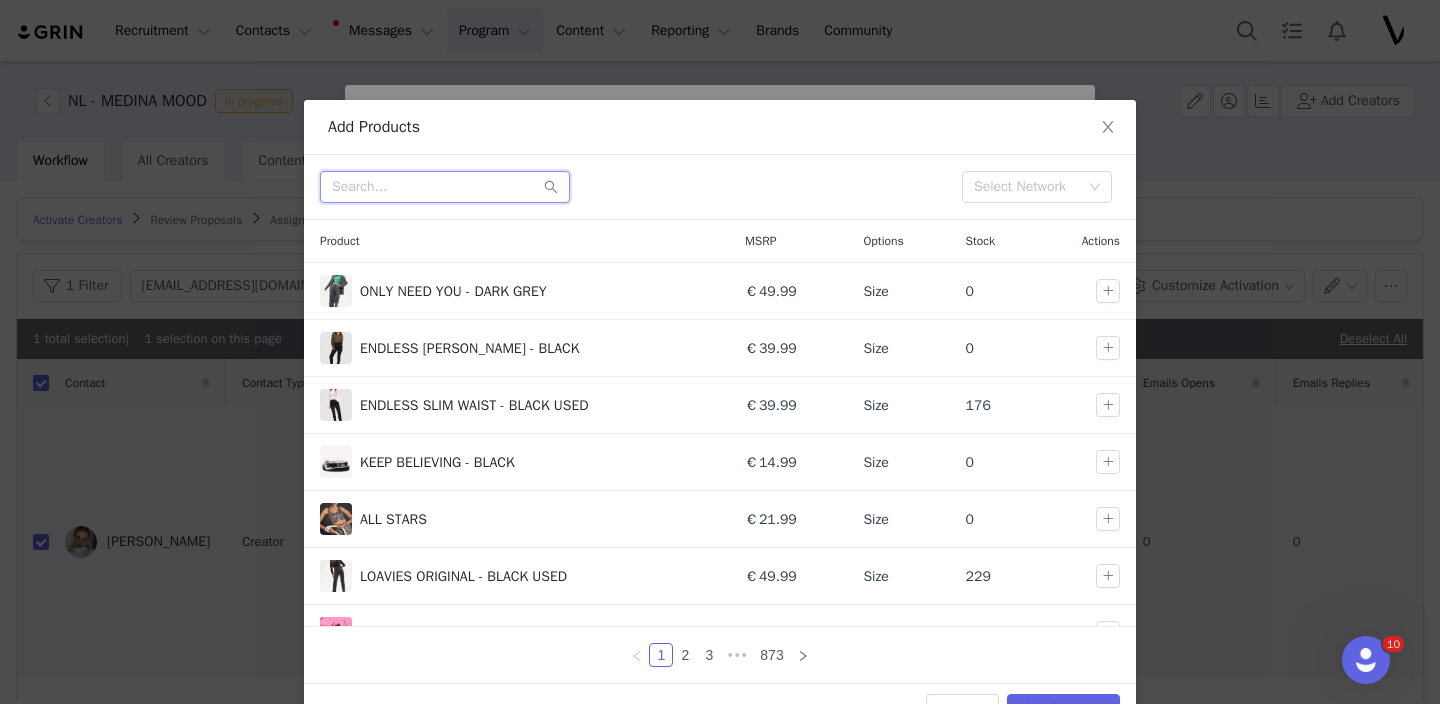 click at bounding box center (445, 187) 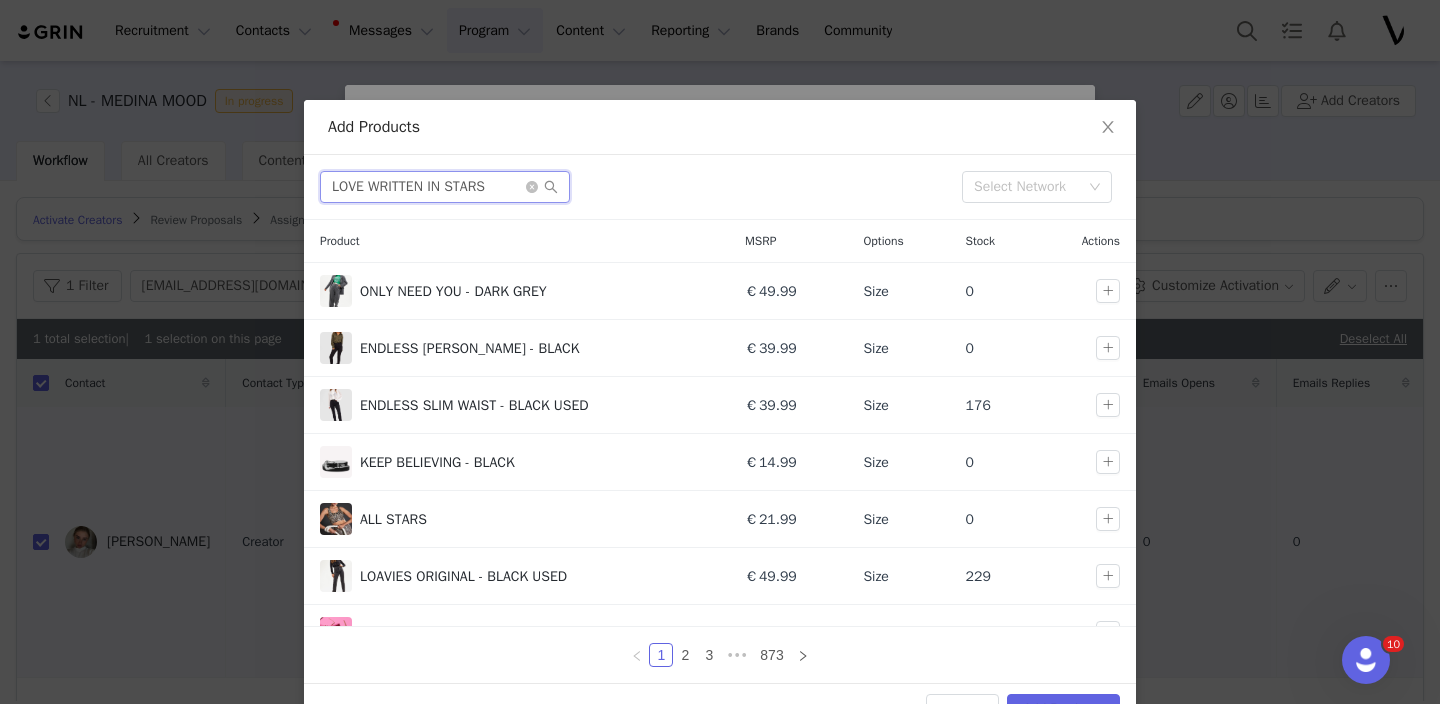 type on "LOVE WRITTEN IN STARS" 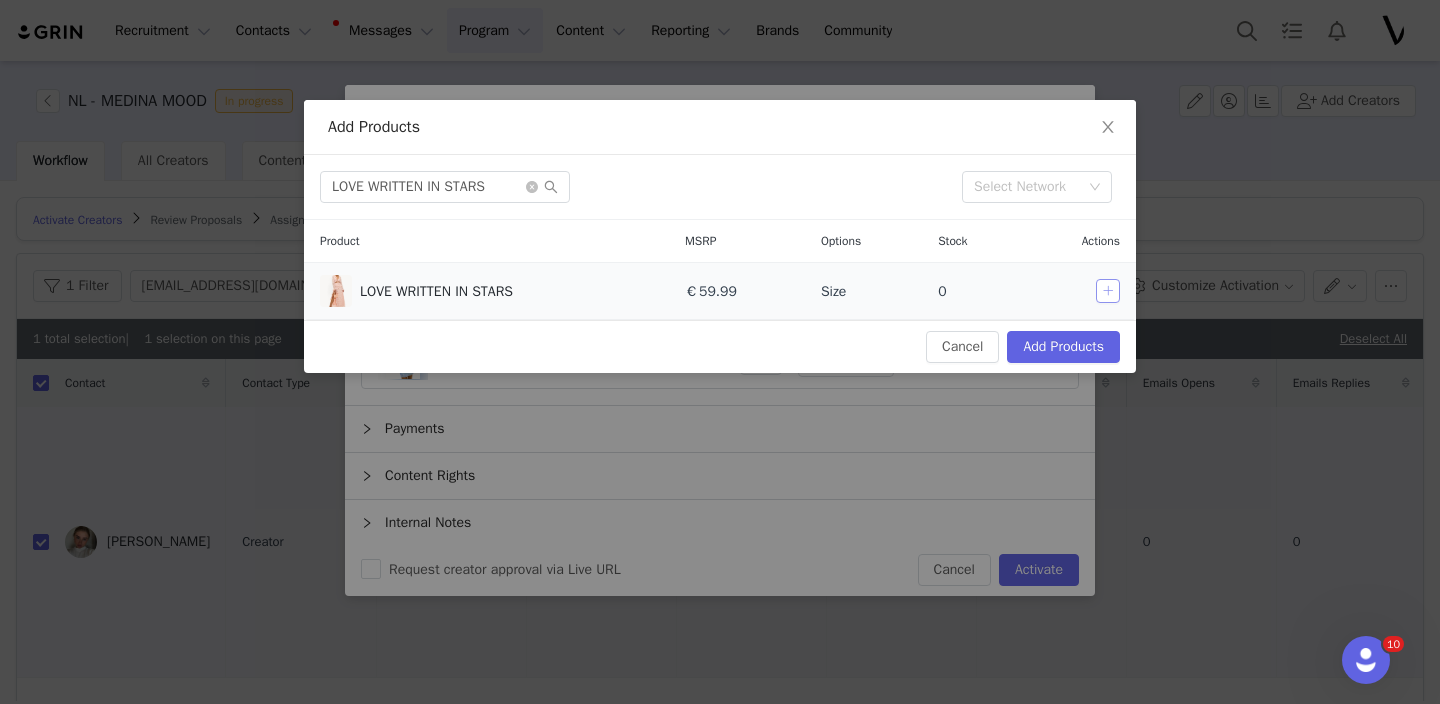 click at bounding box center (1108, 291) 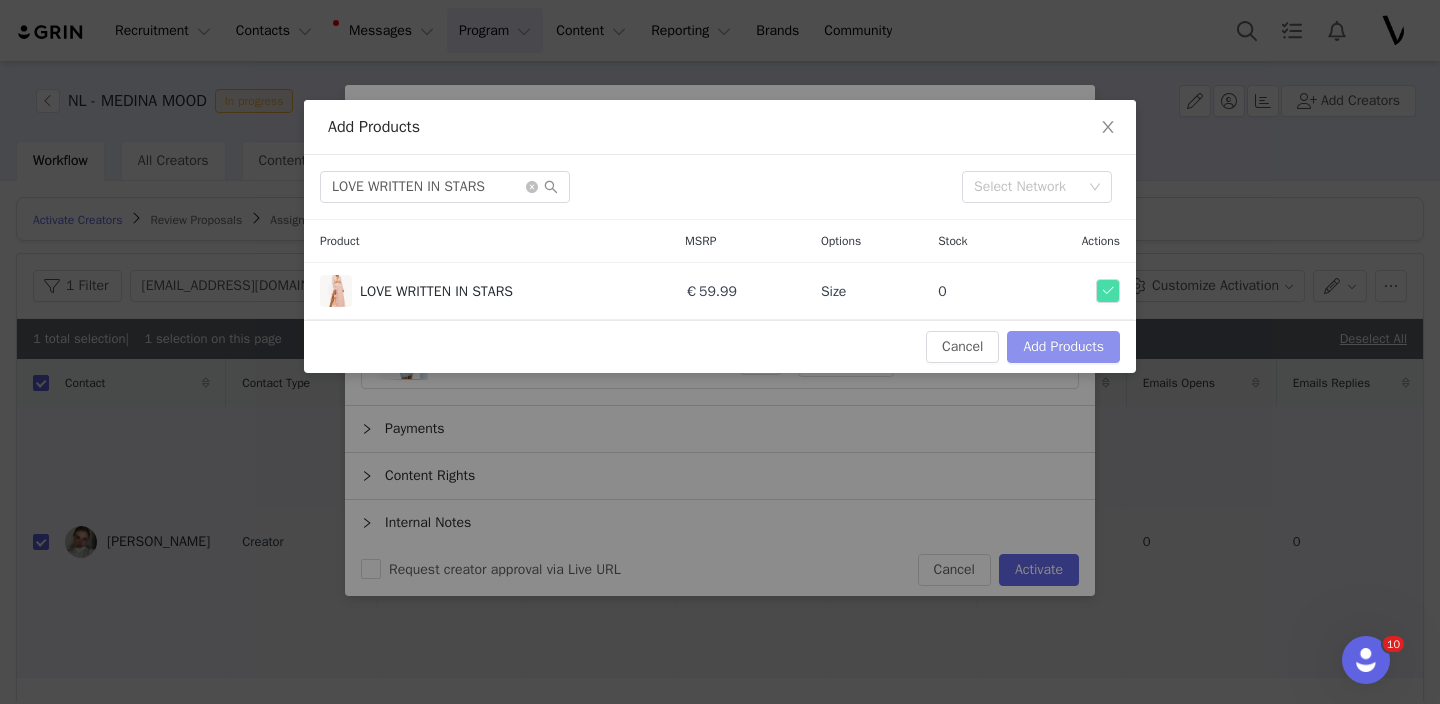 click on "Add Products" at bounding box center [1063, 347] 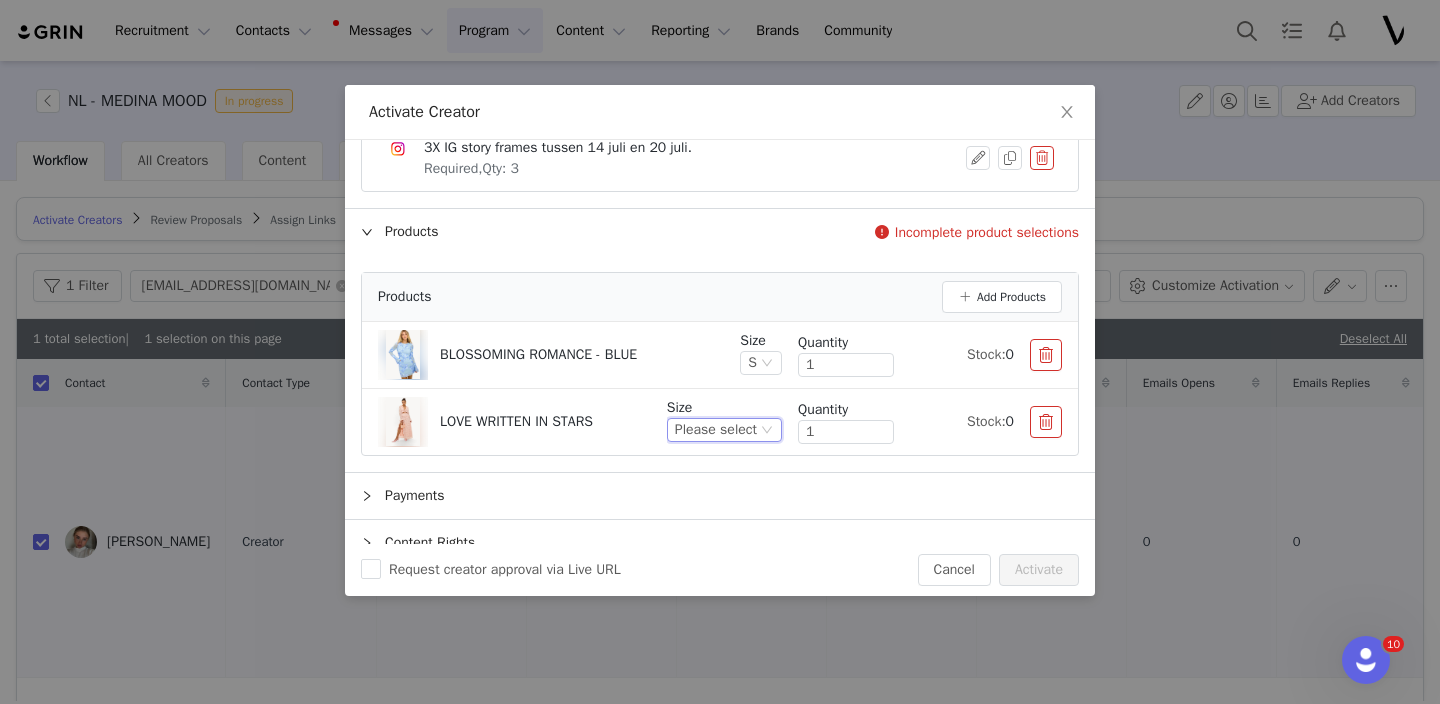 click on "Please select" at bounding box center [716, 430] 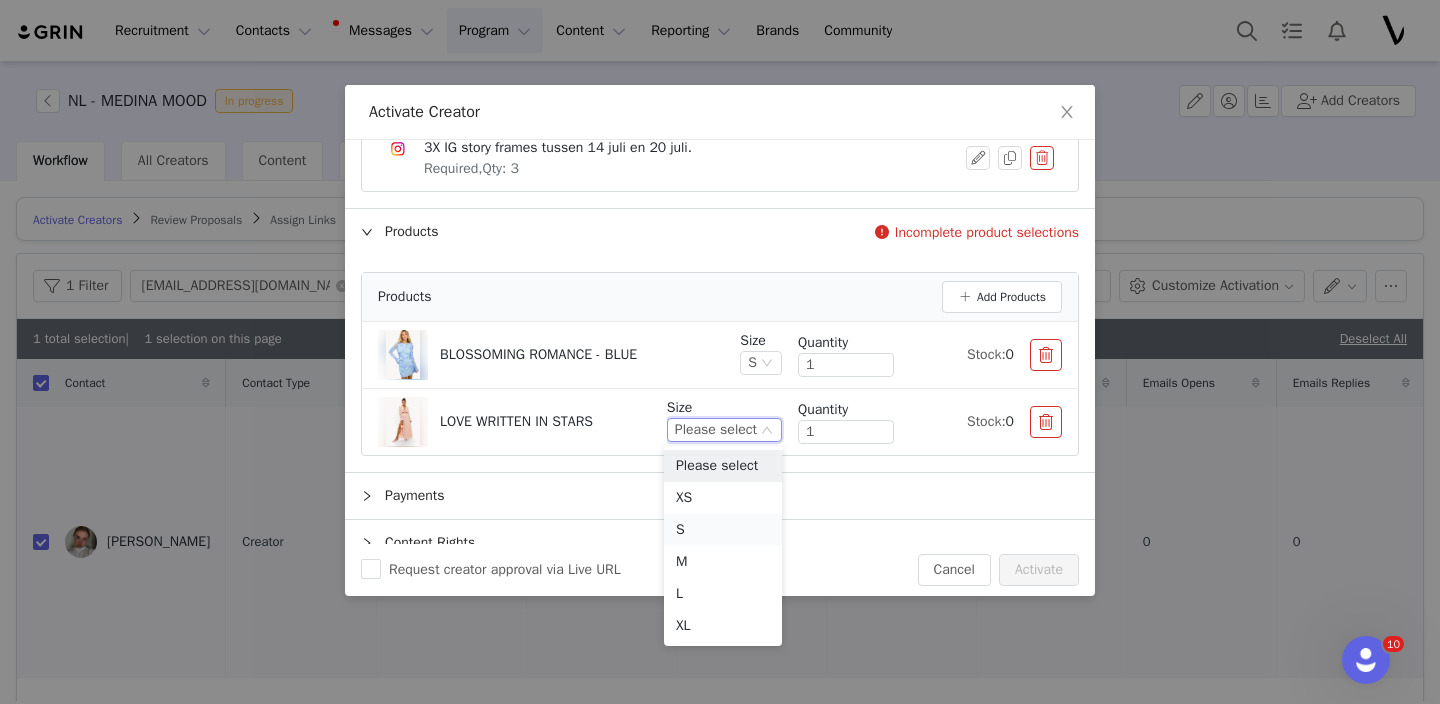 click on "S" at bounding box center (723, 530) 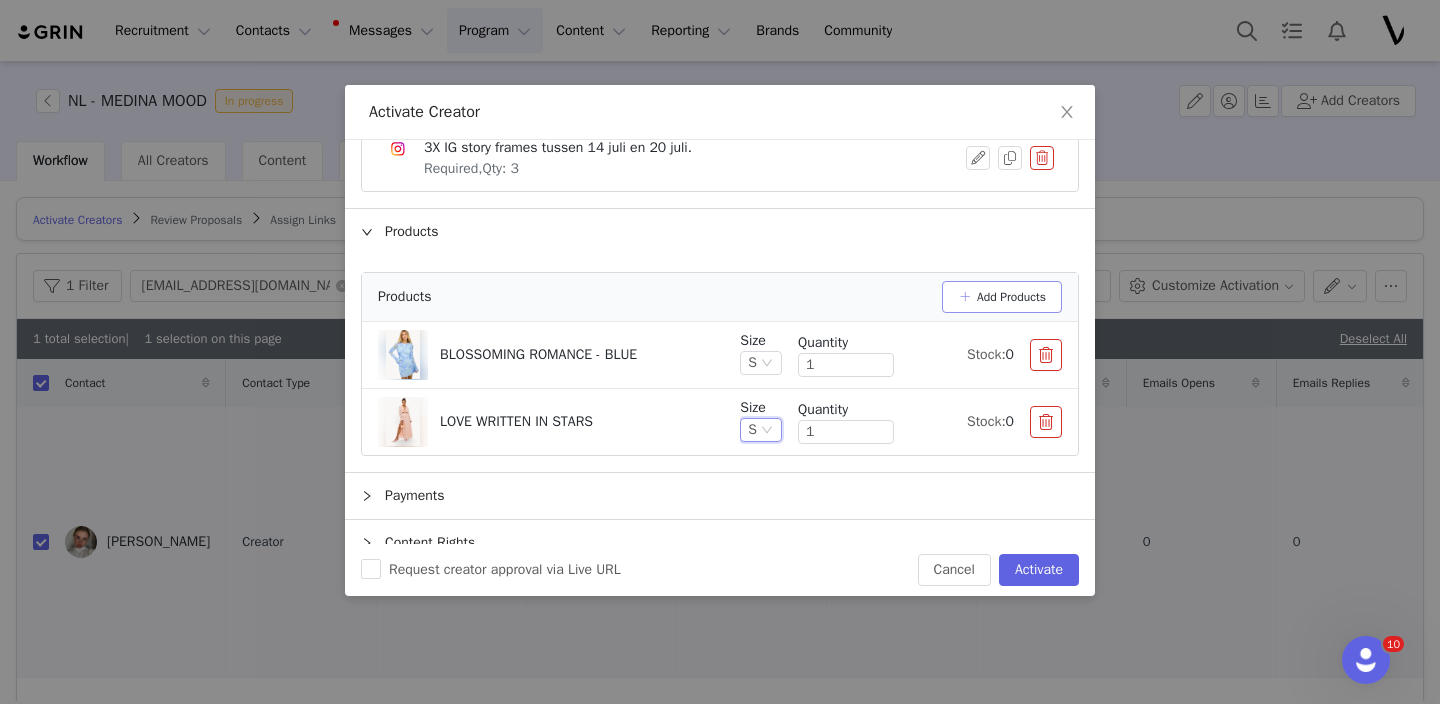click on "Add Products" at bounding box center [1002, 297] 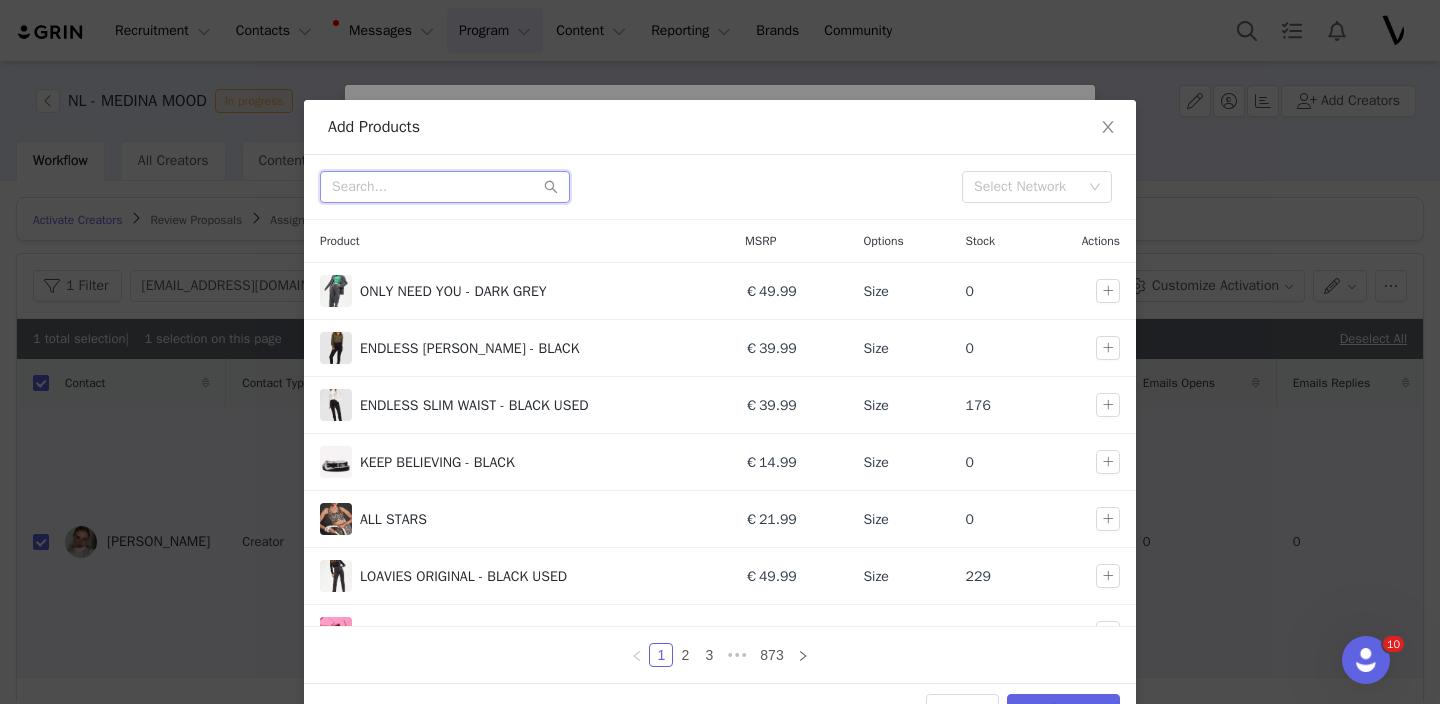 click at bounding box center [445, 187] 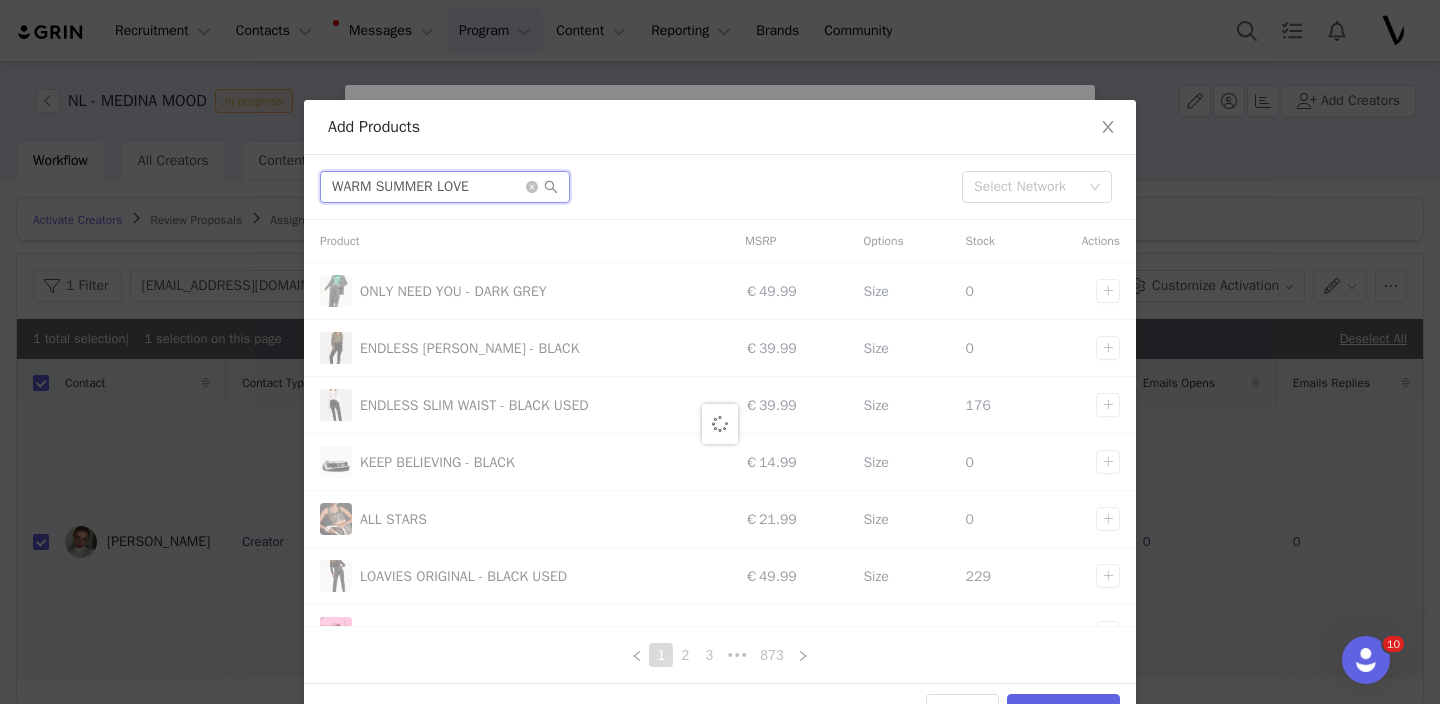 type on "WARM SUMMER LOVE" 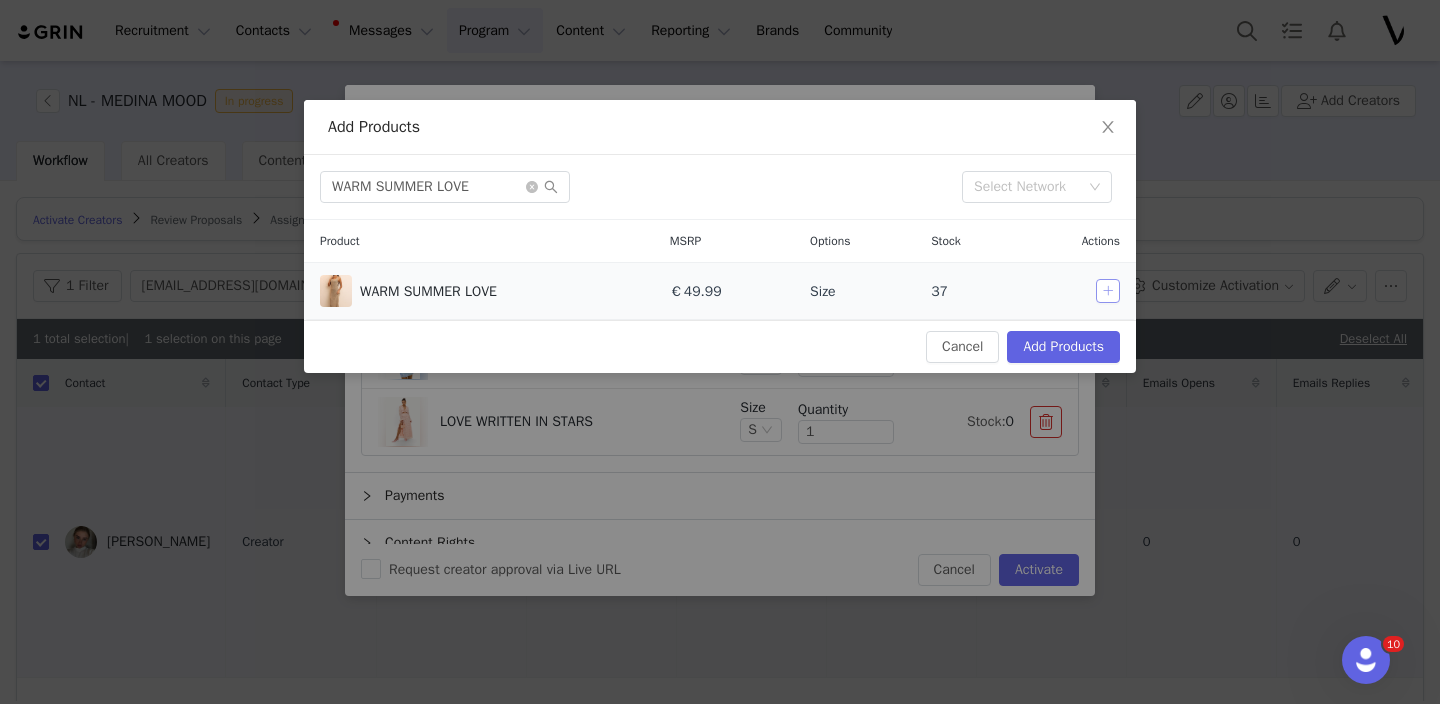 click at bounding box center [1108, 291] 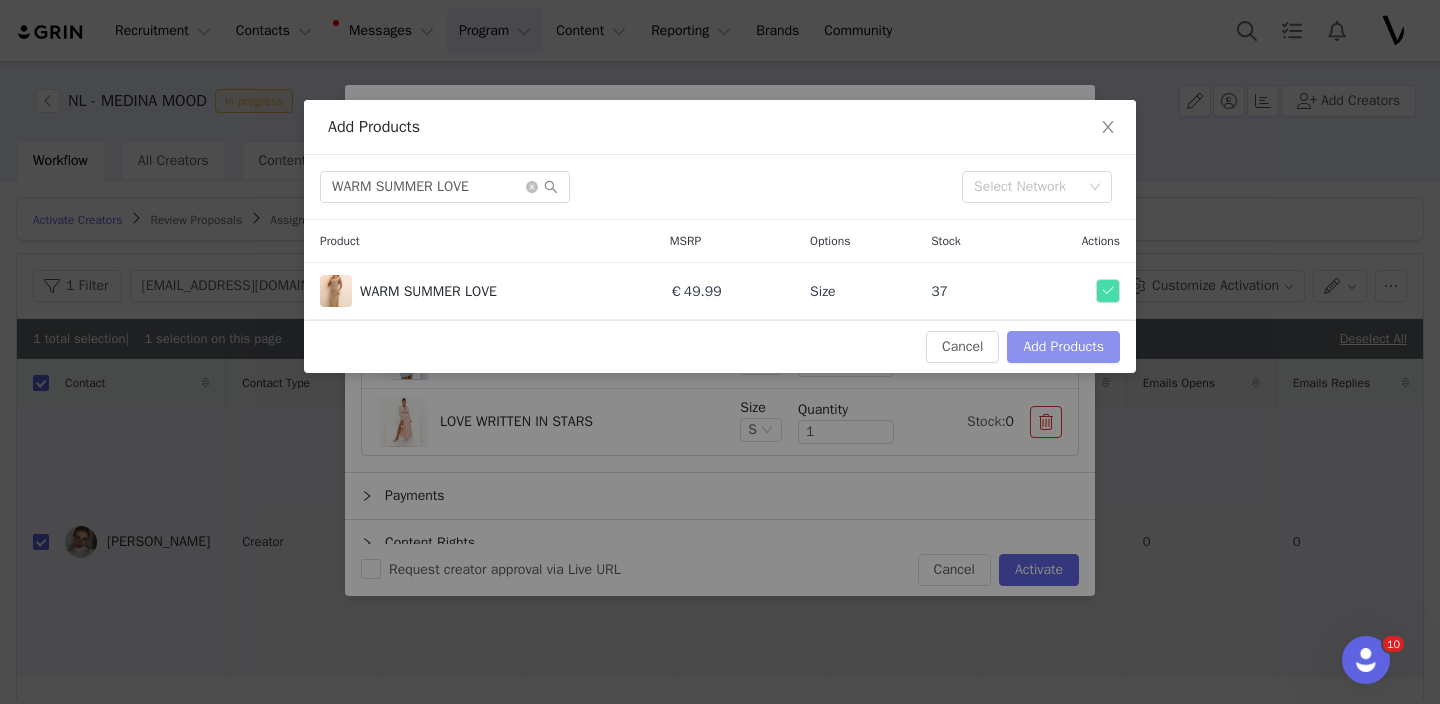click on "Add Products" at bounding box center (1063, 347) 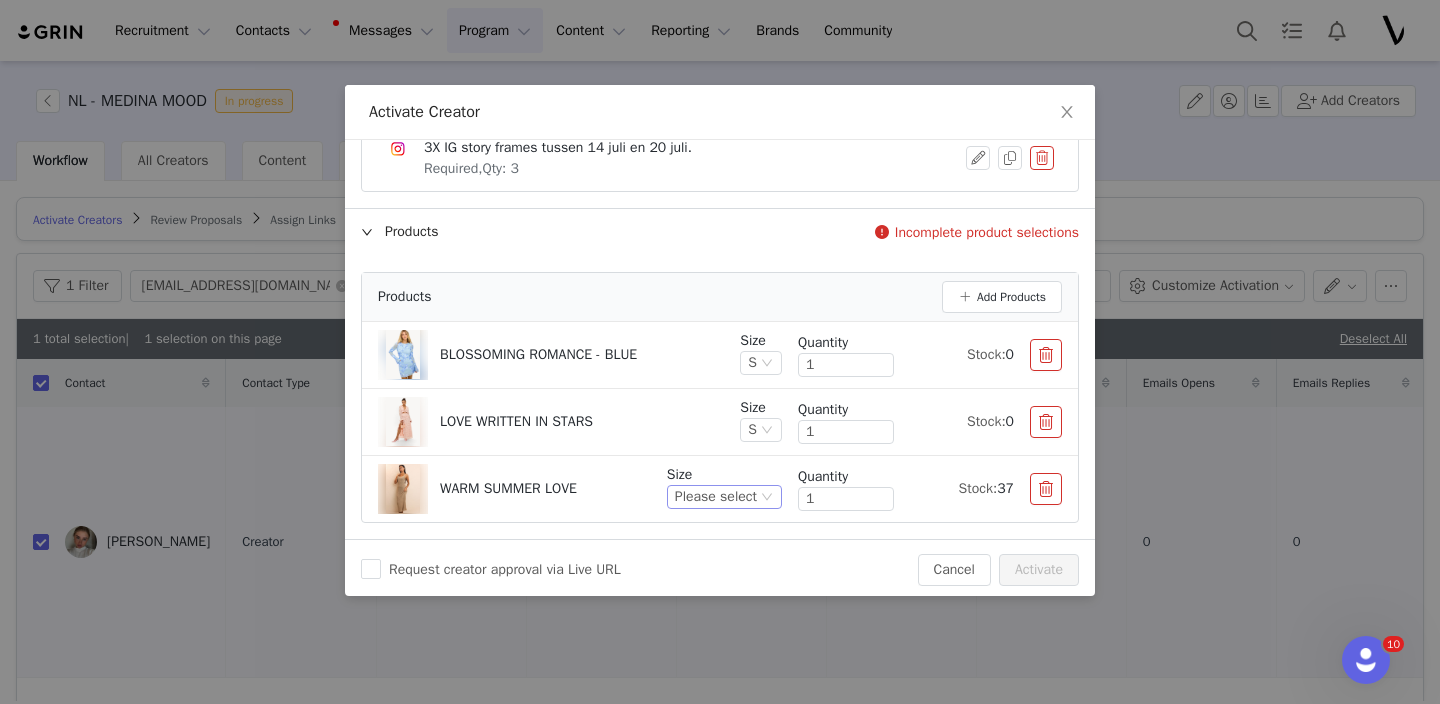 click on "Please select" at bounding box center (716, 497) 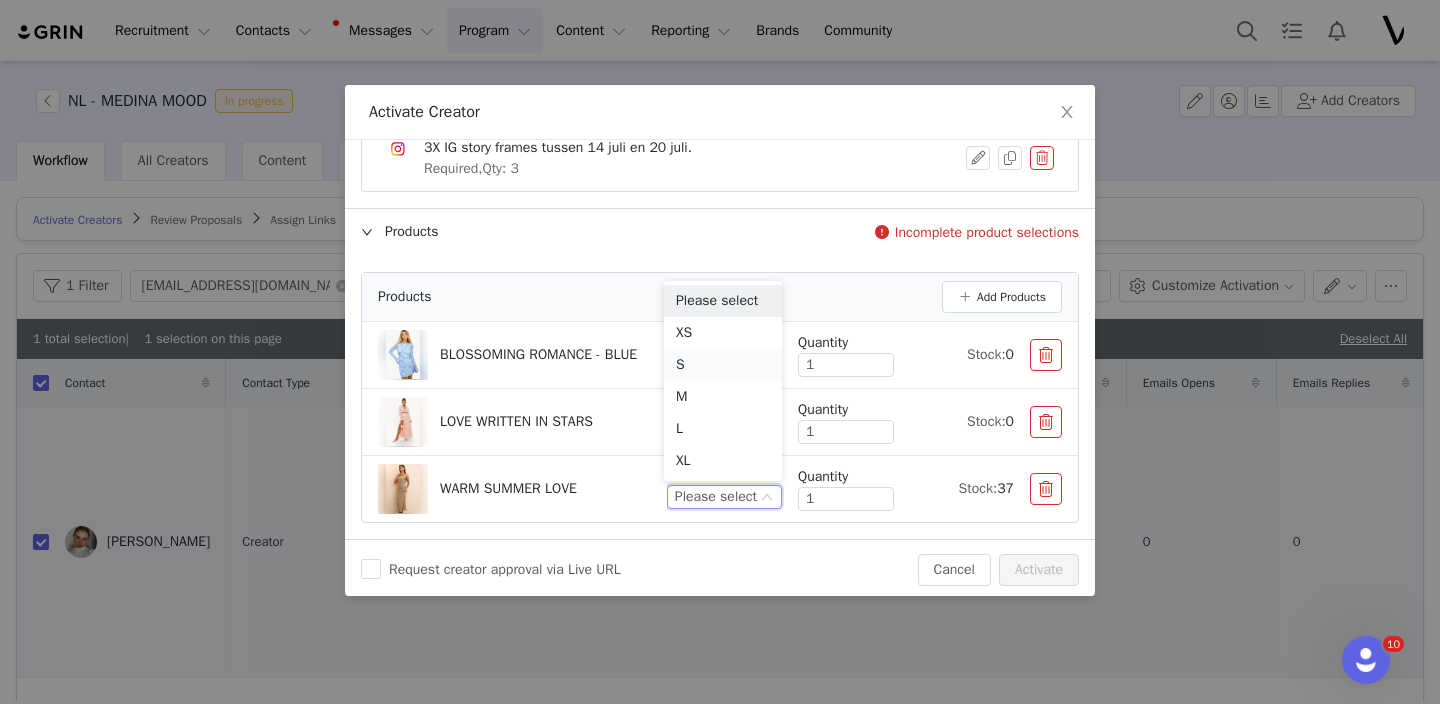 click on "S" at bounding box center (723, 365) 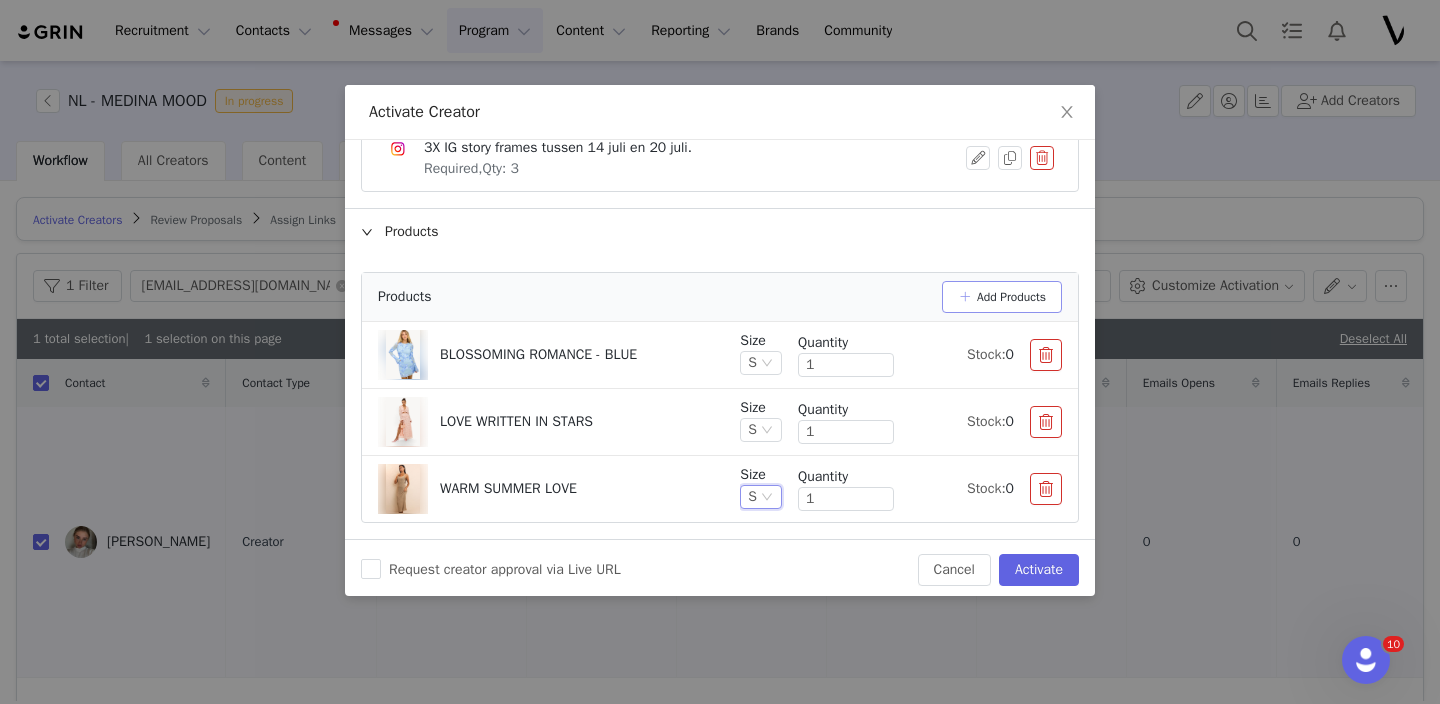 click on "Add Products" at bounding box center [1002, 297] 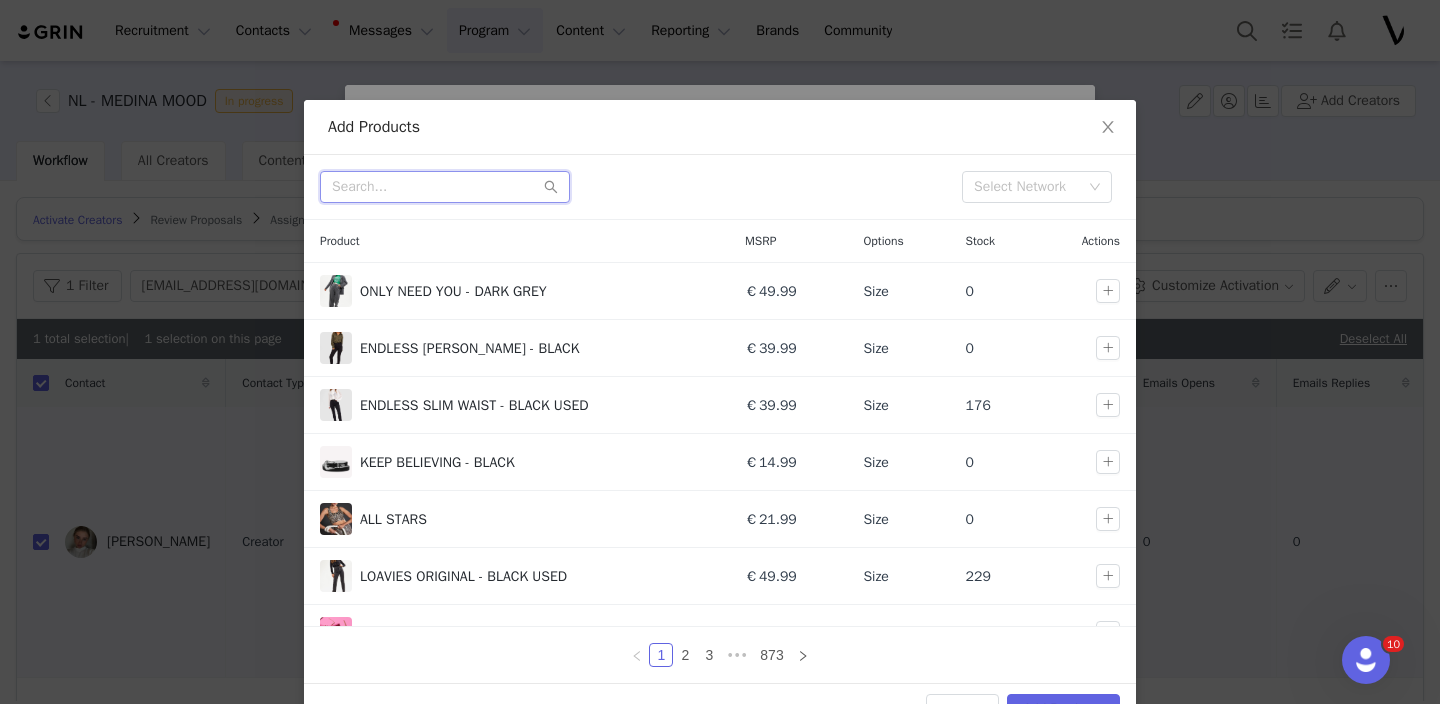 click at bounding box center (445, 187) 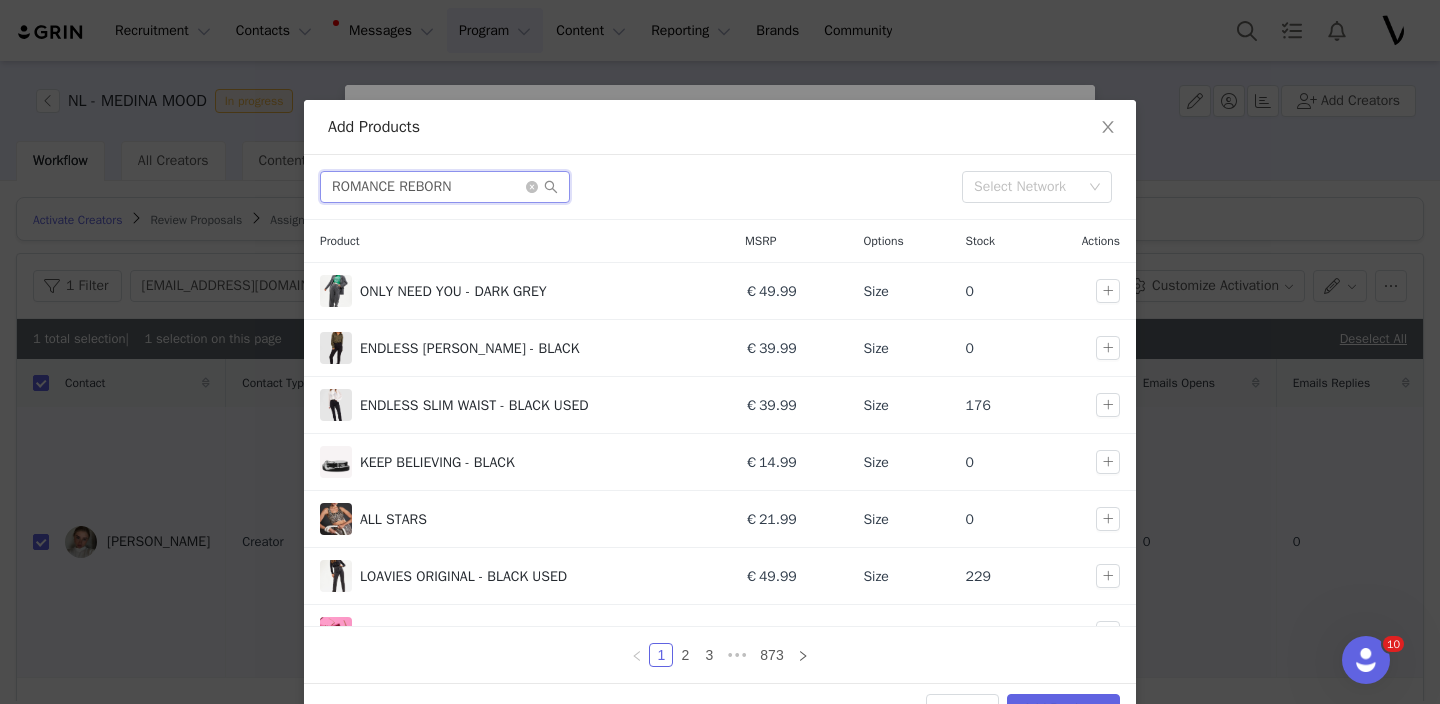 type on "ROMANCE REBORN" 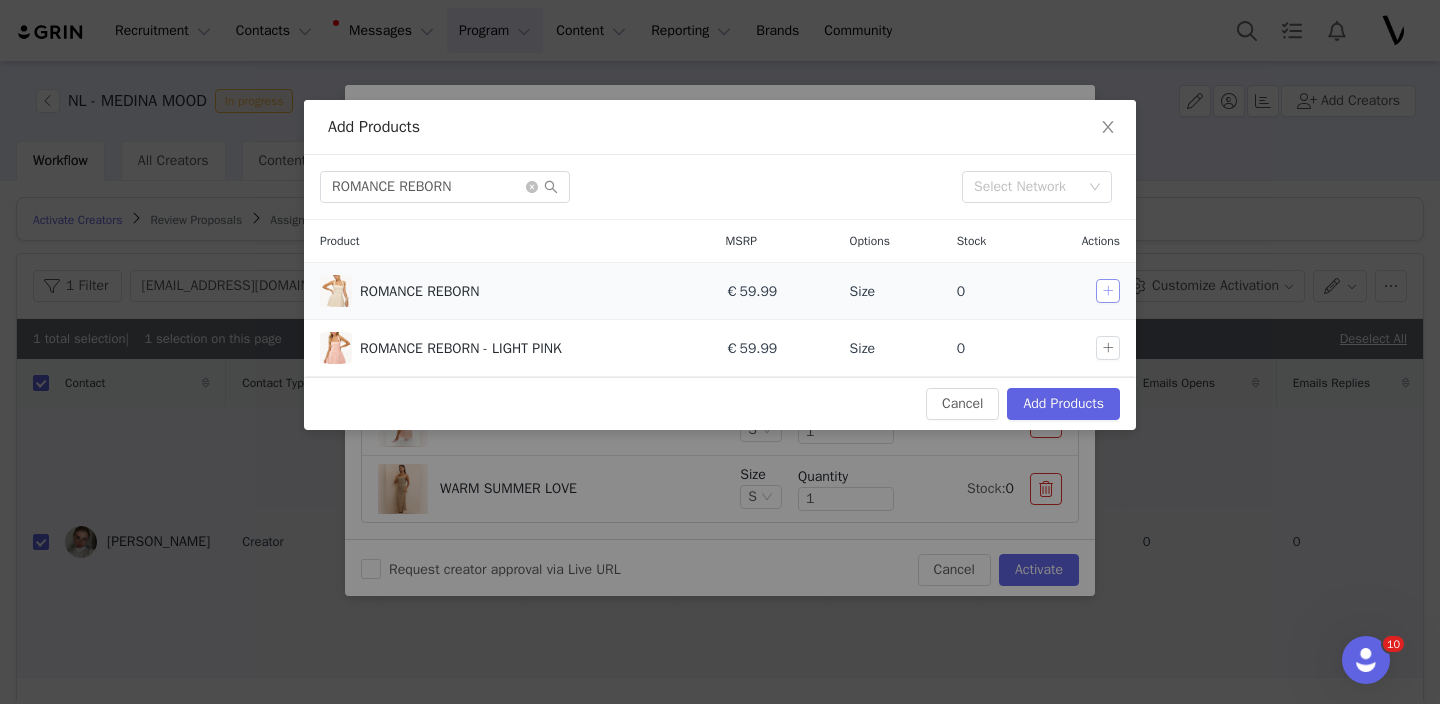 click at bounding box center [1108, 291] 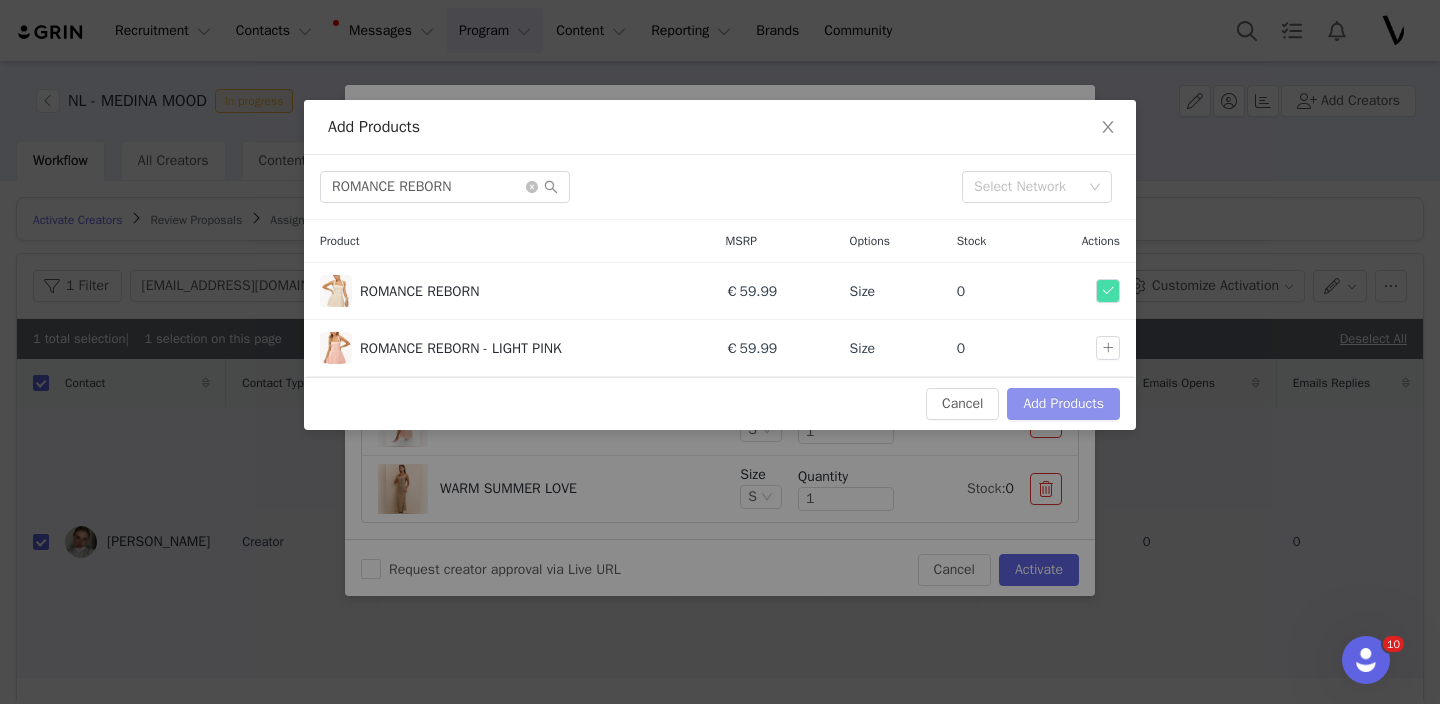 click on "Add Products" at bounding box center (1063, 404) 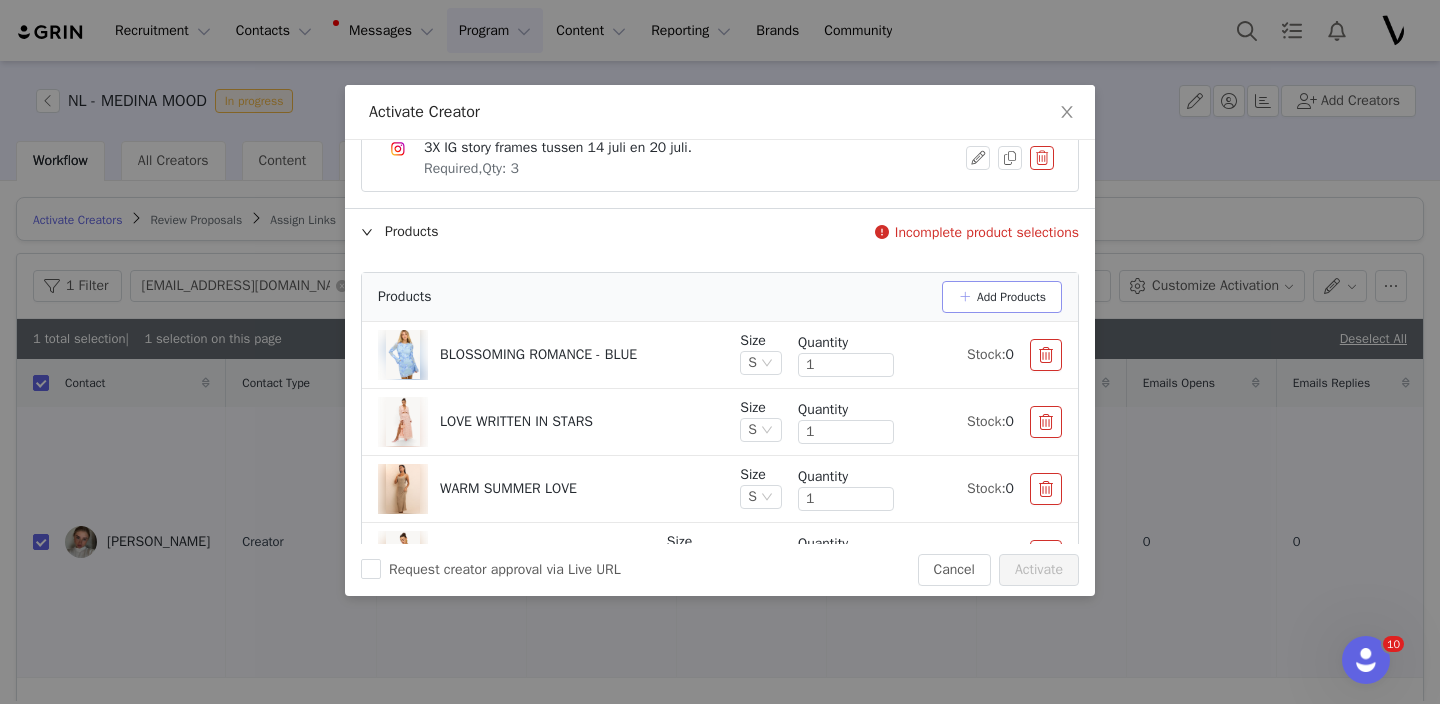 scroll, scrollTop: 395, scrollLeft: 0, axis: vertical 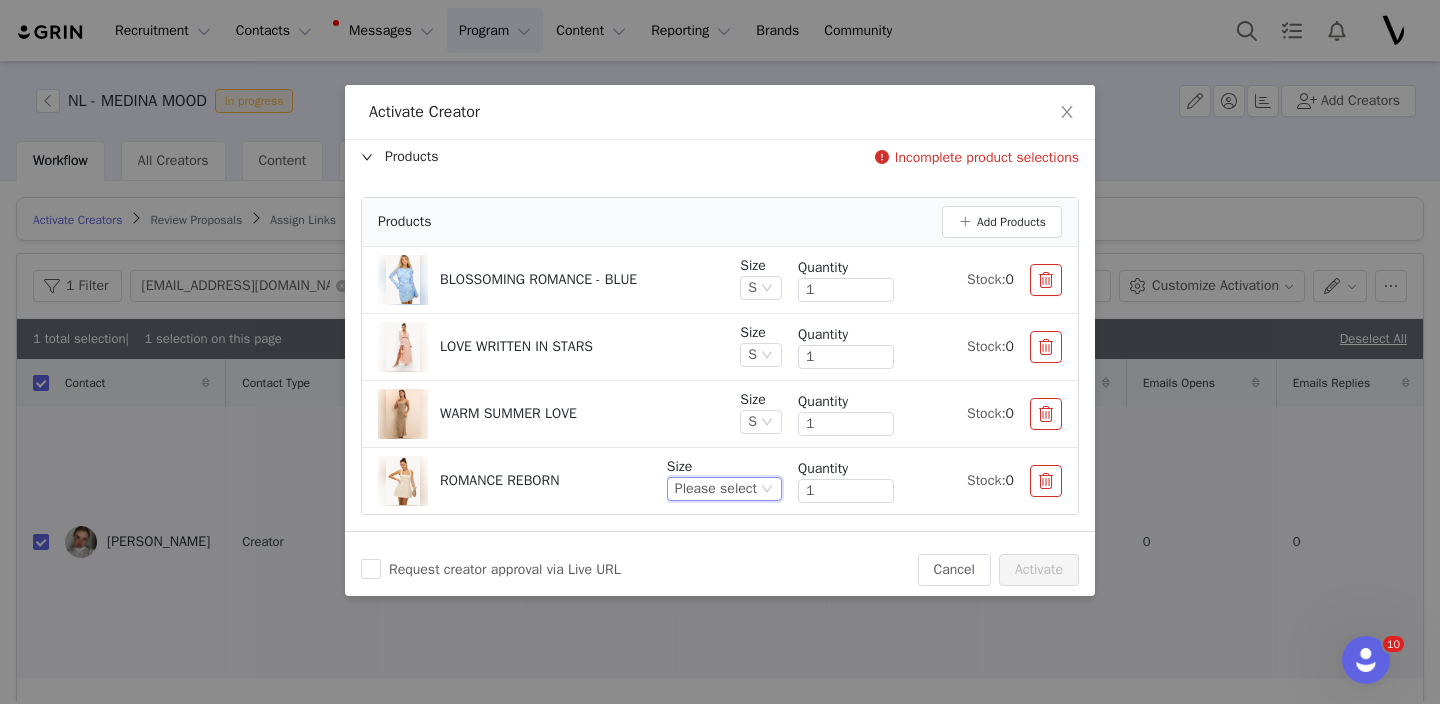 click on "Please select" at bounding box center [716, 489] 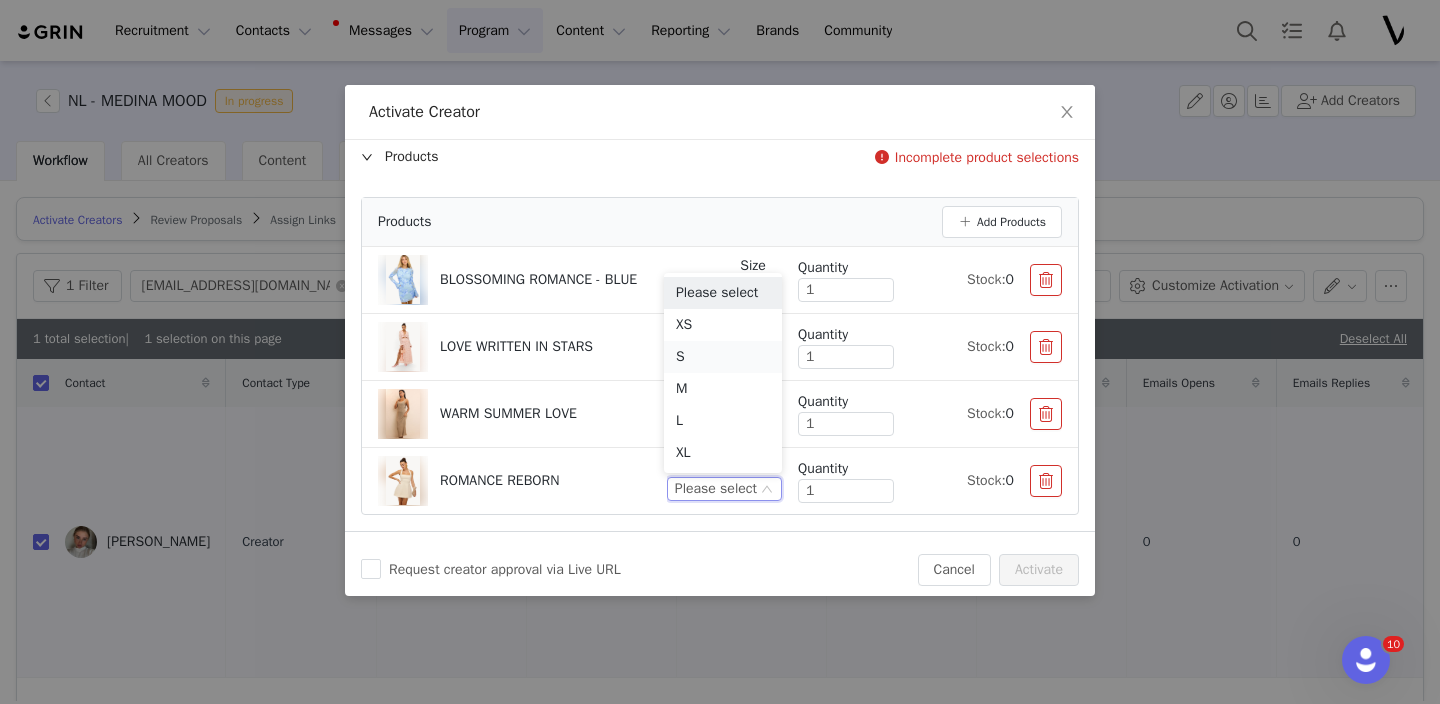 click on "S" at bounding box center [723, 357] 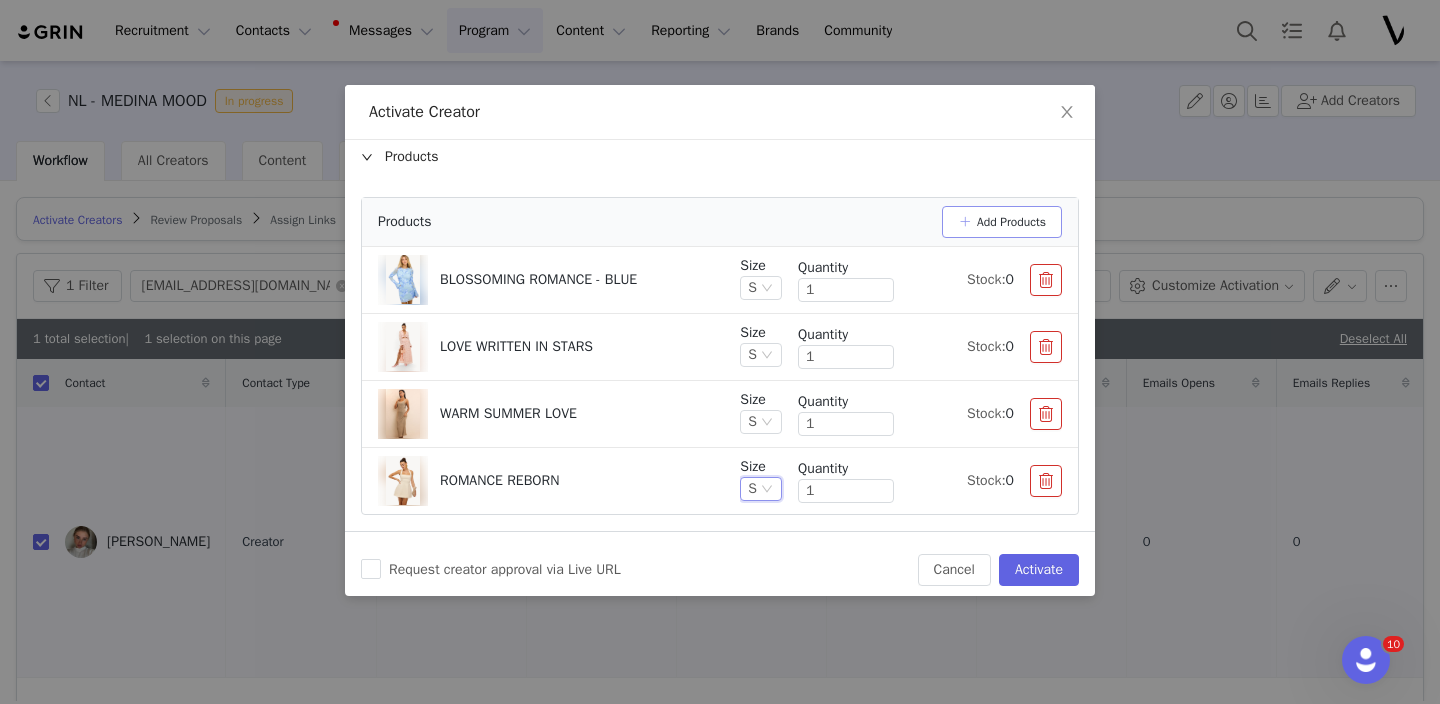 click on "Add Products" at bounding box center (1002, 222) 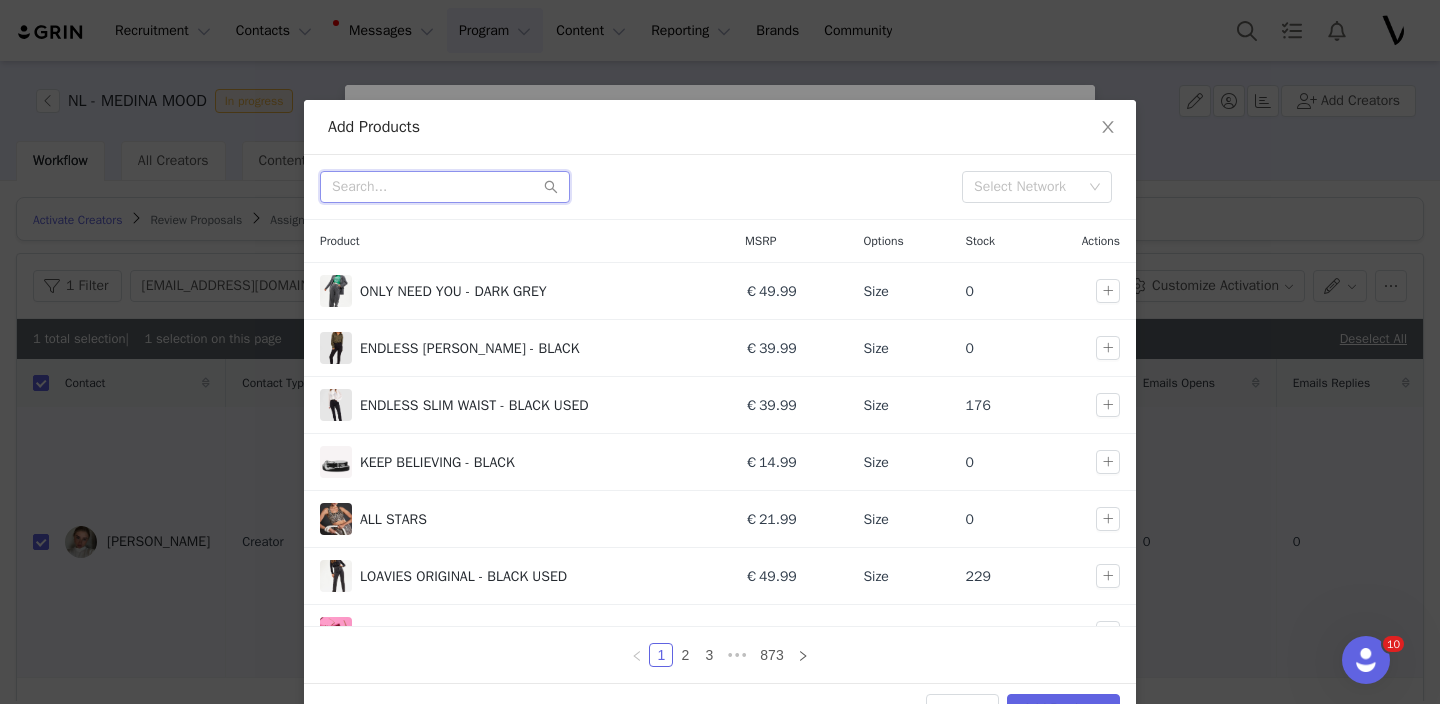 click at bounding box center (445, 187) 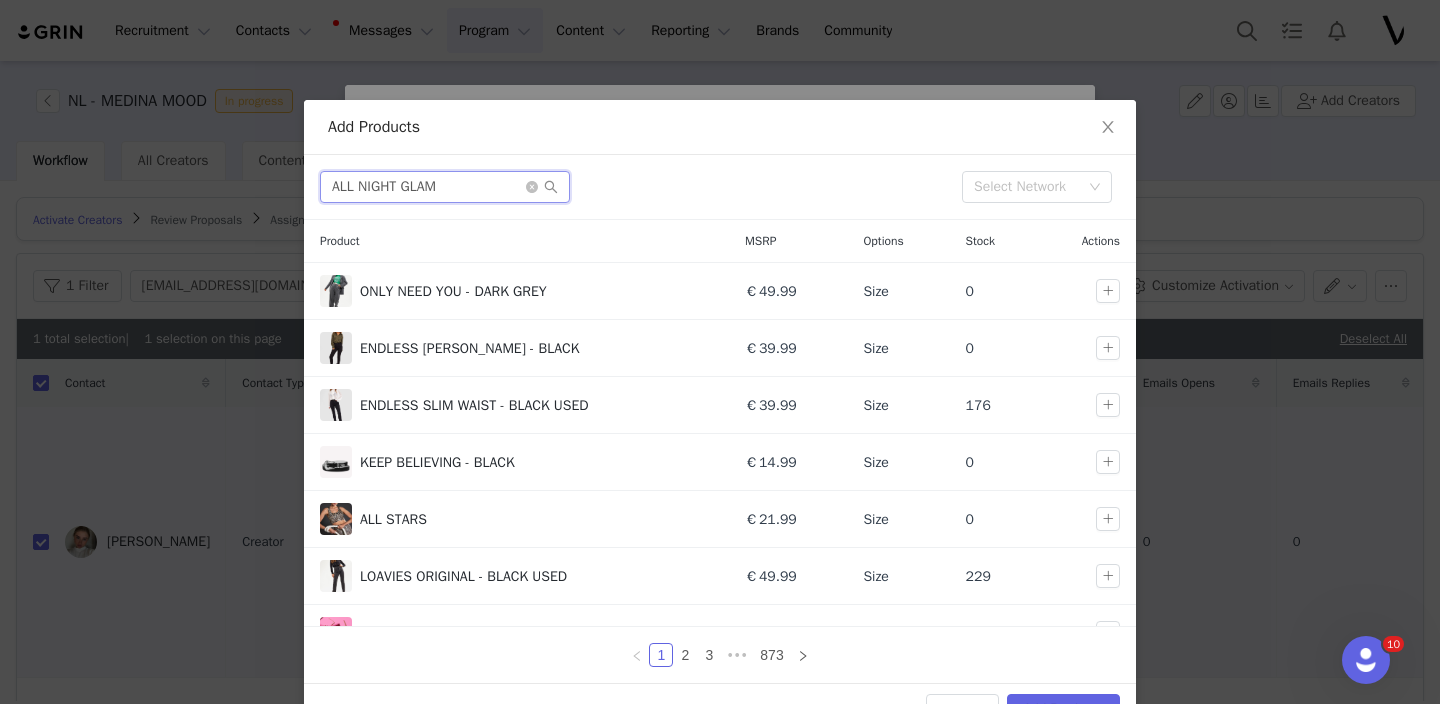 type on "ALL NIGHT GLAM" 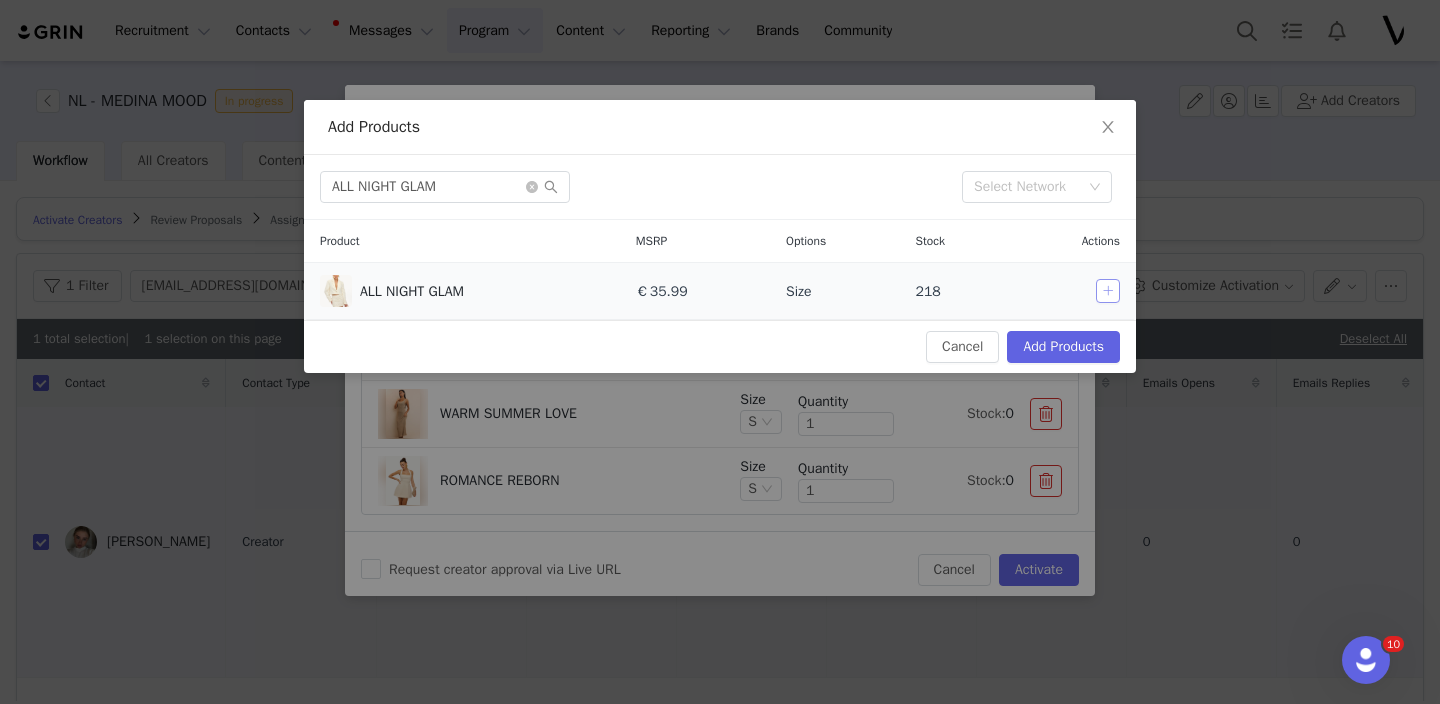 click at bounding box center (1108, 291) 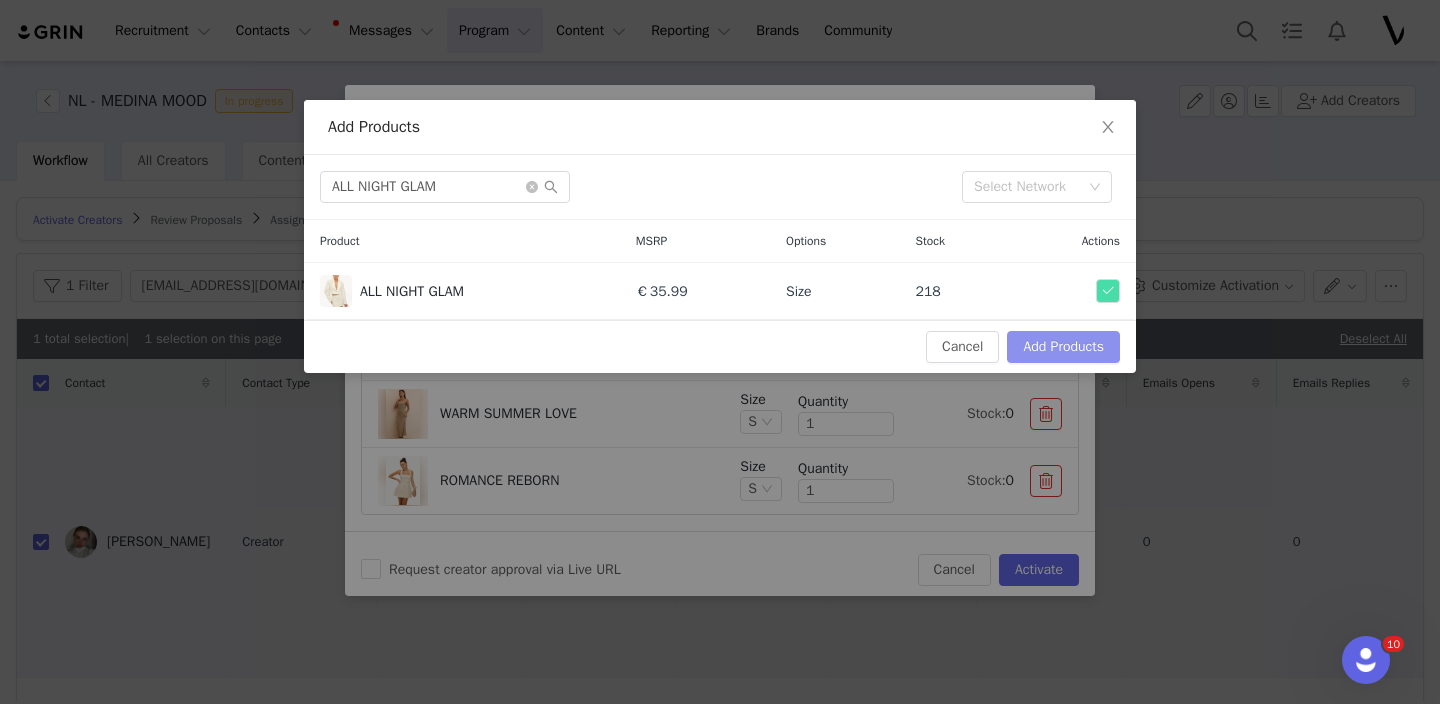 click on "Add Products" at bounding box center [1063, 347] 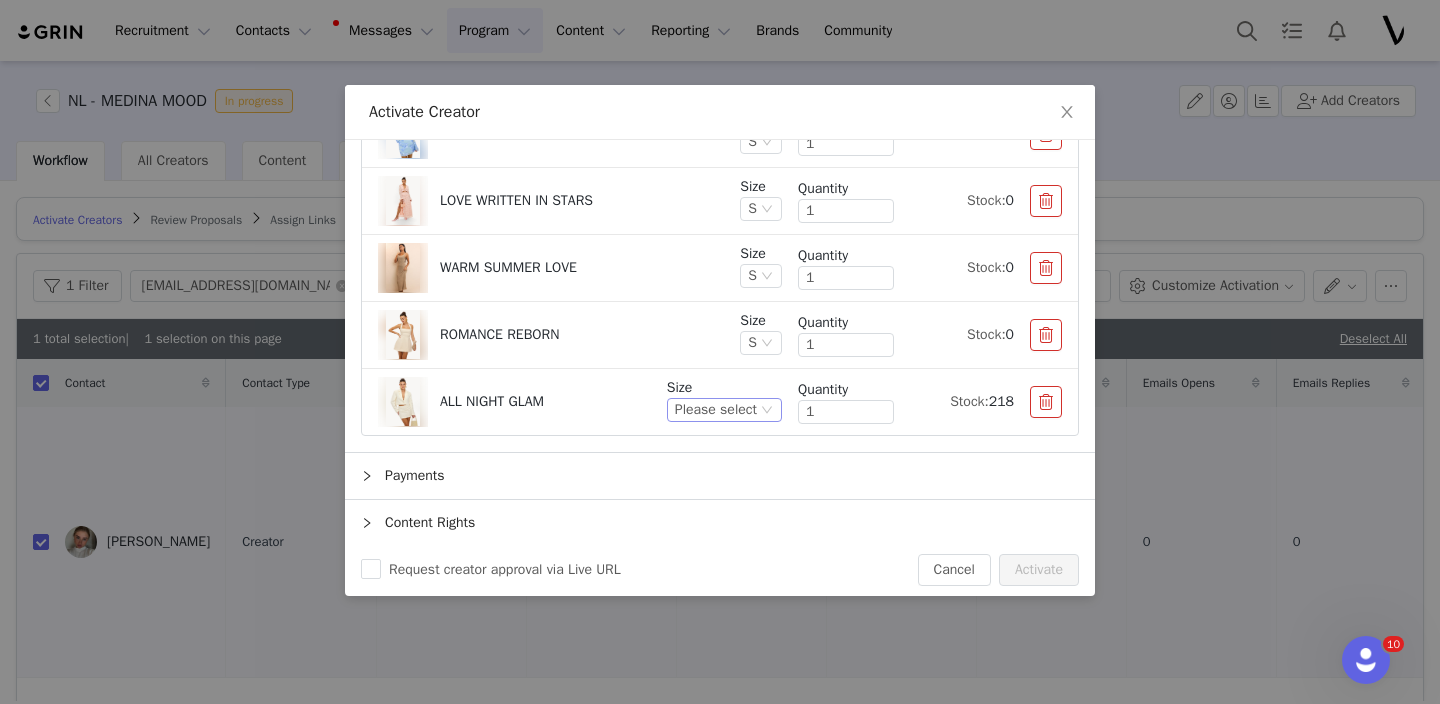 scroll, scrollTop: 542, scrollLeft: 0, axis: vertical 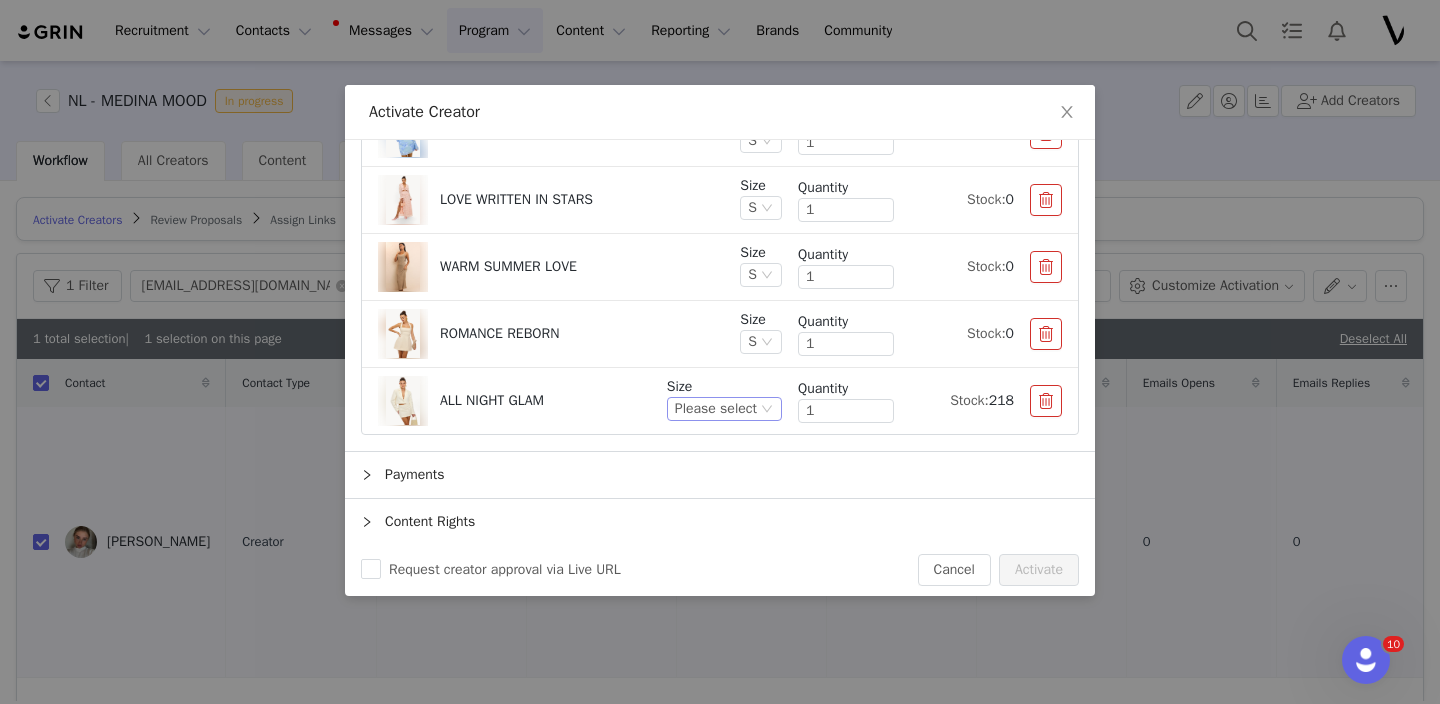 click 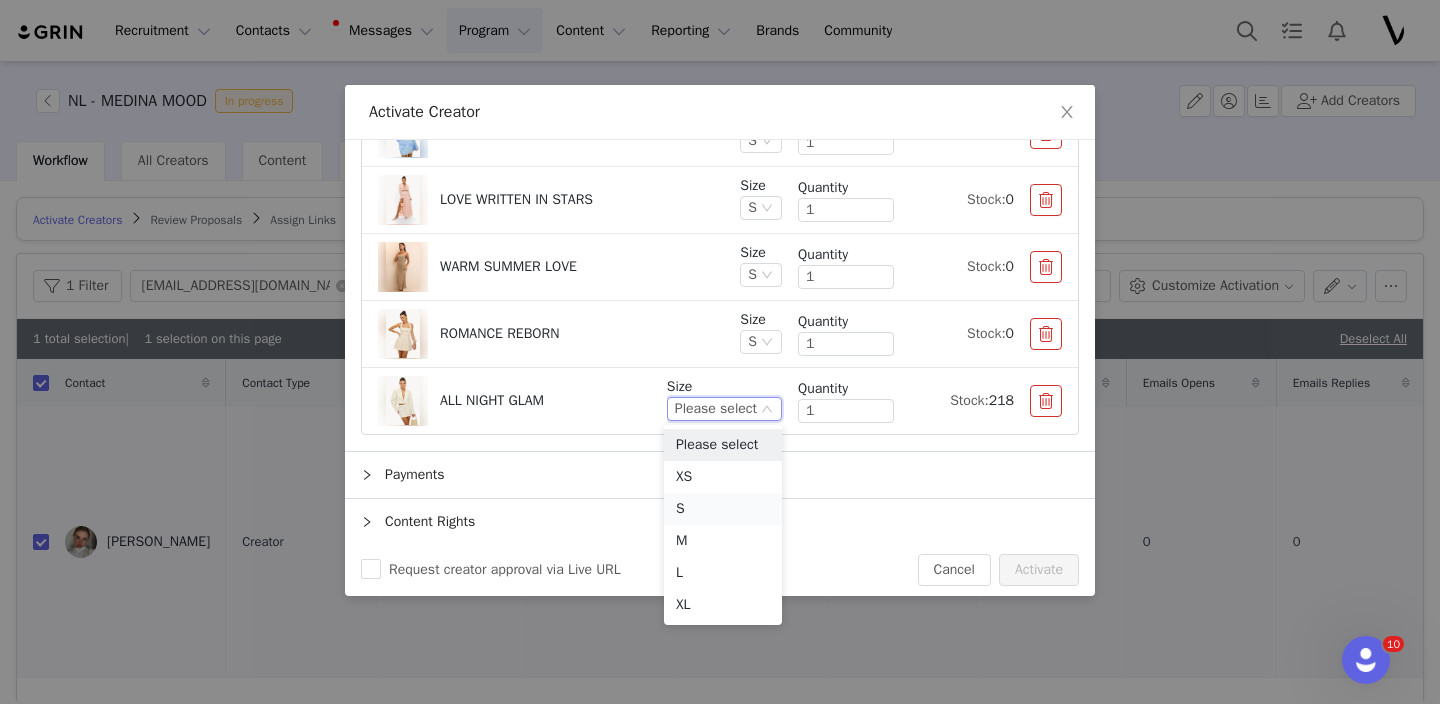 click on "S" at bounding box center [723, 509] 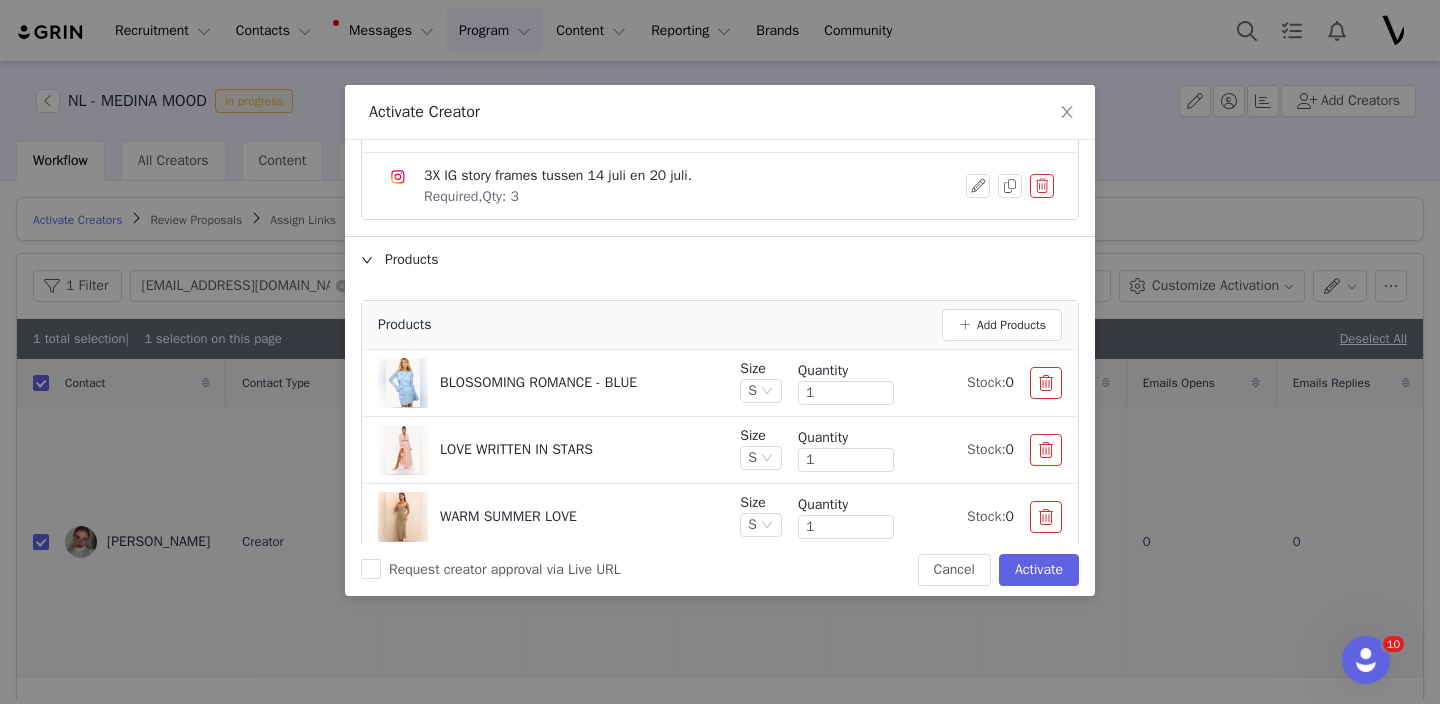 scroll, scrollTop: 293, scrollLeft: 0, axis: vertical 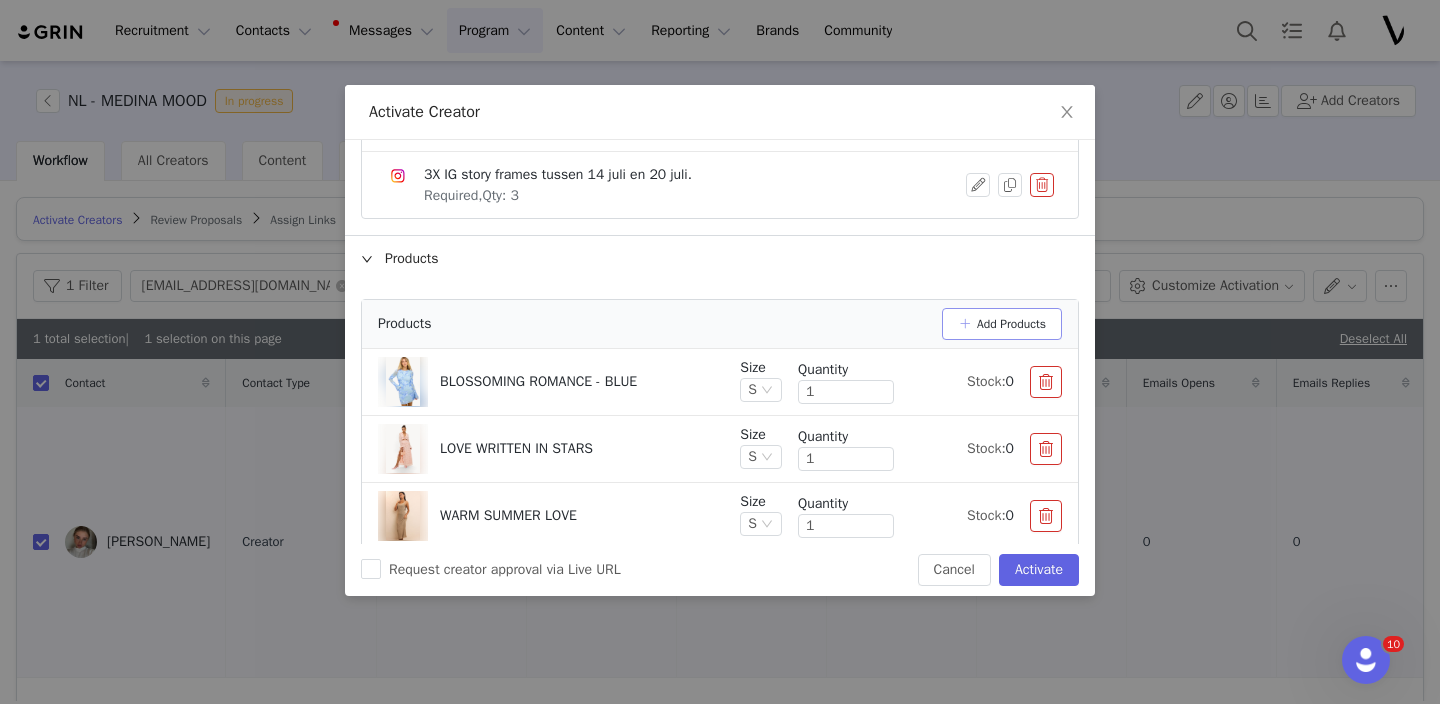 click on "Add Products" at bounding box center (1002, 324) 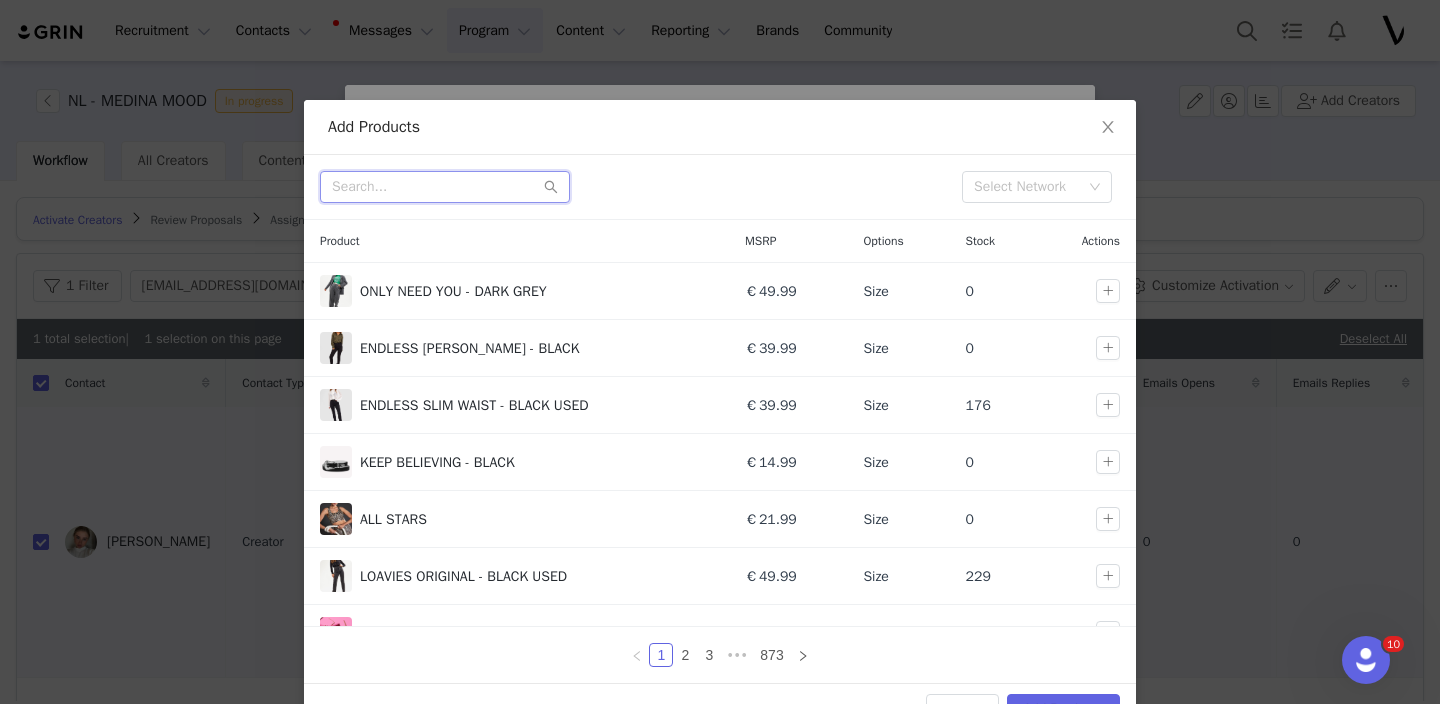 click at bounding box center (445, 187) 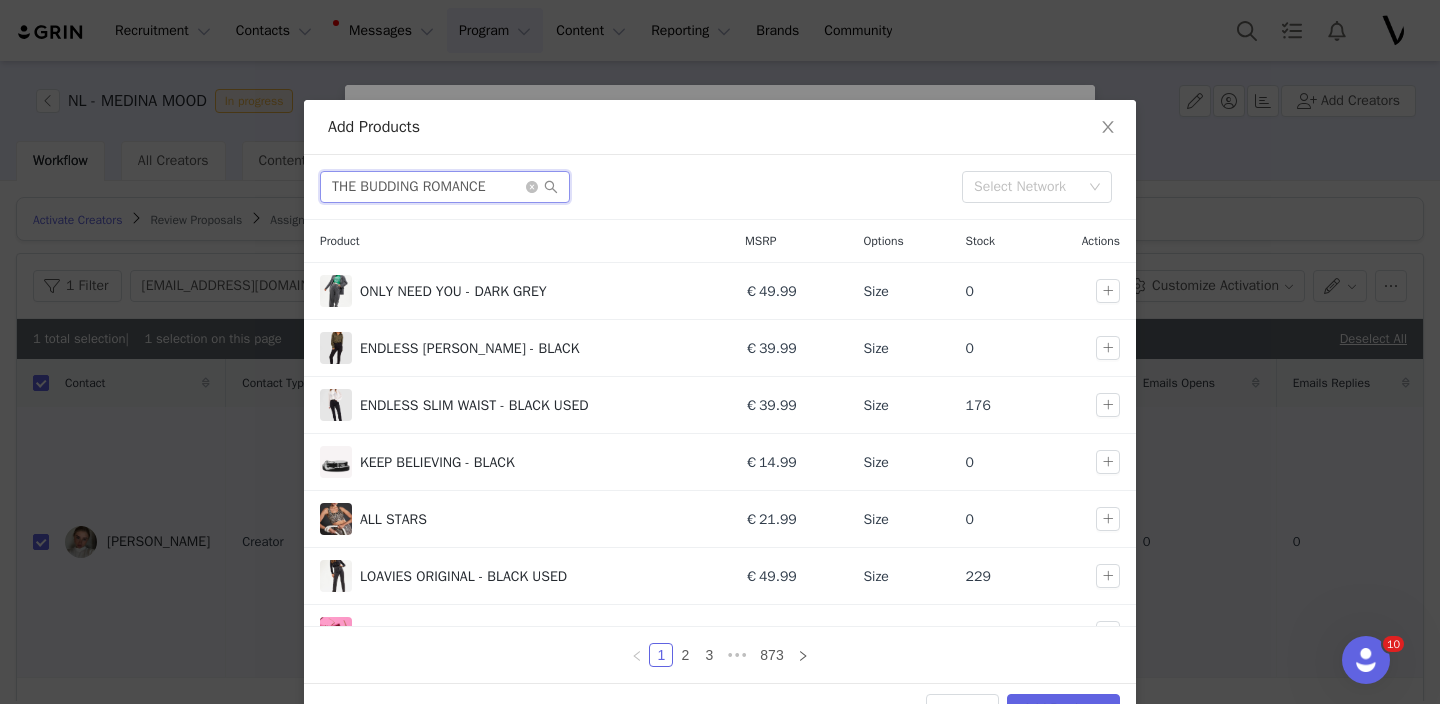 type on "THE BUDDING ROMANCE" 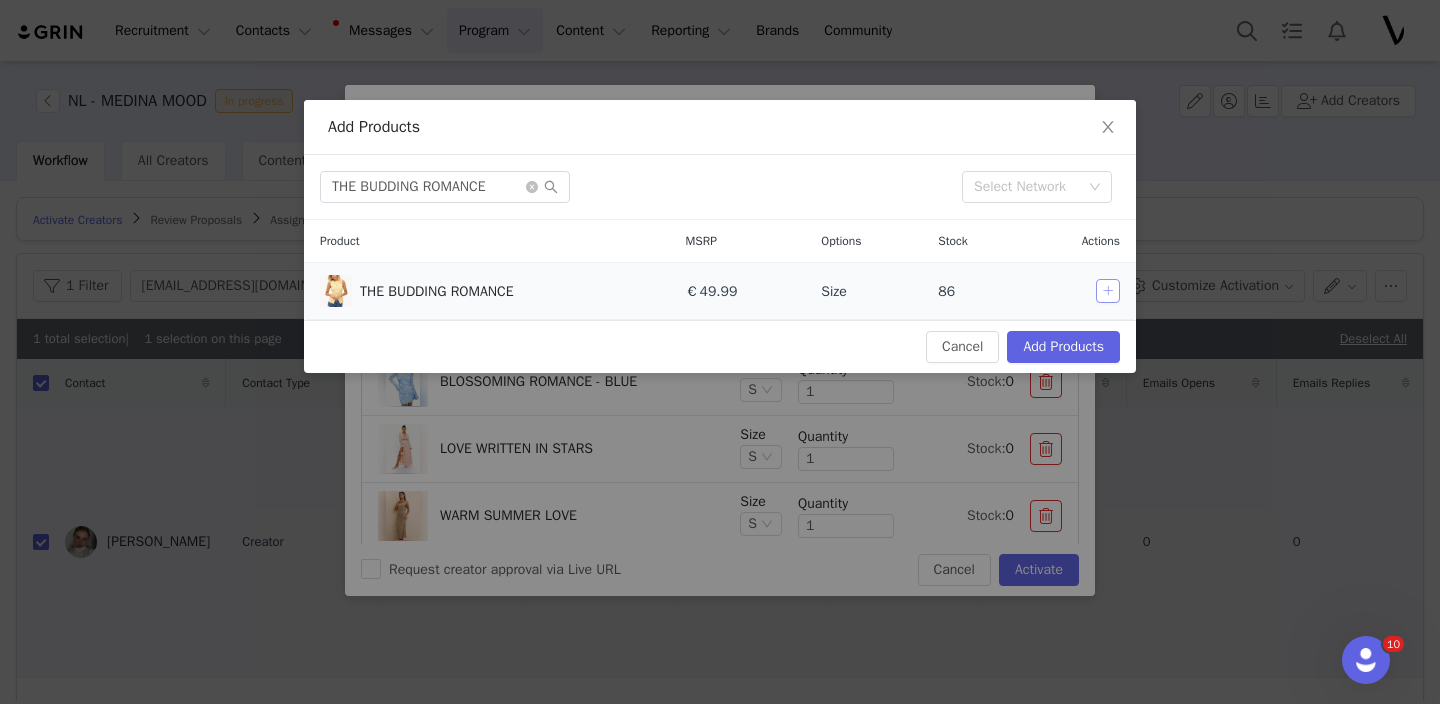 click at bounding box center [1108, 291] 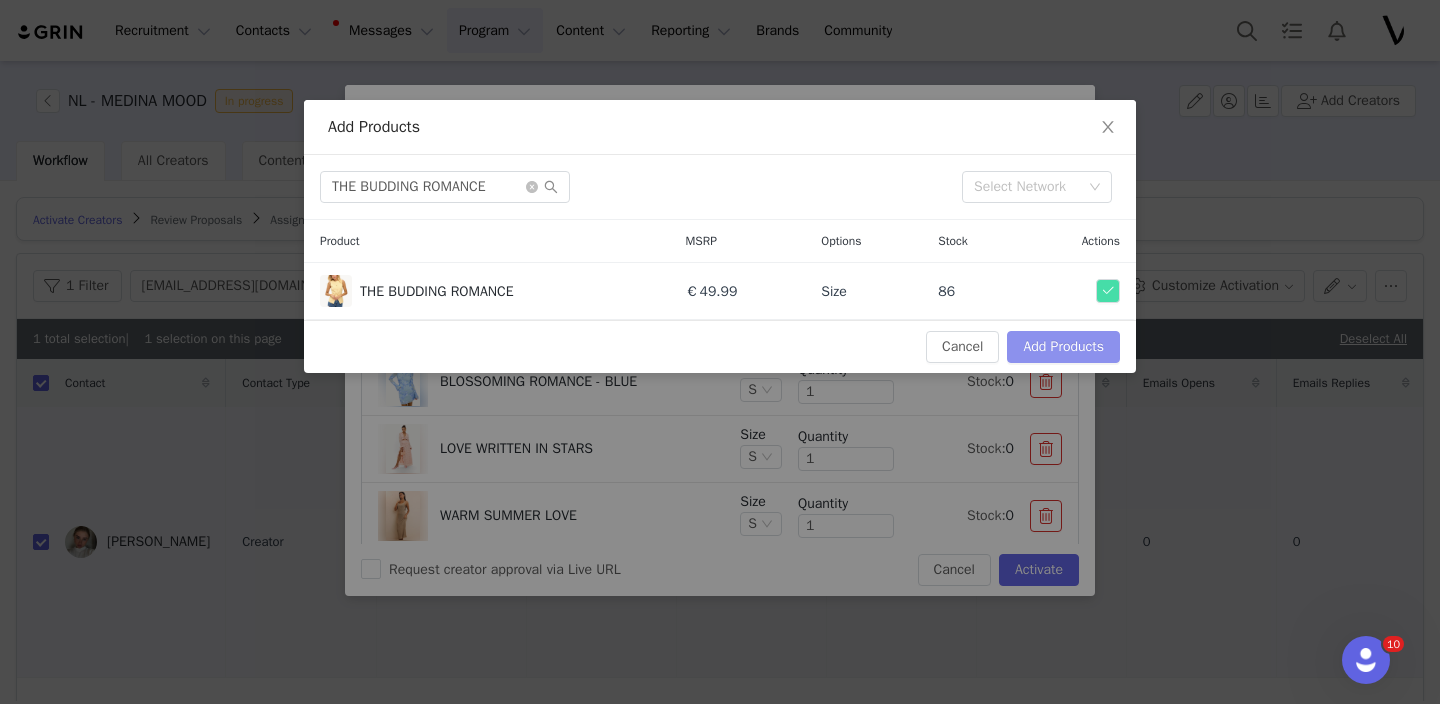 click on "Add Products" at bounding box center [1063, 347] 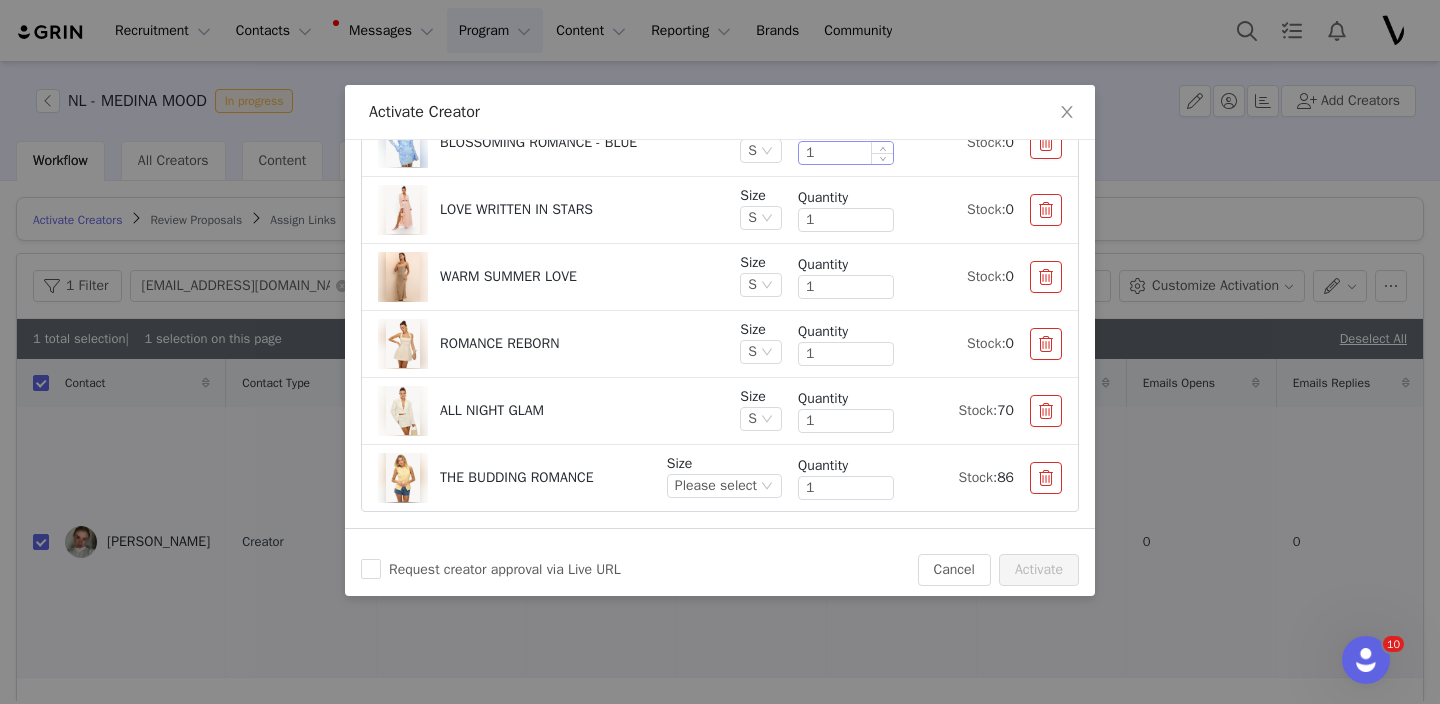 scroll, scrollTop: 560, scrollLeft: 0, axis: vertical 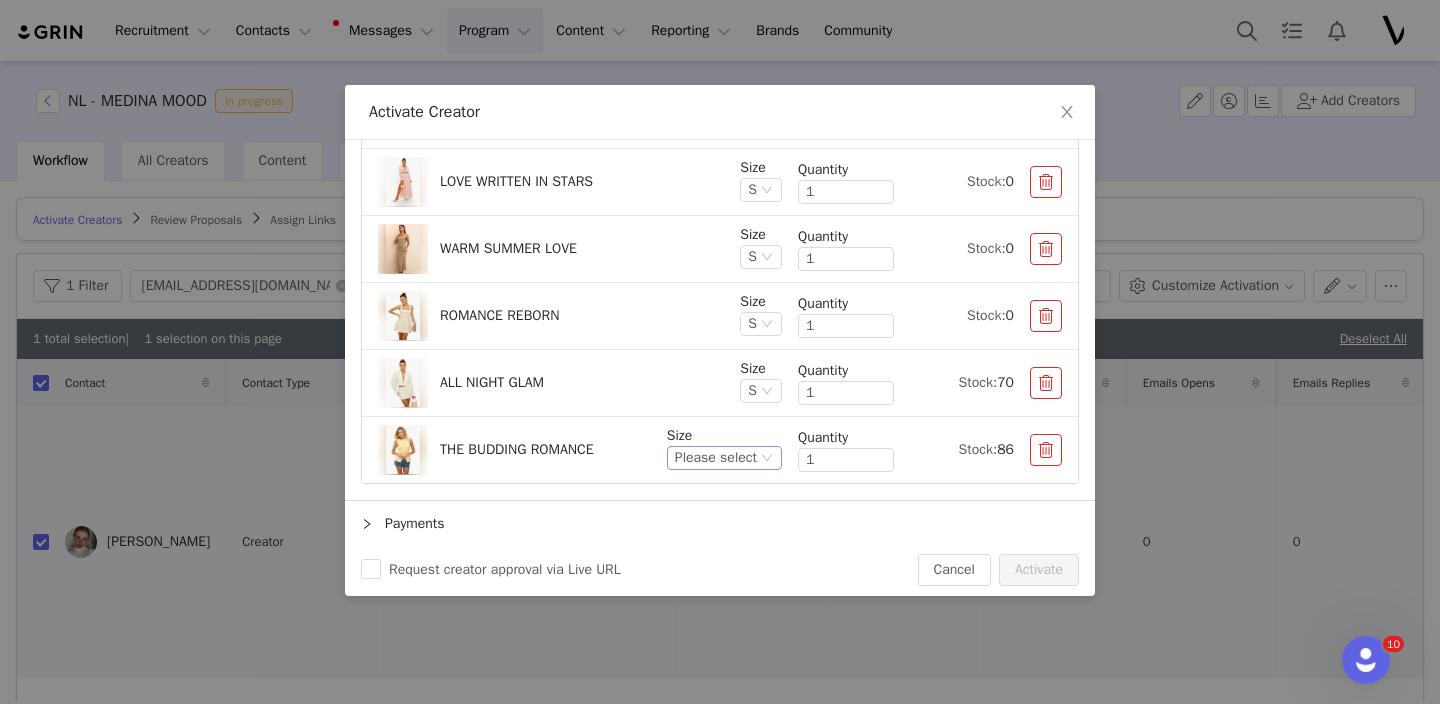 click on "Please select" at bounding box center [716, 458] 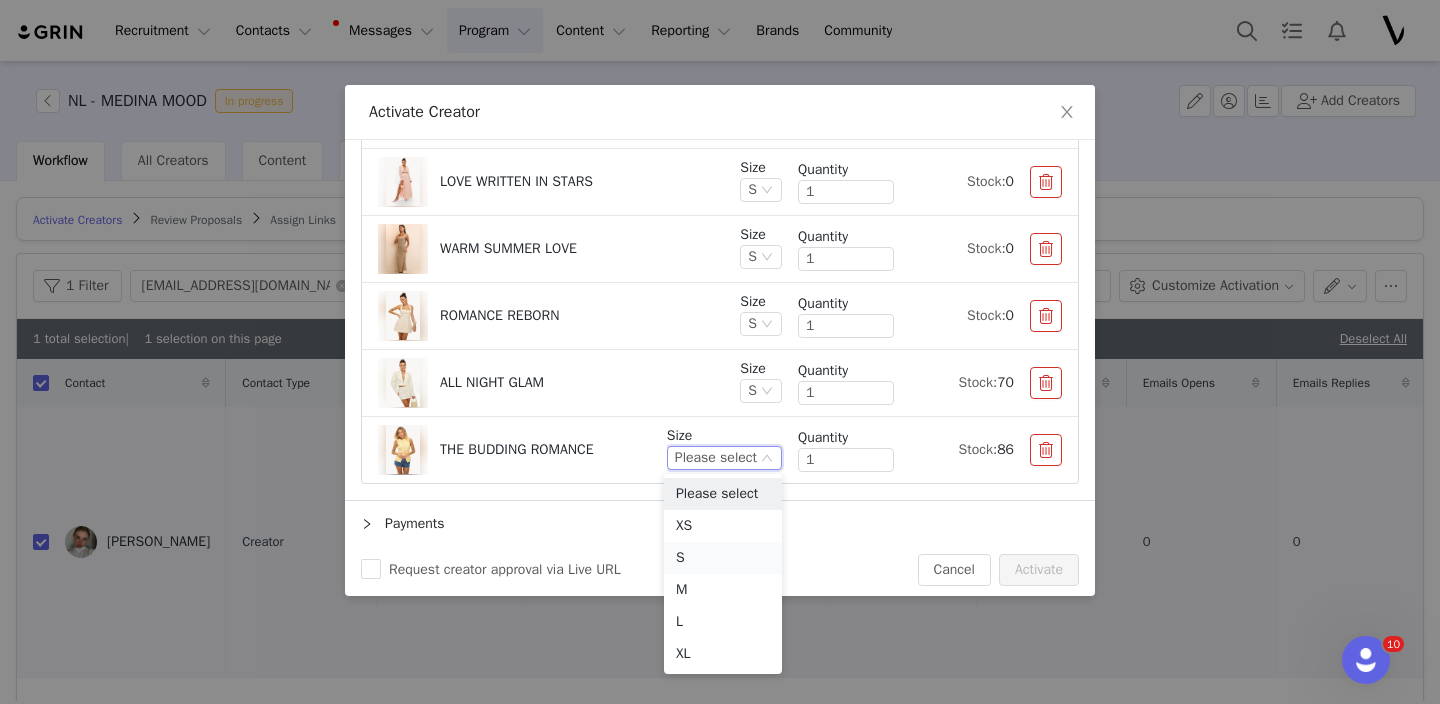 click on "S" at bounding box center [723, 558] 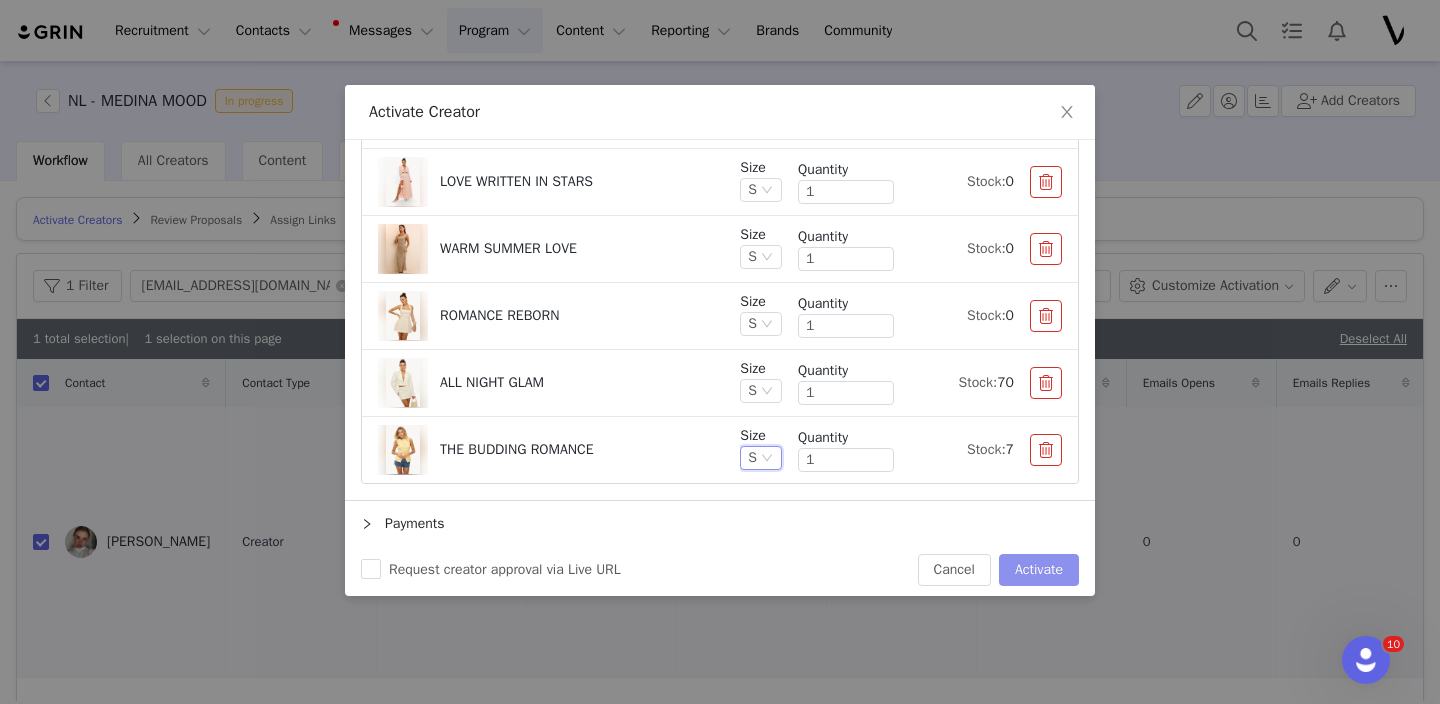 click on "Activate" at bounding box center (1039, 570) 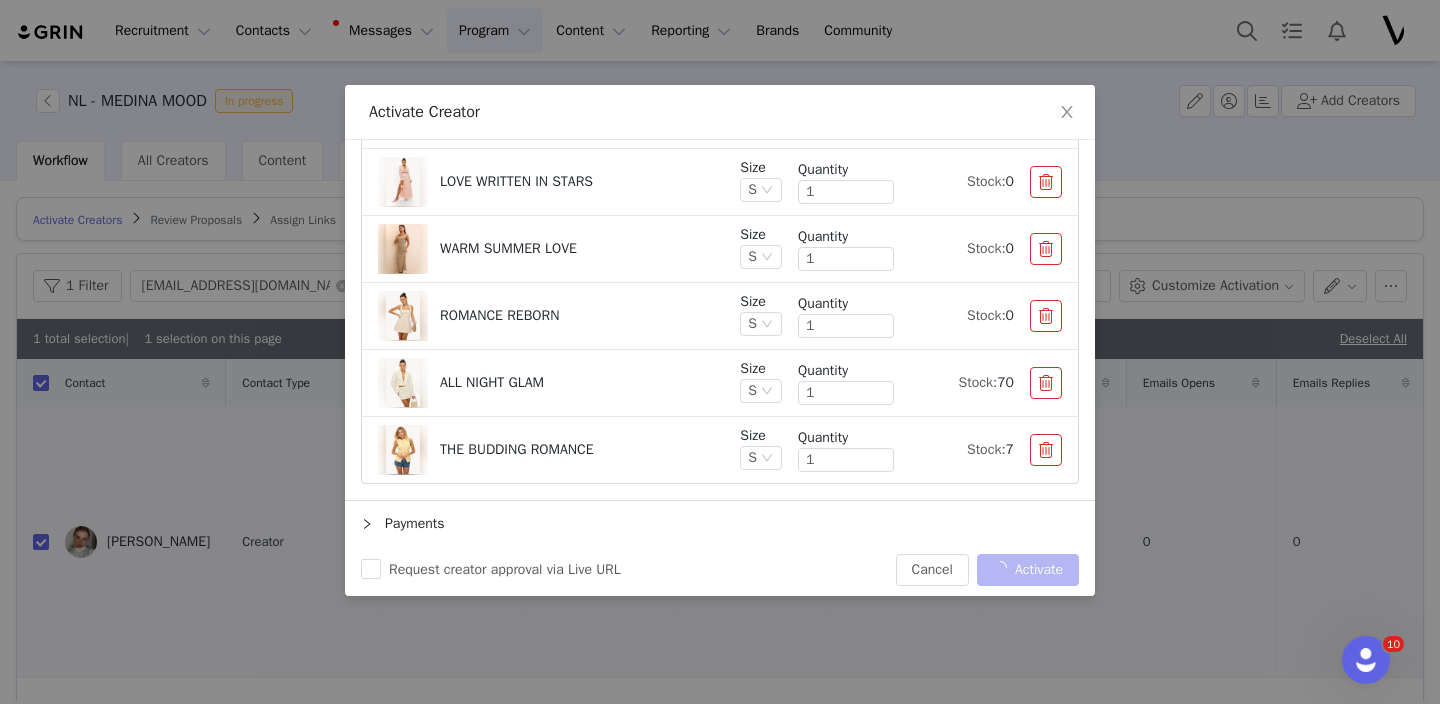 checkbox on "false" 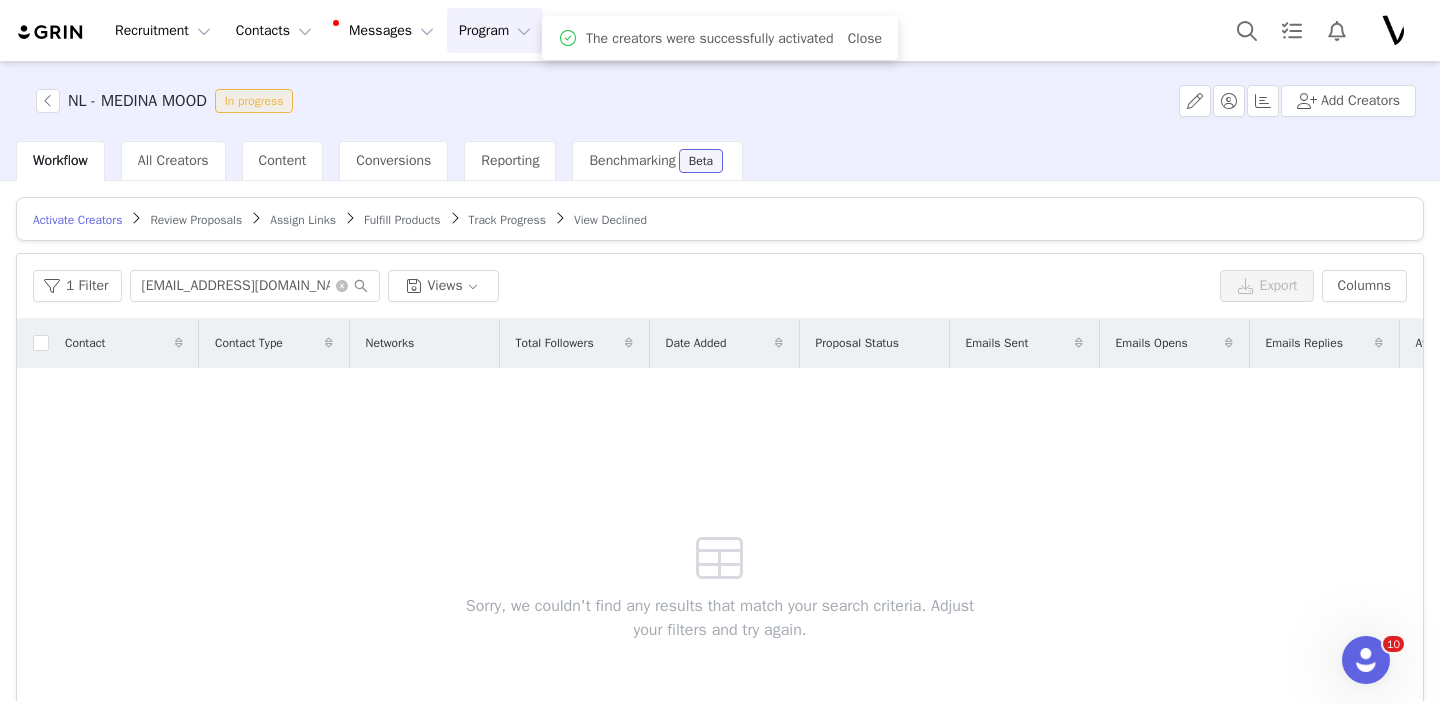 click on "Assign Links" at bounding box center (303, 220) 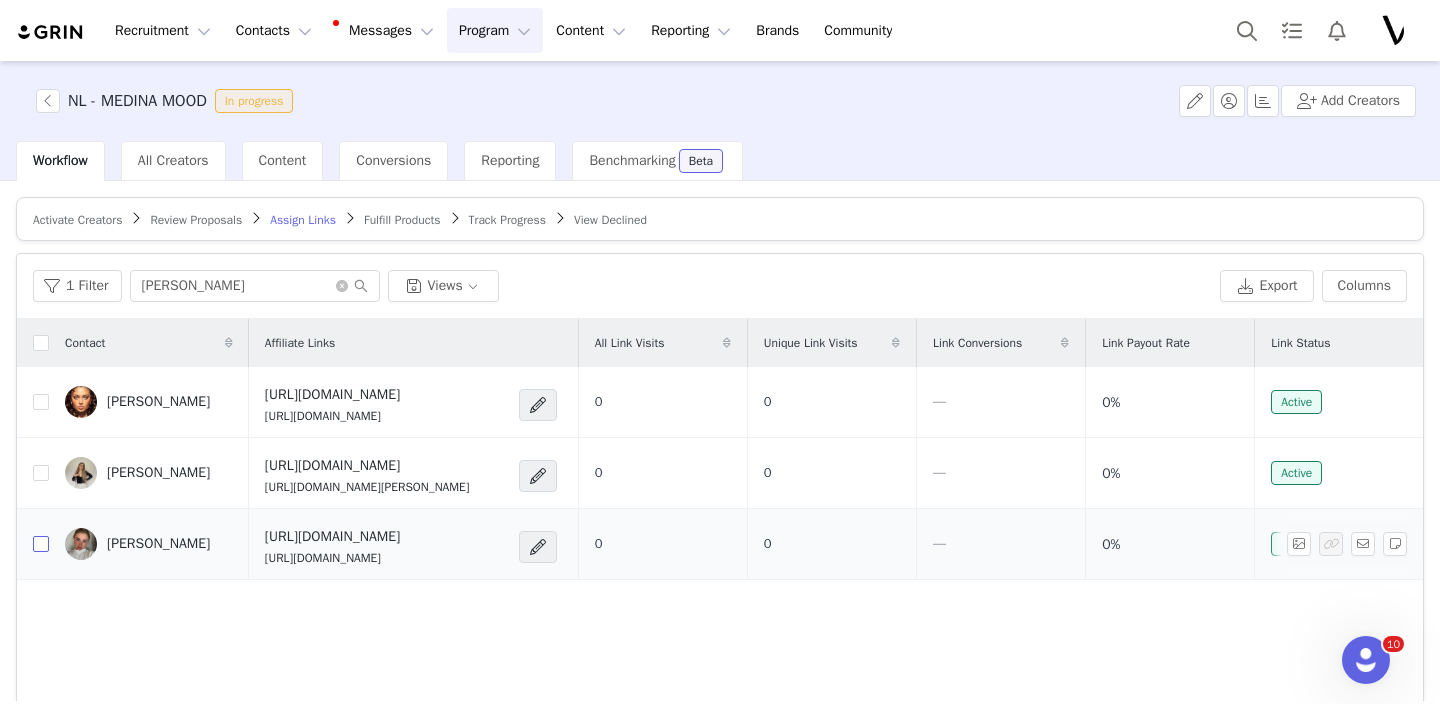 click at bounding box center (41, 544) 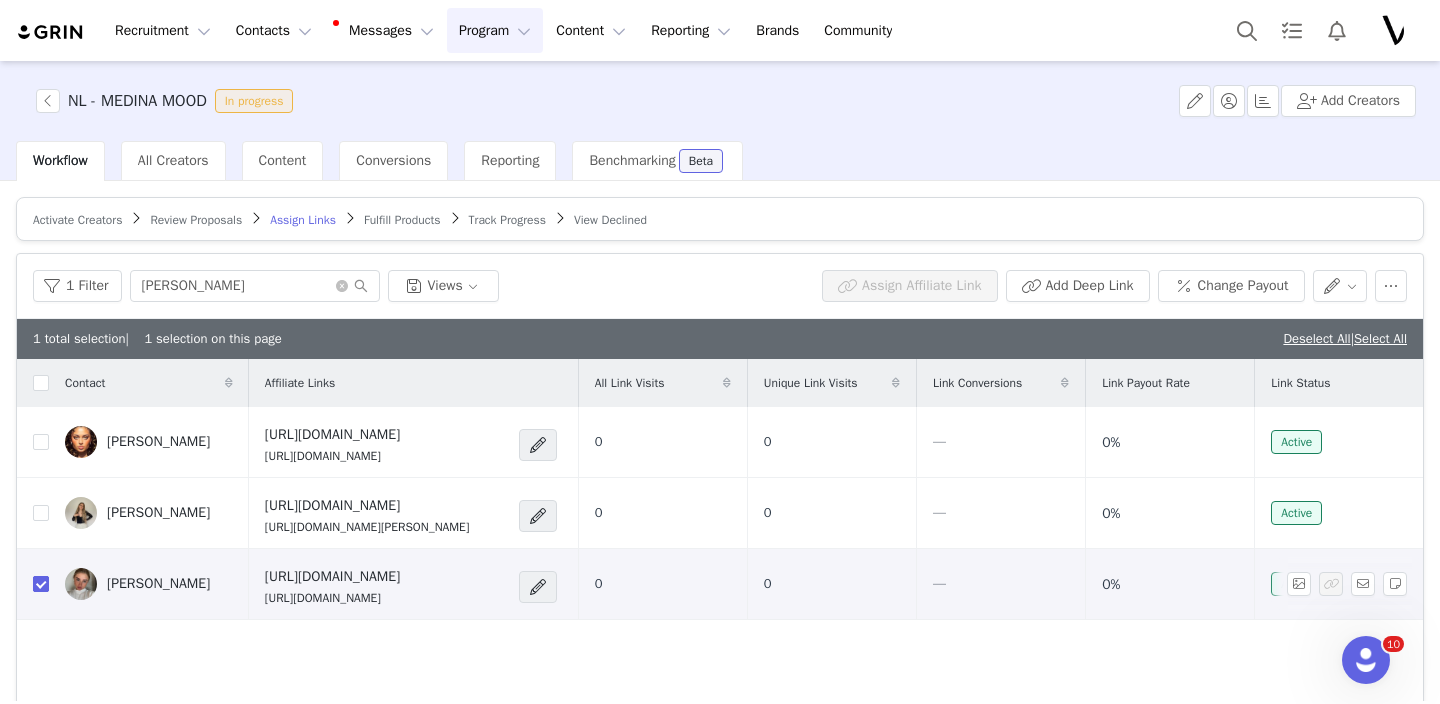 click at bounding box center [41, 584] 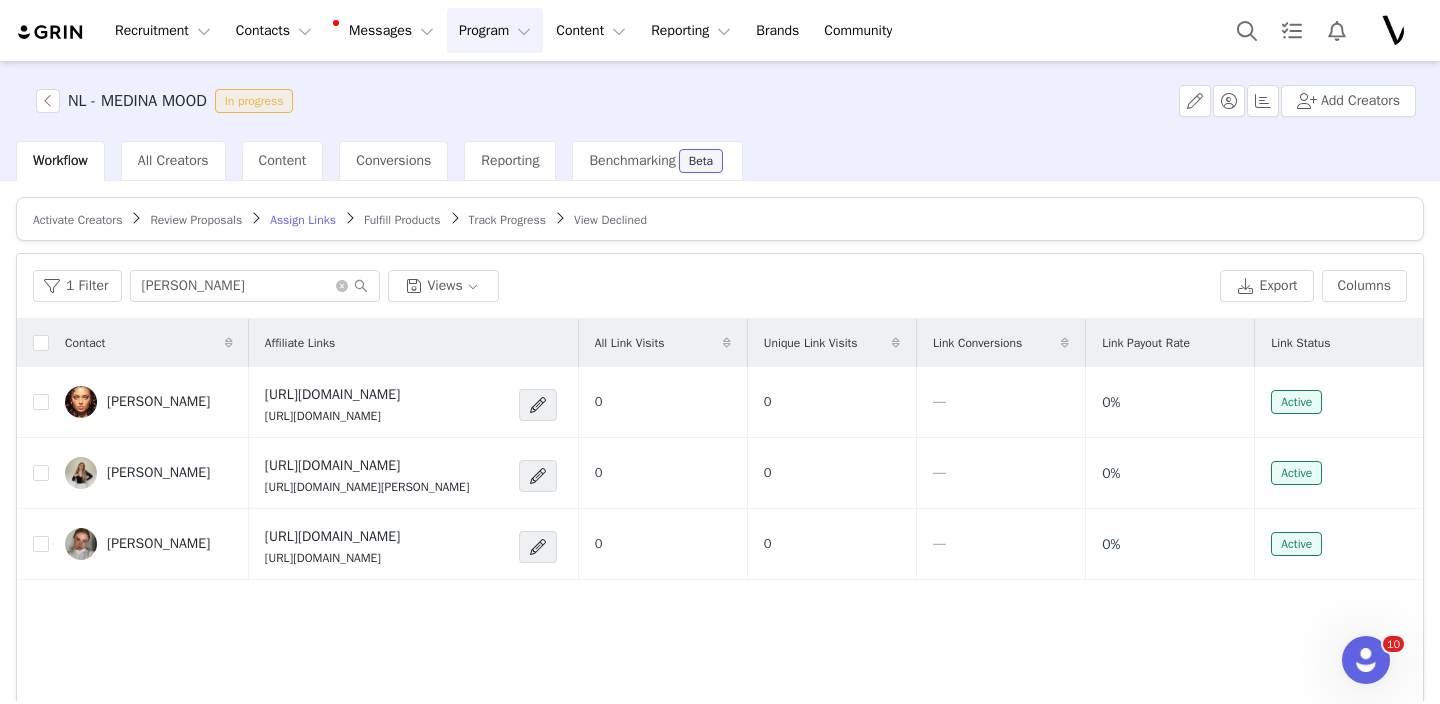 click on "Fulfill Products" at bounding box center [402, 220] 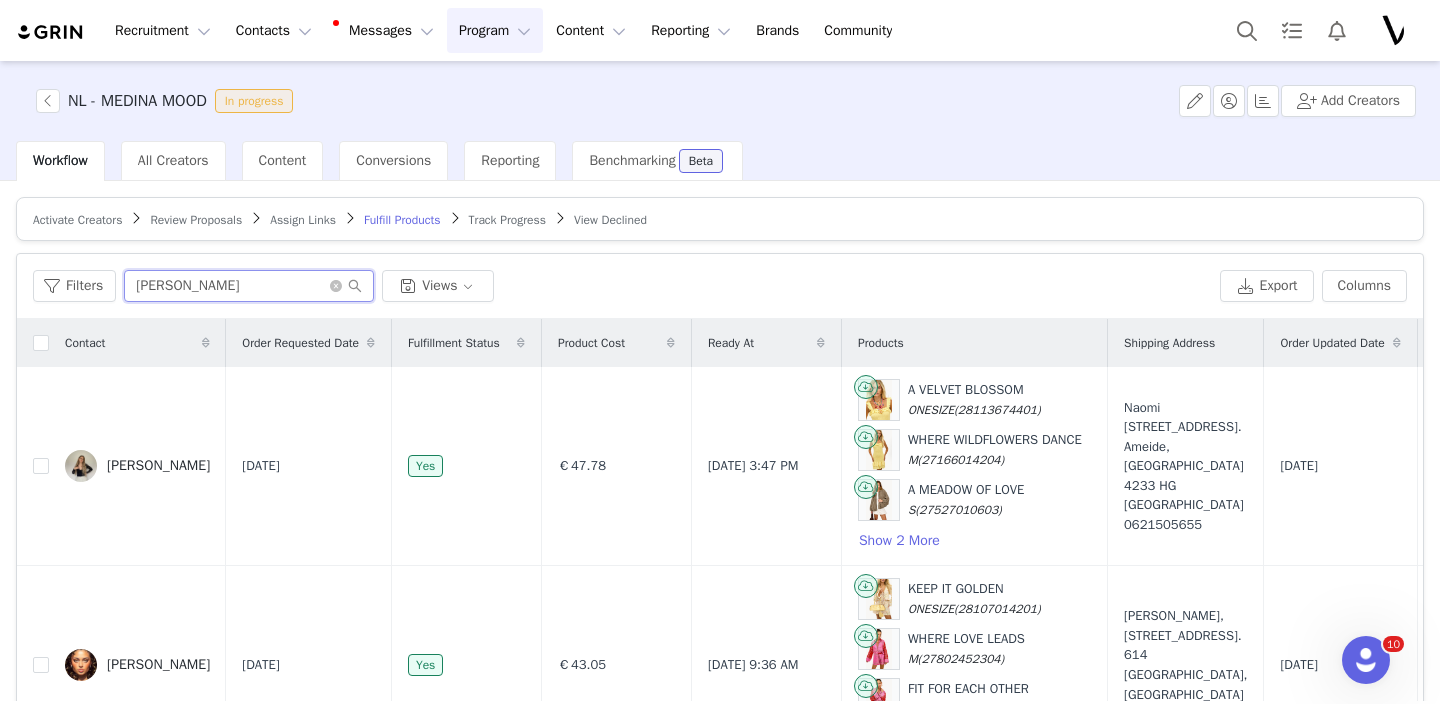 click on "naomi" at bounding box center (249, 286) 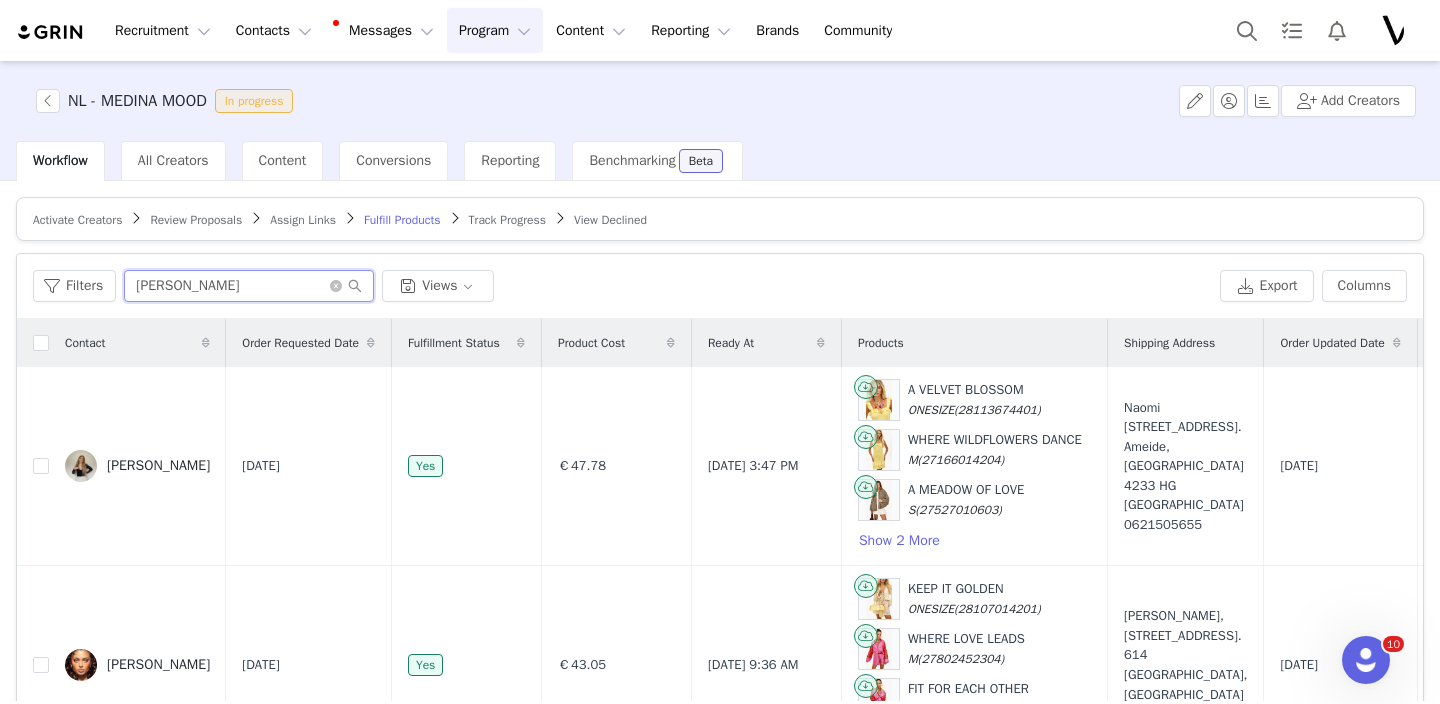 scroll, scrollTop: 115, scrollLeft: 0, axis: vertical 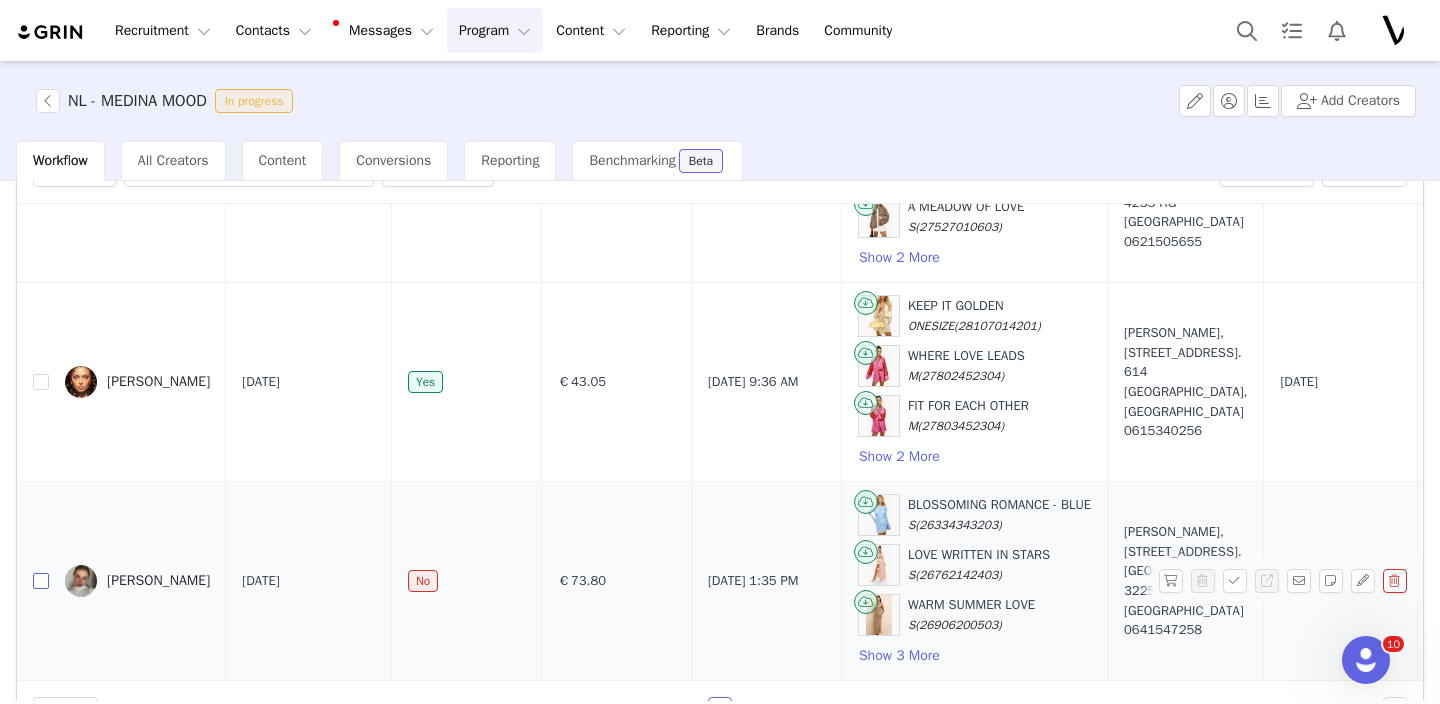 click at bounding box center [41, 581] 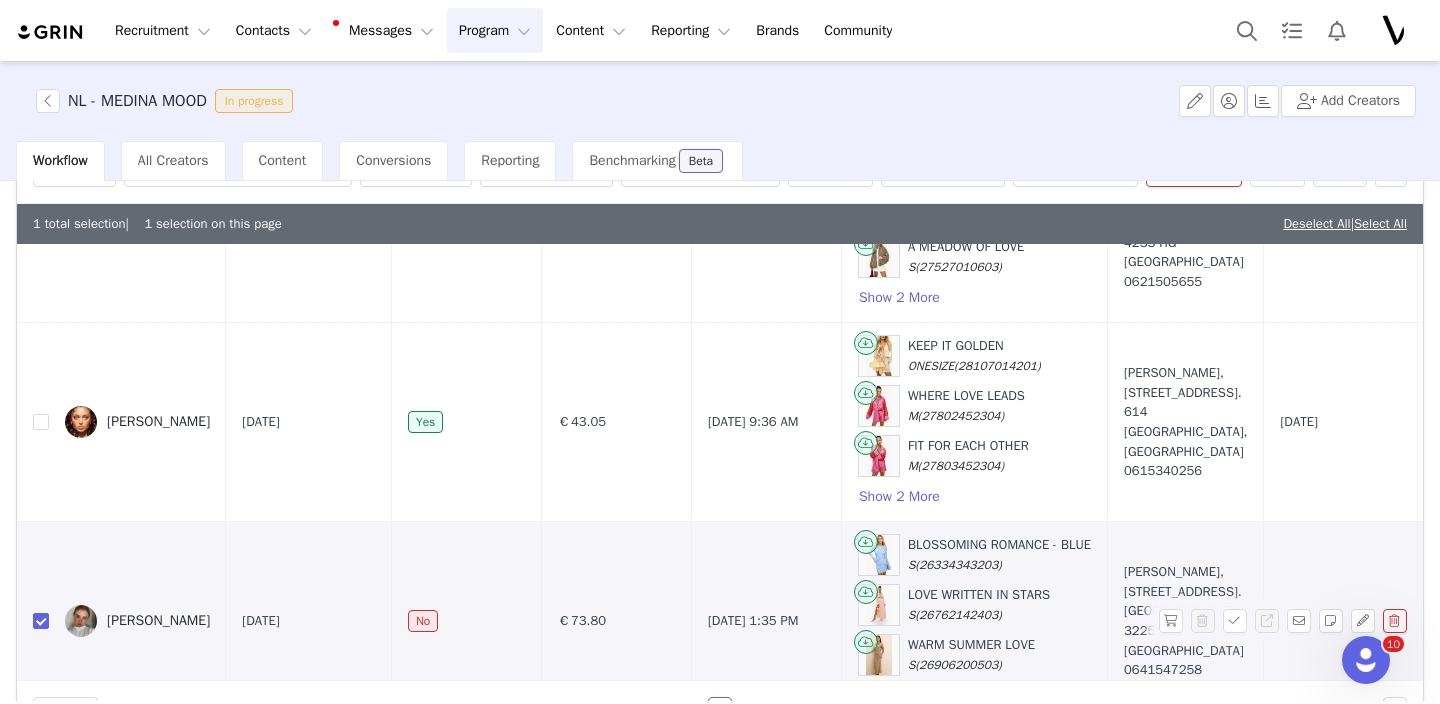 scroll, scrollTop: 208, scrollLeft: 0, axis: vertical 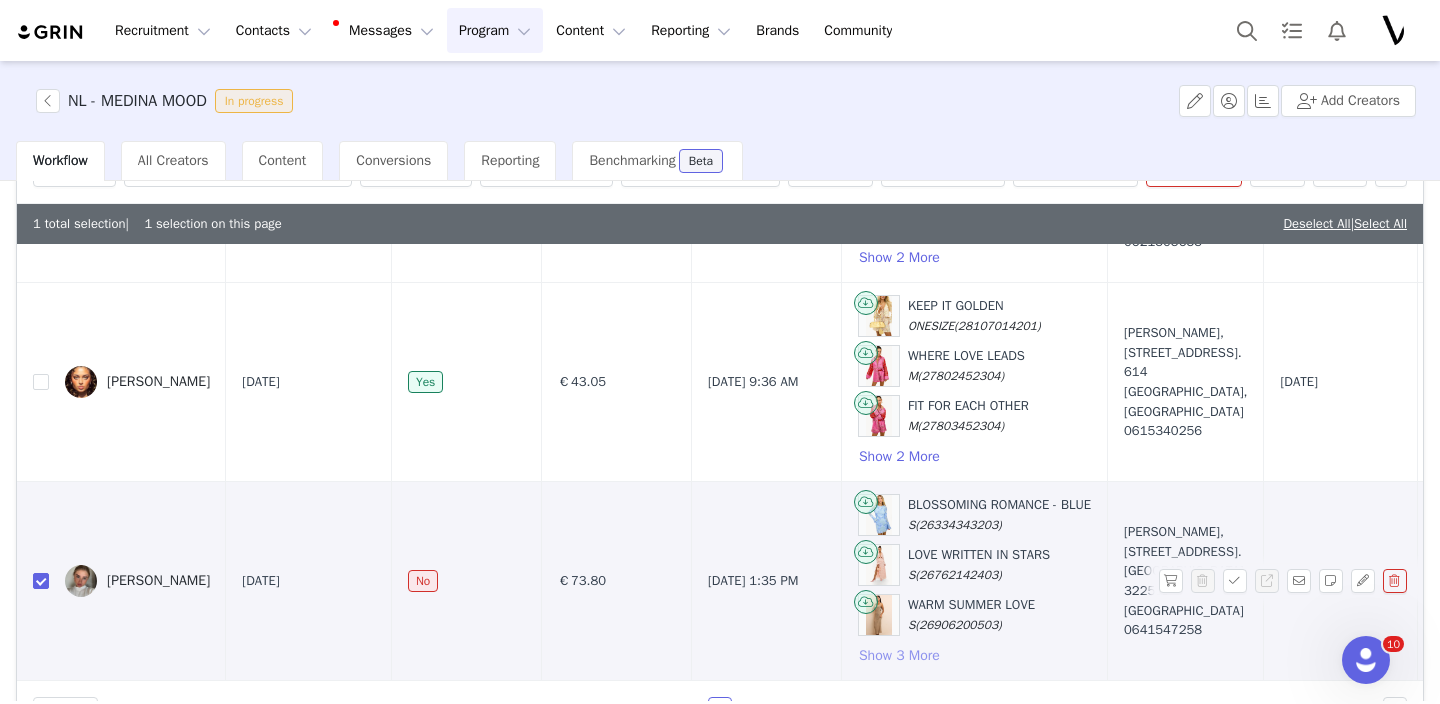 click on "Show 3 More" at bounding box center [899, 656] 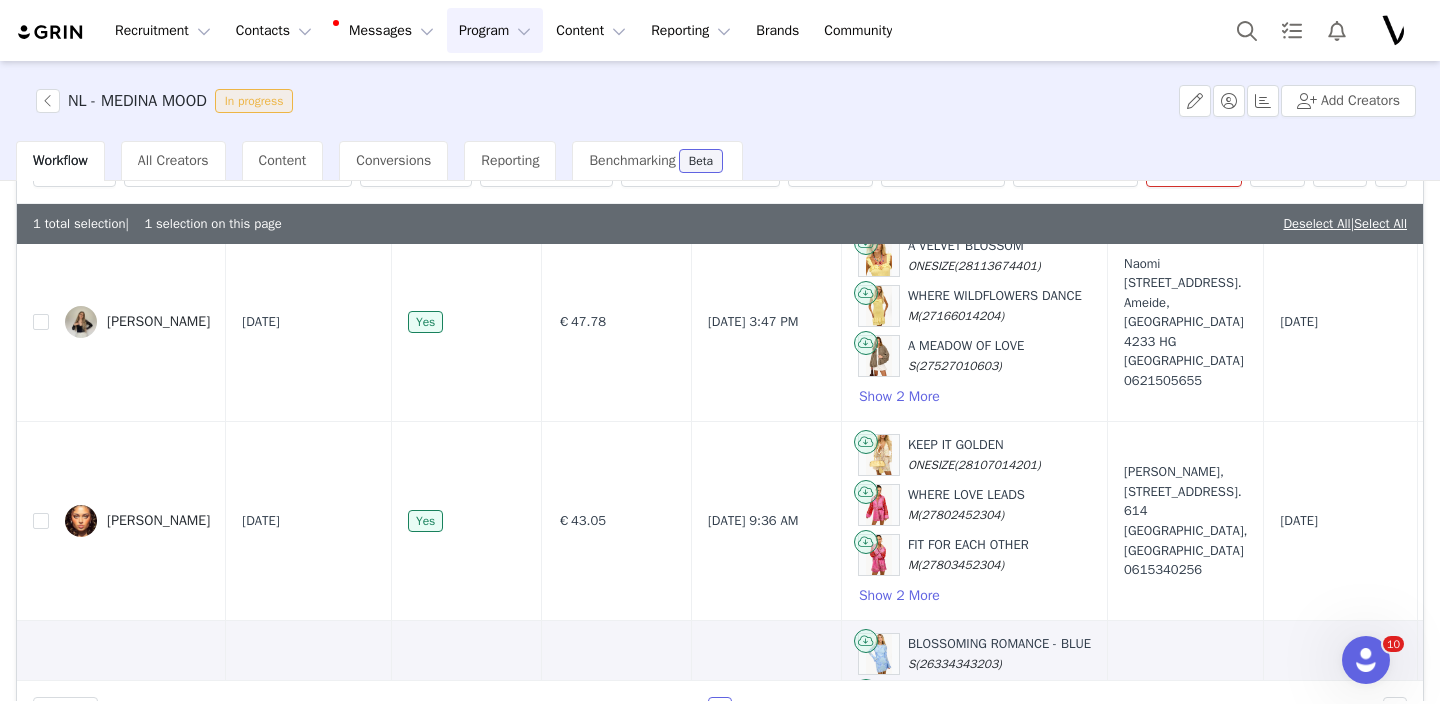 scroll, scrollTop: 0, scrollLeft: 0, axis: both 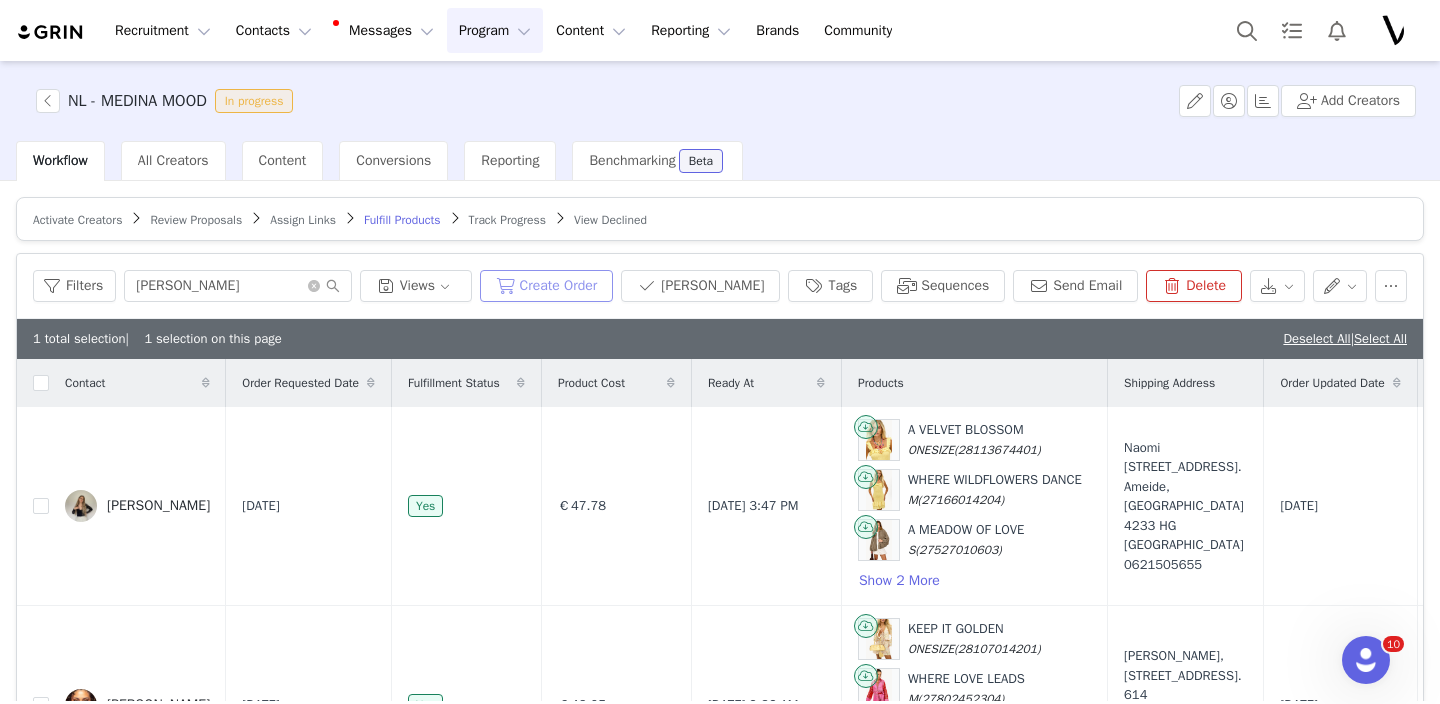 click on "Create Order" at bounding box center [547, 286] 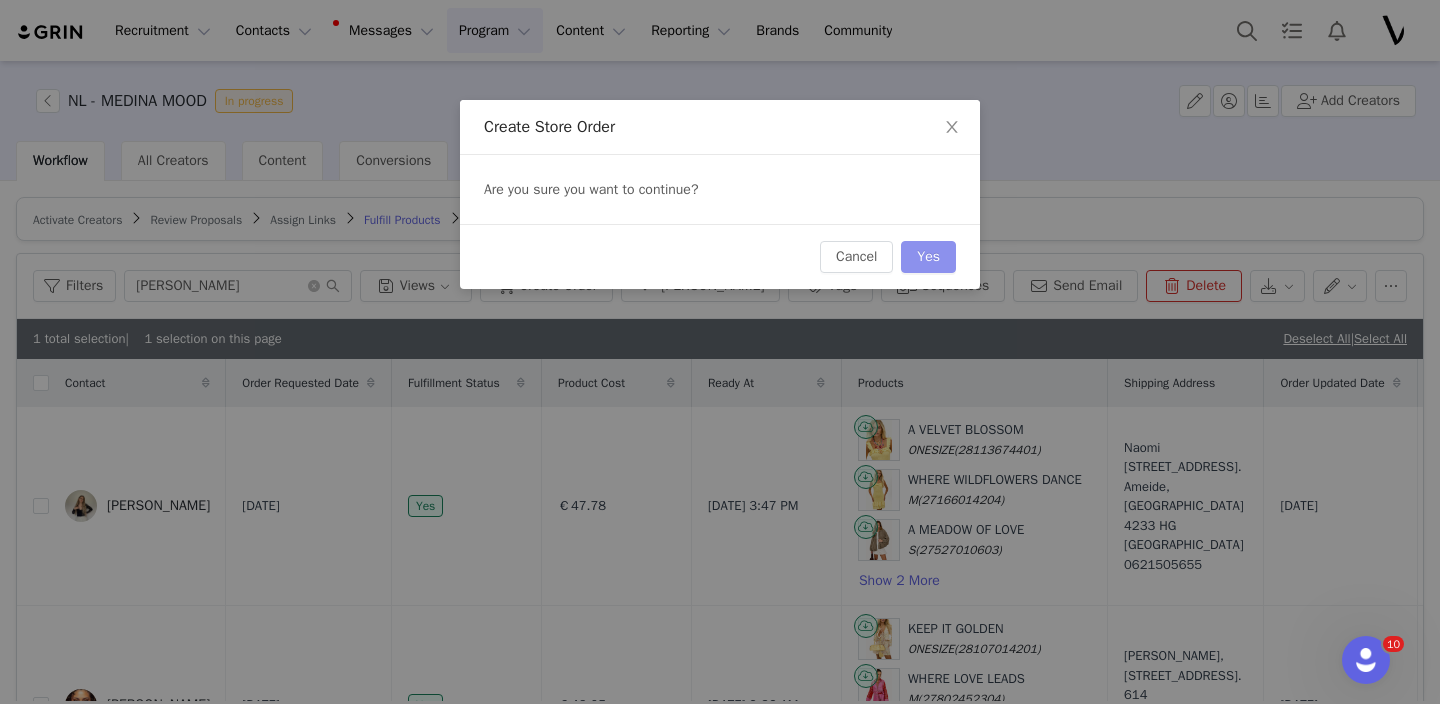 click on "Yes" at bounding box center (928, 257) 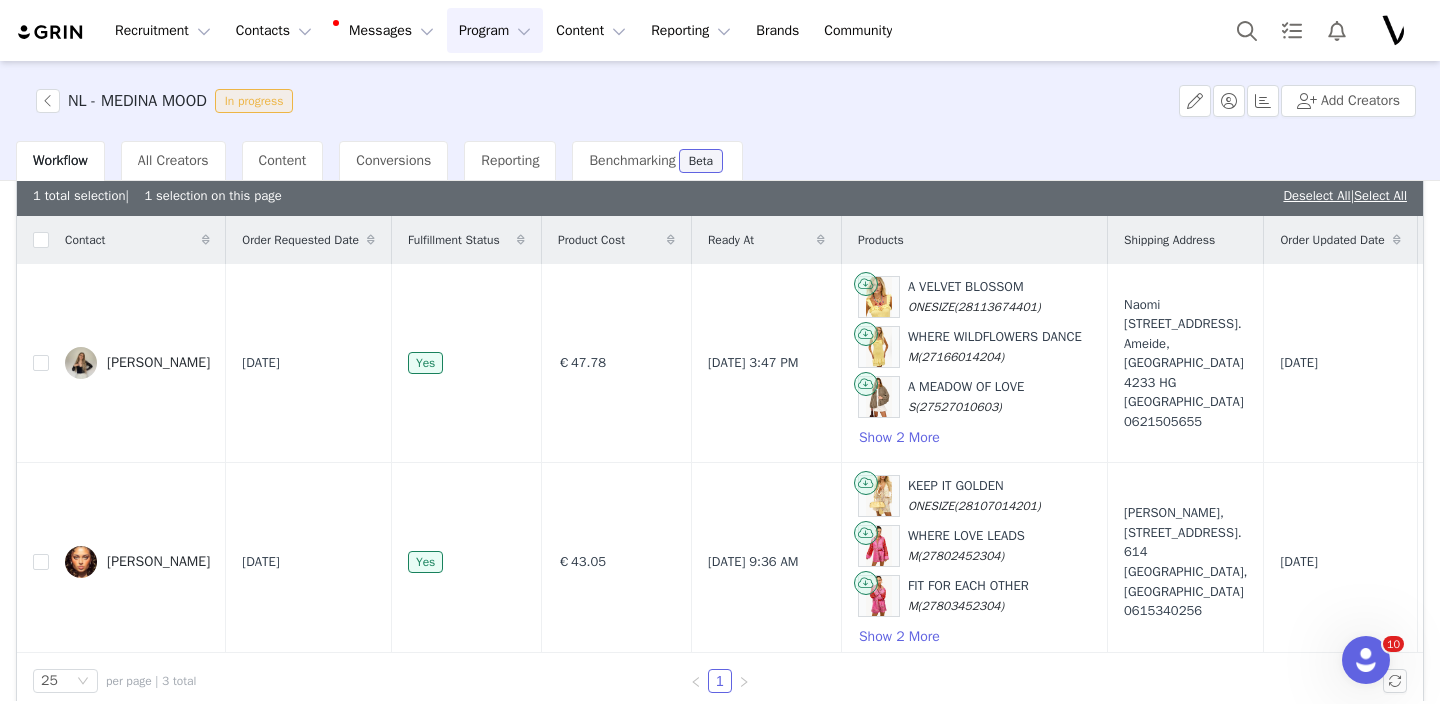 scroll, scrollTop: 167, scrollLeft: 0, axis: vertical 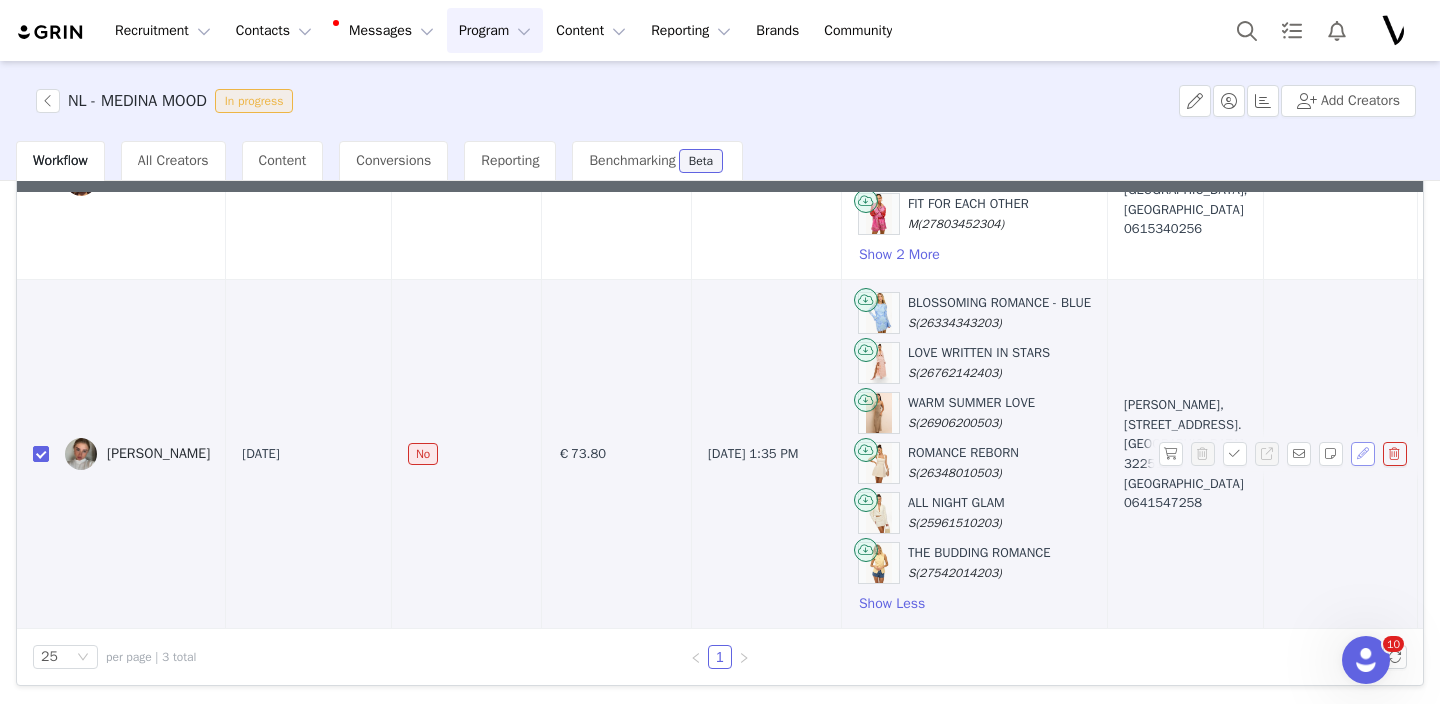 click at bounding box center [1363, 454] 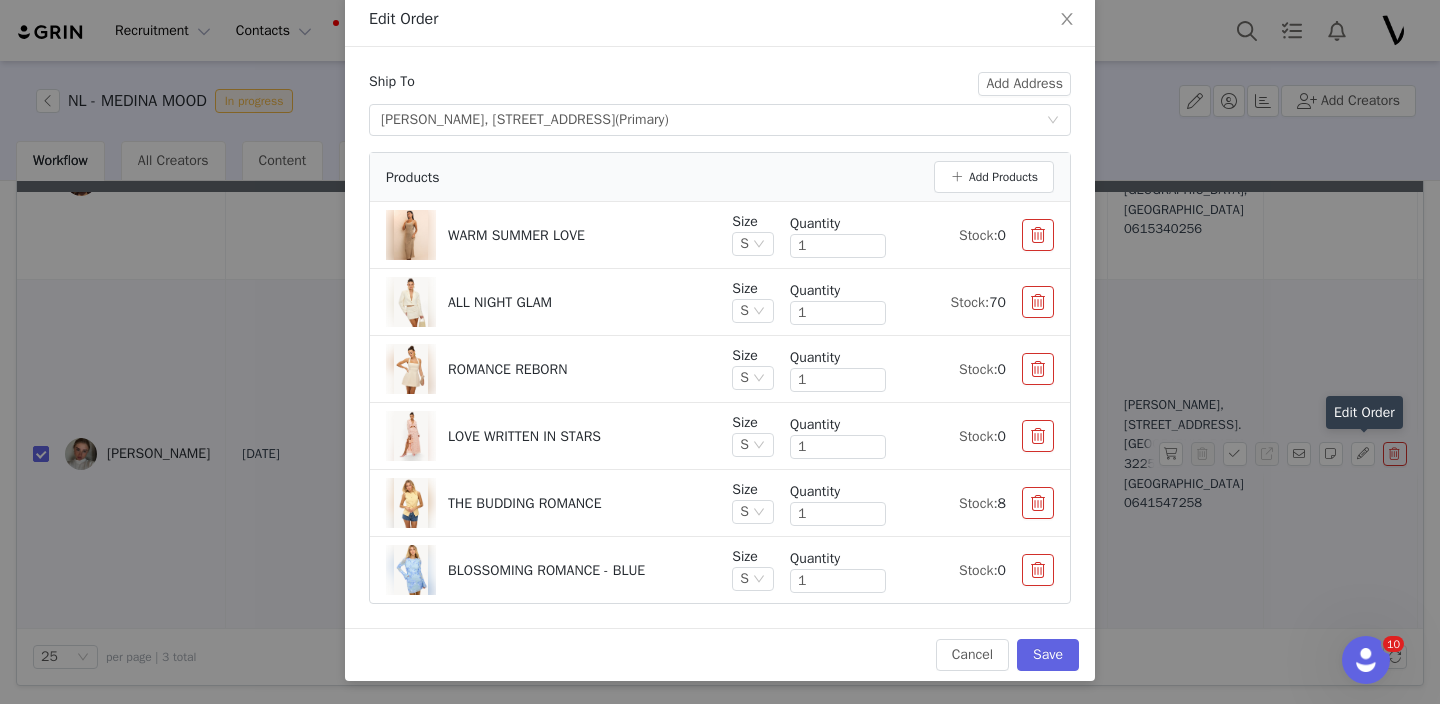 scroll, scrollTop: 109, scrollLeft: 0, axis: vertical 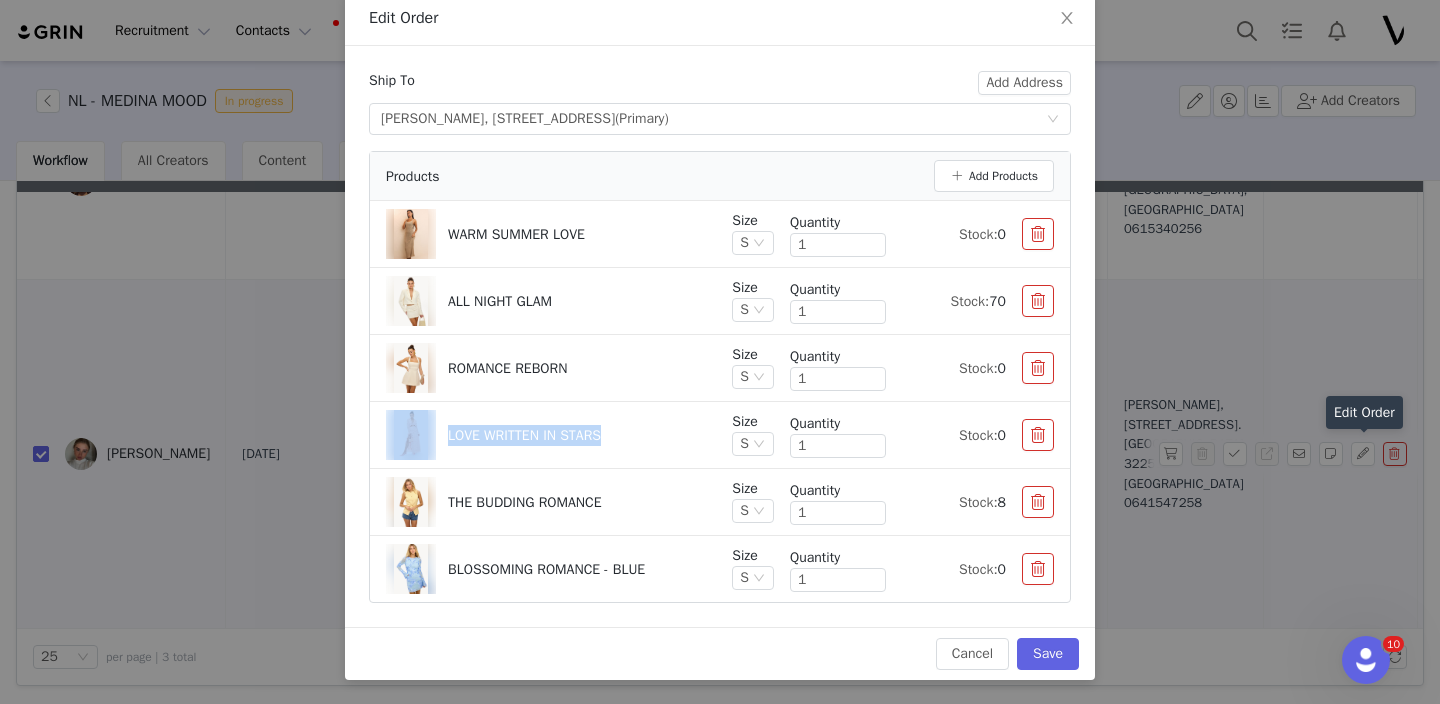 drag, startPoint x: 630, startPoint y: 432, endPoint x: 425, endPoint y: 431, distance: 205.00244 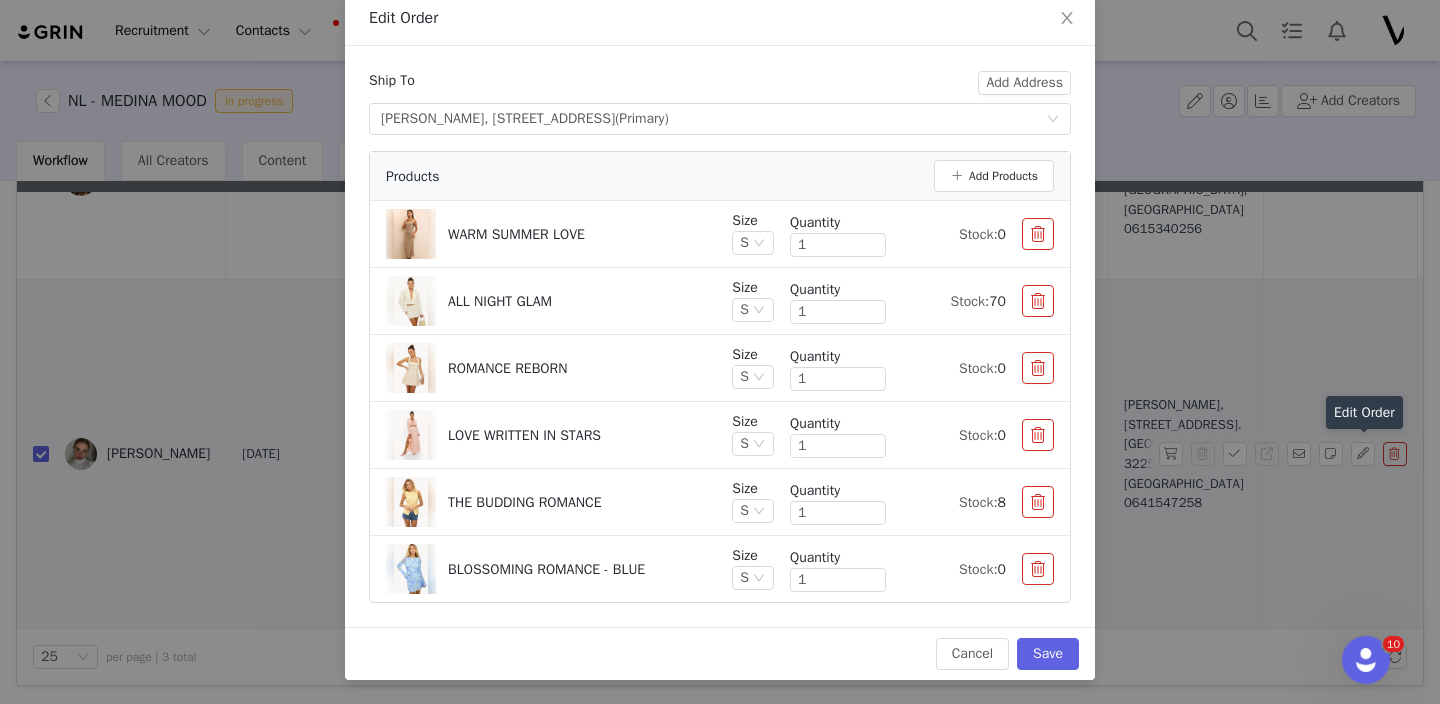 click on "LOVE WRITTEN IN STARS" at bounding box center (551, 435) 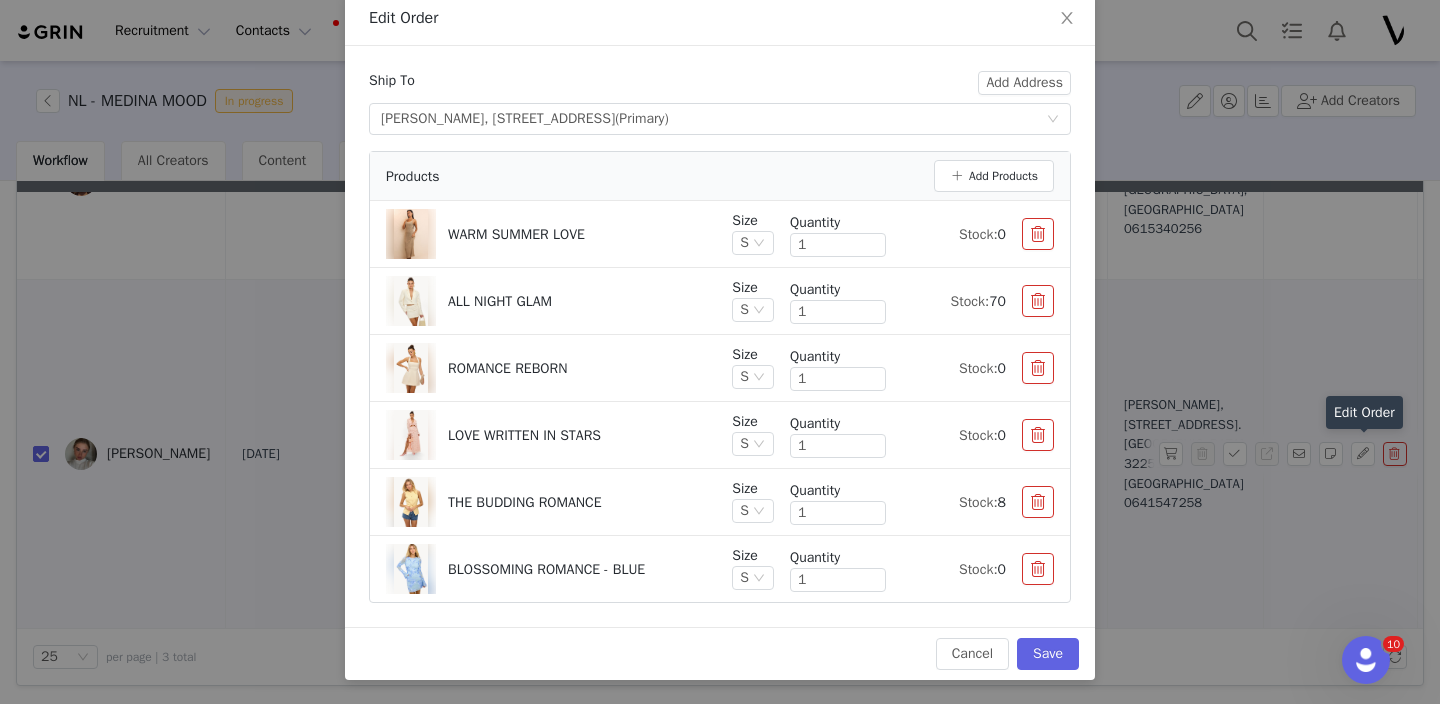 click at bounding box center [1038, 569] 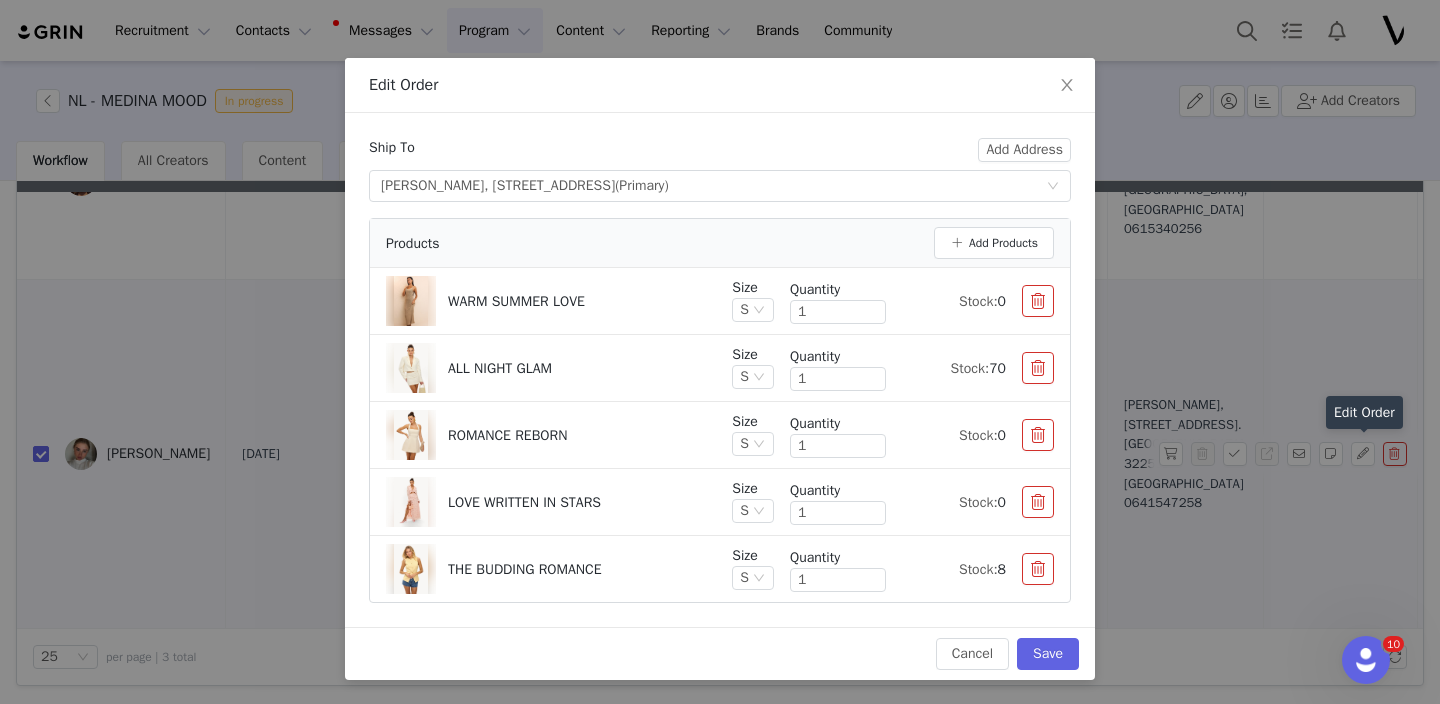 scroll, scrollTop: 42, scrollLeft: 0, axis: vertical 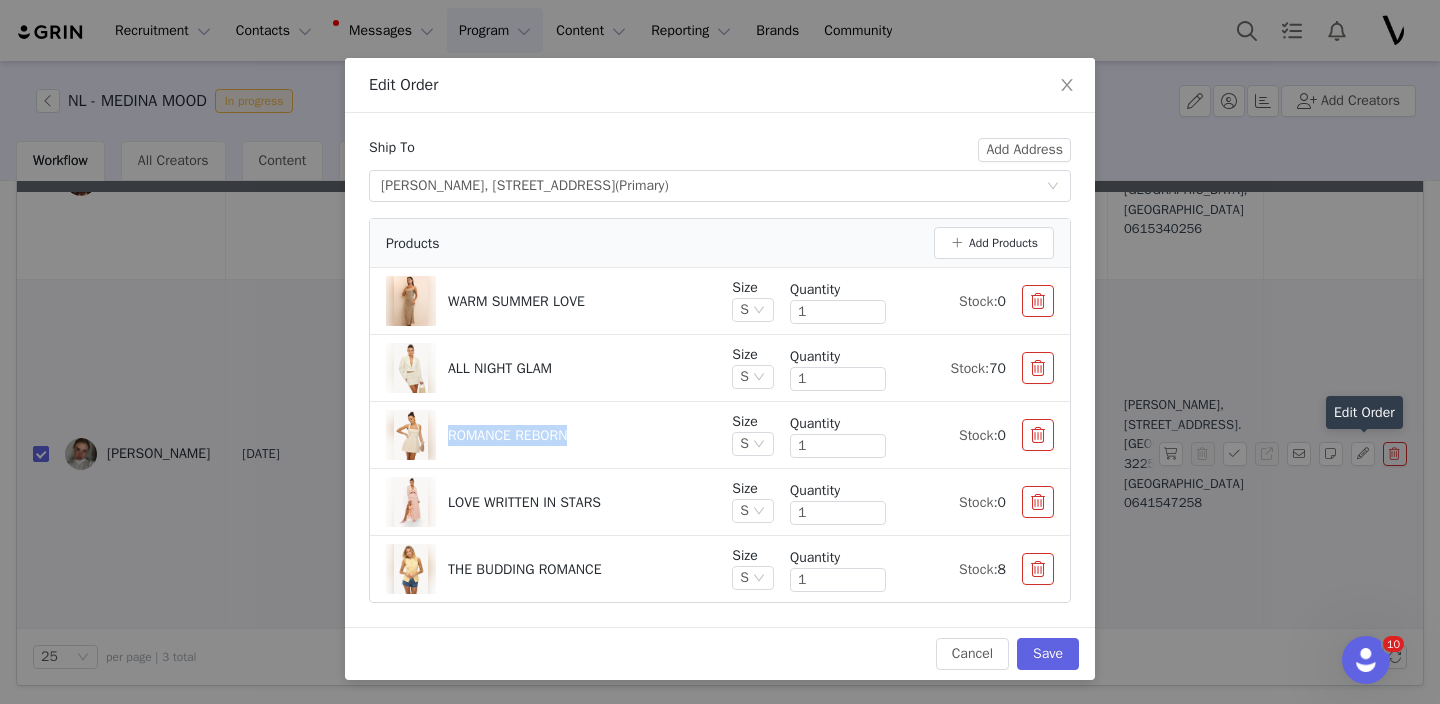 drag, startPoint x: 589, startPoint y: 437, endPoint x: 449, endPoint y: 435, distance: 140.01428 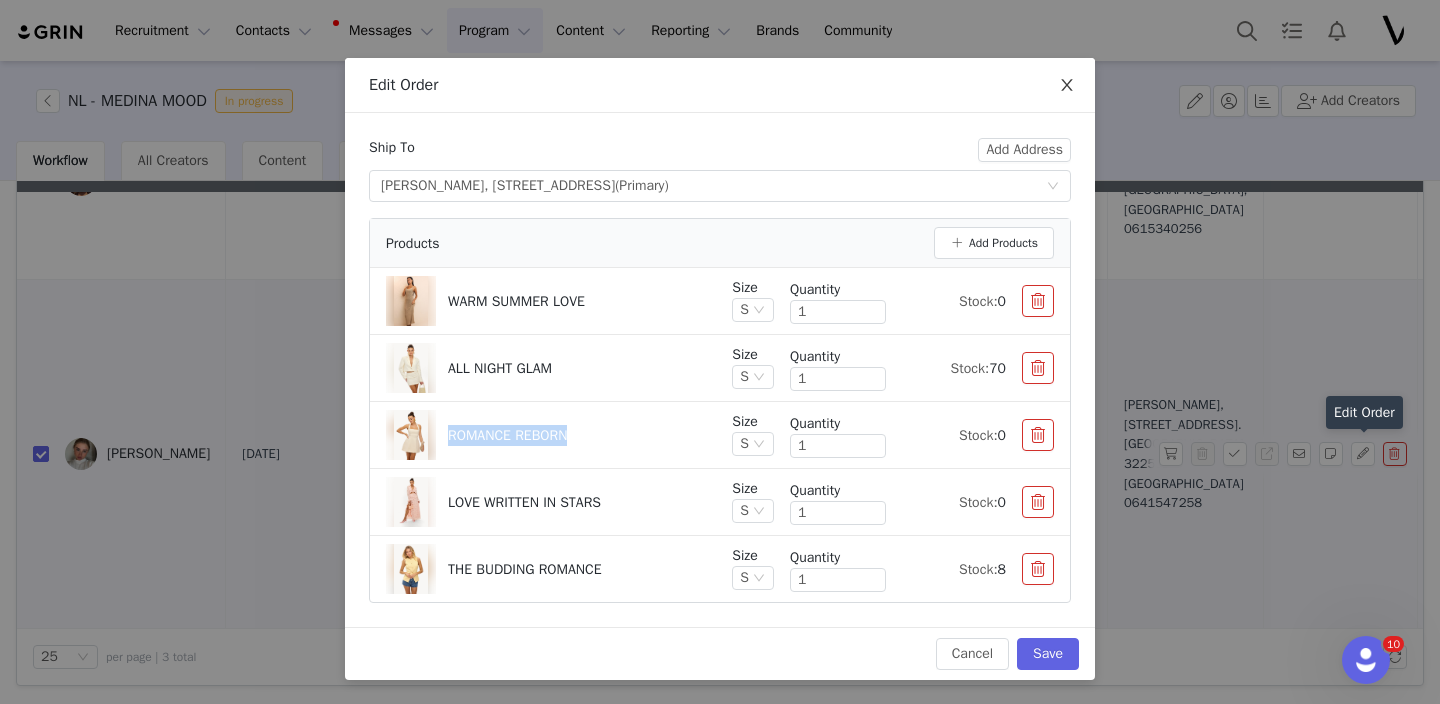 copy on "ROMANCE REBORN" 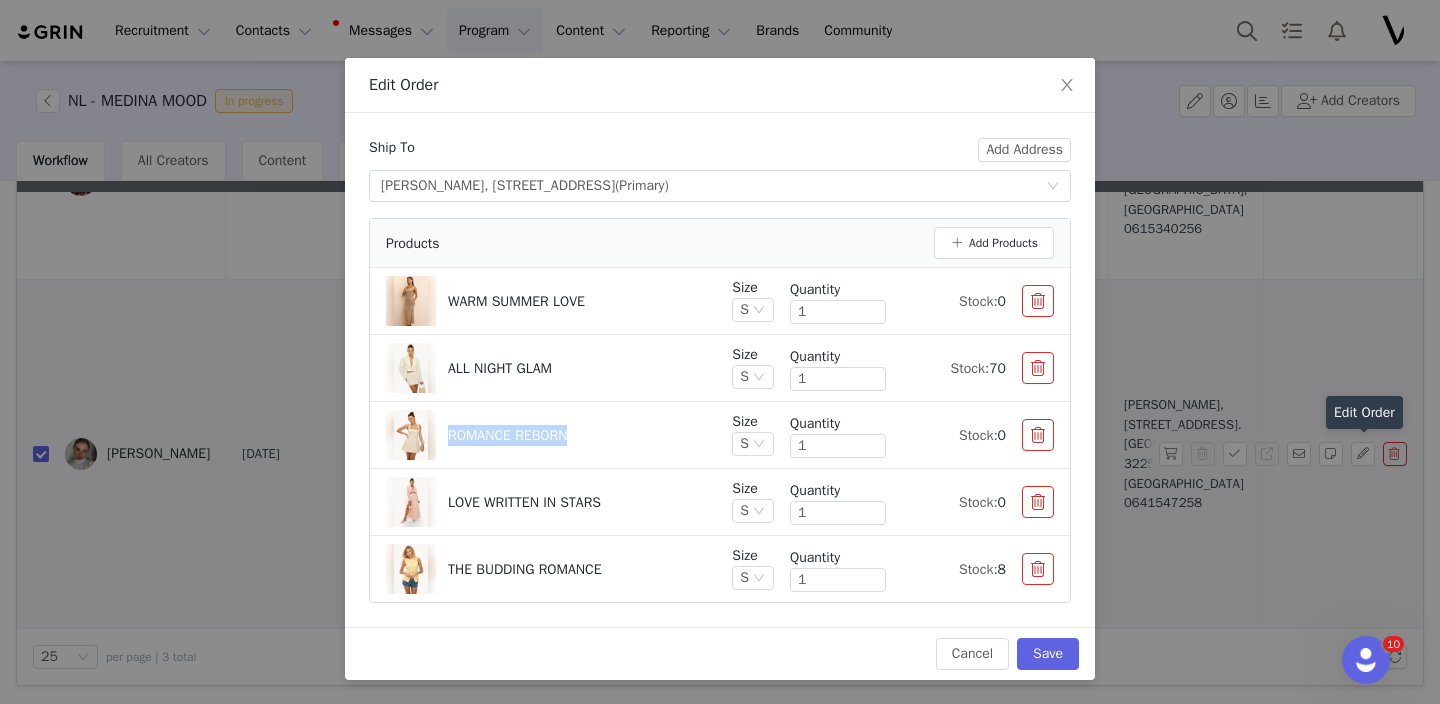 click at bounding box center (1038, 435) 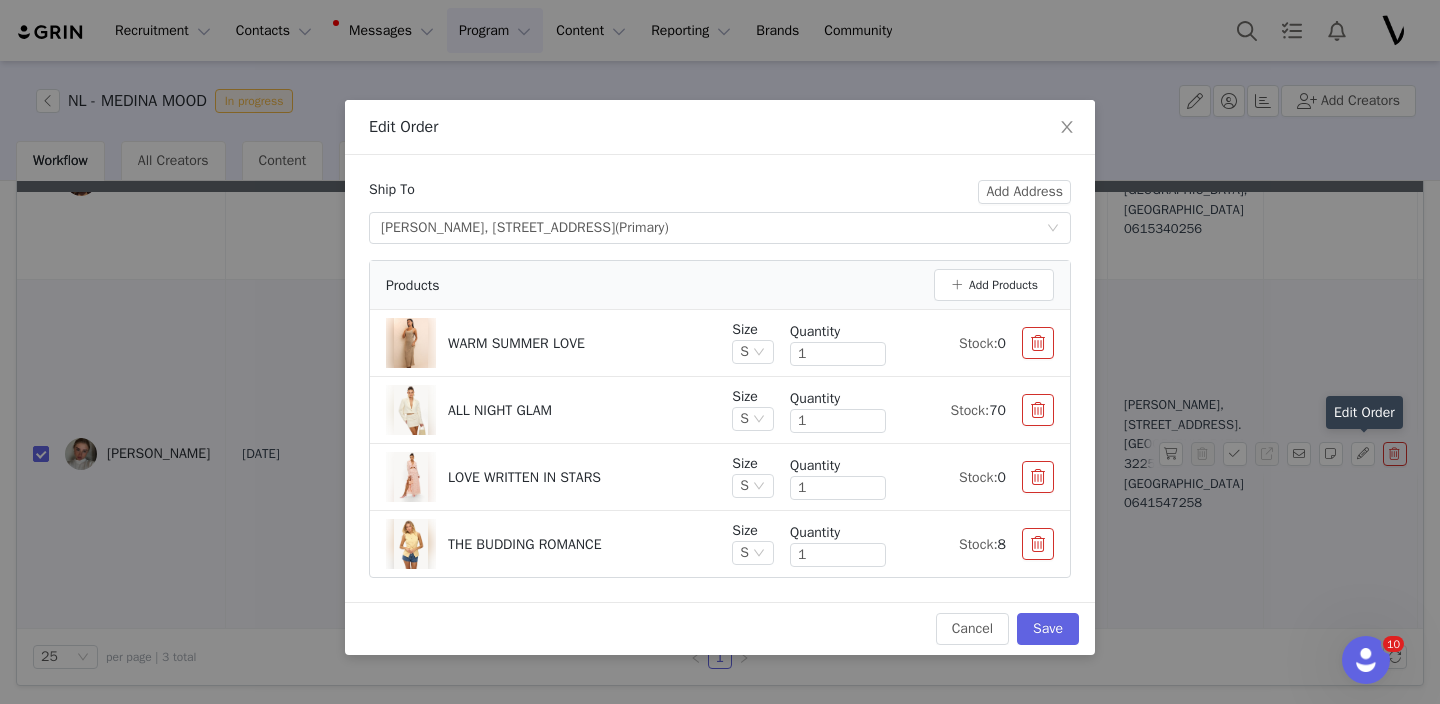 scroll, scrollTop: 0, scrollLeft: 0, axis: both 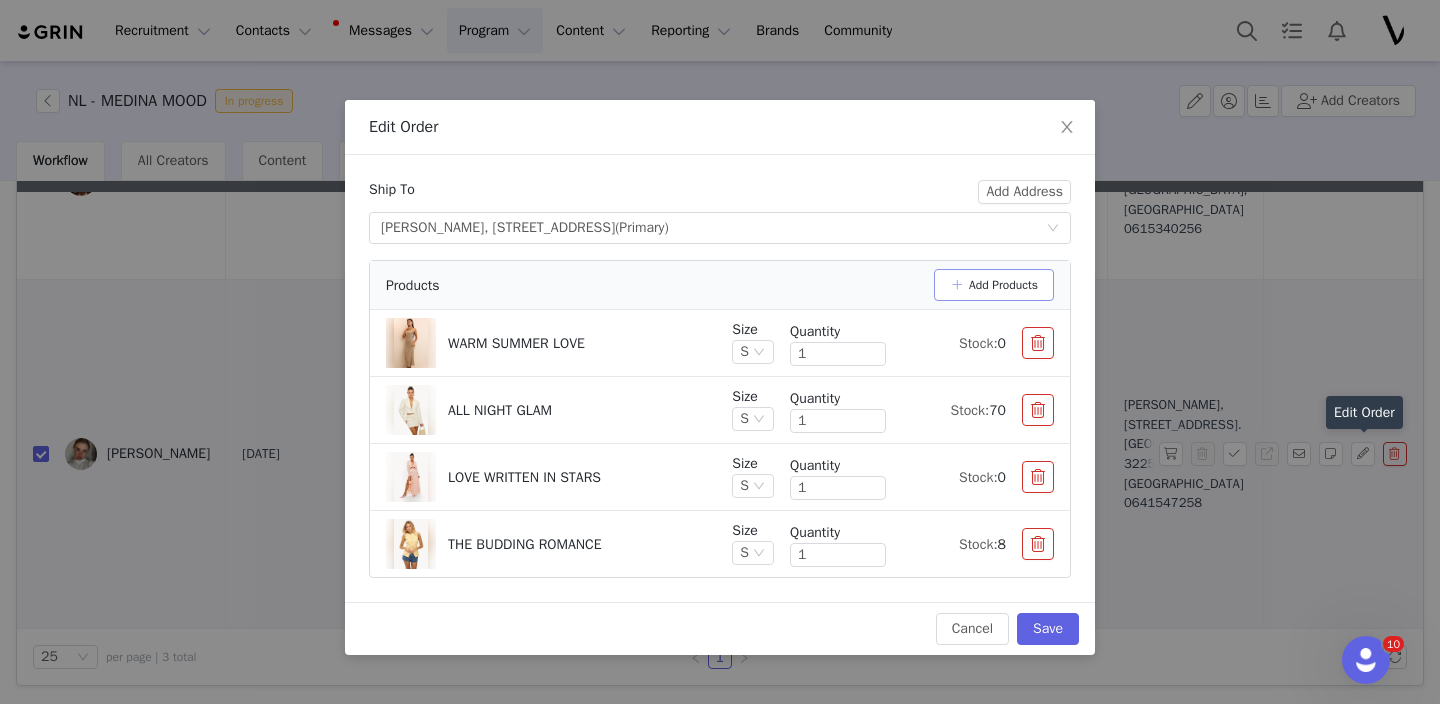 click on "Add Products" at bounding box center (994, 285) 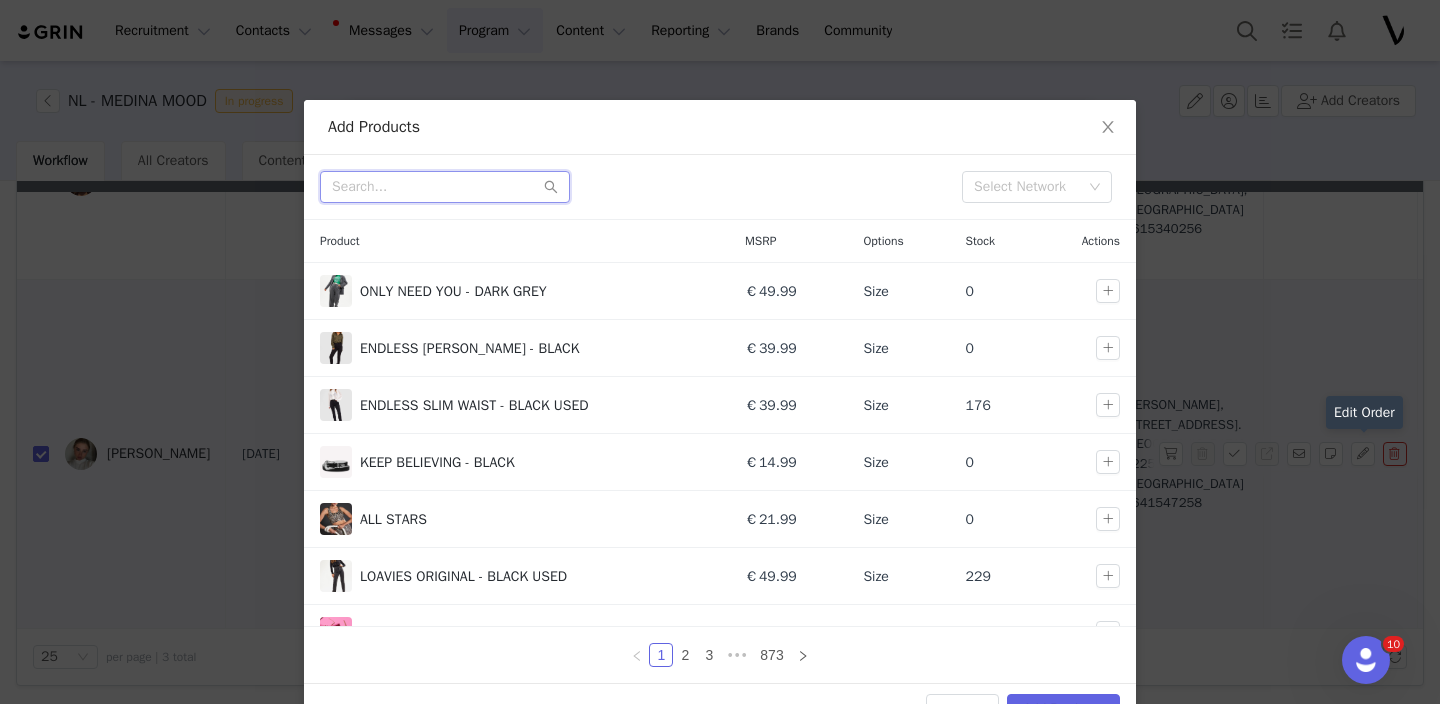 click at bounding box center [445, 187] 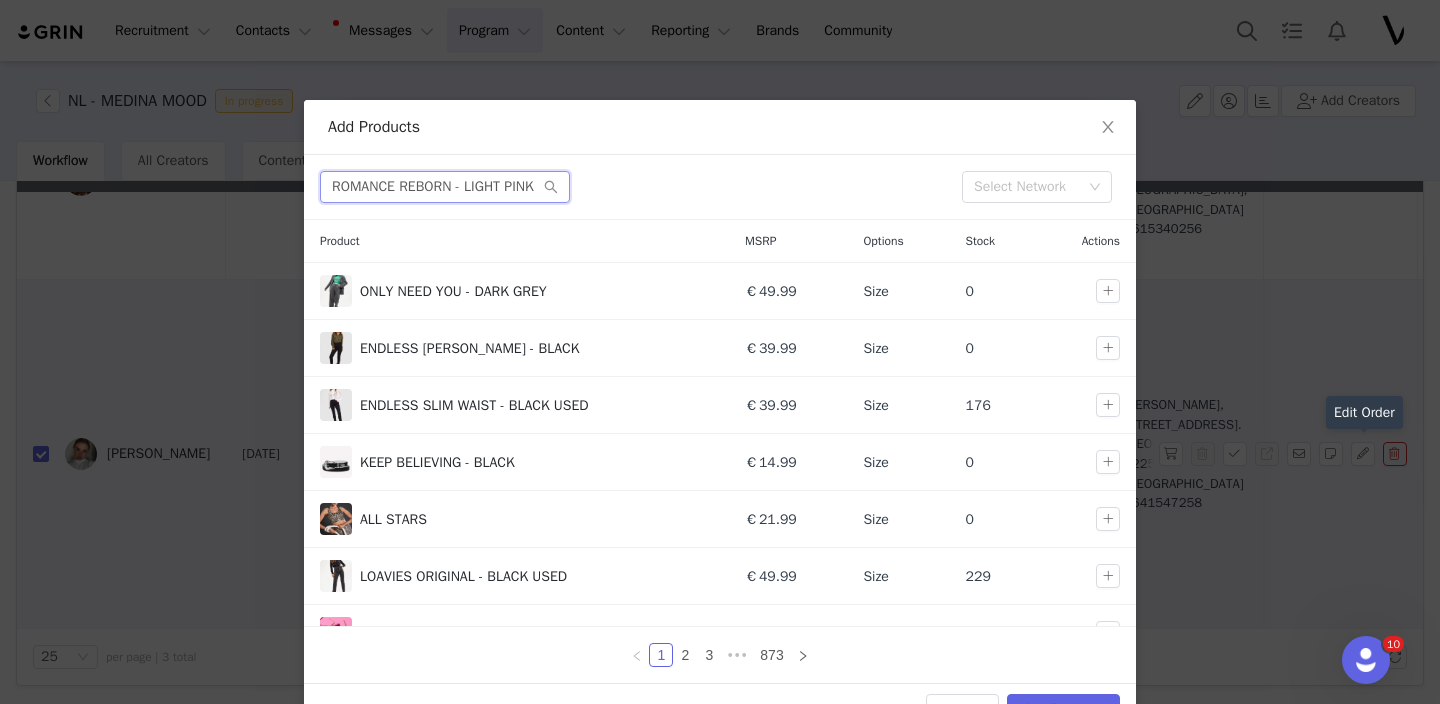 scroll, scrollTop: 0, scrollLeft: 12, axis: horizontal 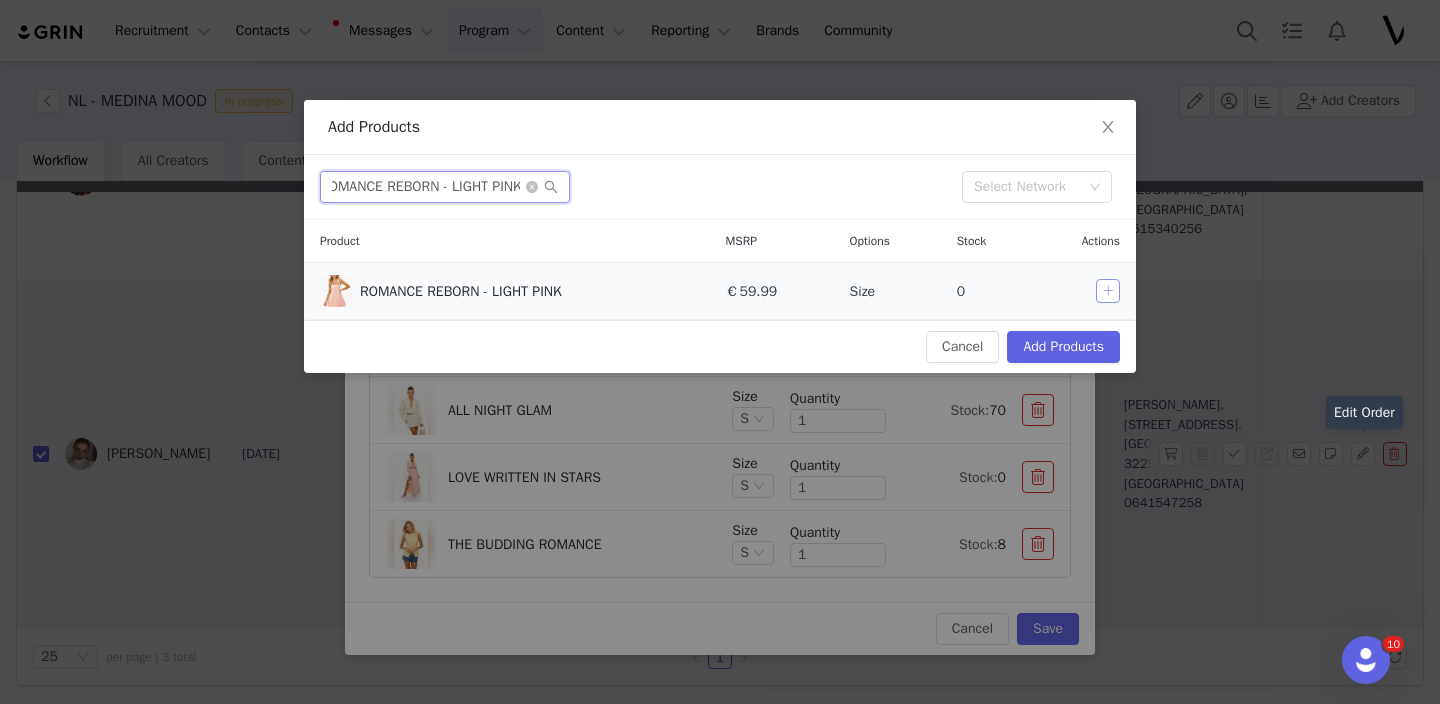 type on "ROMANCE REBORN - LIGHT PINK" 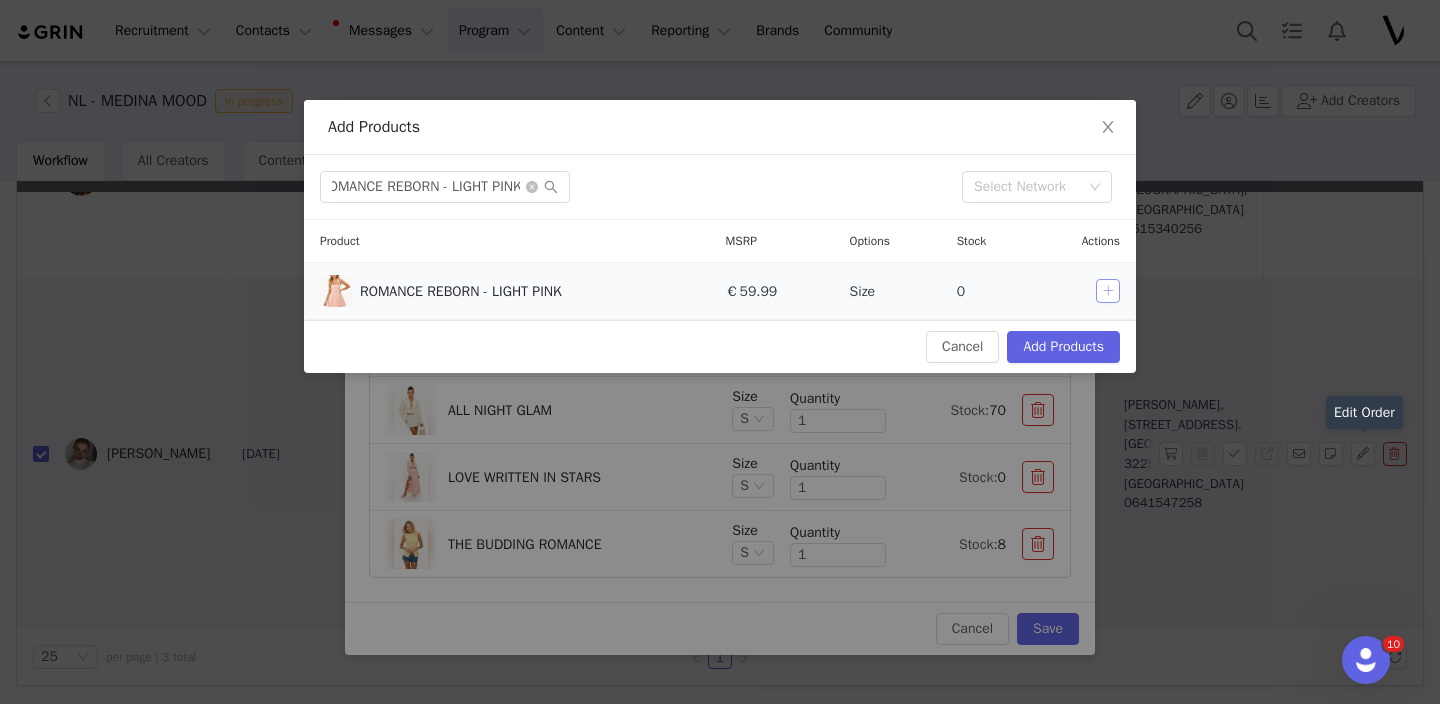 click at bounding box center (1108, 291) 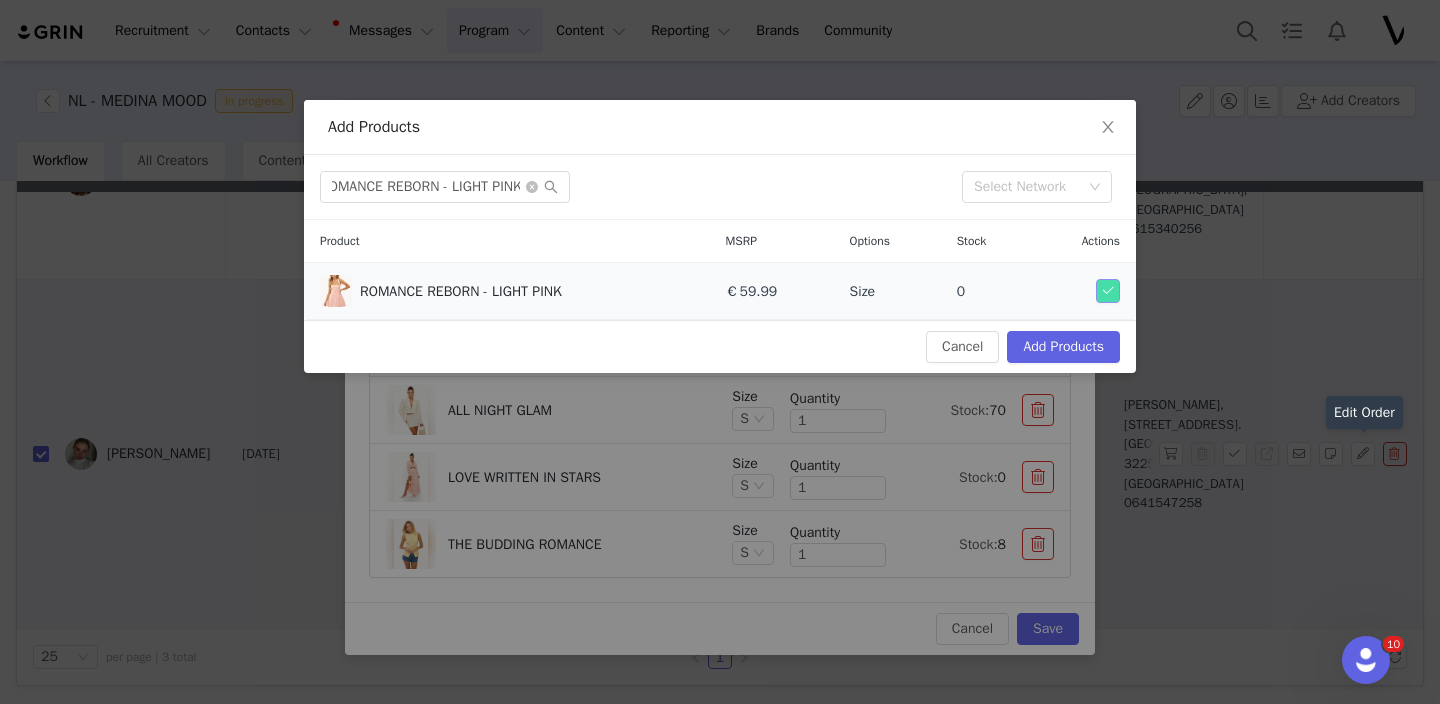 scroll, scrollTop: 0, scrollLeft: 0, axis: both 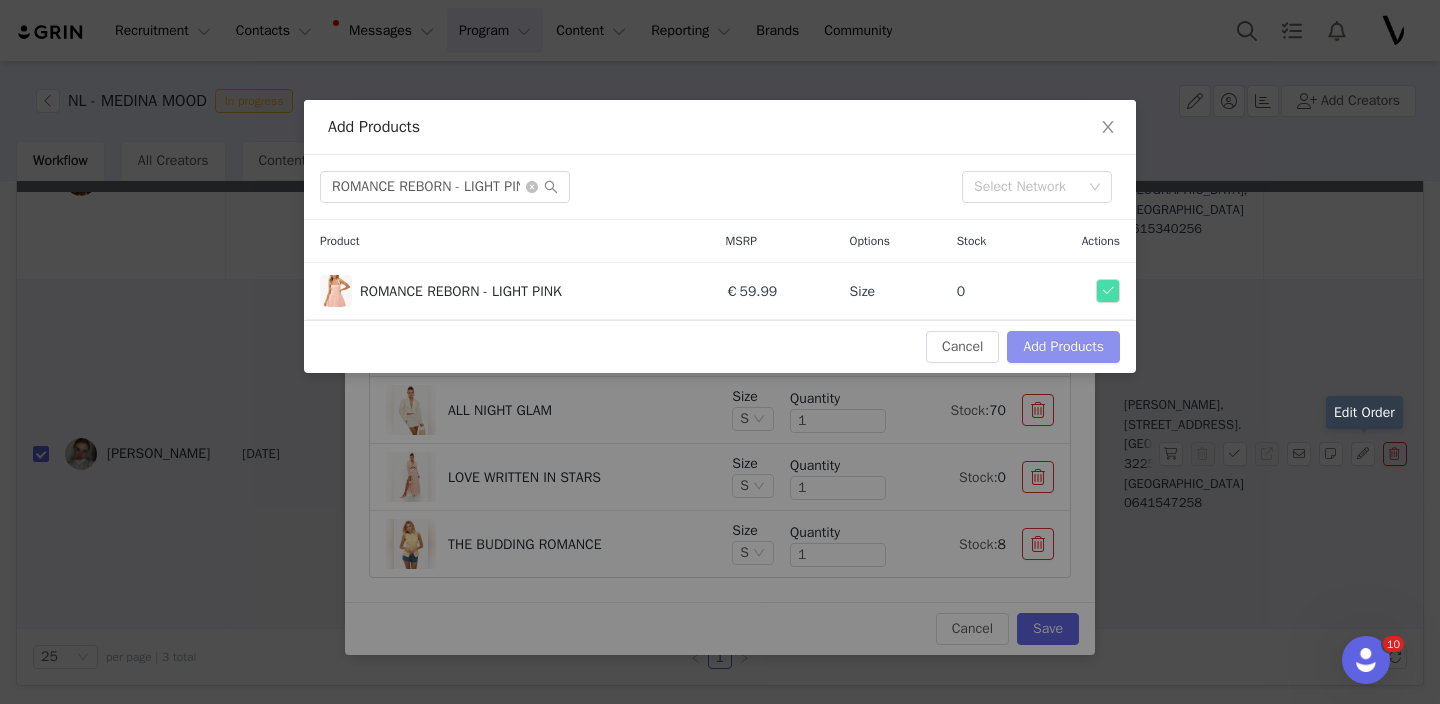 click on "Add Products" at bounding box center (1063, 347) 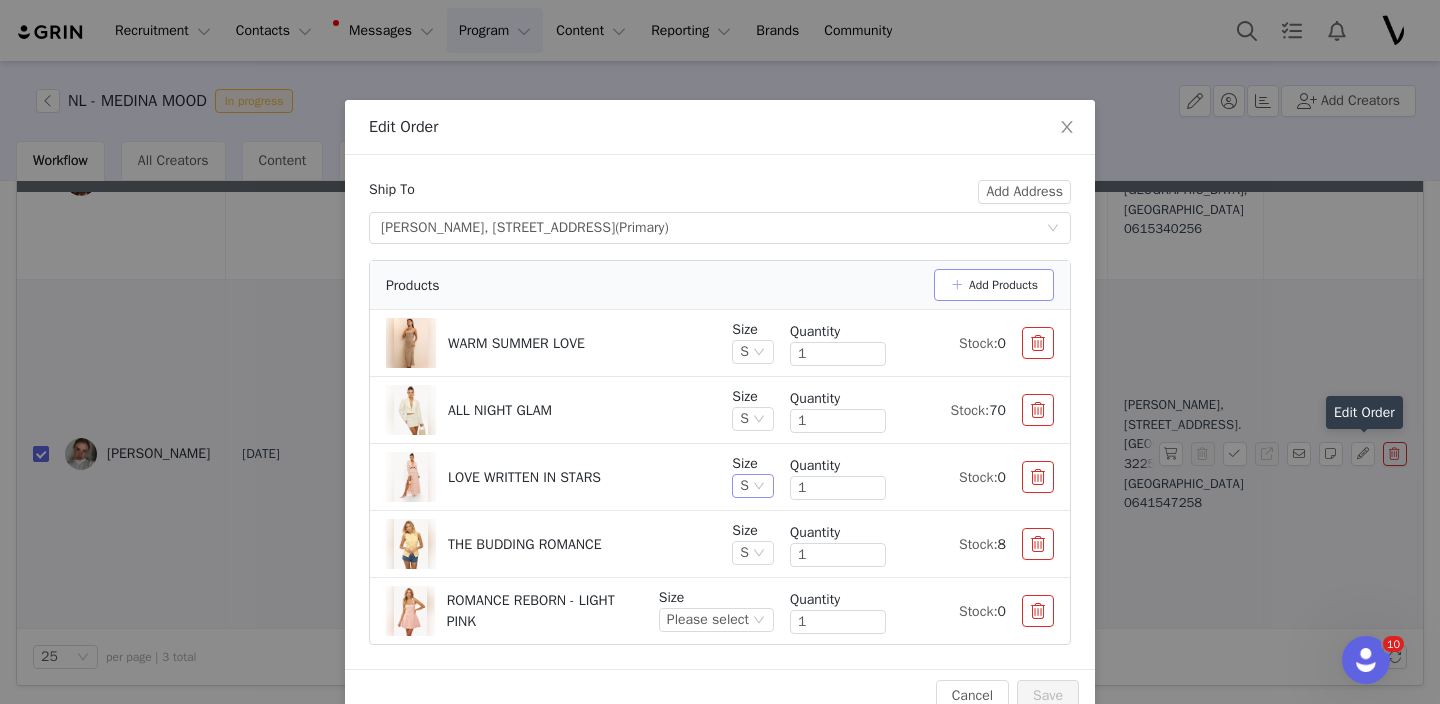 scroll, scrollTop: 42, scrollLeft: 0, axis: vertical 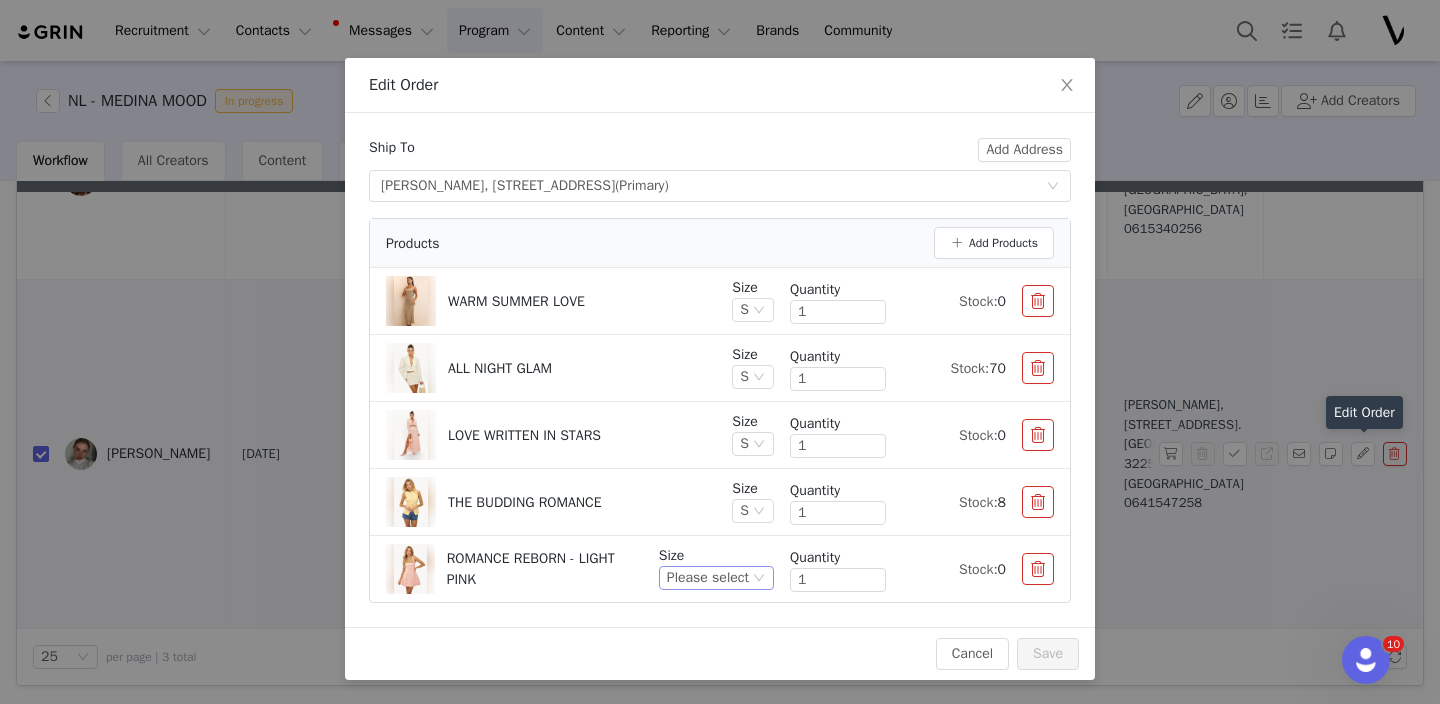click 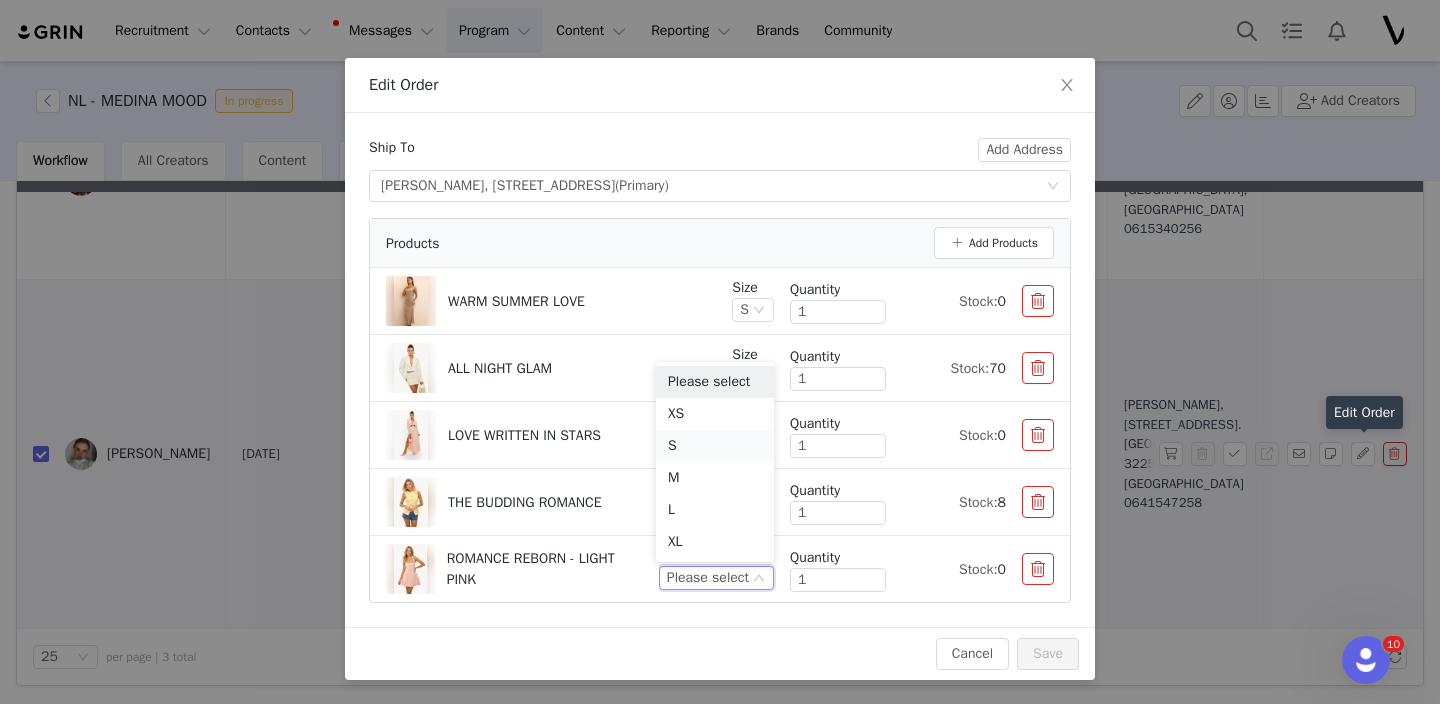 click on "S" at bounding box center [715, 446] 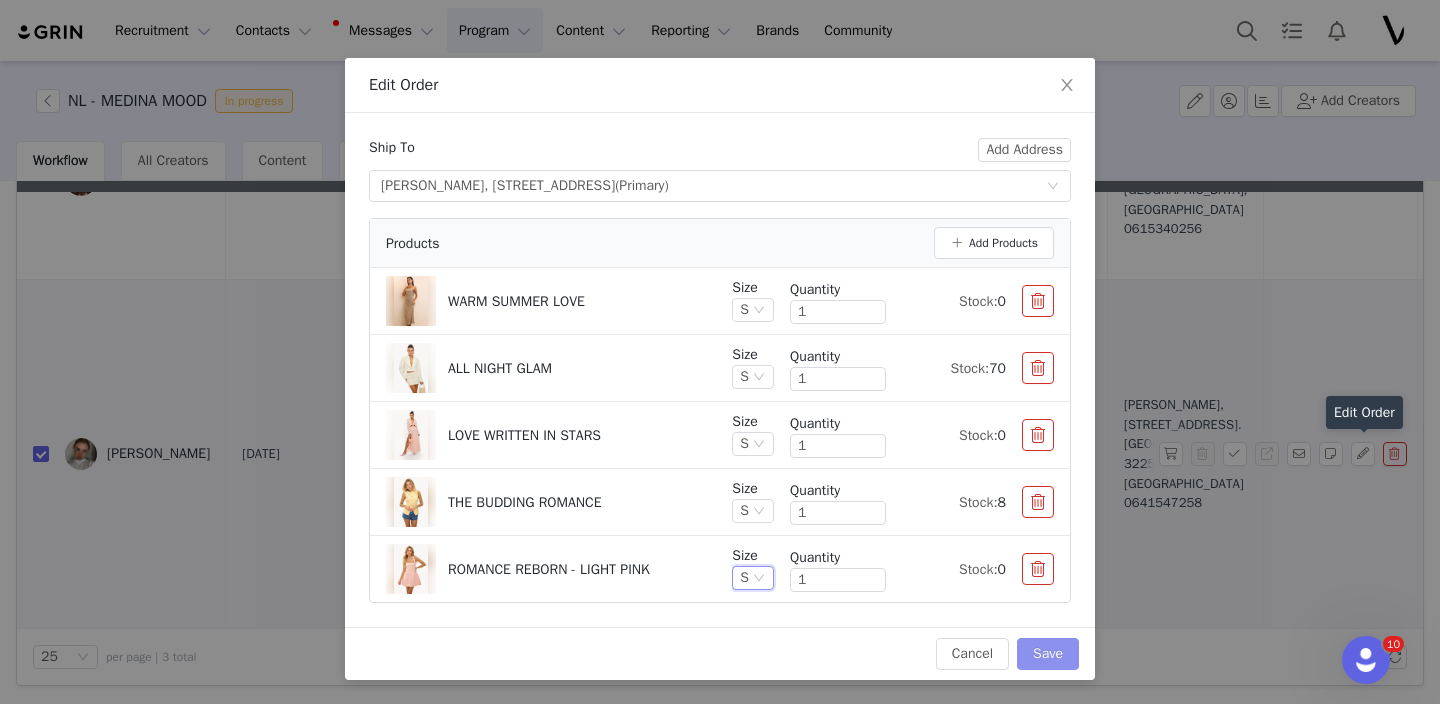 click on "Save" at bounding box center (1048, 654) 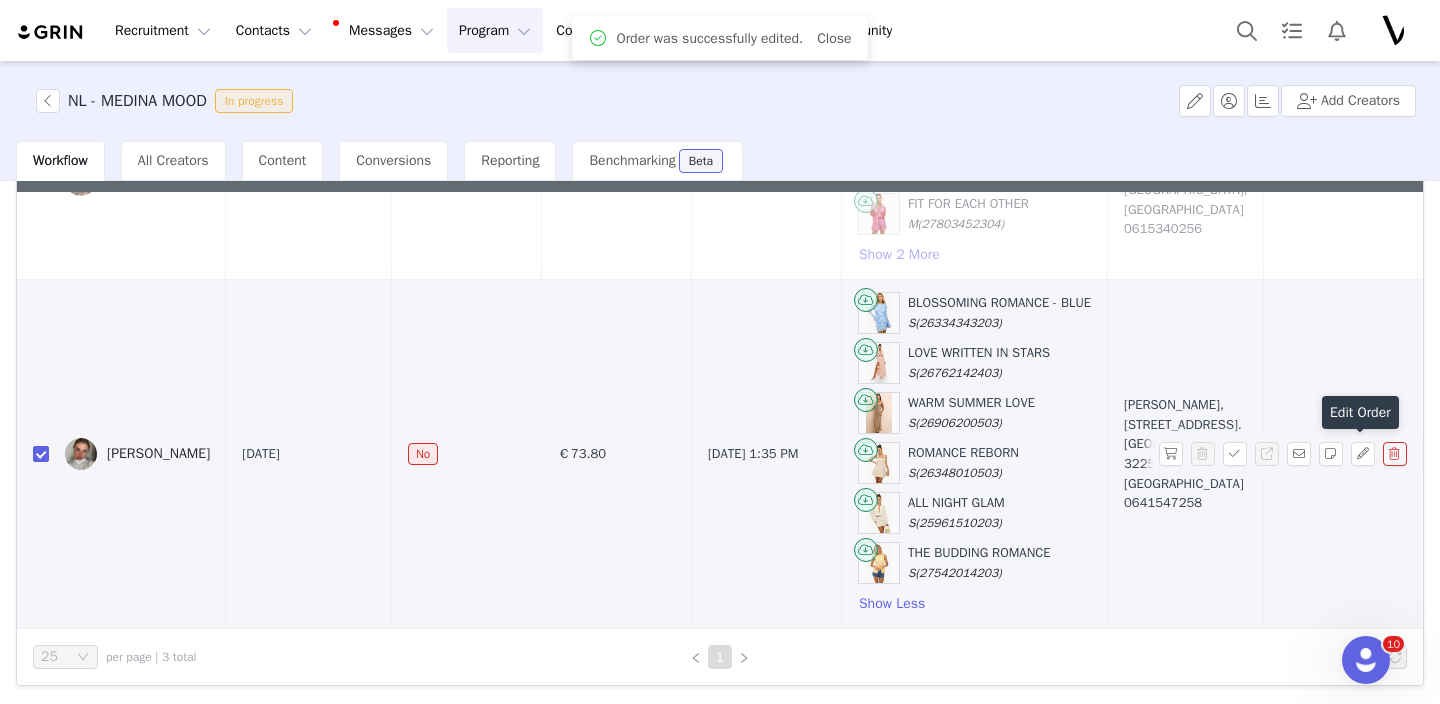 scroll, scrollTop: 0, scrollLeft: 0, axis: both 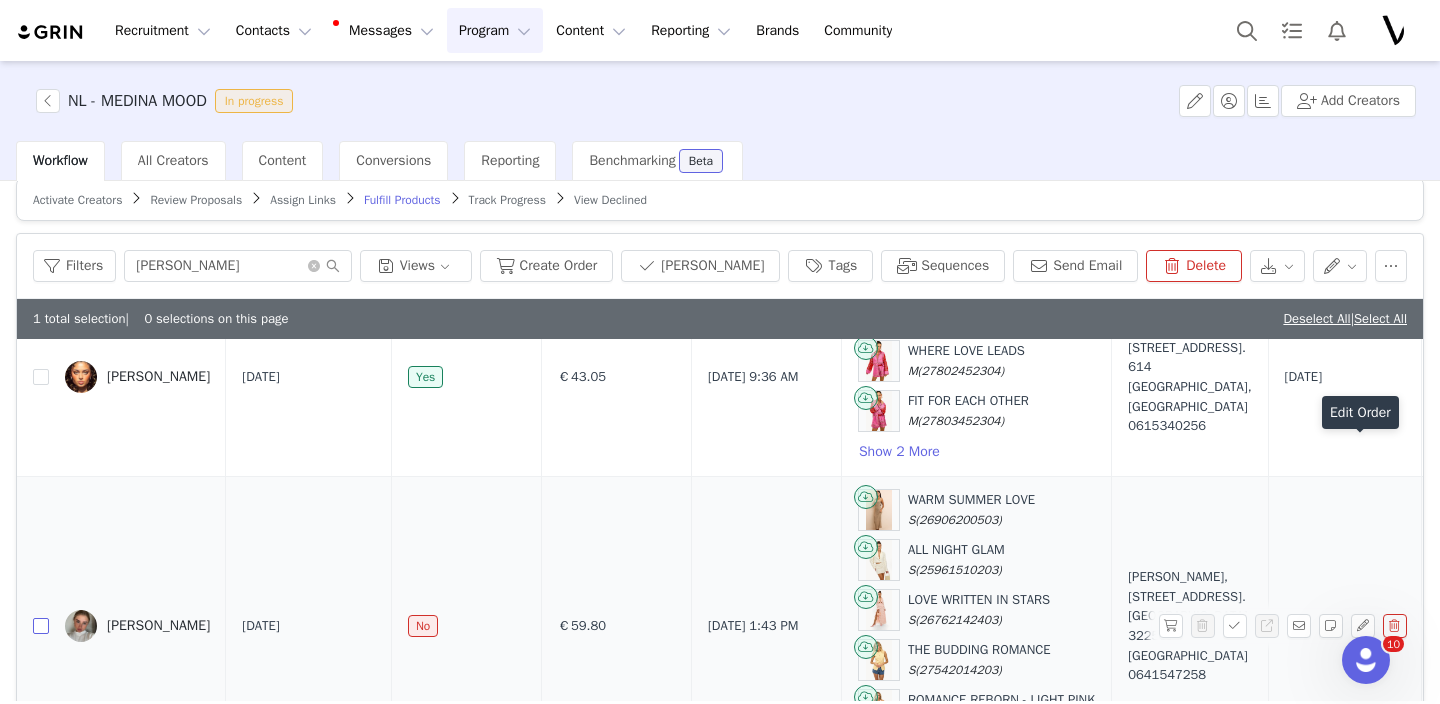 click at bounding box center [41, 626] 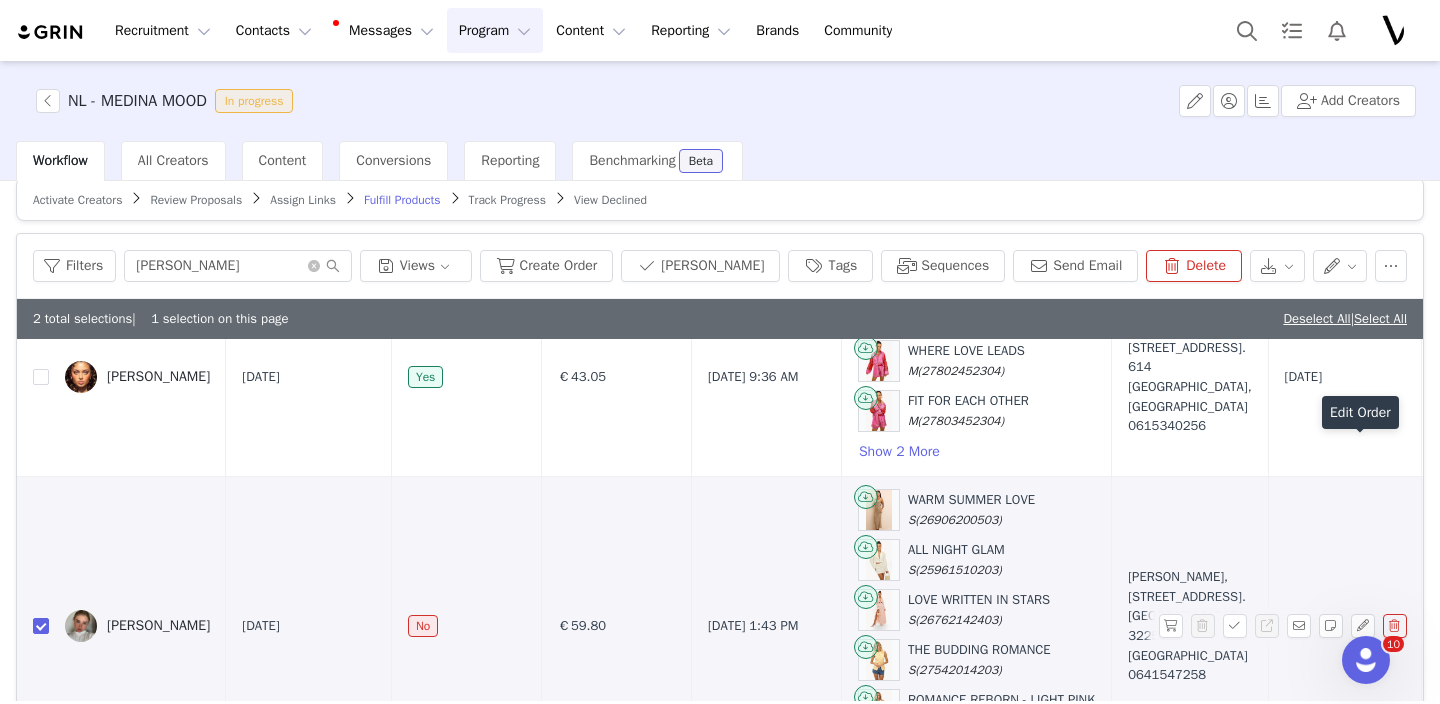 scroll, scrollTop: 0, scrollLeft: 0, axis: both 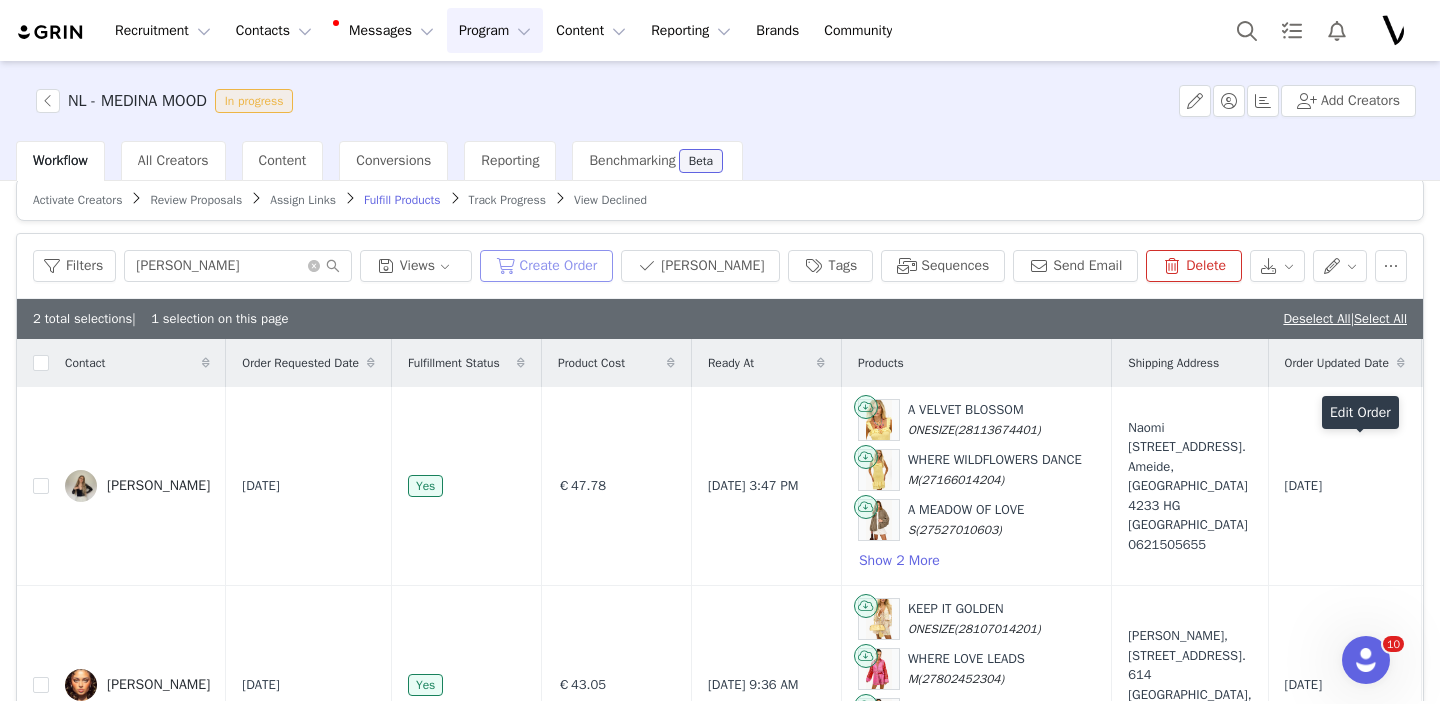 click on "Create Order" at bounding box center [547, 266] 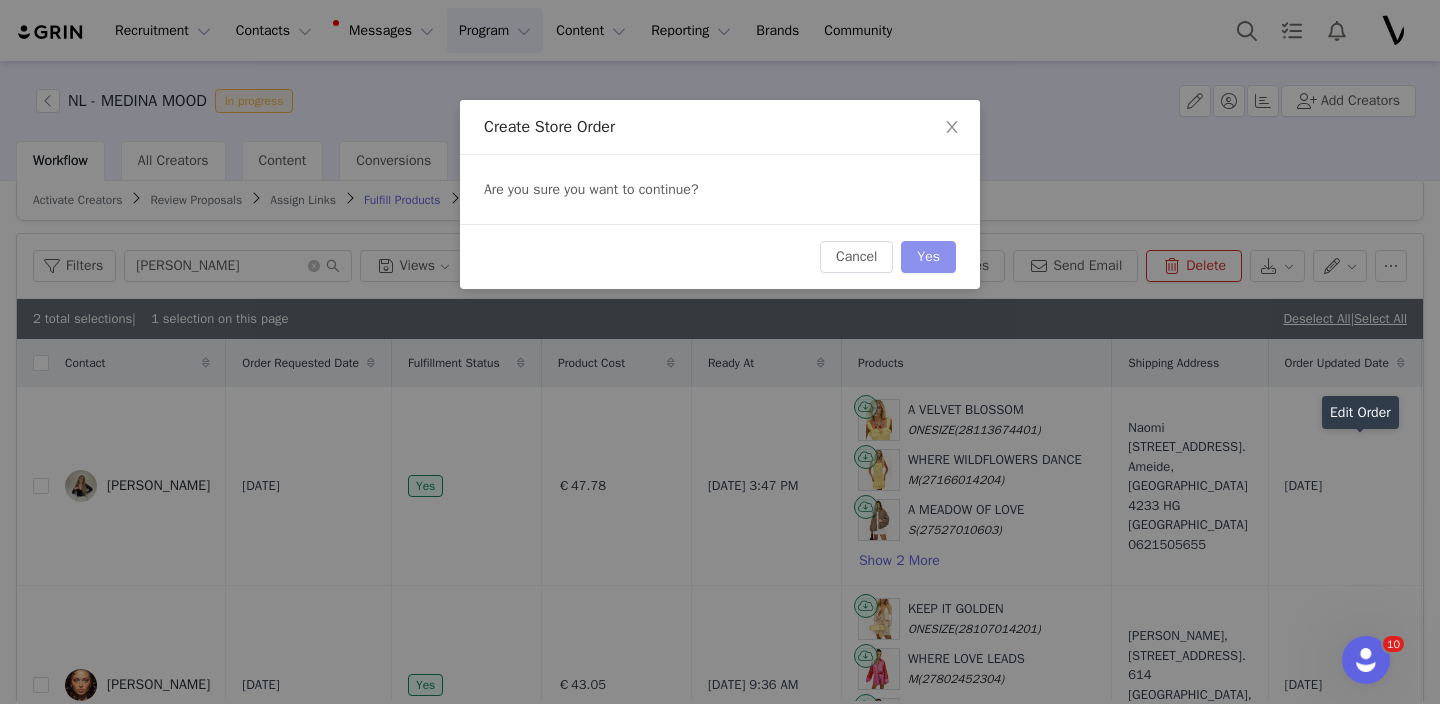 click on "Yes" at bounding box center [928, 257] 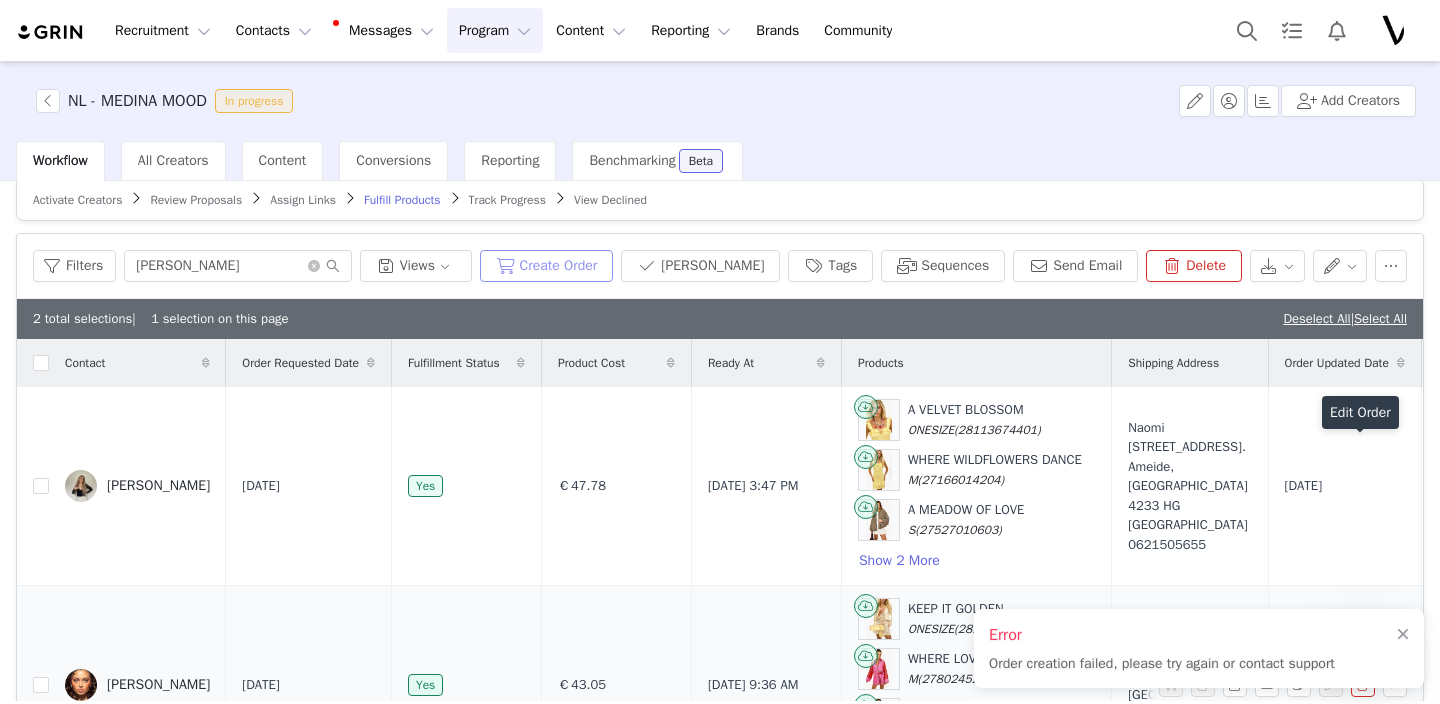 scroll, scrollTop: 308, scrollLeft: 0, axis: vertical 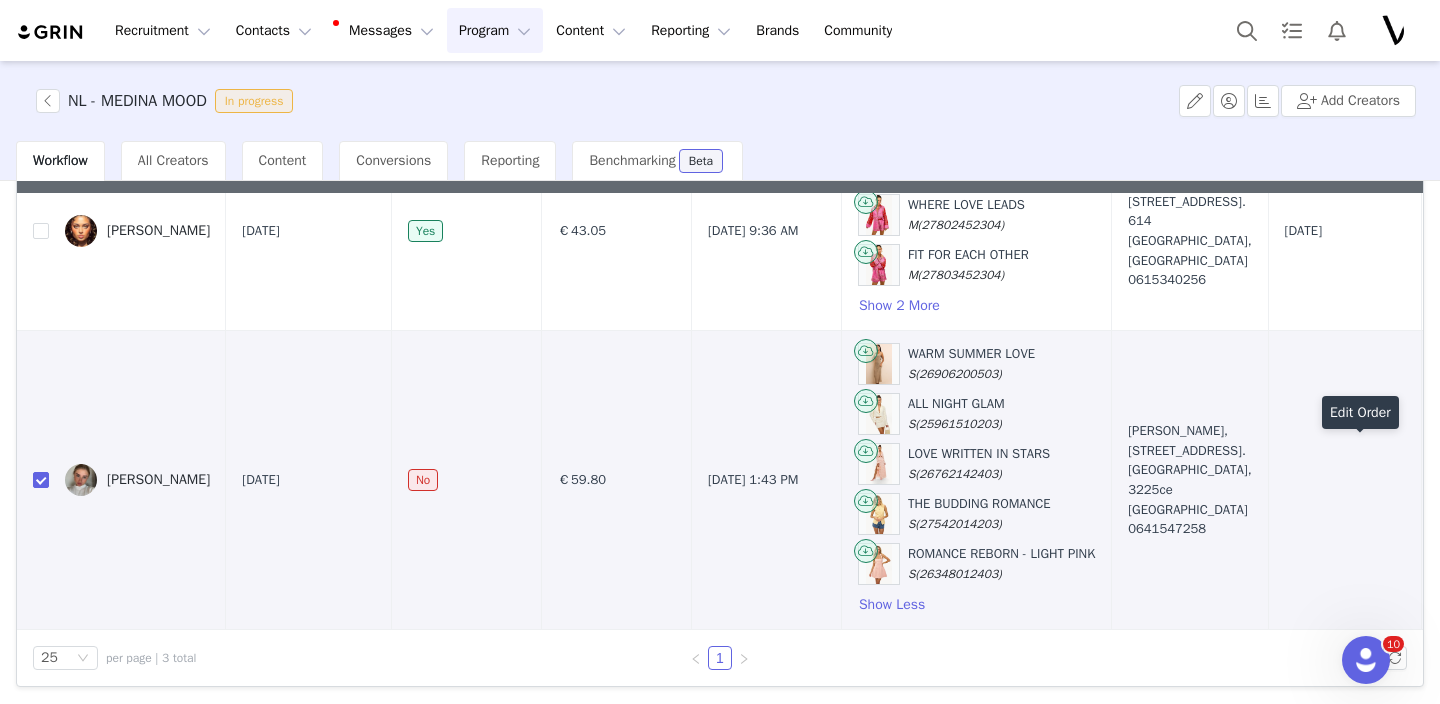 click at bounding box center [1363, 480] 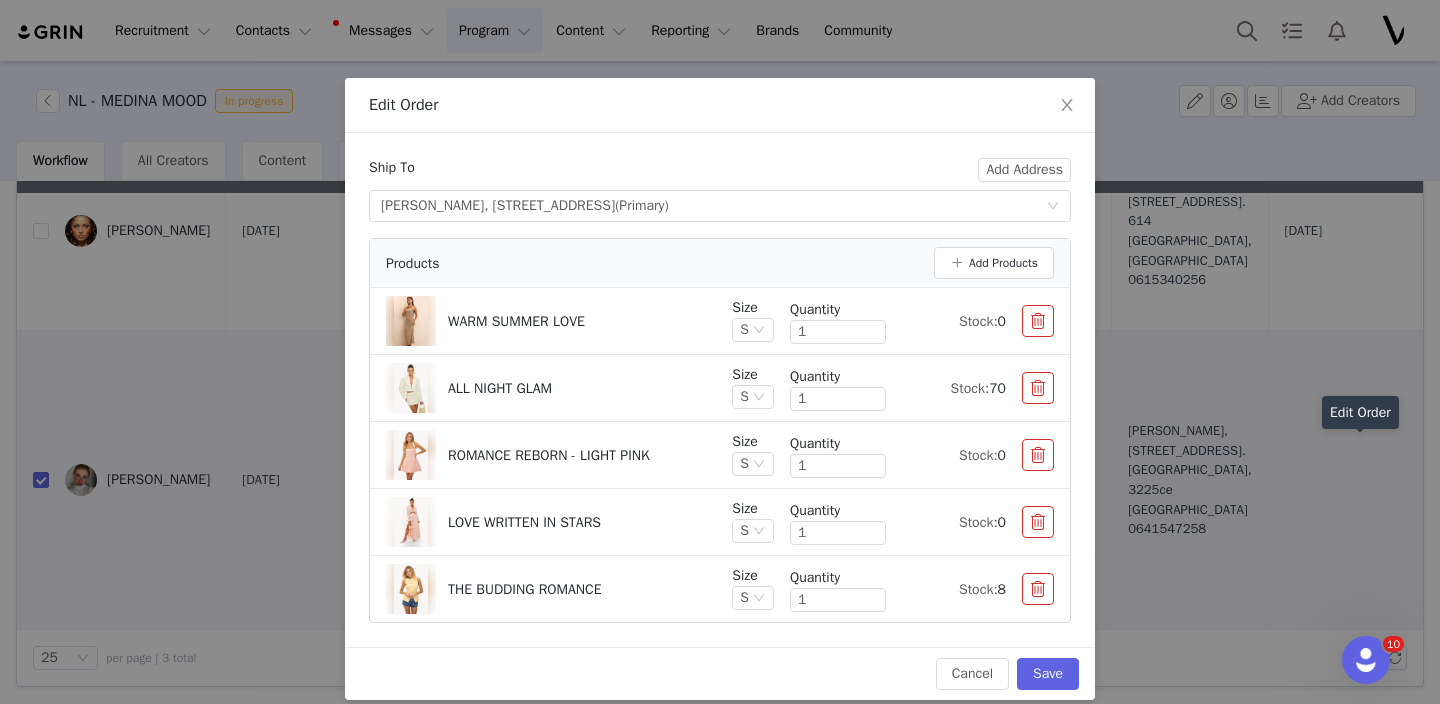 scroll, scrollTop: 42, scrollLeft: 0, axis: vertical 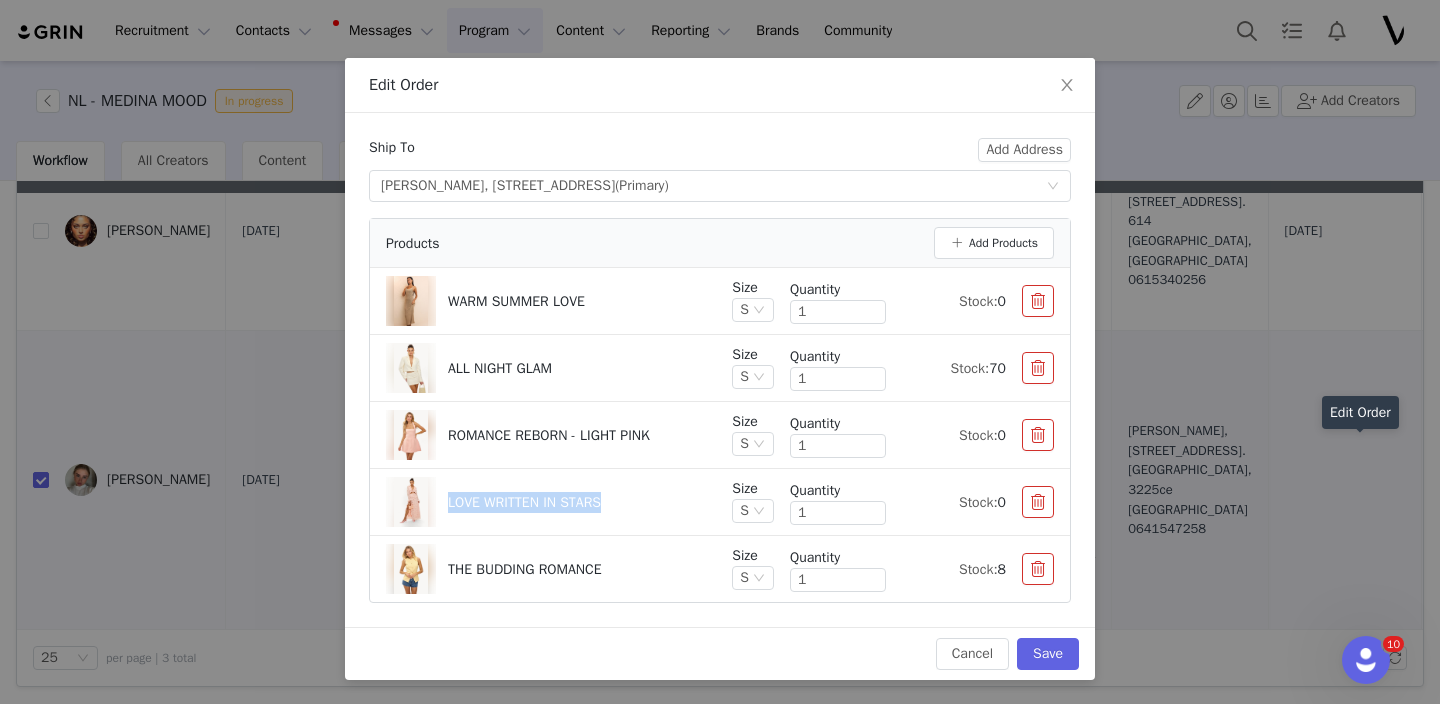 drag, startPoint x: 633, startPoint y: 511, endPoint x: 442, endPoint y: 508, distance: 191.02356 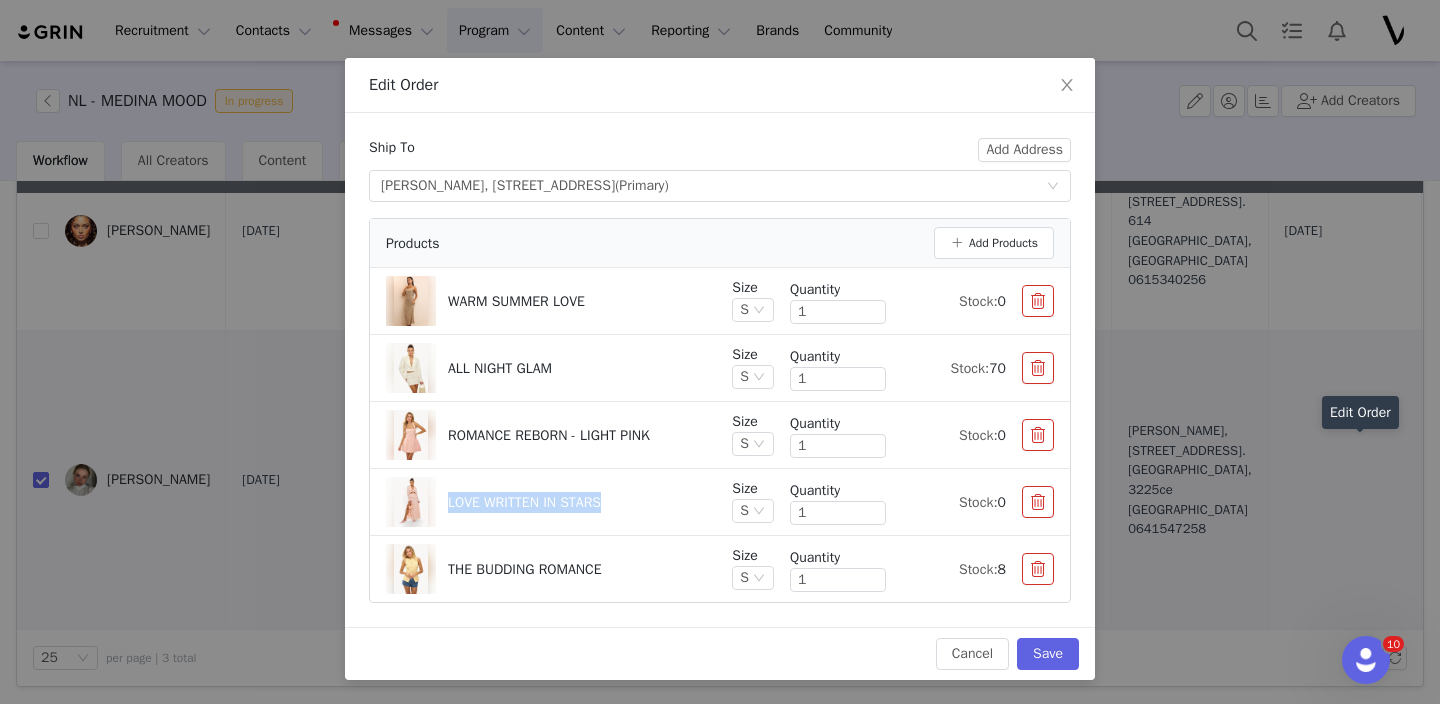 click on "LOVE WRITTEN IN STARS" at bounding box center (551, 502) 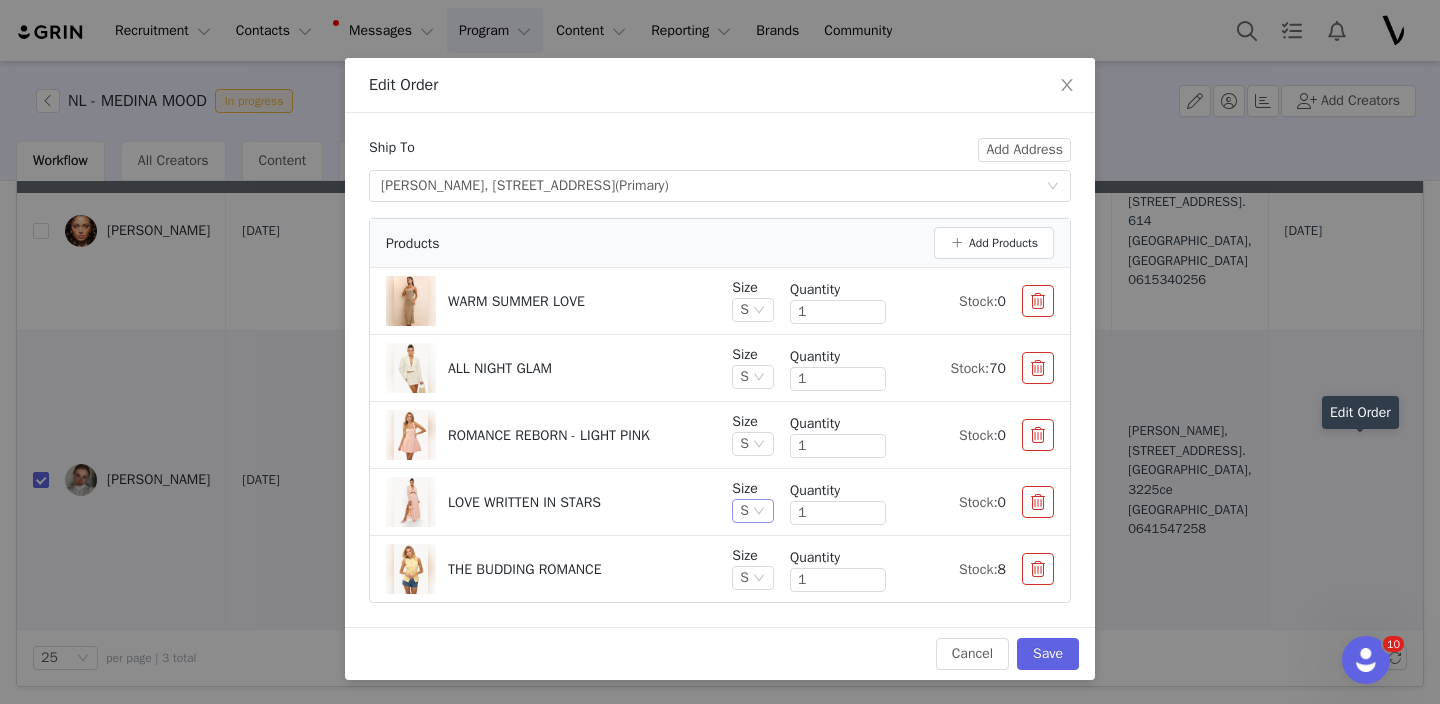 scroll, scrollTop: 32, scrollLeft: 0, axis: vertical 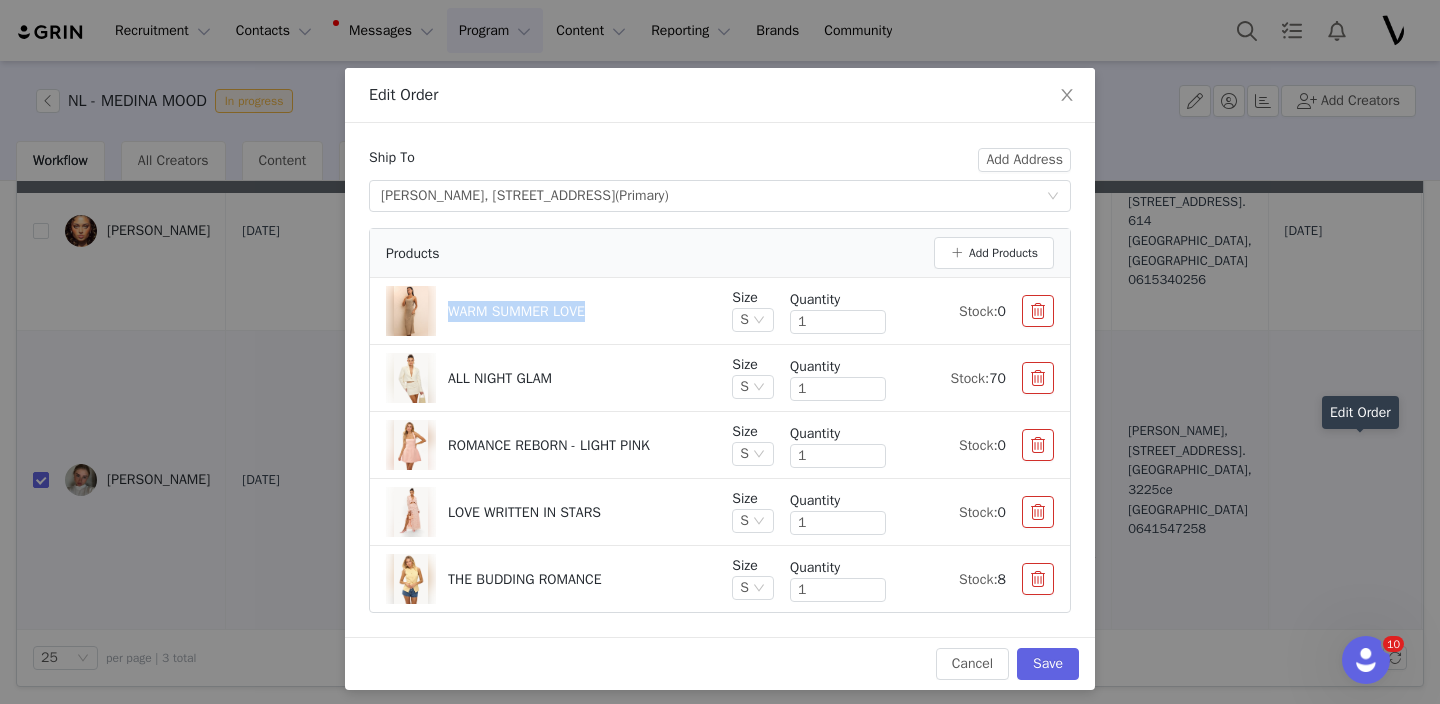 drag, startPoint x: 630, startPoint y: 314, endPoint x: 446, endPoint y: 313, distance: 184.00272 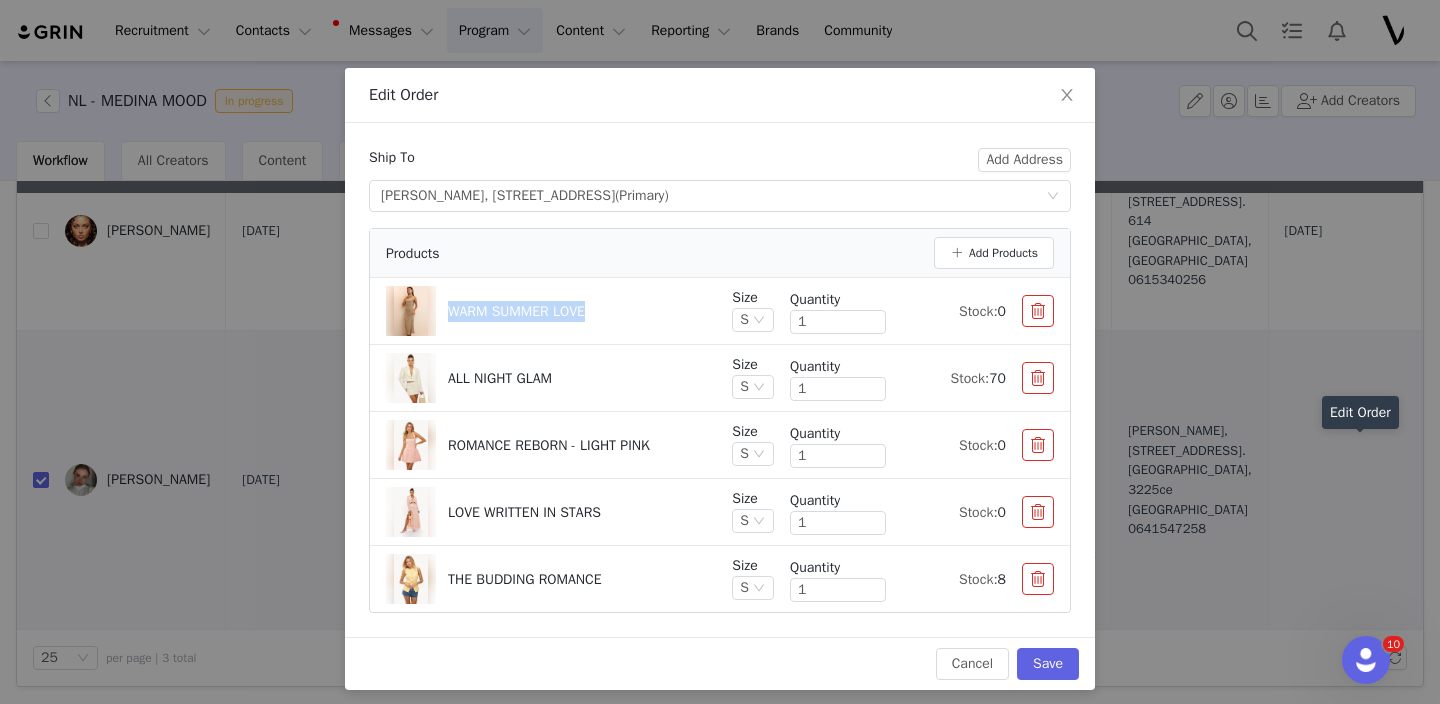 scroll, scrollTop: 42, scrollLeft: 0, axis: vertical 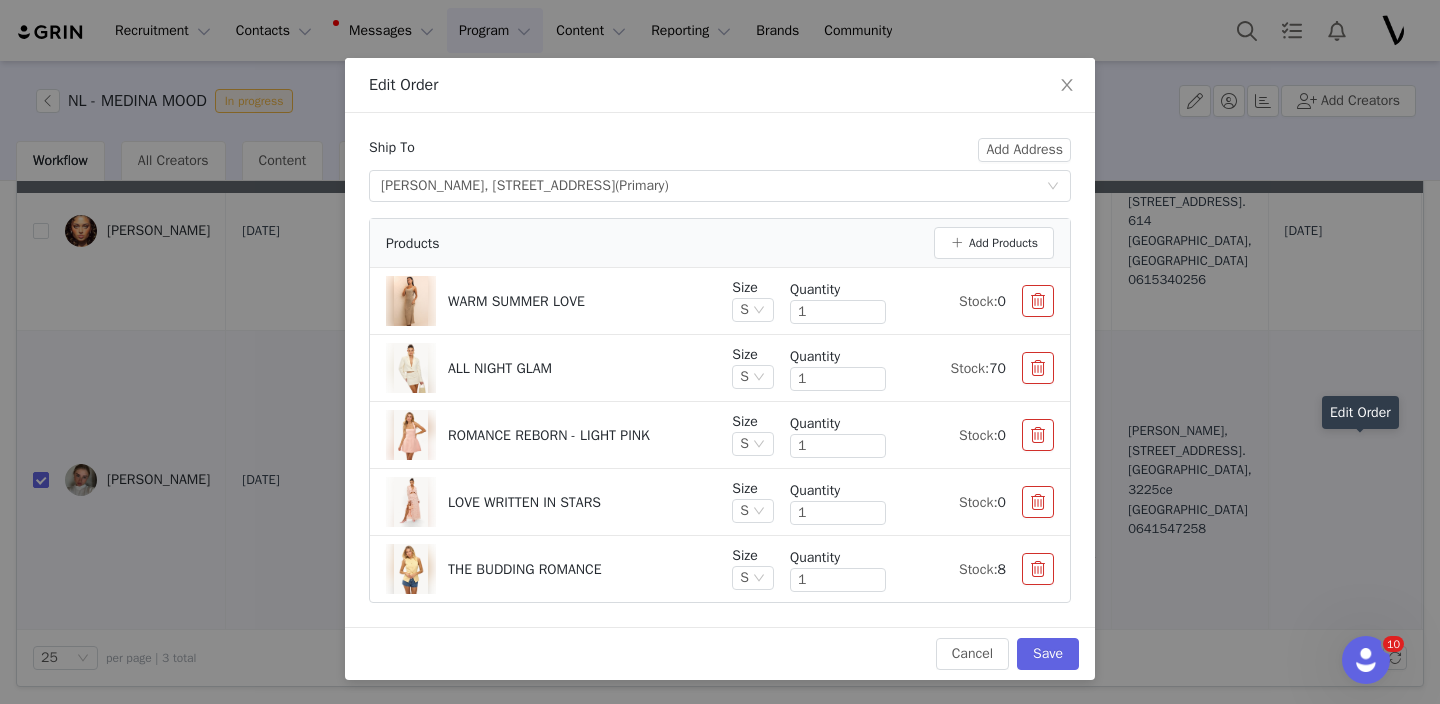 click on "LOVE WRITTEN IN STARS" at bounding box center (551, 502) 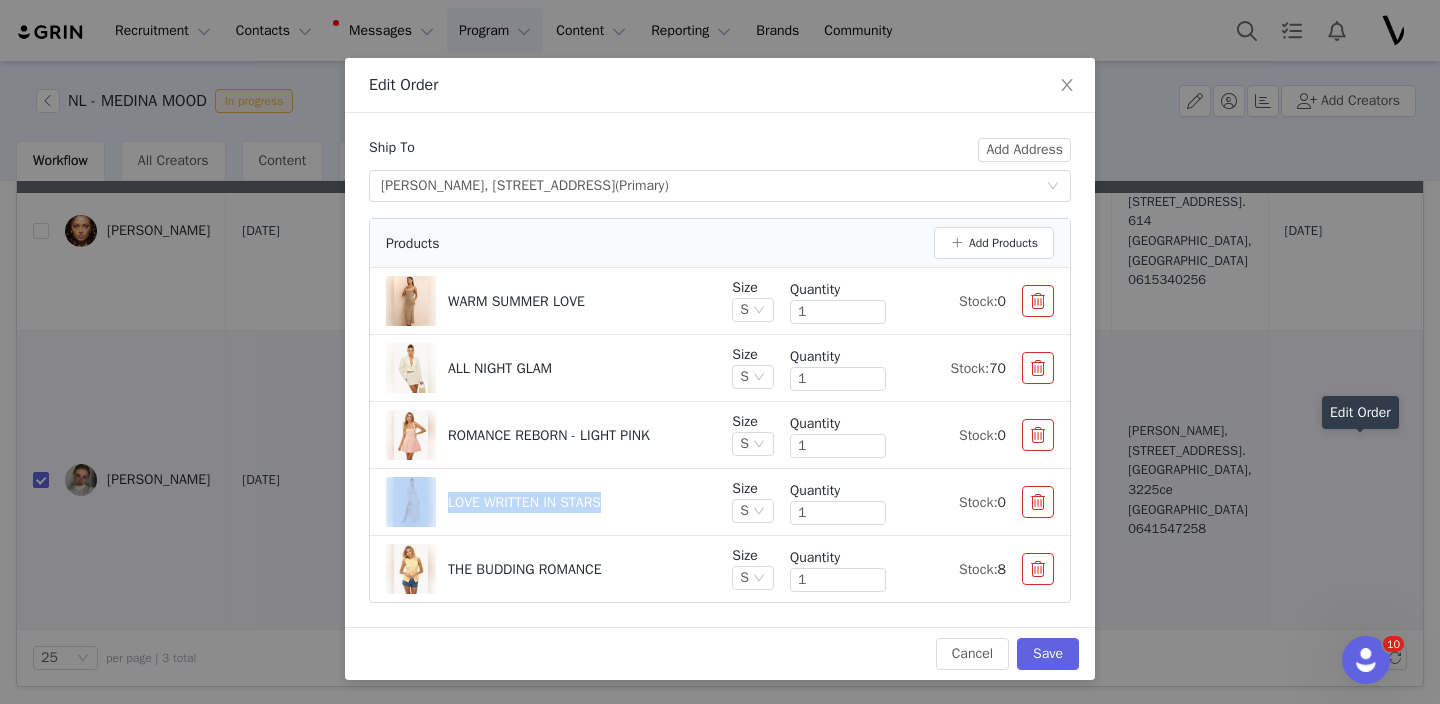 drag, startPoint x: 634, startPoint y: 500, endPoint x: 441, endPoint y: 499, distance: 193.0026 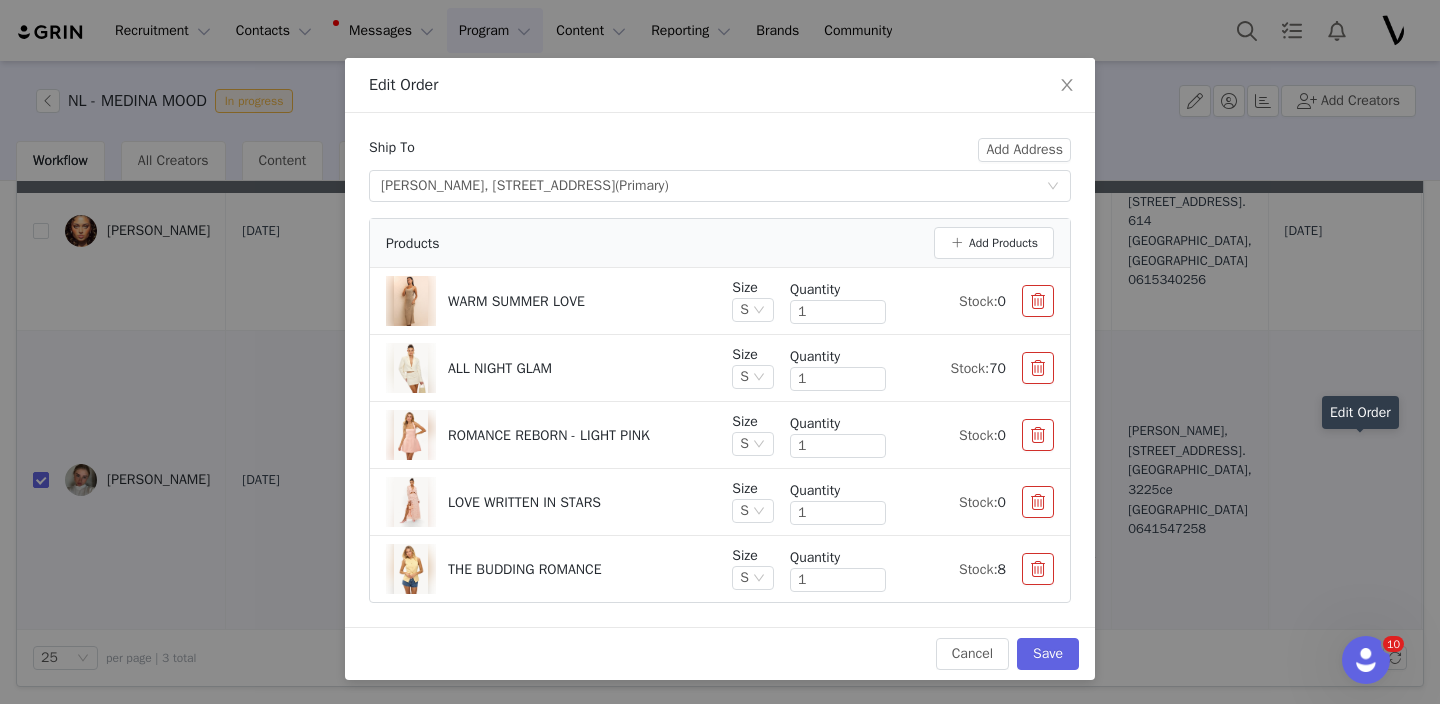 click on "LOVE WRITTEN IN STARS" at bounding box center [551, 502] 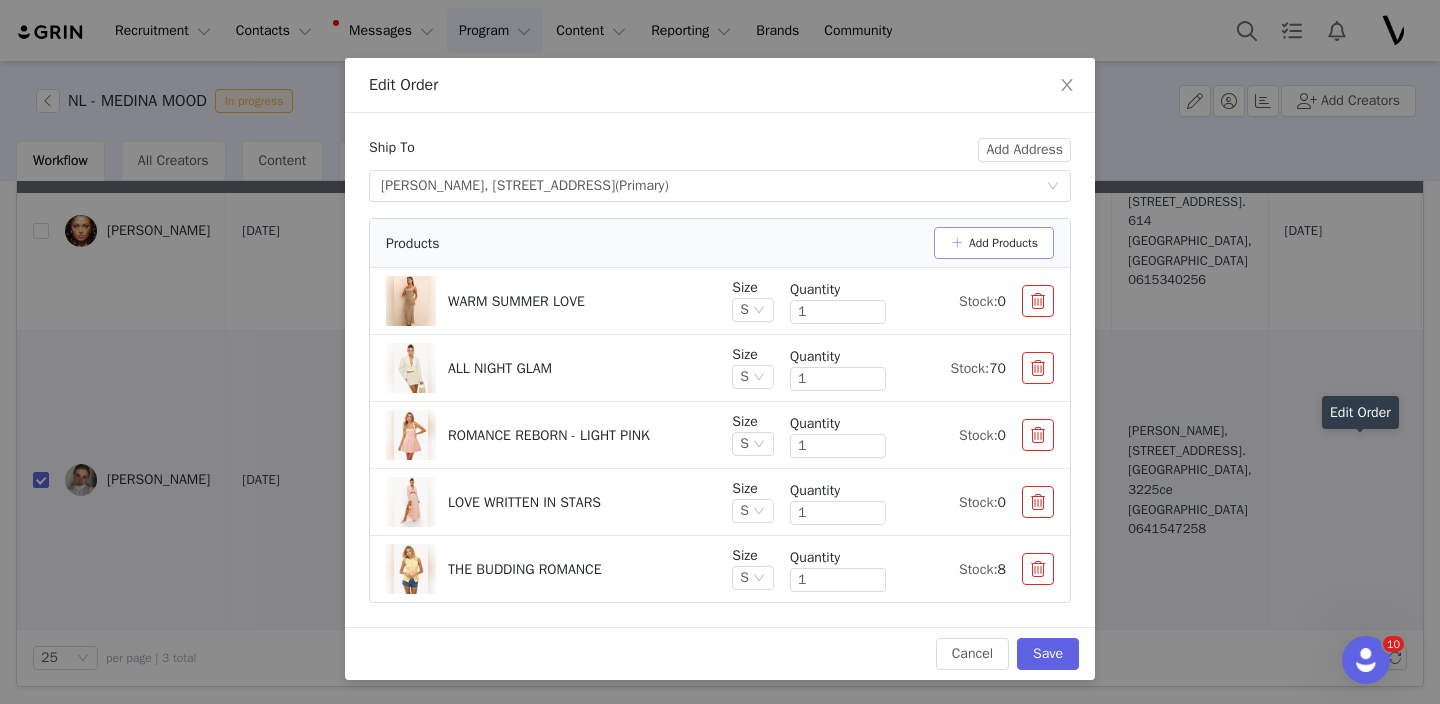 click on "Add Products" at bounding box center (994, 243) 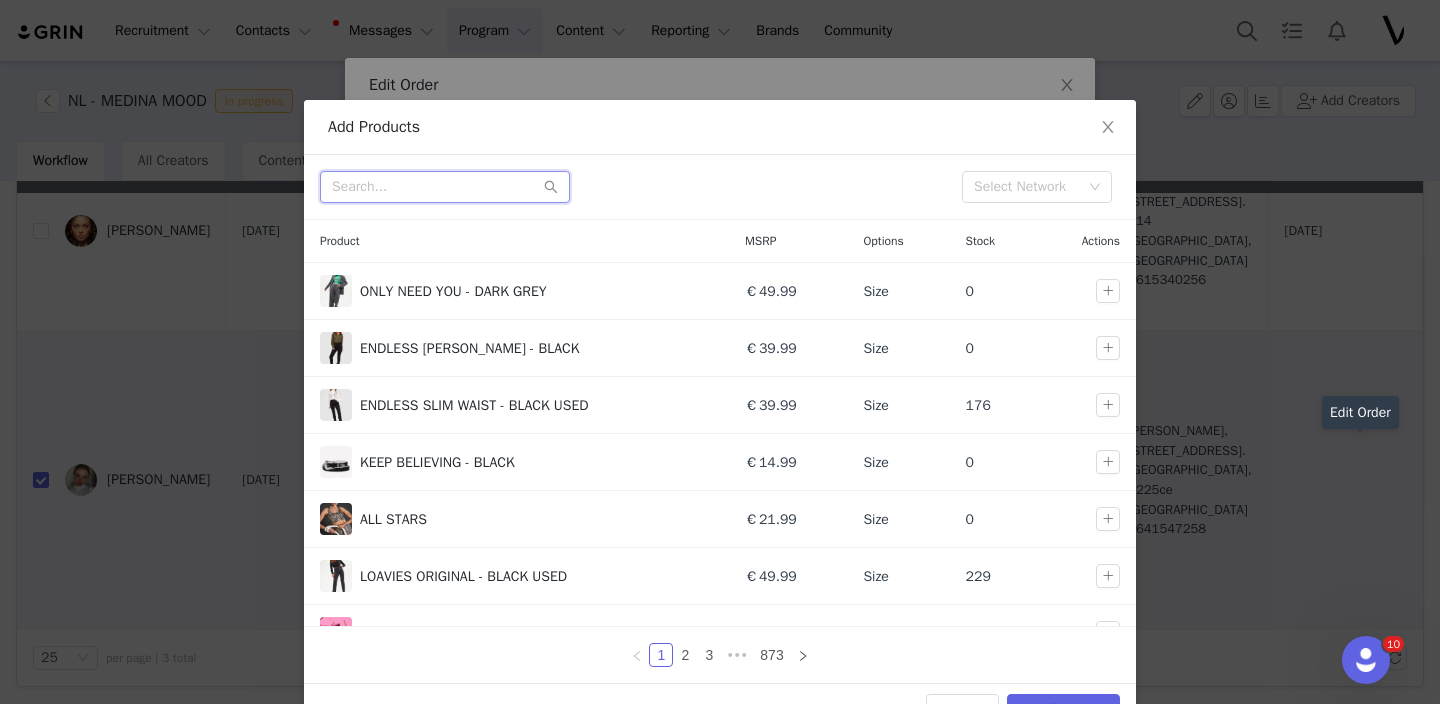 click at bounding box center (445, 187) 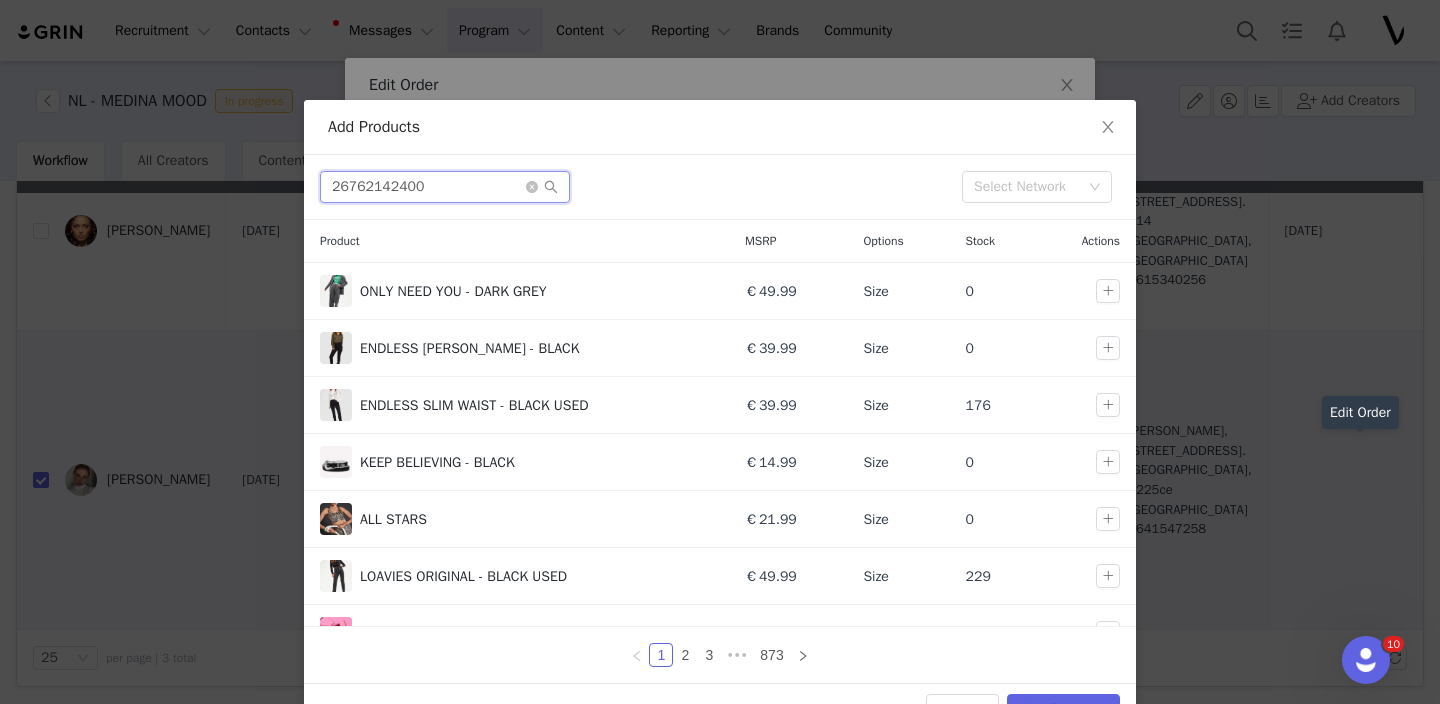 type on "26762142400" 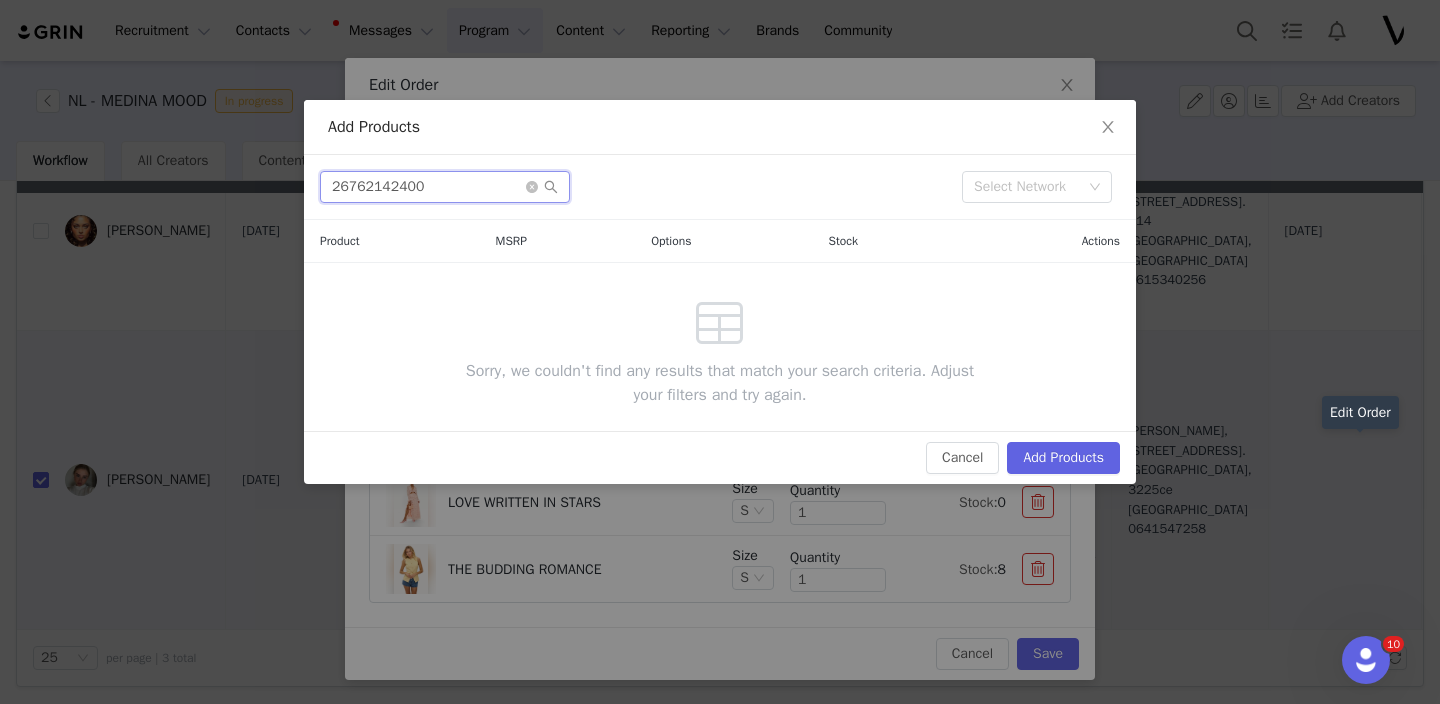 click on "26762142400" at bounding box center (445, 187) 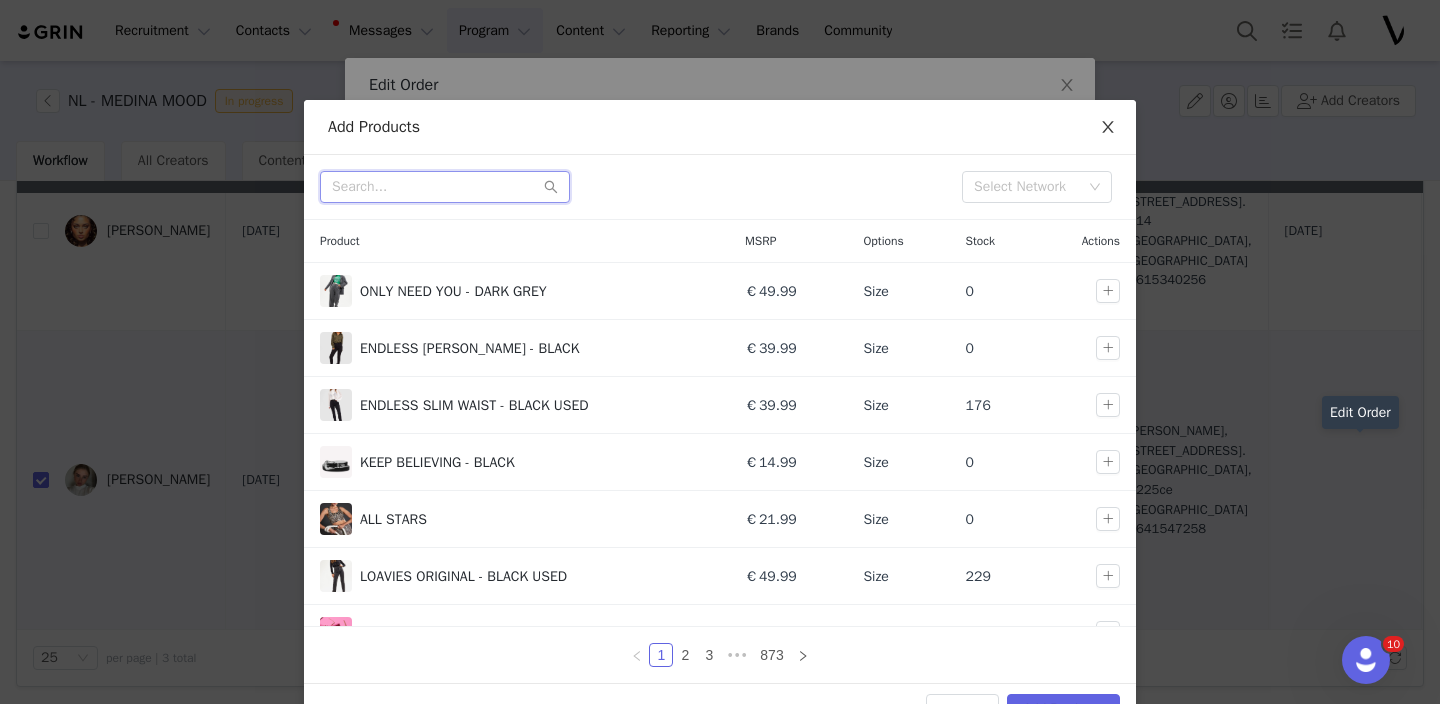 type 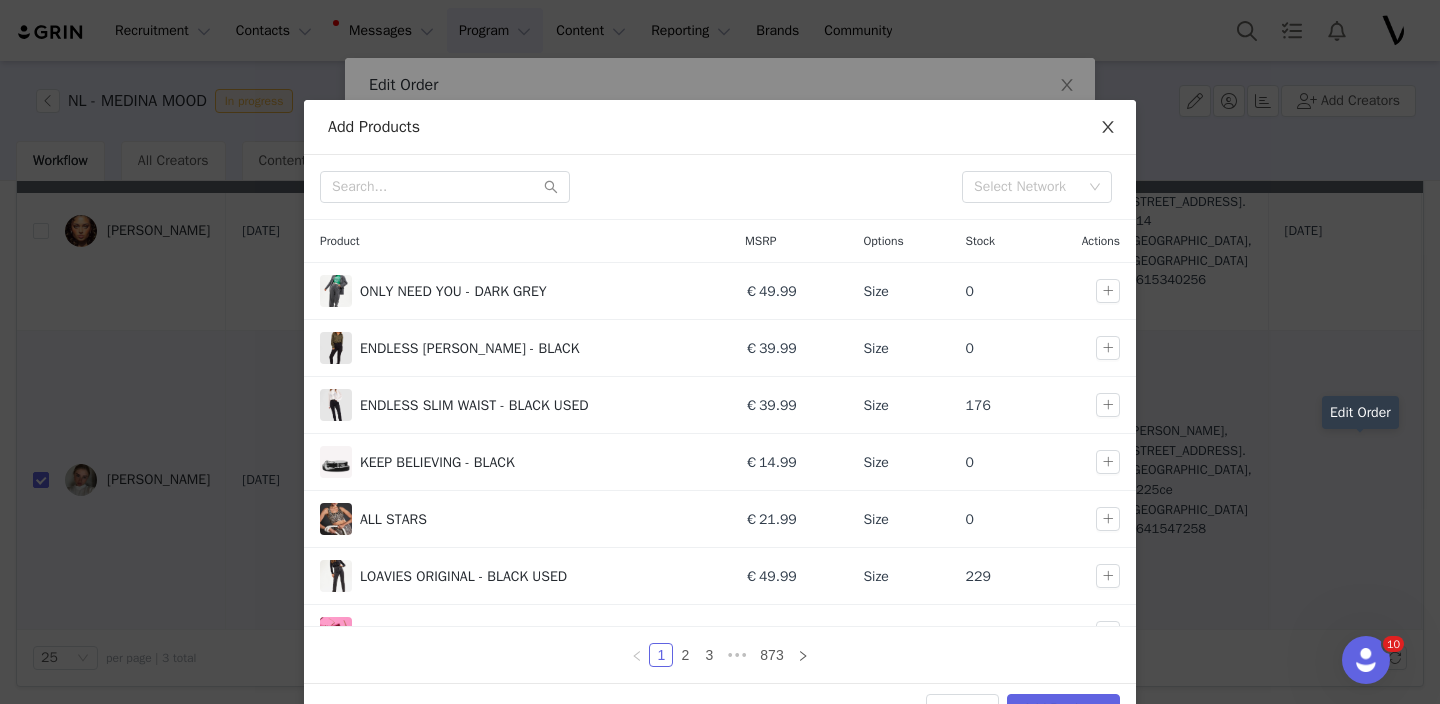 click at bounding box center (1108, 128) 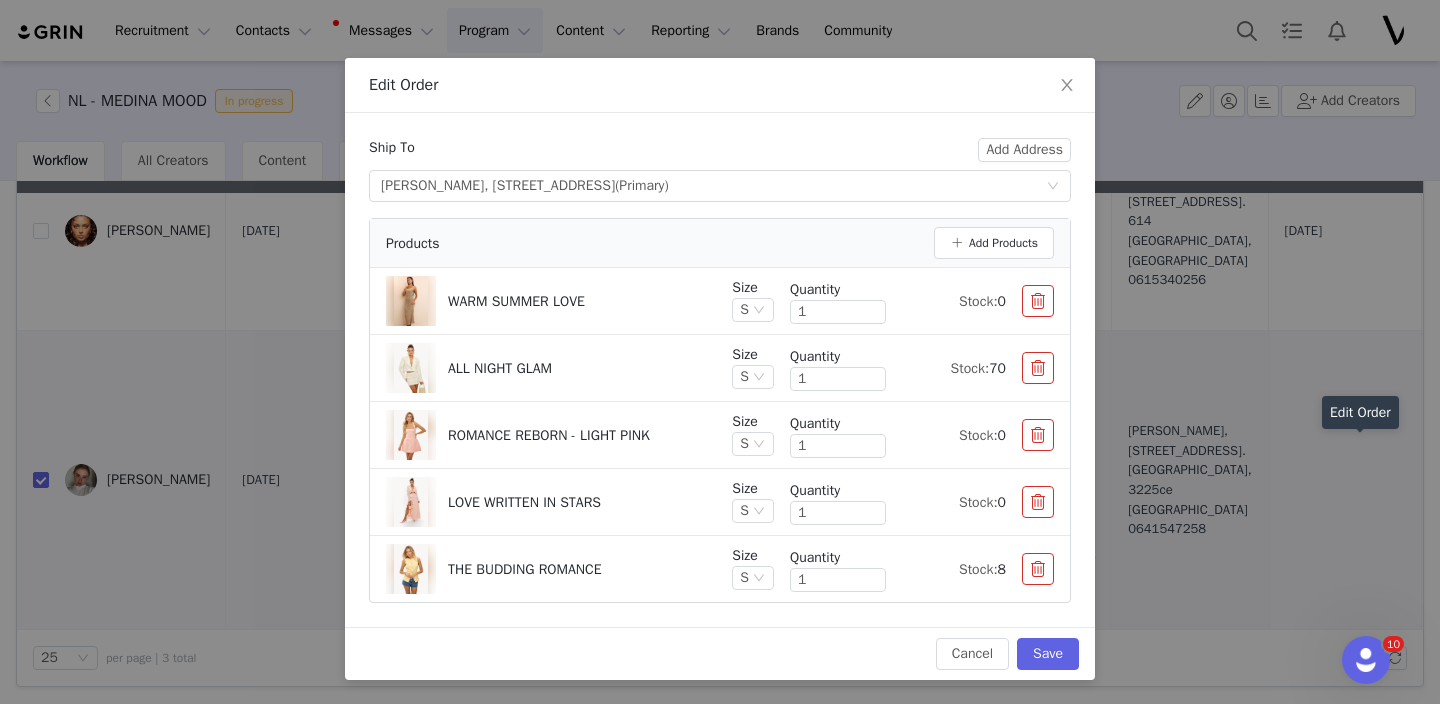 click on "LOVE WRITTEN IN STARS" at bounding box center [524, 502] 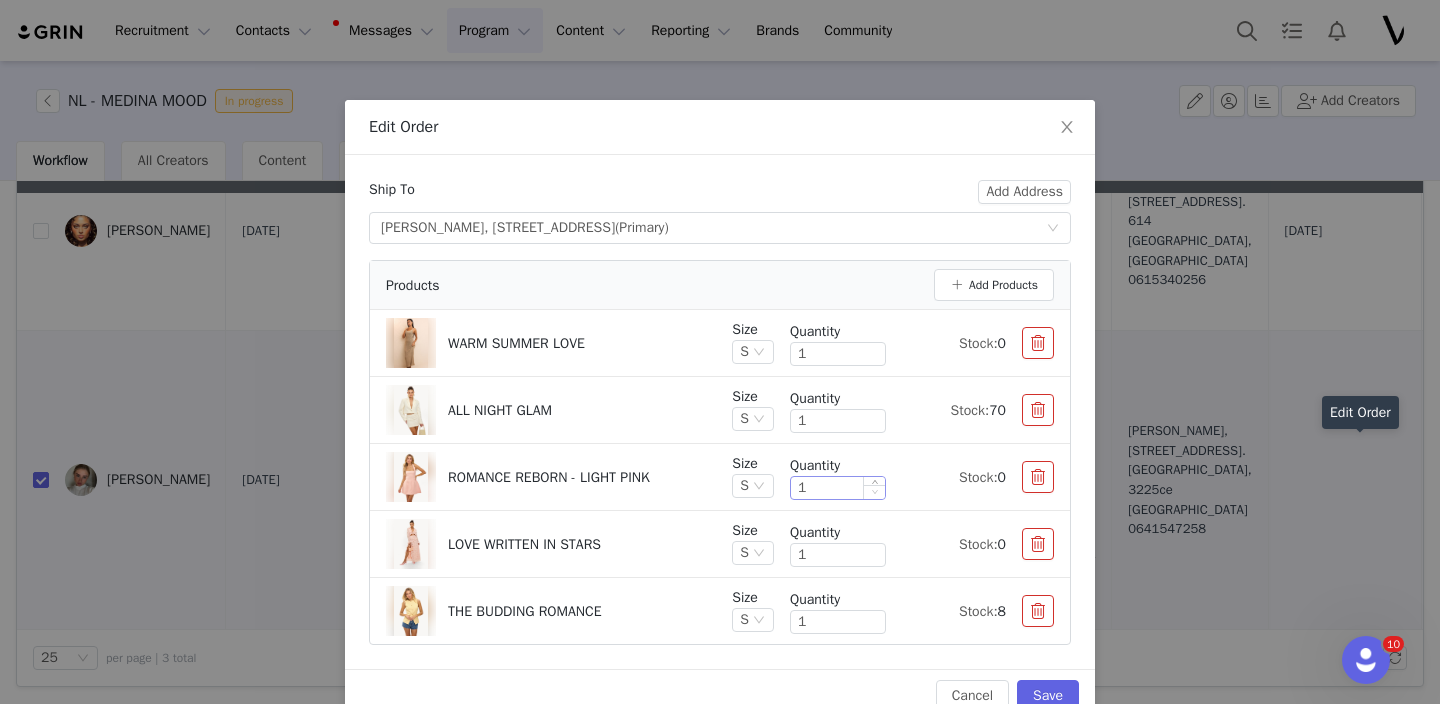 scroll, scrollTop: 42, scrollLeft: 0, axis: vertical 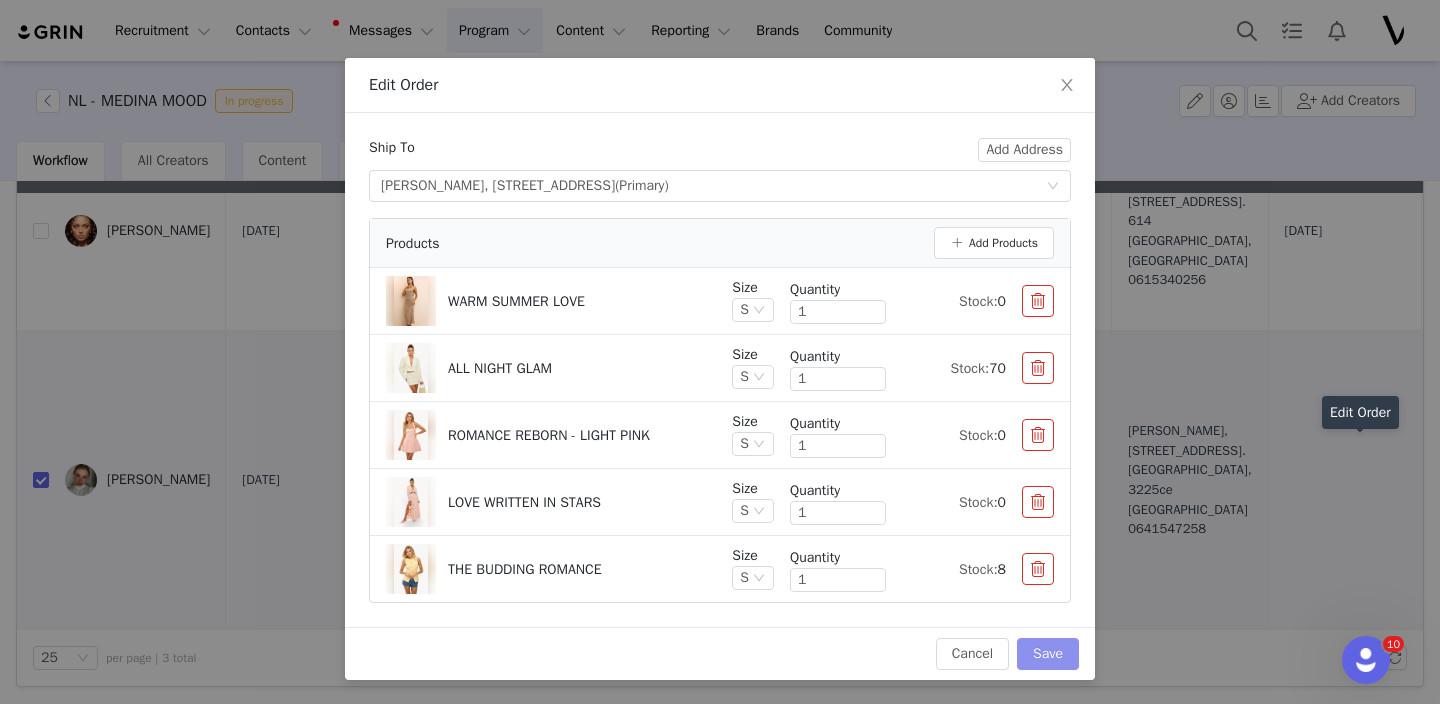 click on "Save" at bounding box center (1048, 654) 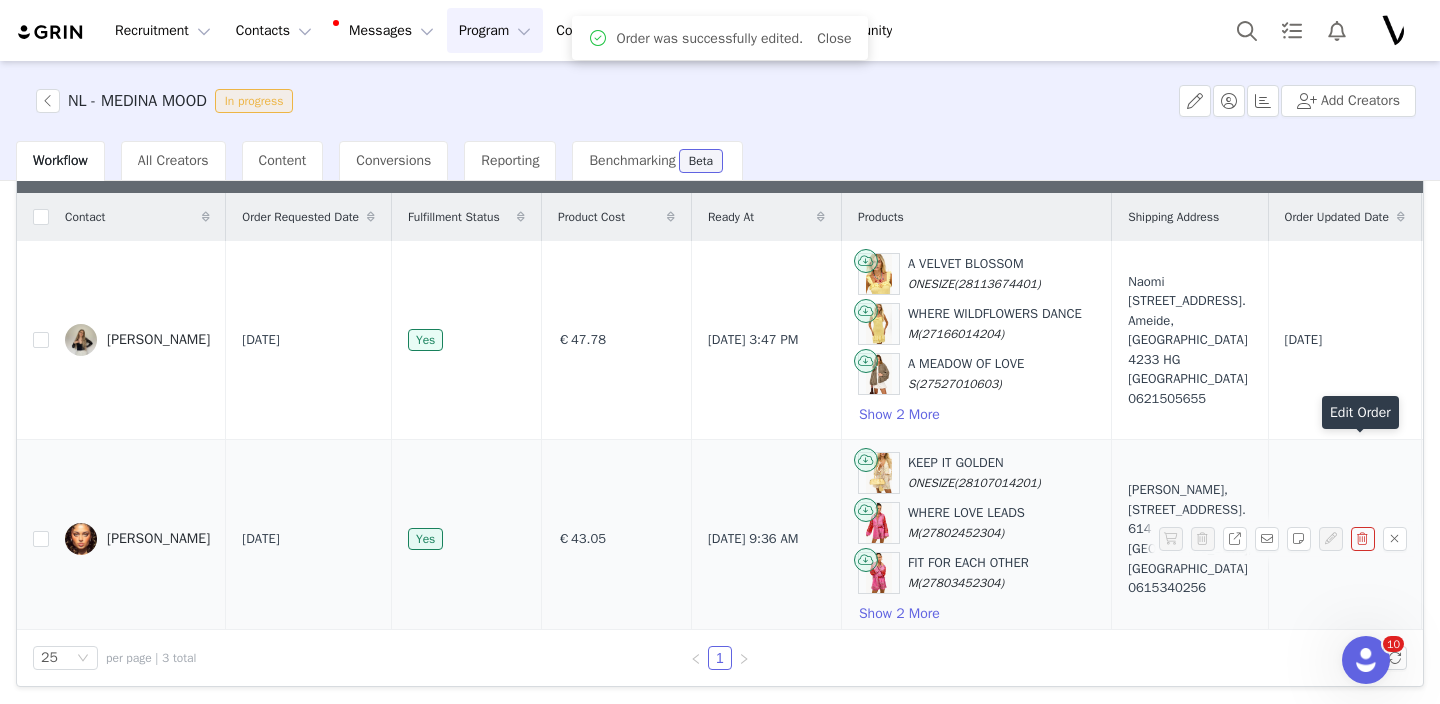 scroll, scrollTop: 308, scrollLeft: 0, axis: vertical 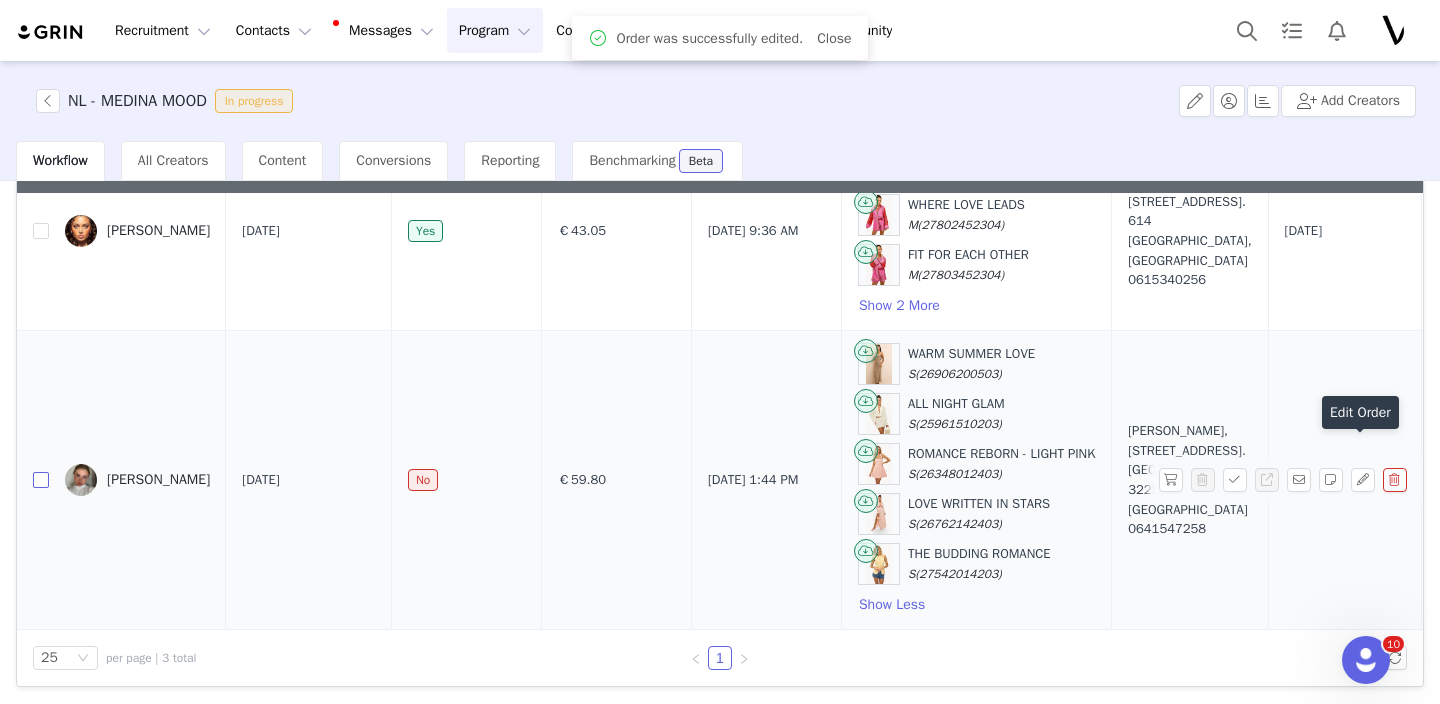 click at bounding box center [41, 480] 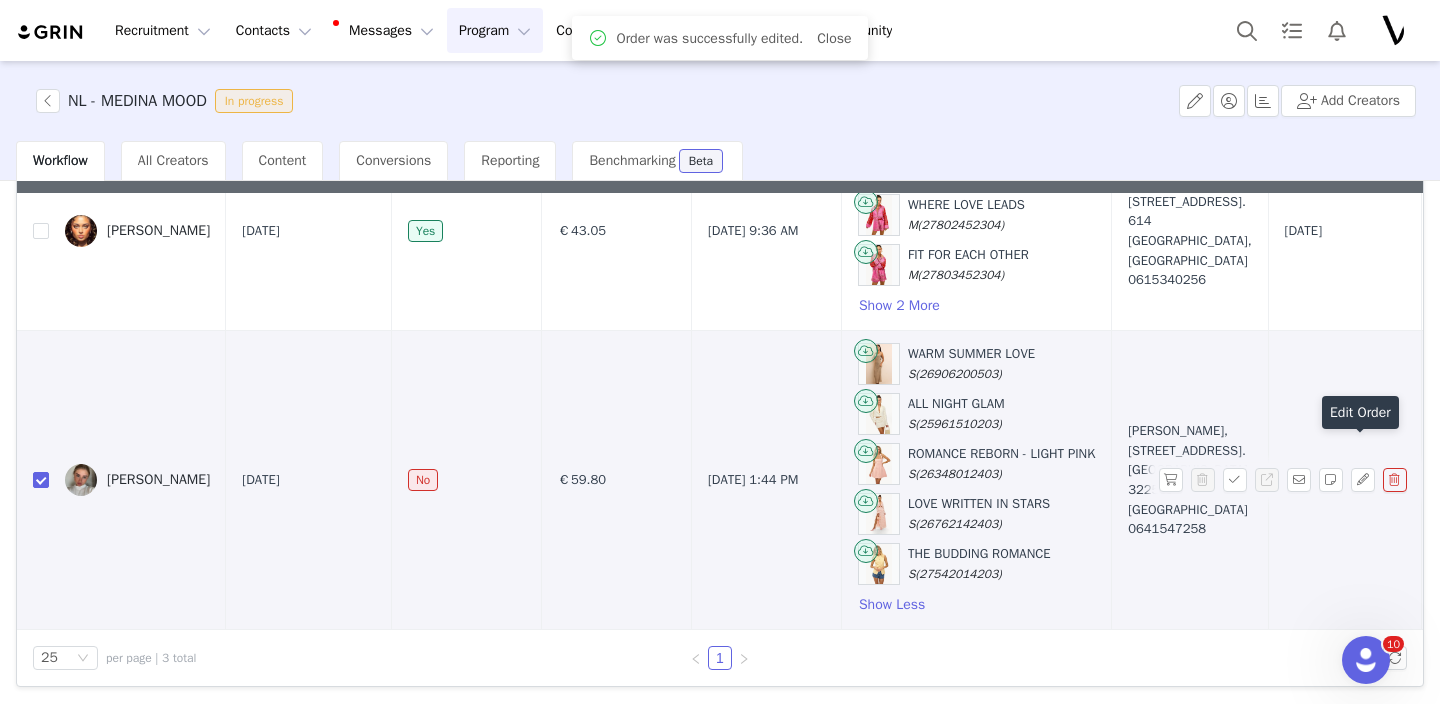 scroll, scrollTop: 0, scrollLeft: 0, axis: both 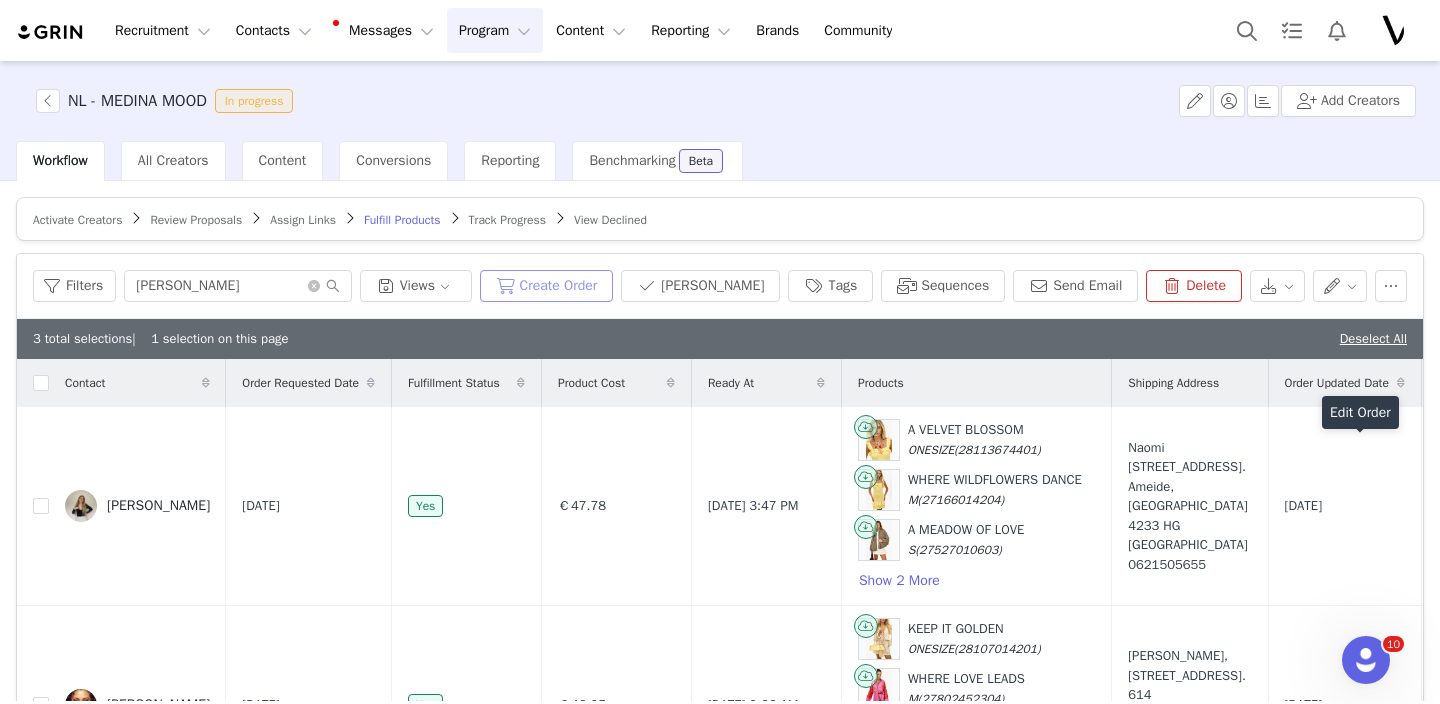 click on "Create Order" at bounding box center [547, 286] 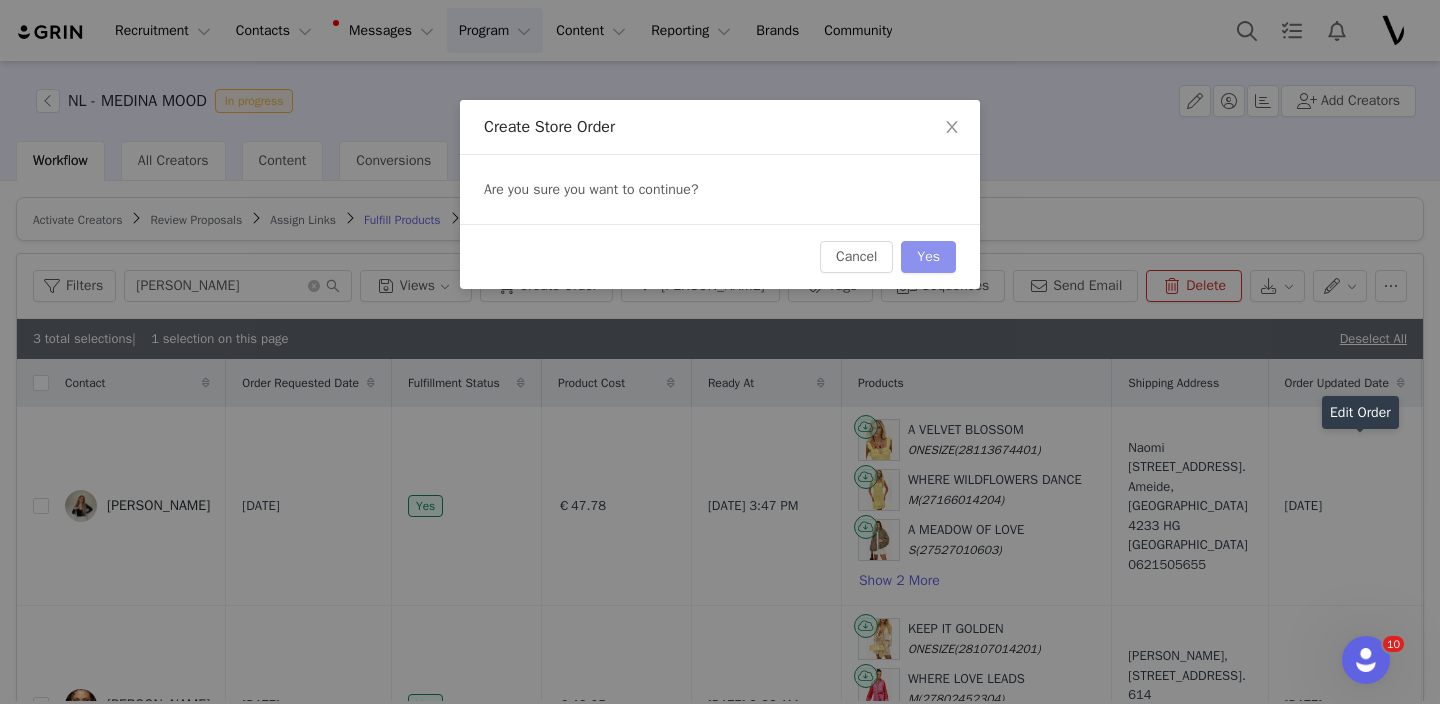 click on "Yes" at bounding box center [928, 257] 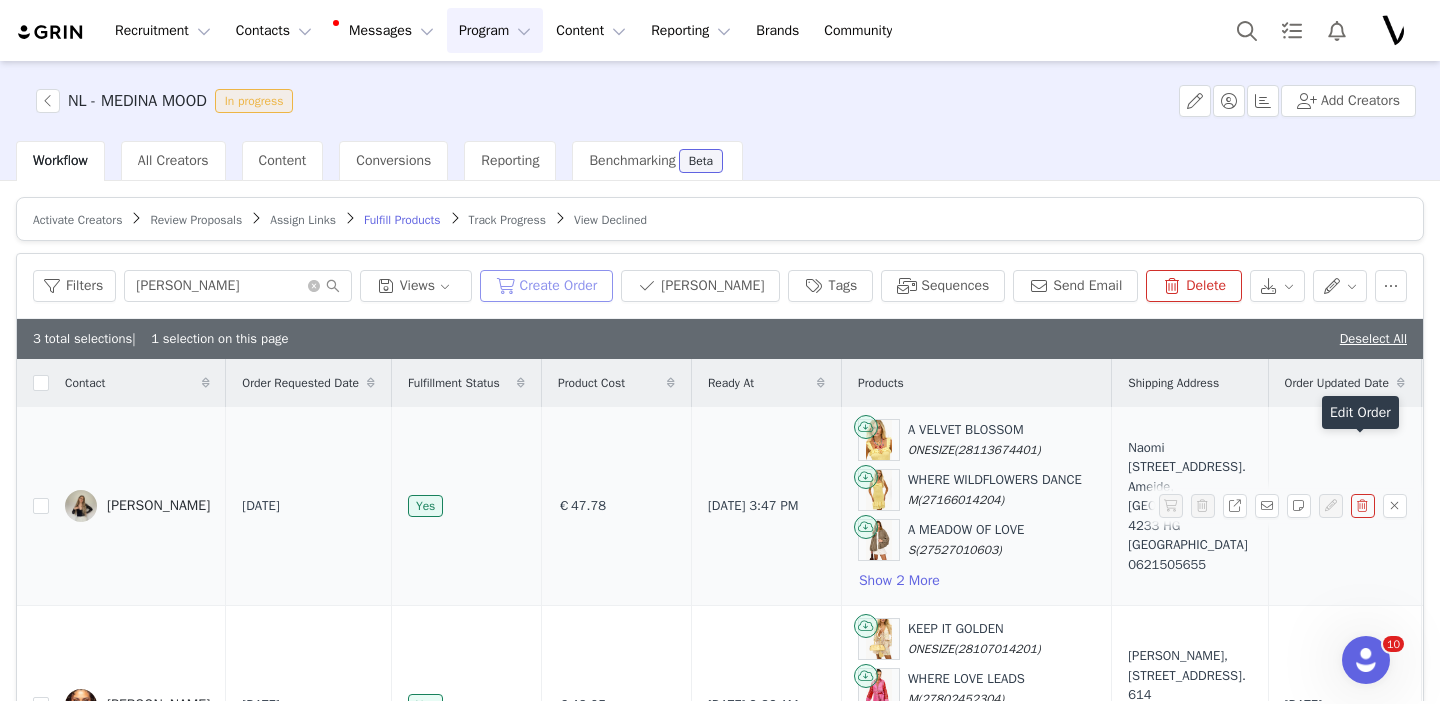 scroll, scrollTop: 308, scrollLeft: 0, axis: vertical 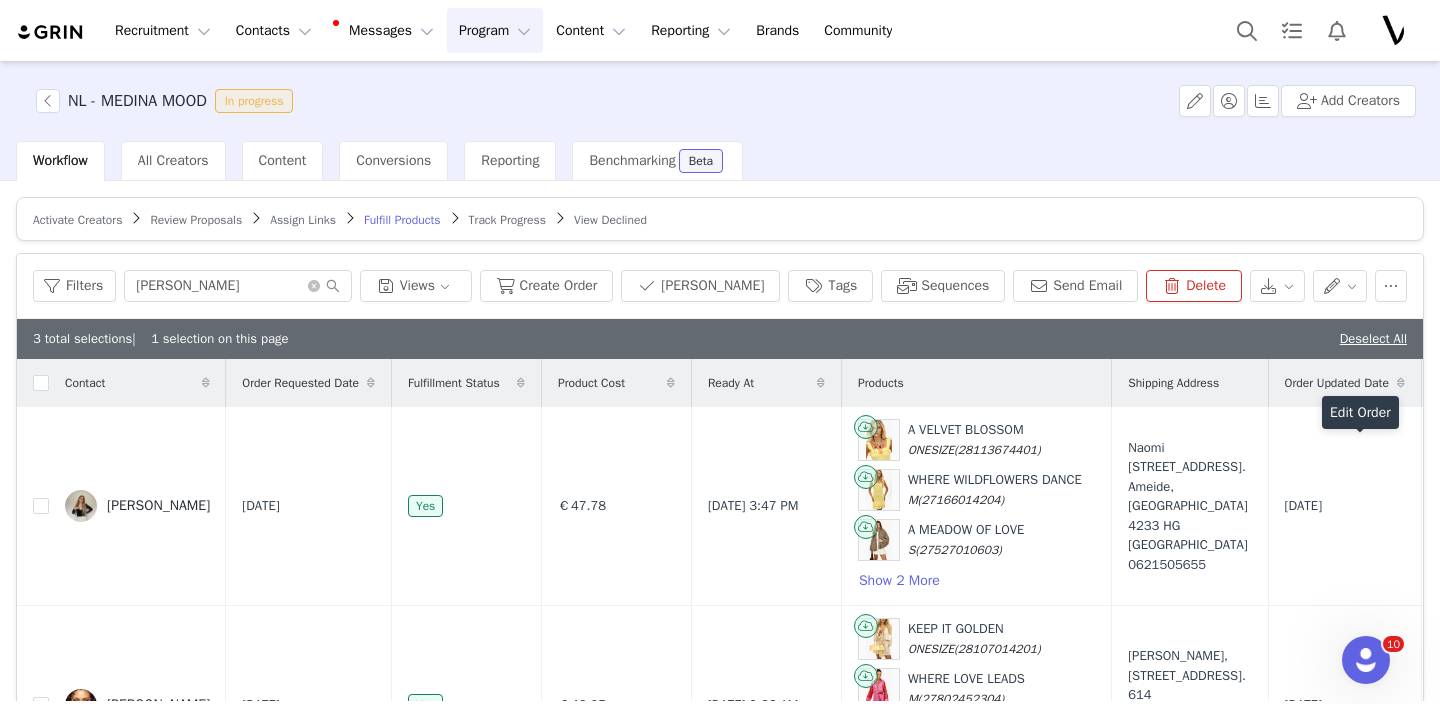click on "Filters naomi Views     Create Order Mark Fulfilled Tags Sequences Send Email Delete" at bounding box center [720, 286] 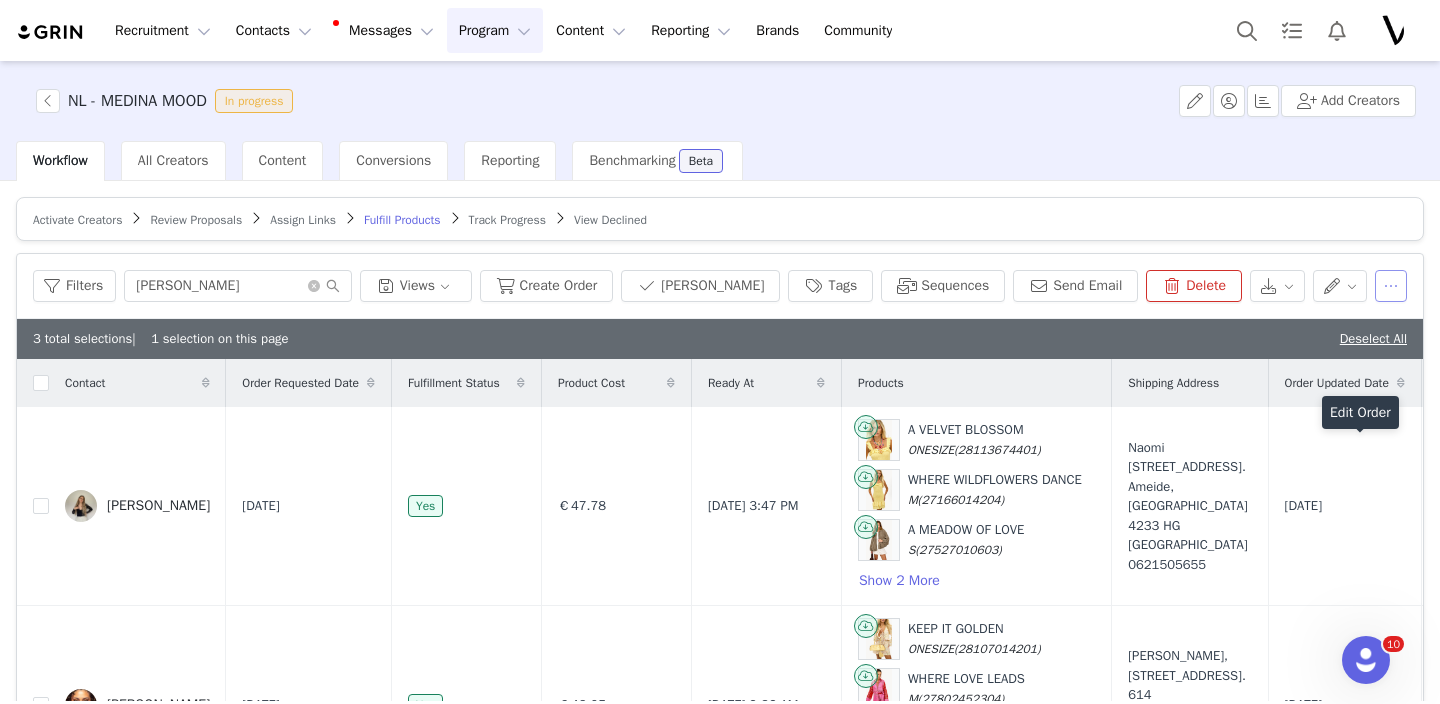 click at bounding box center (1391, 286) 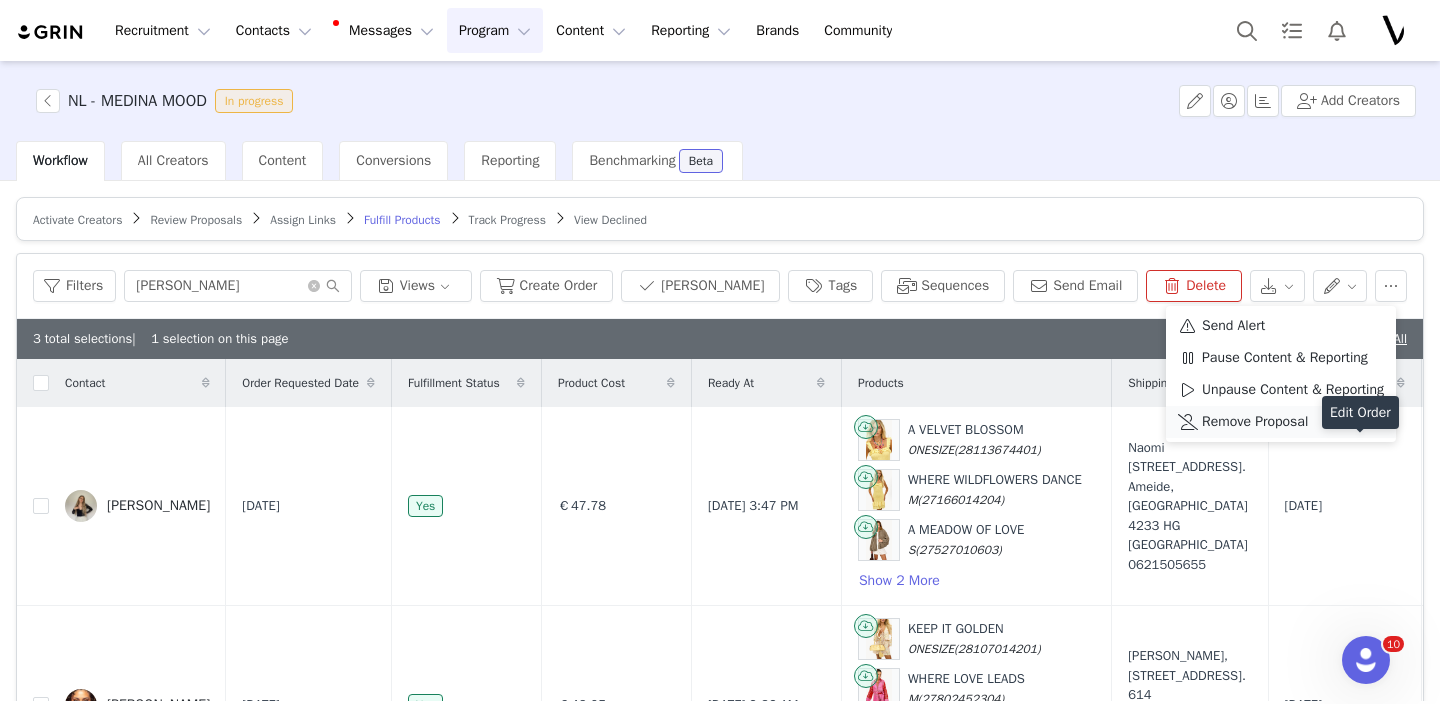 click on "Remove Proposal" at bounding box center (1255, 422) 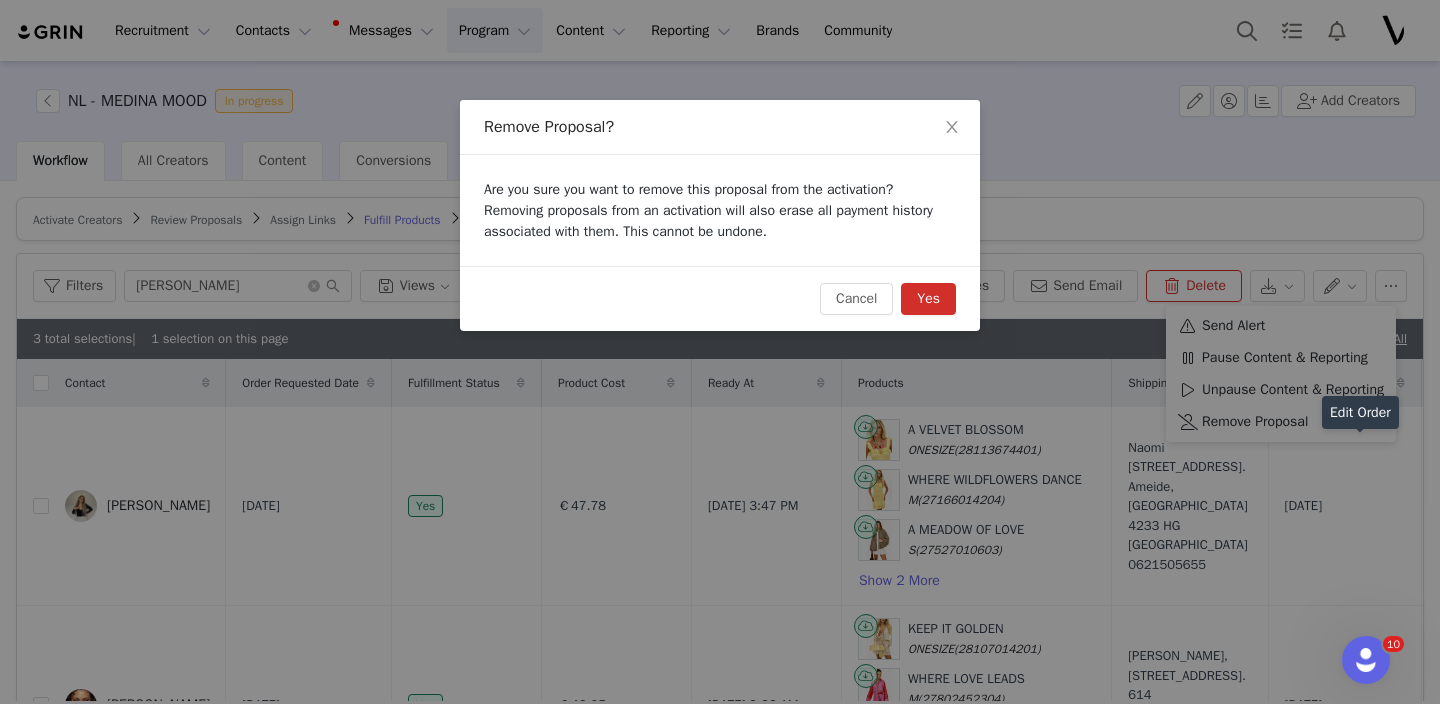 click on "Yes" at bounding box center [928, 299] 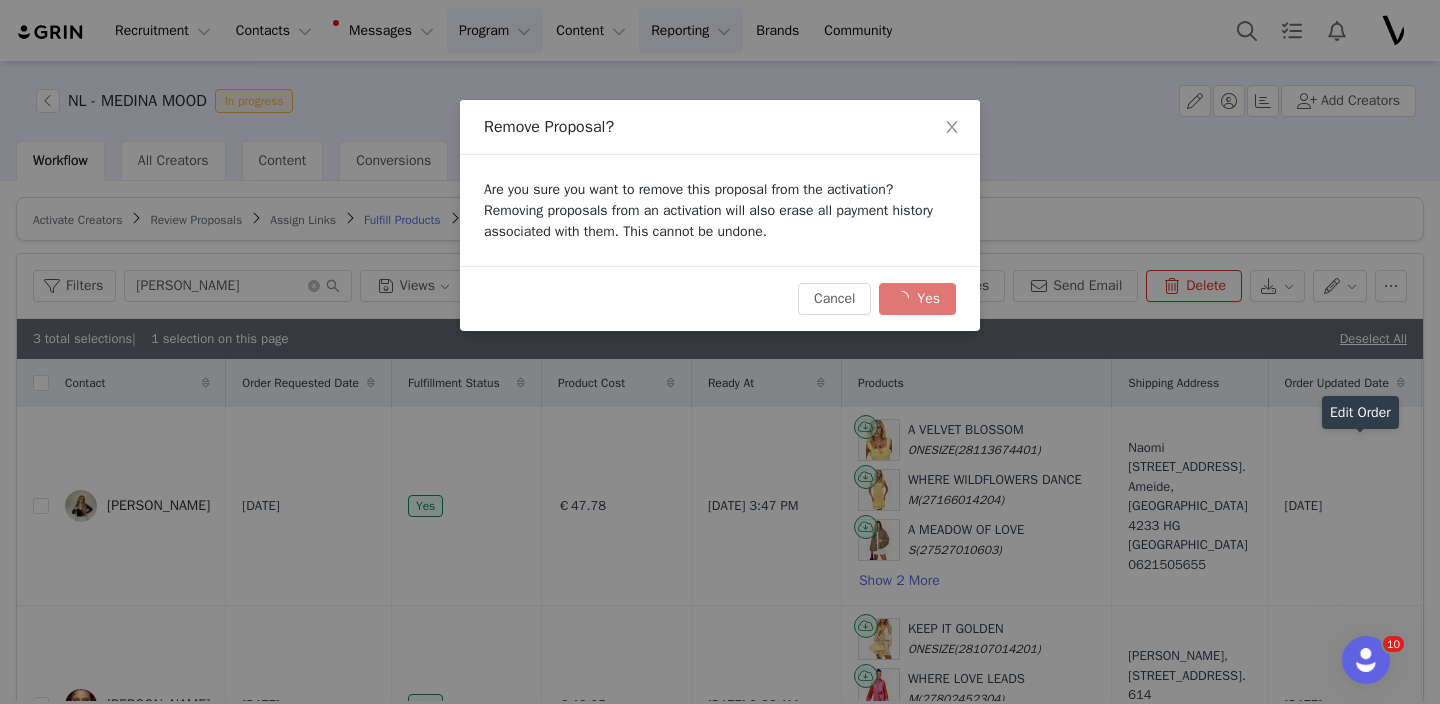 checkbox on "false" 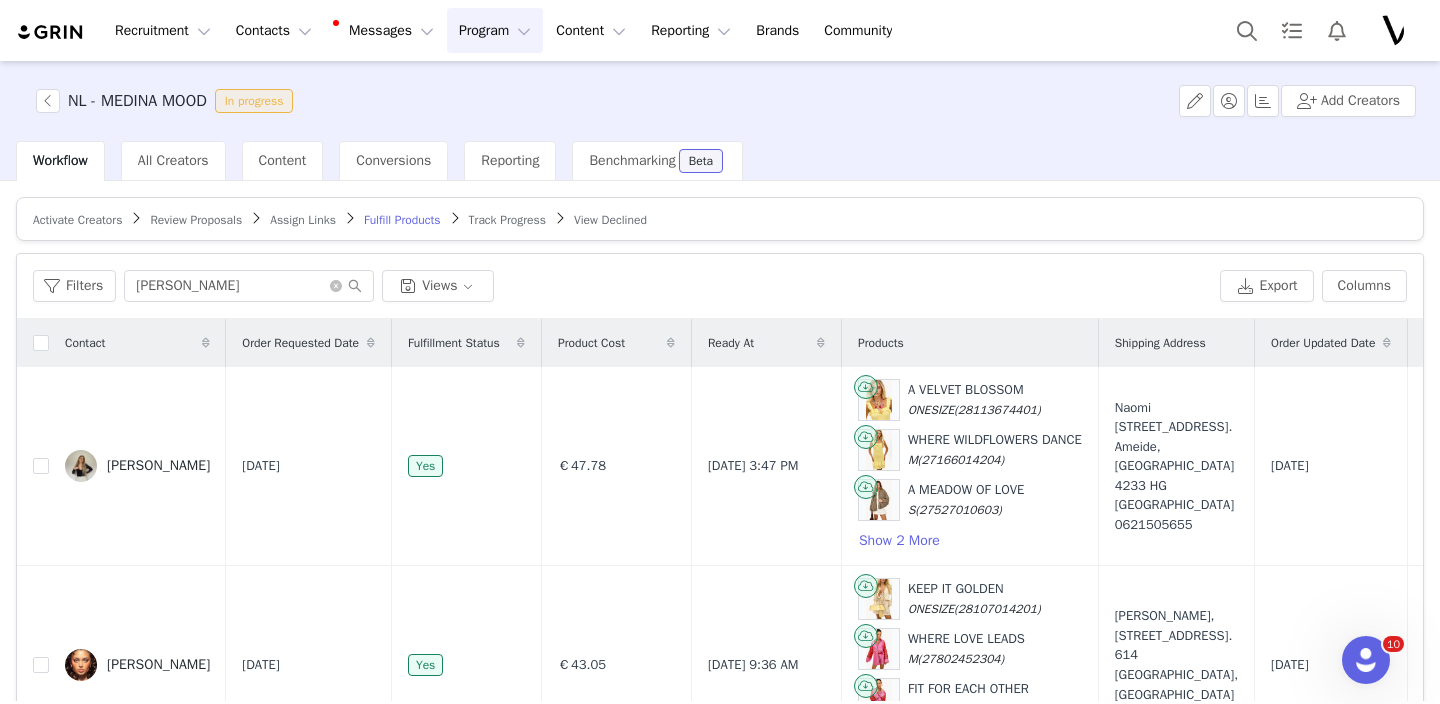 click on "Filters naomi Views" at bounding box center [622, 286] 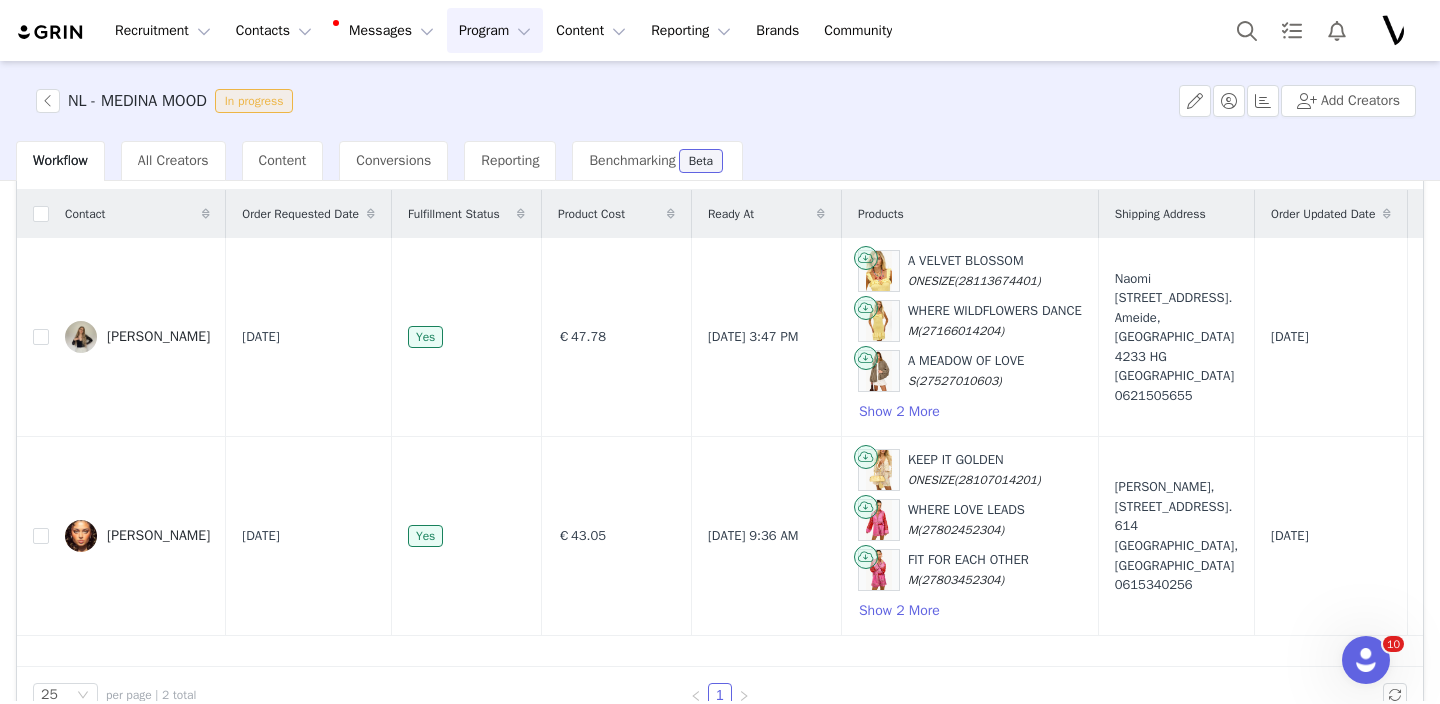 scroll, scrollTop: 0, scrollLeft: 0, axis: both 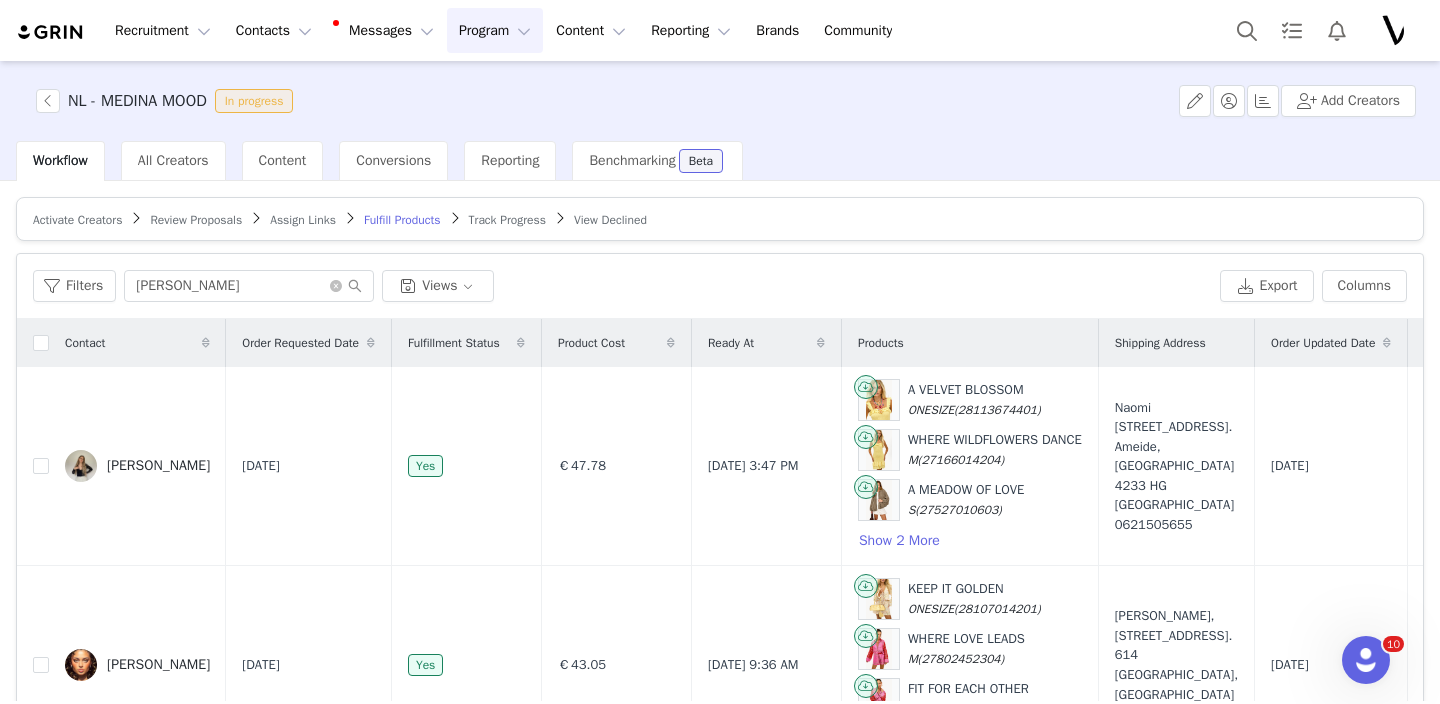 click on "Assign Links" at bounding box center (303, 220) 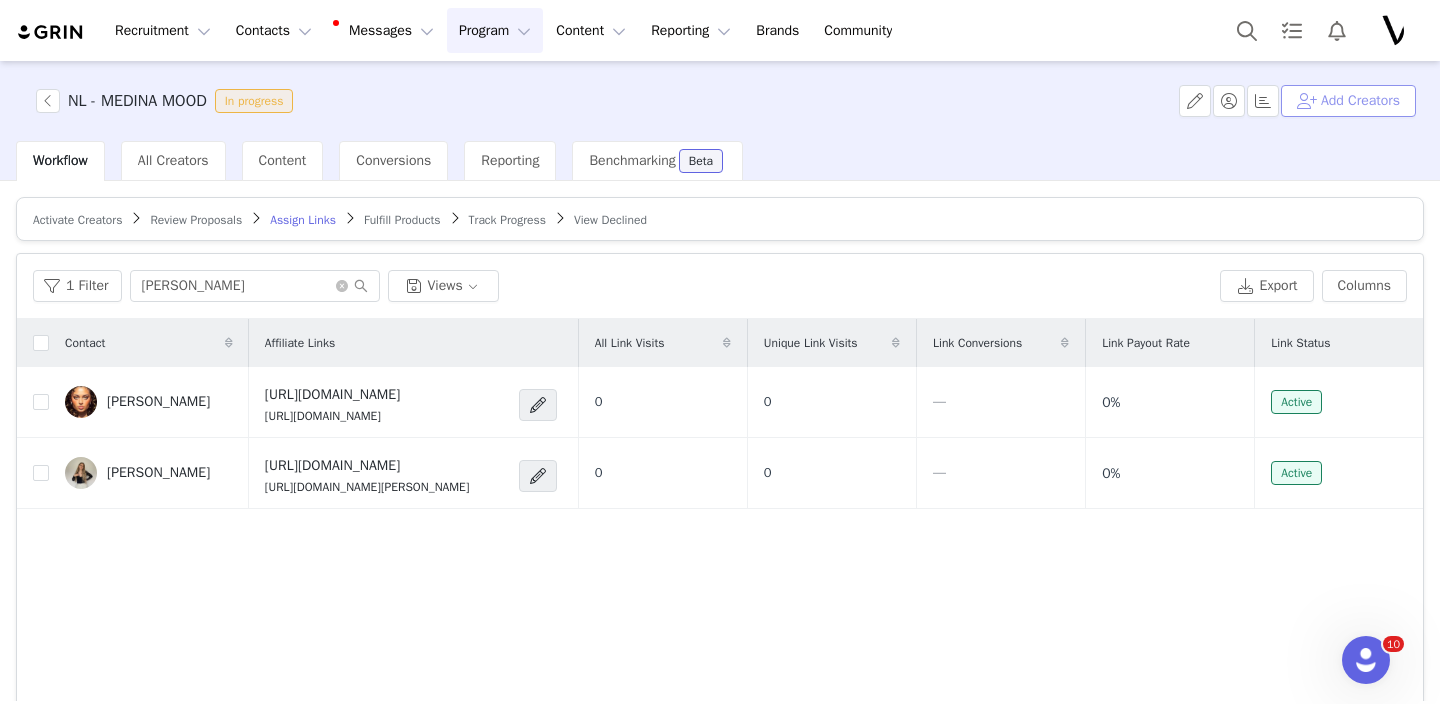 click on "Add Creators" at bounding box center [1348, 101] 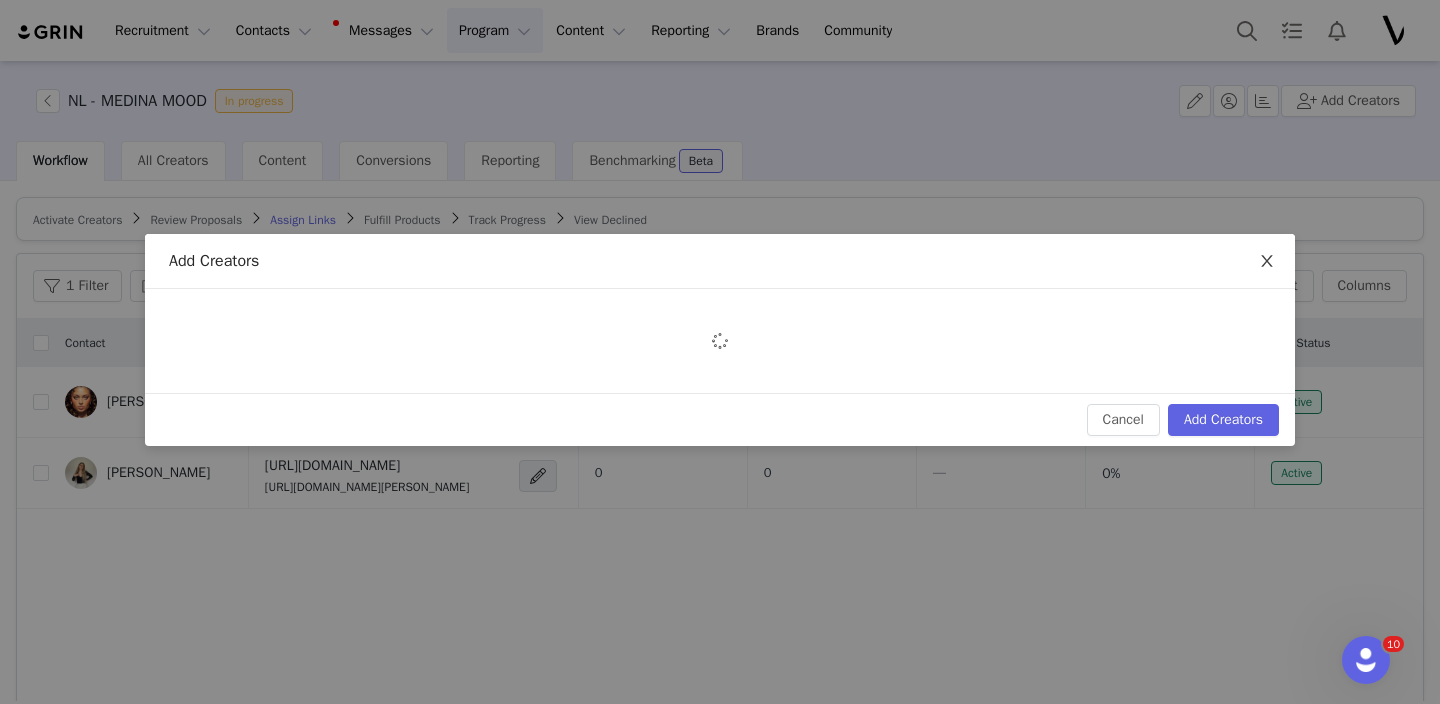 click 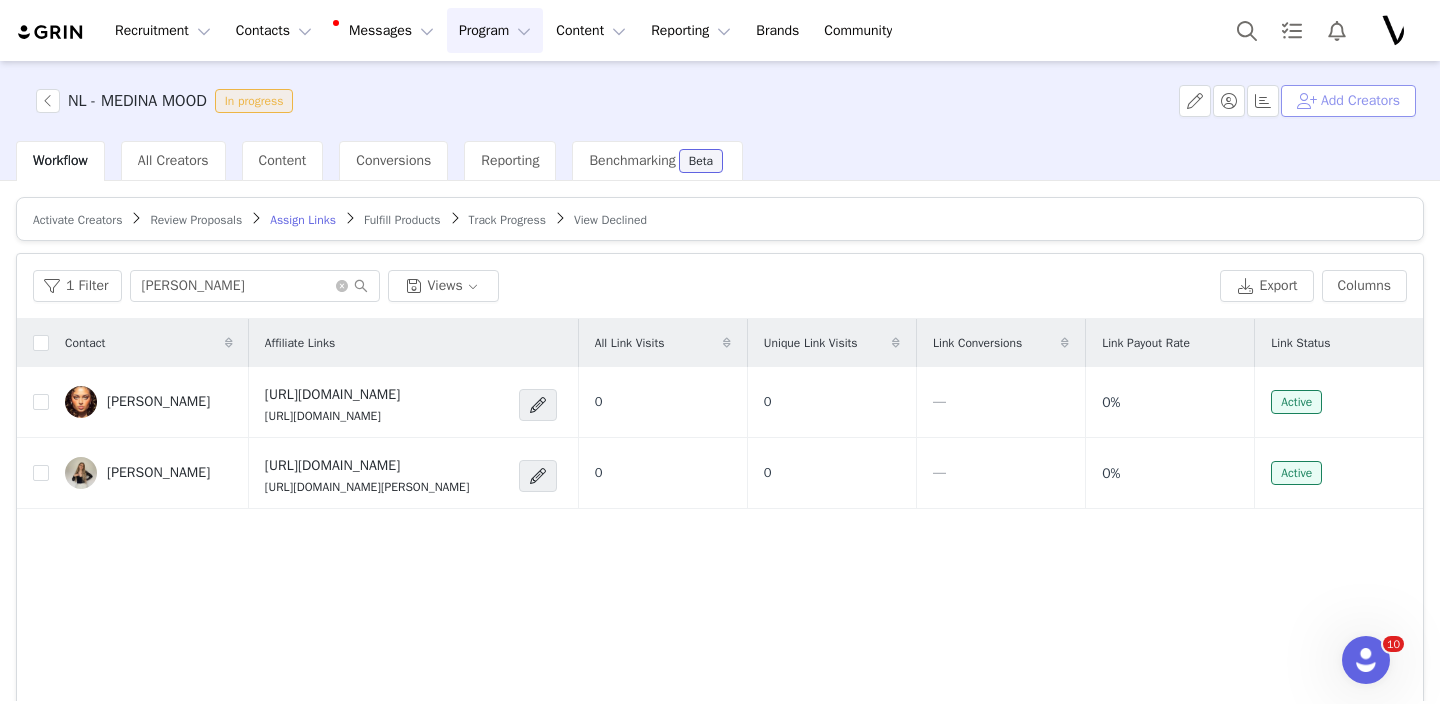 click on "Add Creators" at bounding box center (1348, 101) 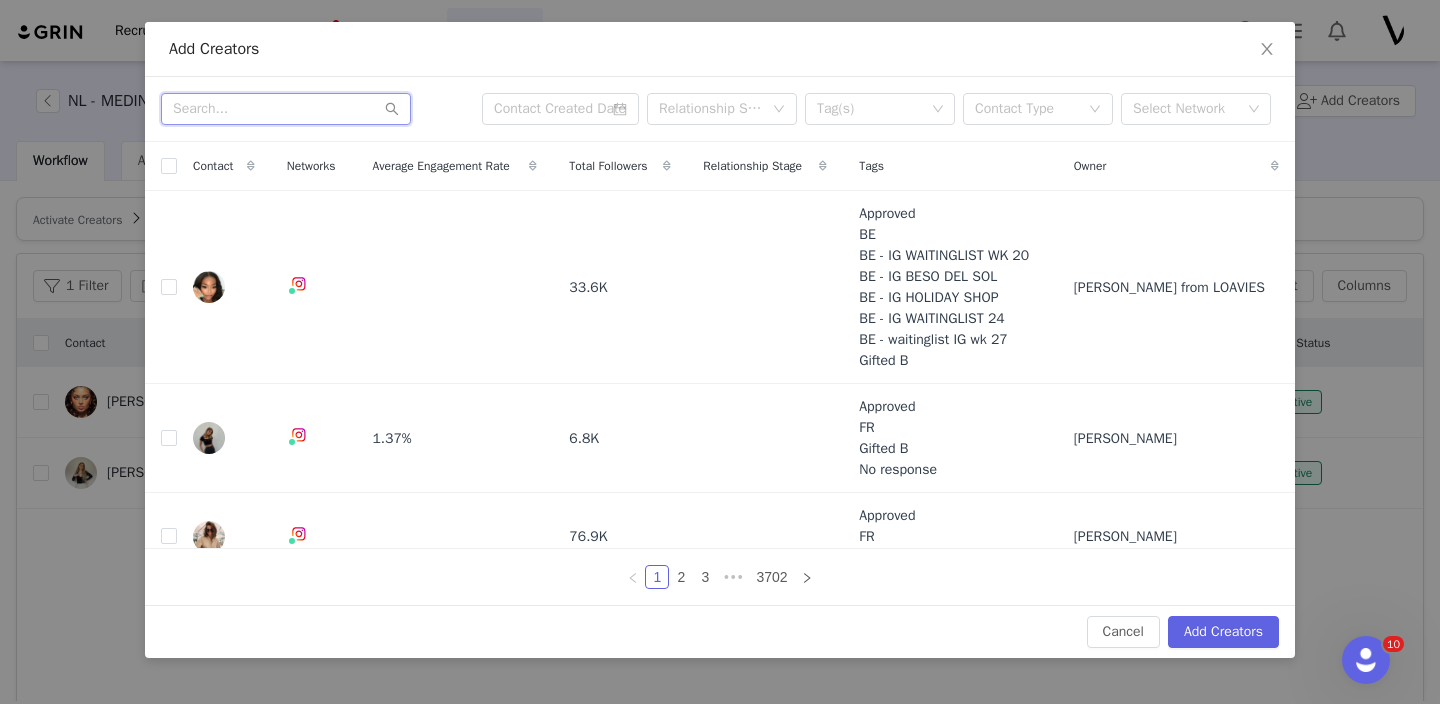 click at bounding box center (286, 109) 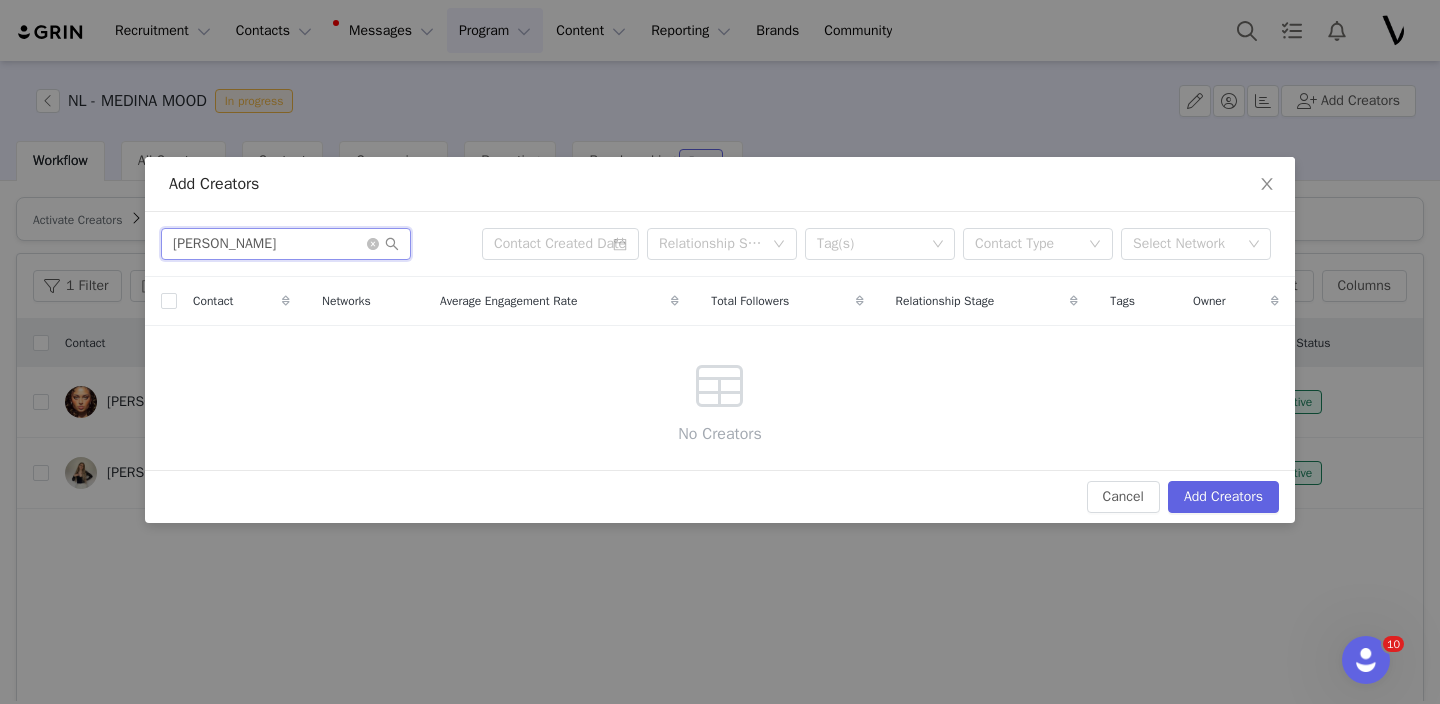 click on "martine maureen" at bounding box center (286, 244) 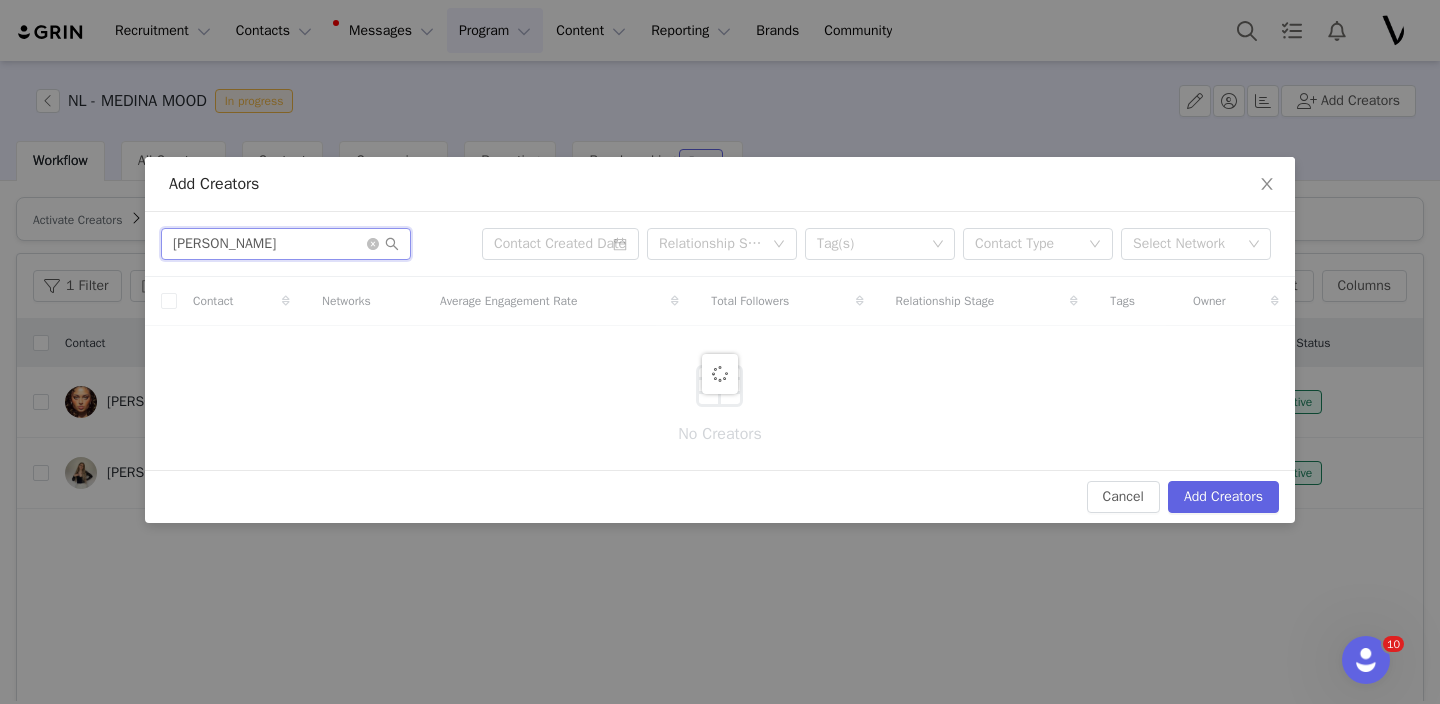 click on "martine" at bounding box center (286, 244) 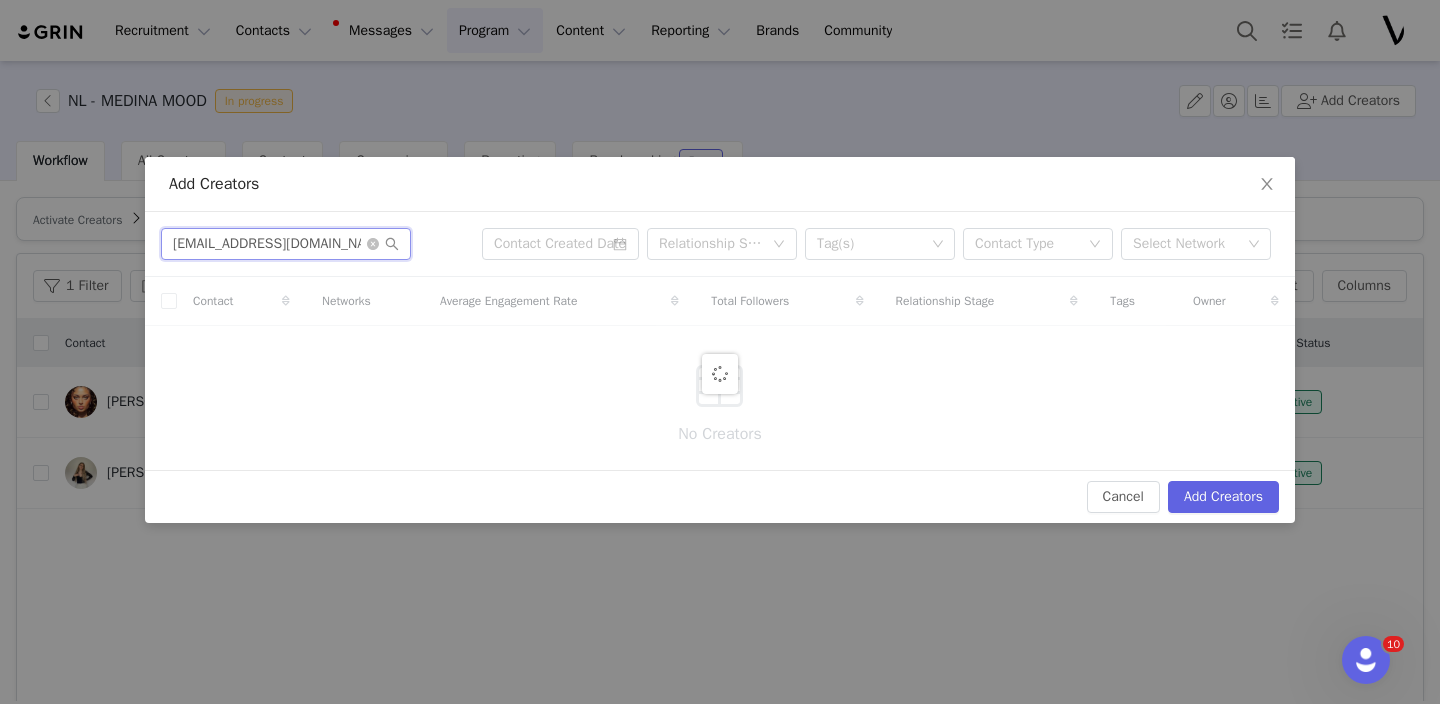 scroll, scrollTop: 0, scrollLeft: 9, axis: horizontal 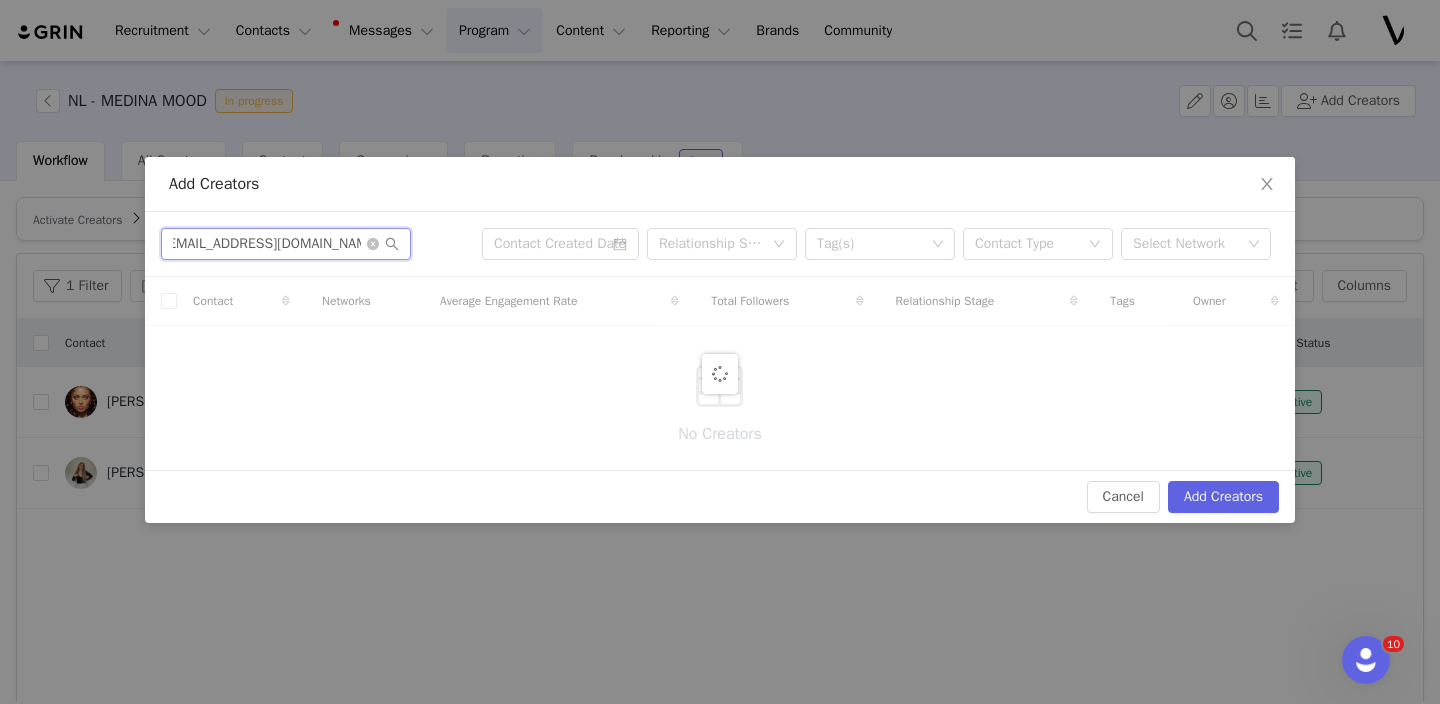 type on "[EMAIL_ADDRESS][DOMAIN_NAME]" 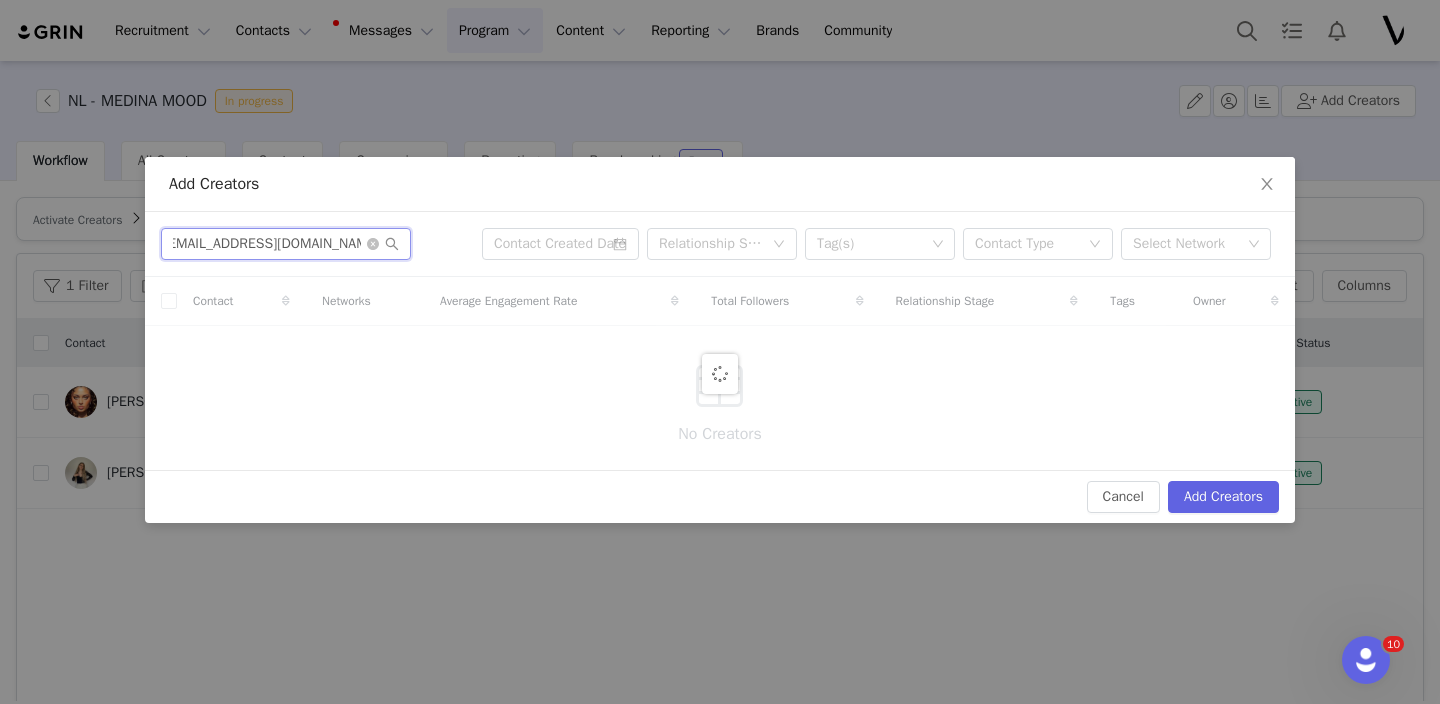 scroll, scrollTop: 0, scrollLeft: 0, axis: both 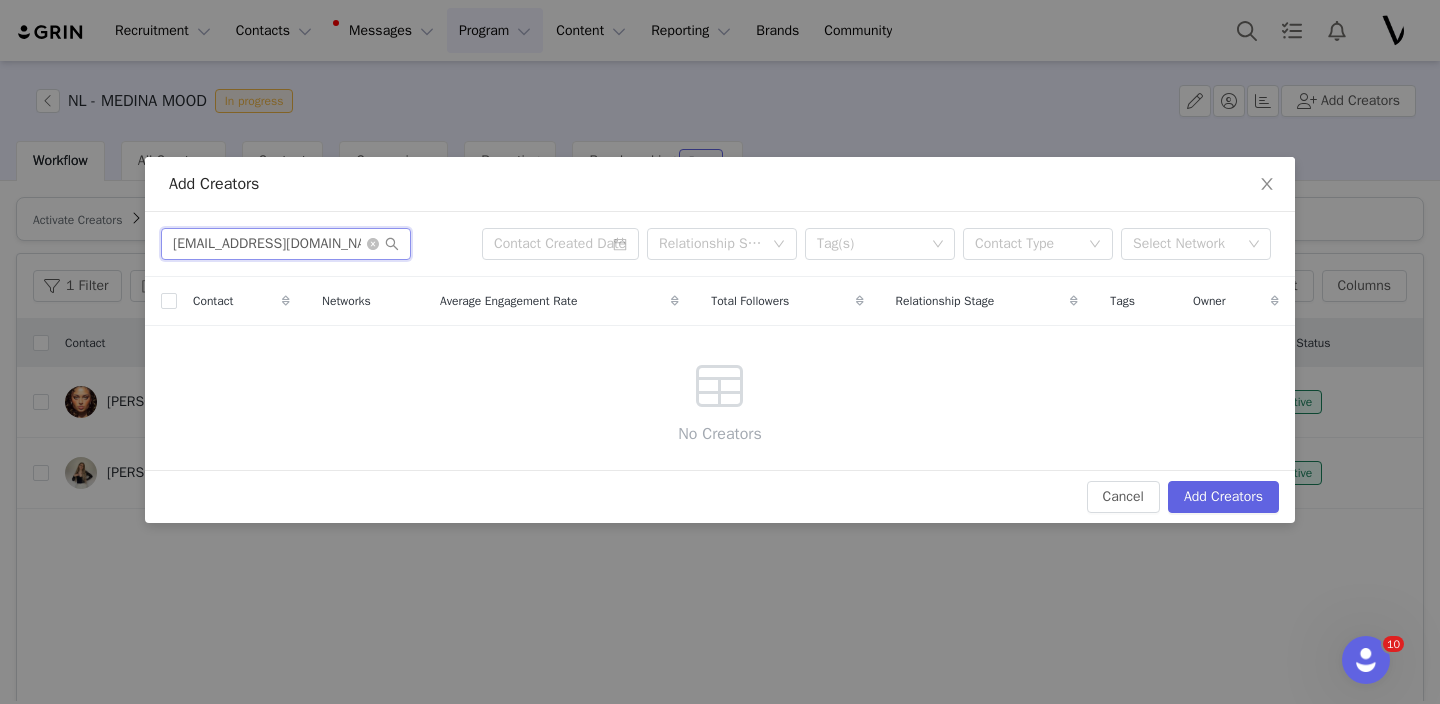 click on "[EMAIL_ADDRESS][DOMAIN_NAME]" at bounding box center (286, 244) 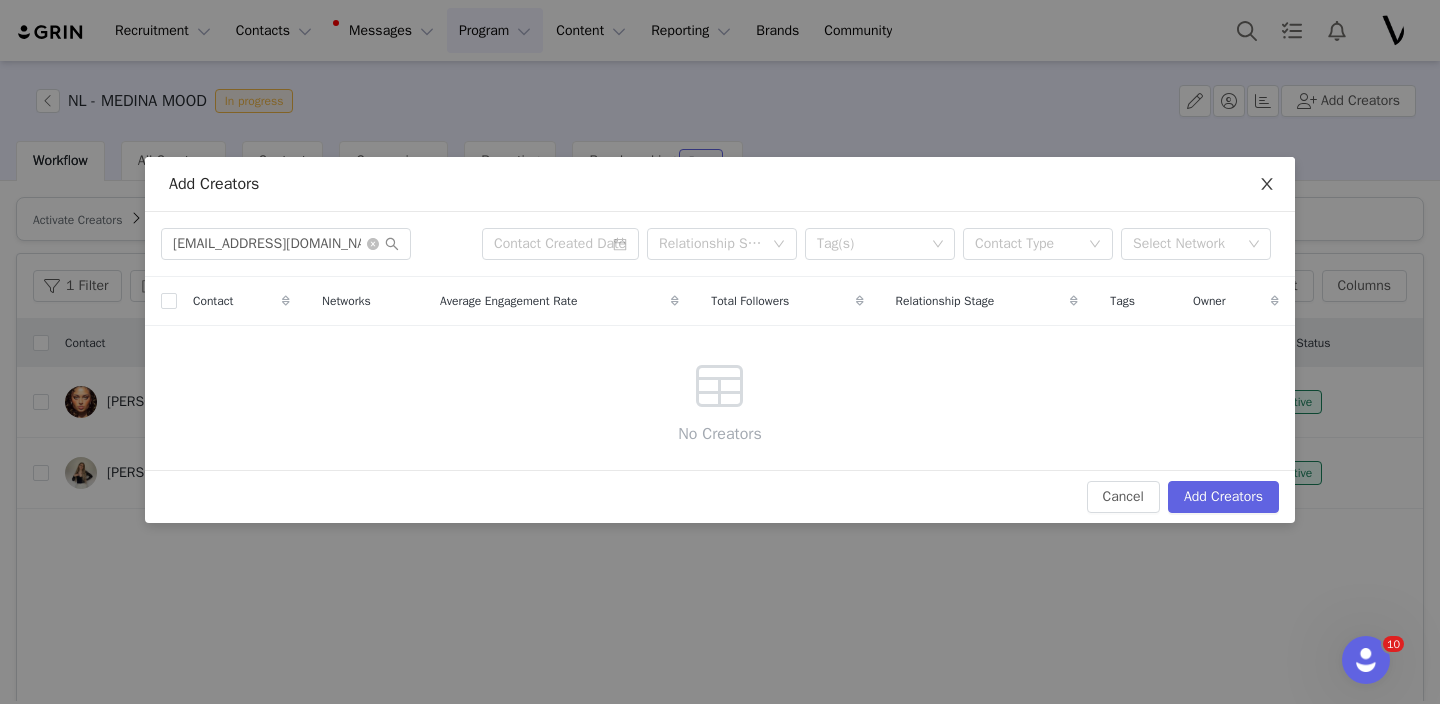 click at bounding box center [1267, 185] 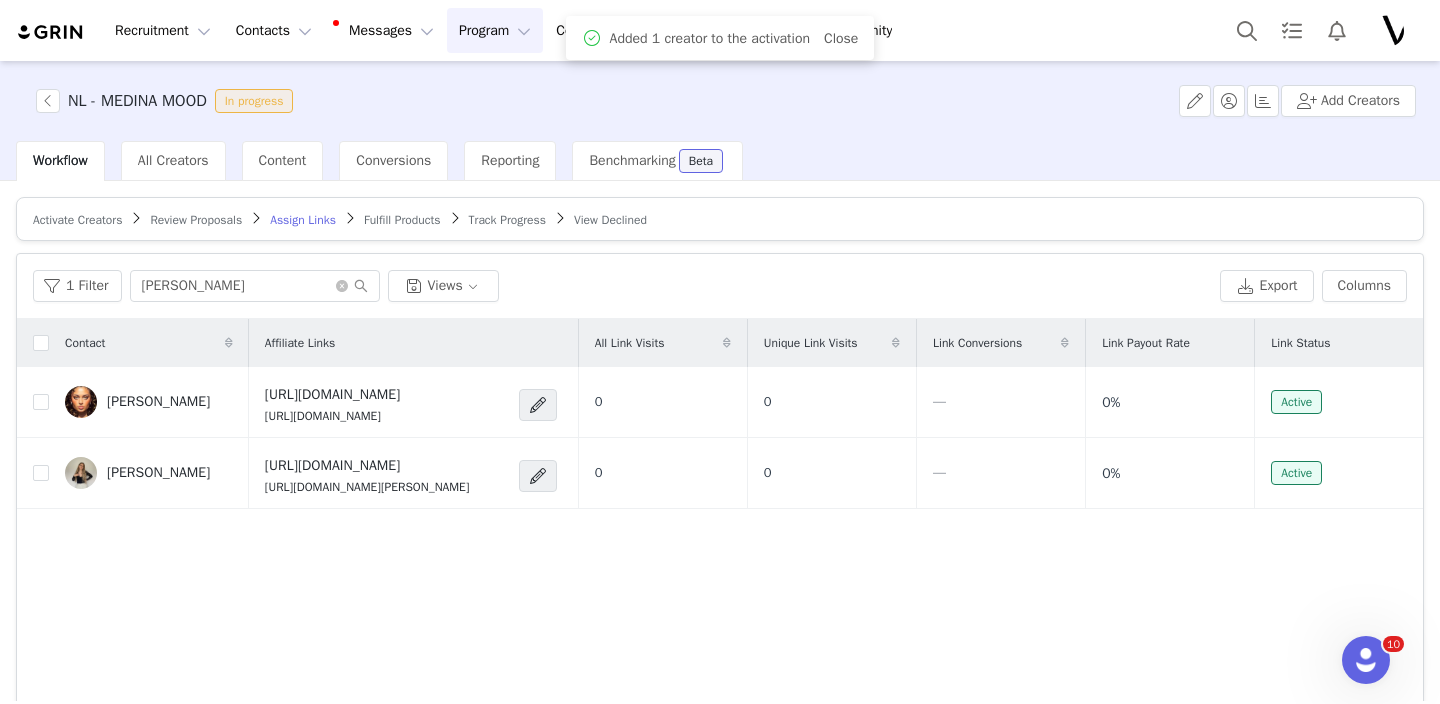 click on "Activate Creators" at bounding box center [77, 220] 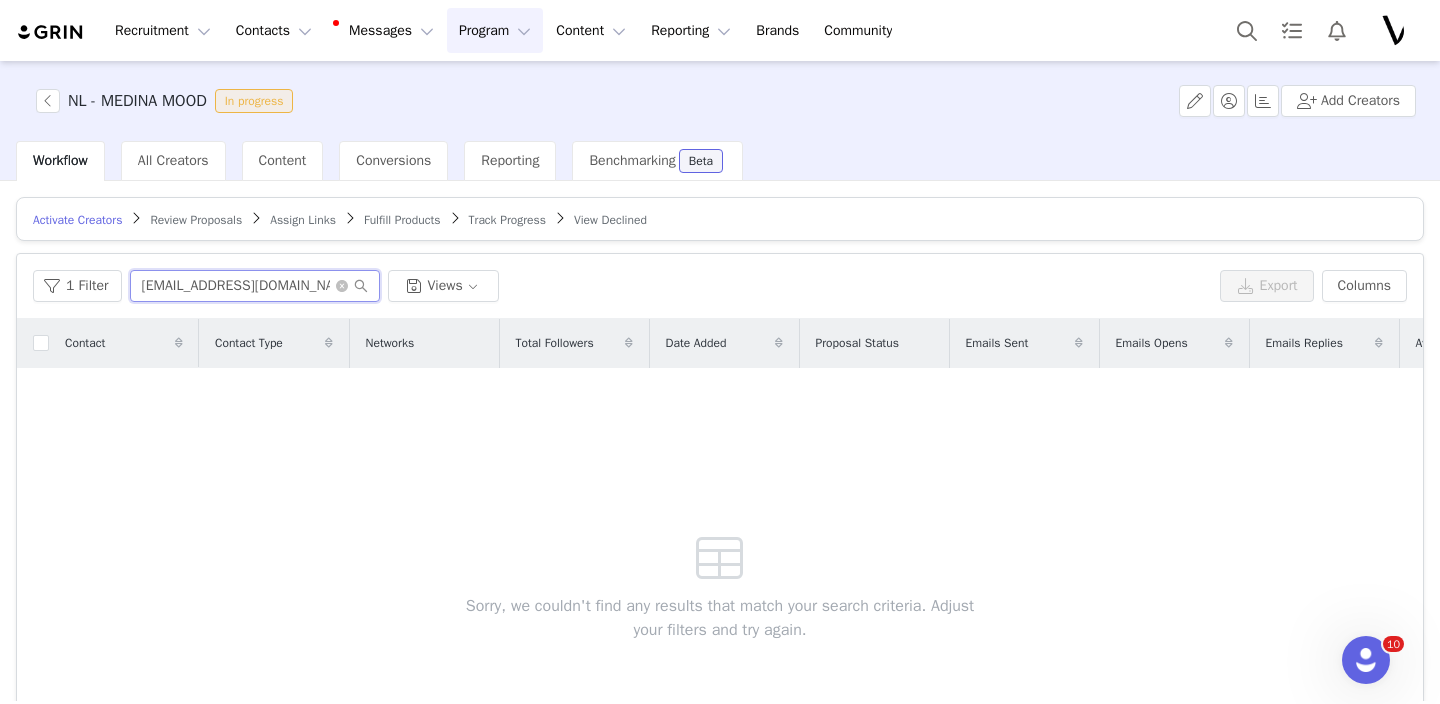 click on "[EMAIL_ADDRESS][DOMAIN_NAME]" at bounding box center [255, 286] 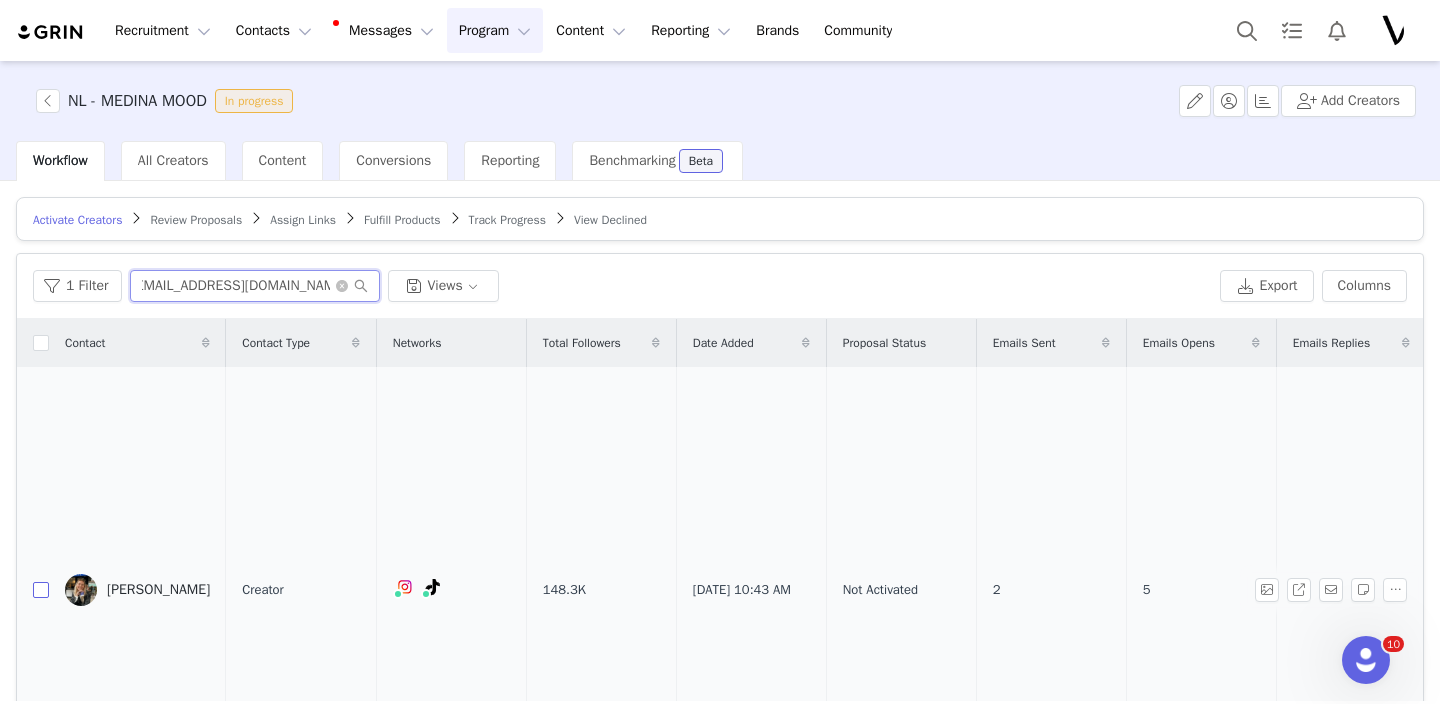 type on "[EMAIL_ADDRESS][DOMAIN_NAME]" 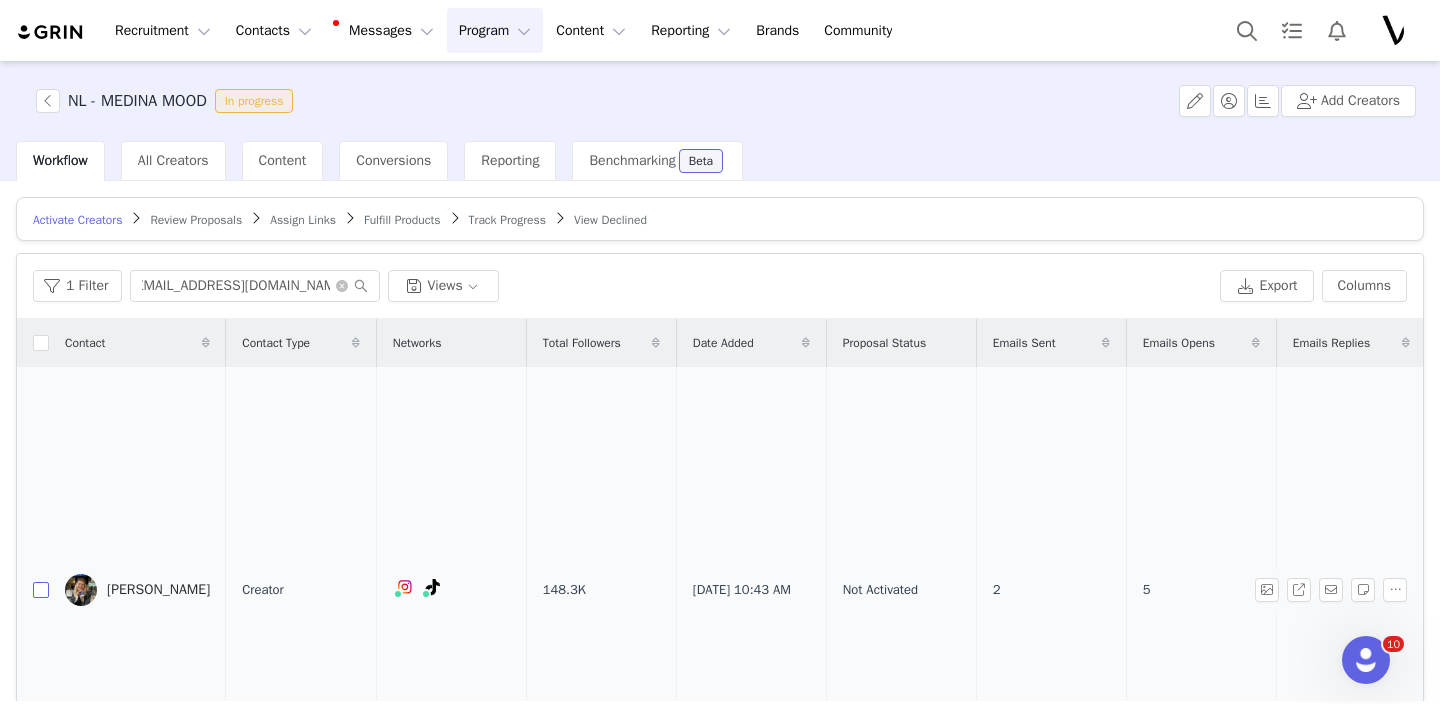 click at bounding box center (41, 590) 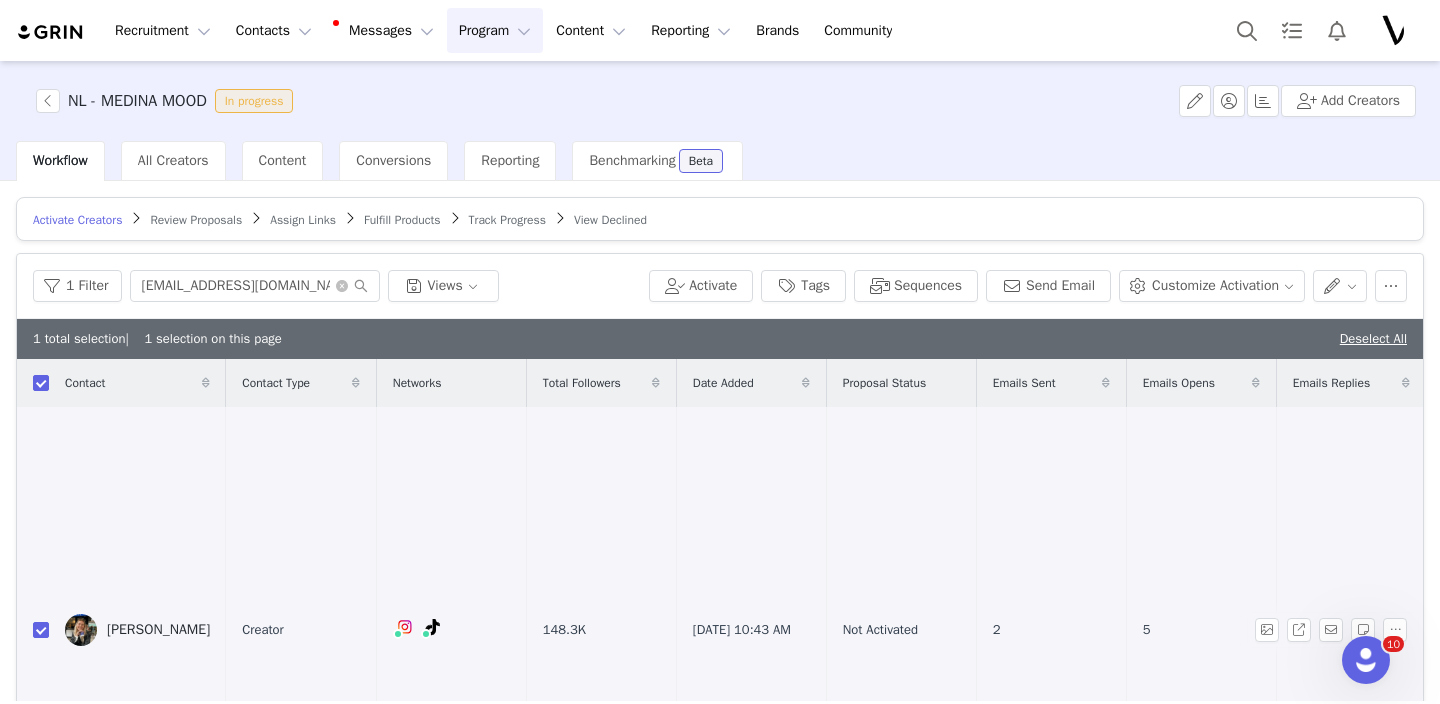 scroll, scrollTop: 55, scrollLeft: 0, axis: vertical 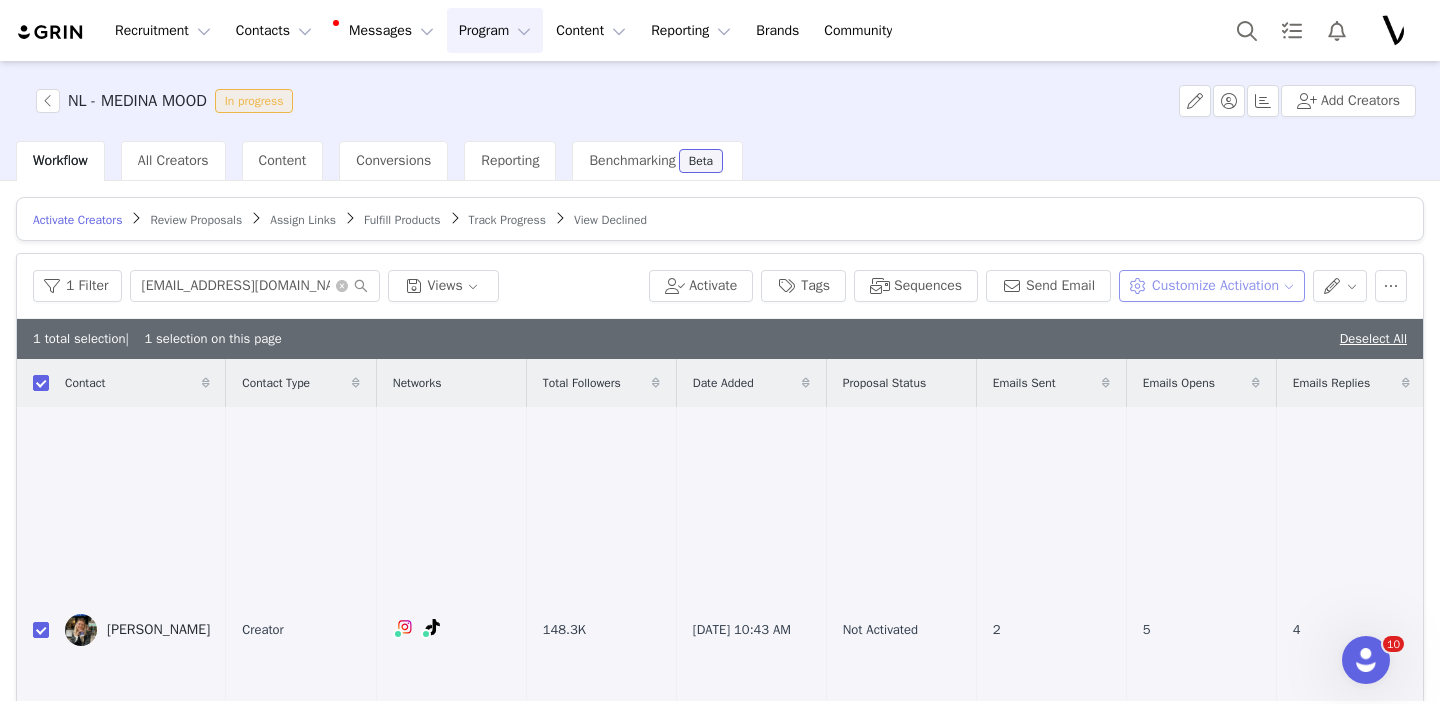 click on "Customize Activation" at bounding box center (1211, 286) 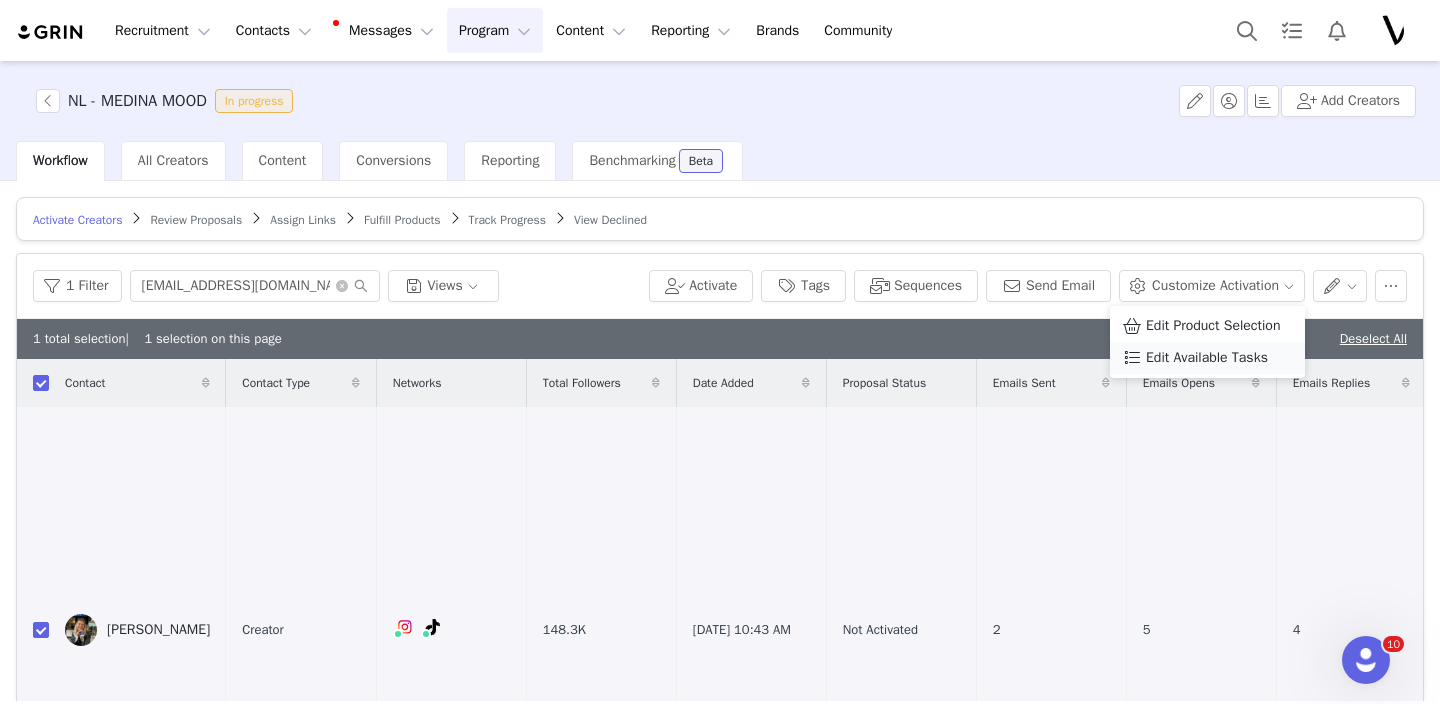 click on "Edit Available Tasks" at bounding box center [1207, 358] 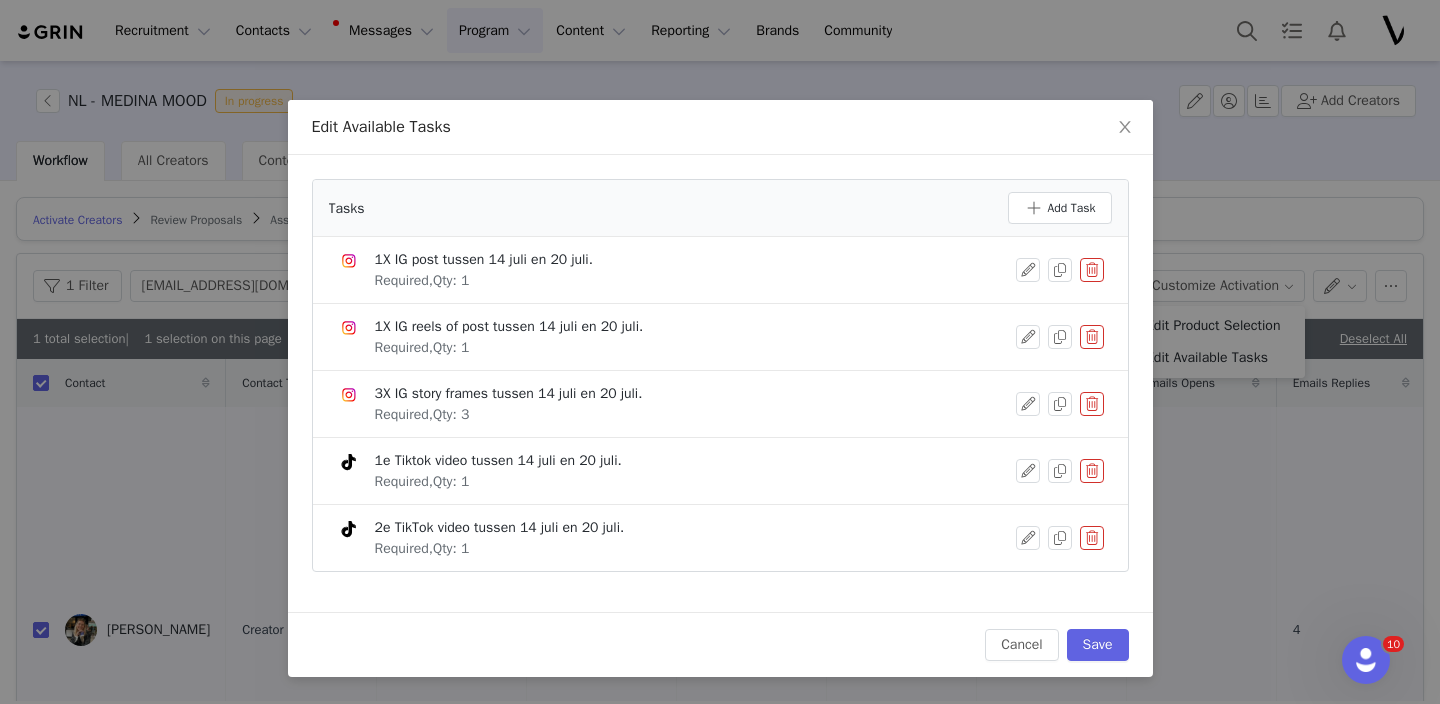 click at bounding box center (1092, 471) 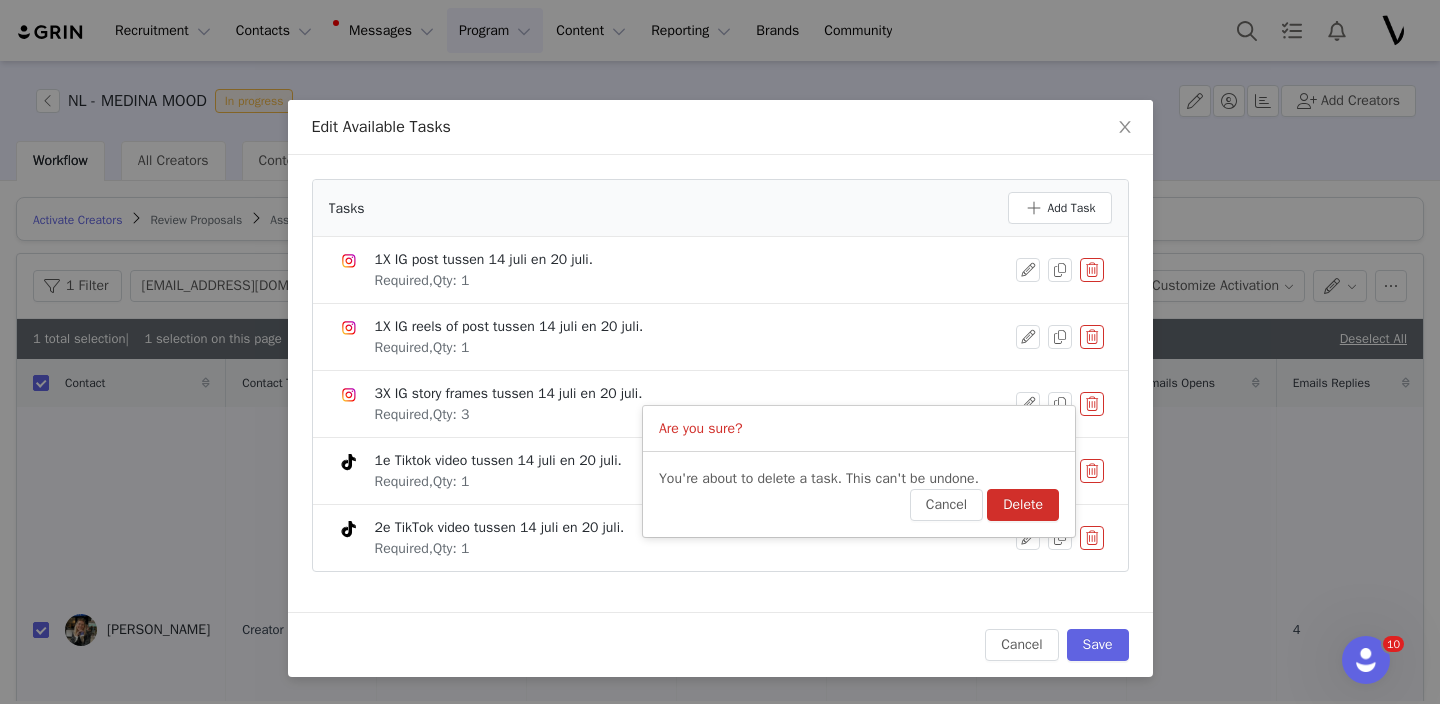 click on "Delete" at bounding box center (1023, 505) 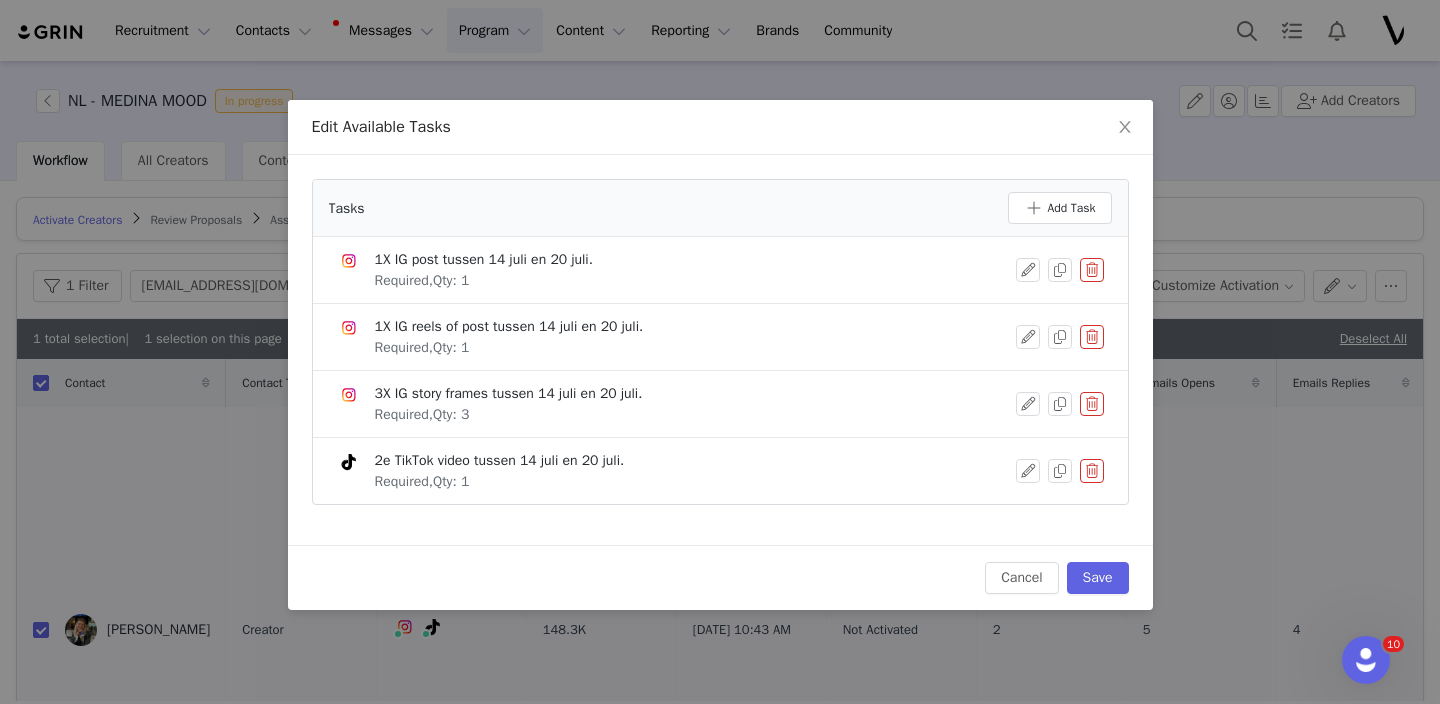 click at bounding box center [1092, 471] 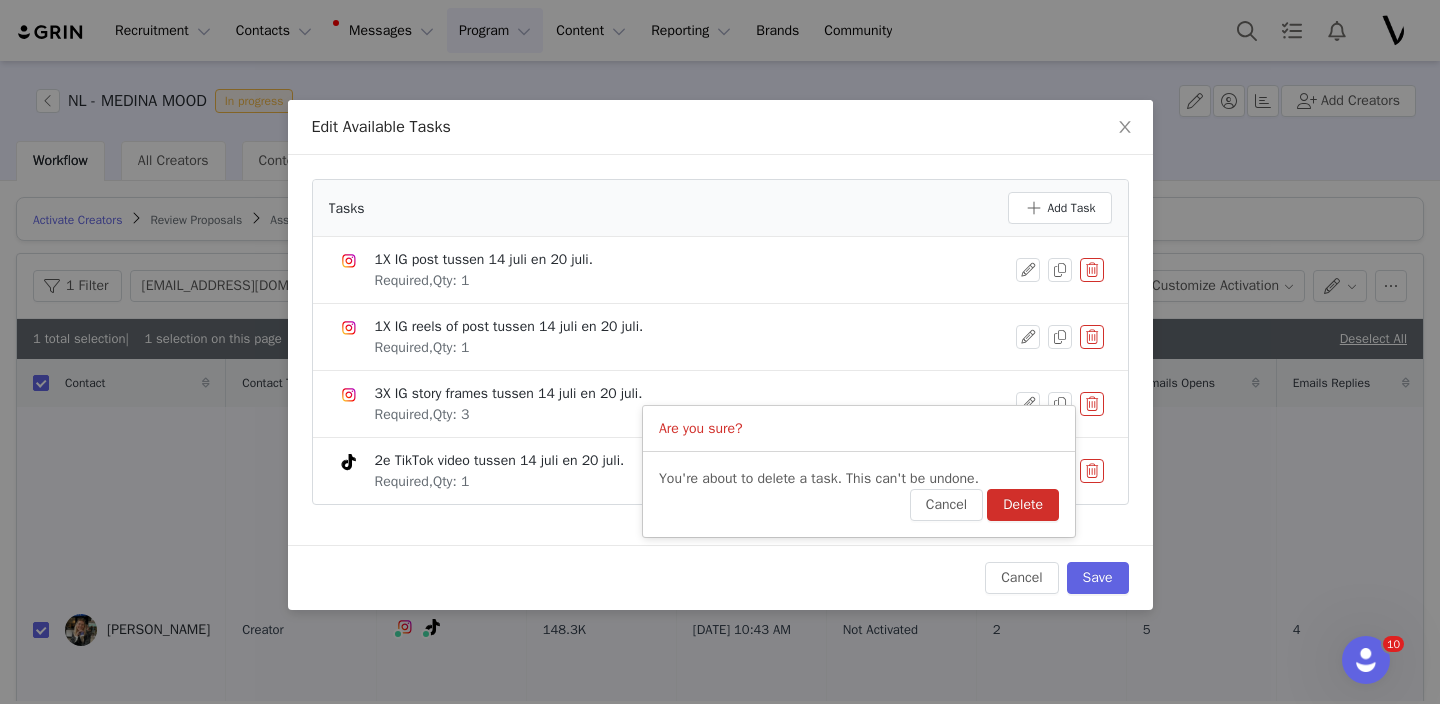 click on "Delete" at bounding box center (1023, 505) 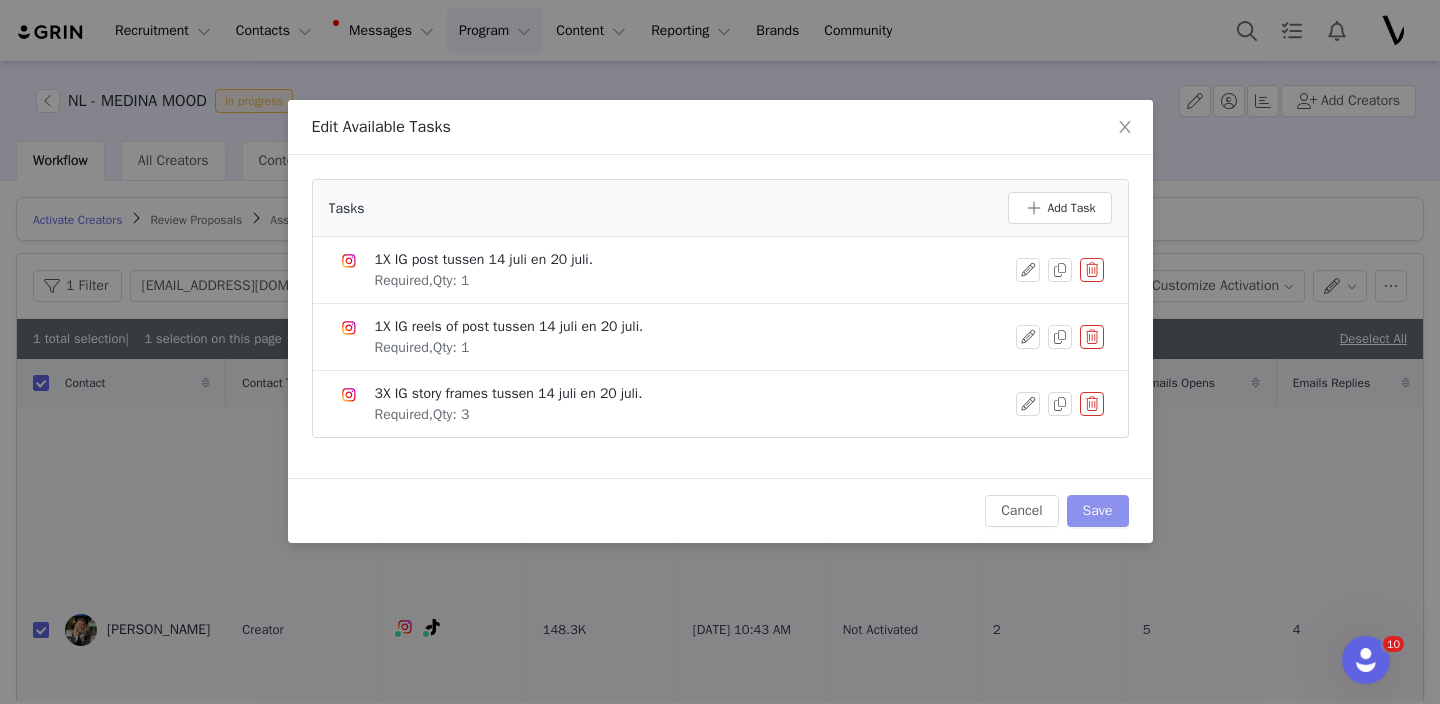 click on "Save" at bounding box center (1098, 511) 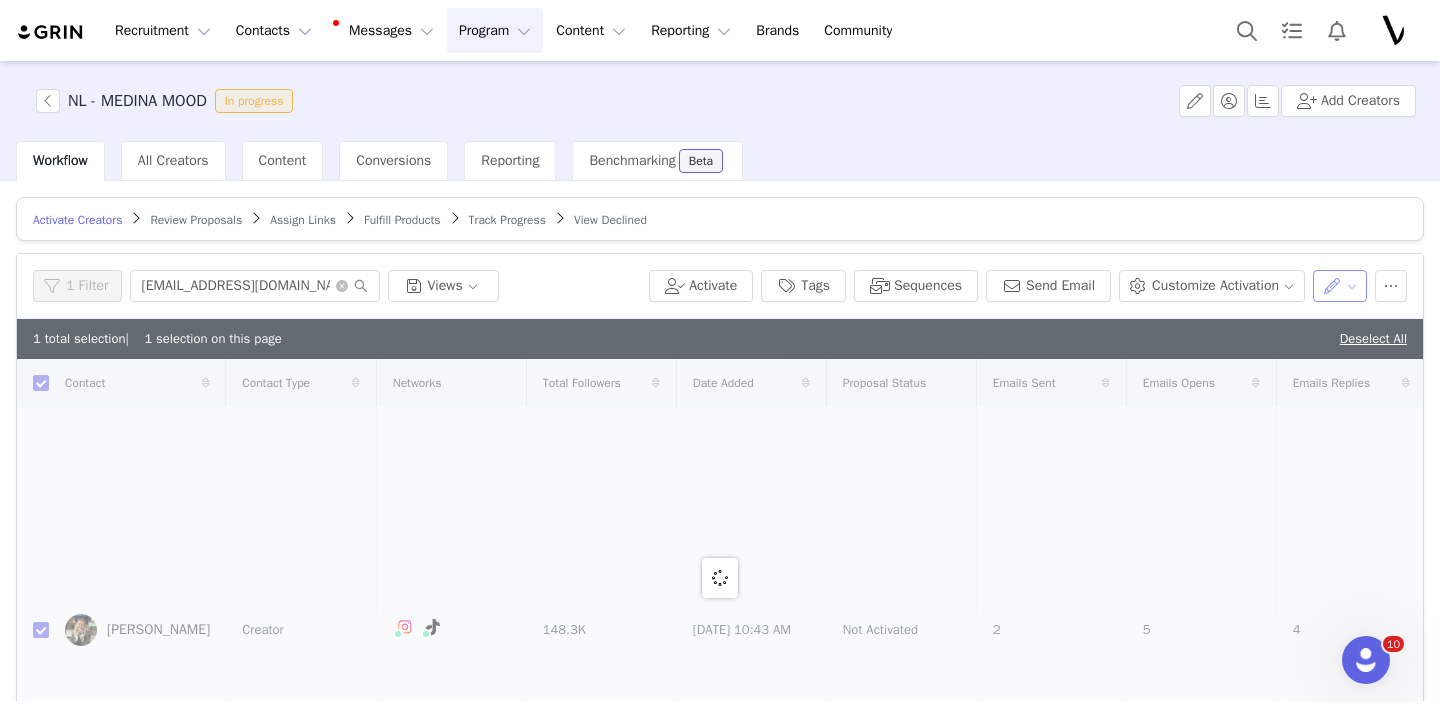 click at bounding box center [1340, 286] 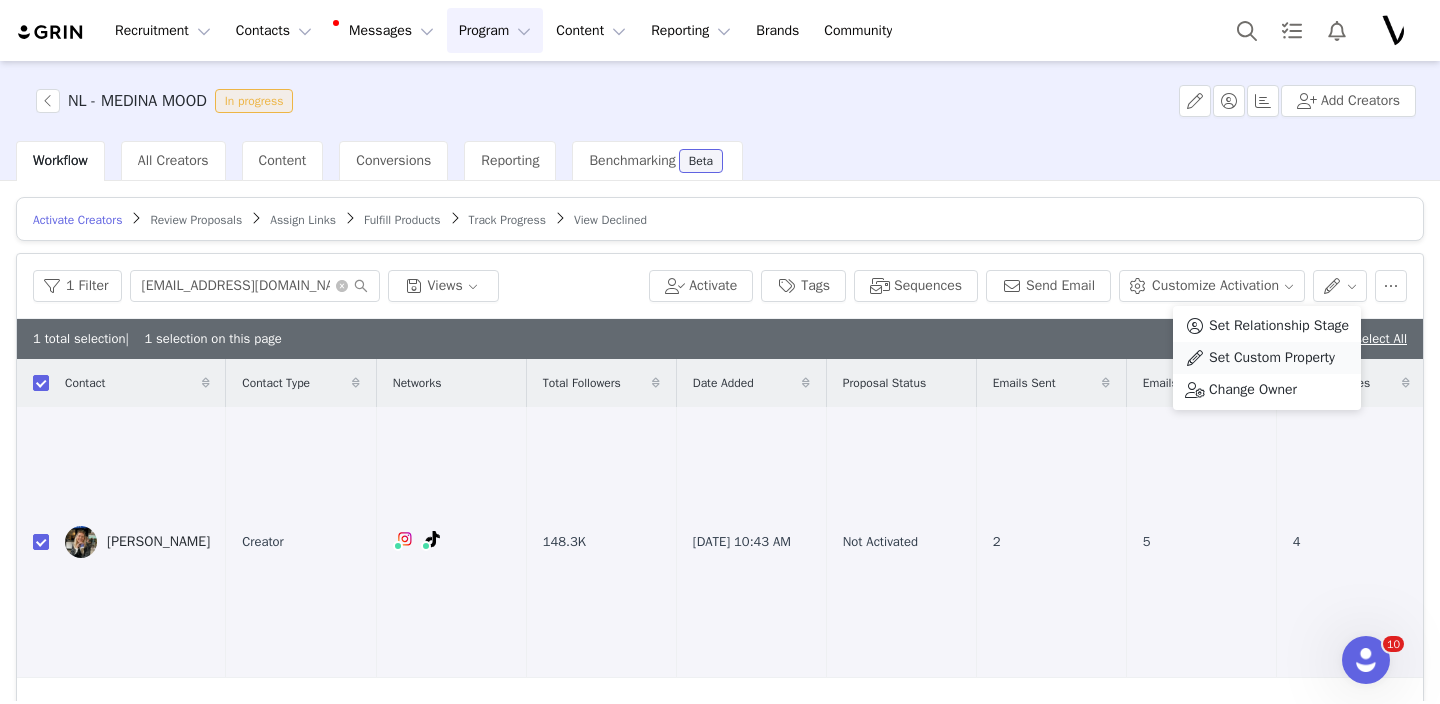click on "Set Custom Property" at bounding box center [1272, 358] 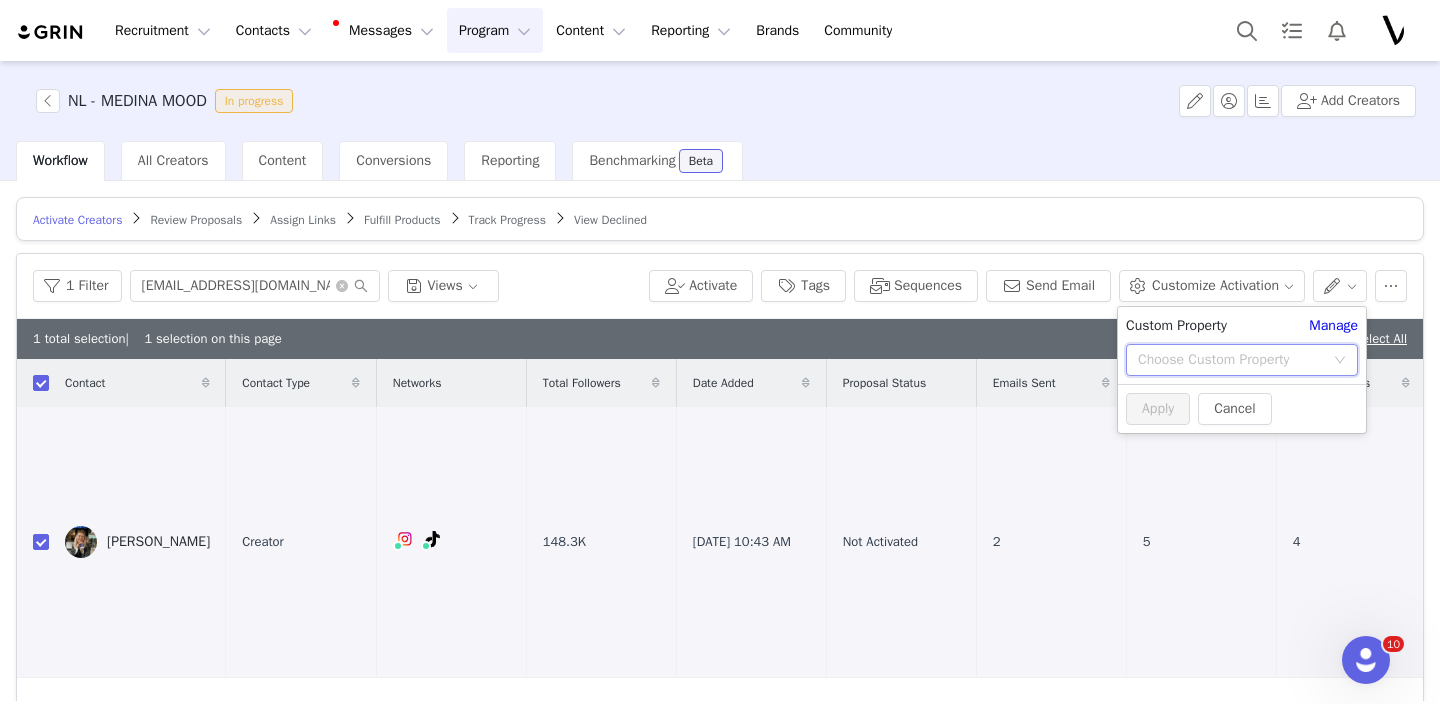 click on "Choose Custom Property" at bounding box center (1235, 360) 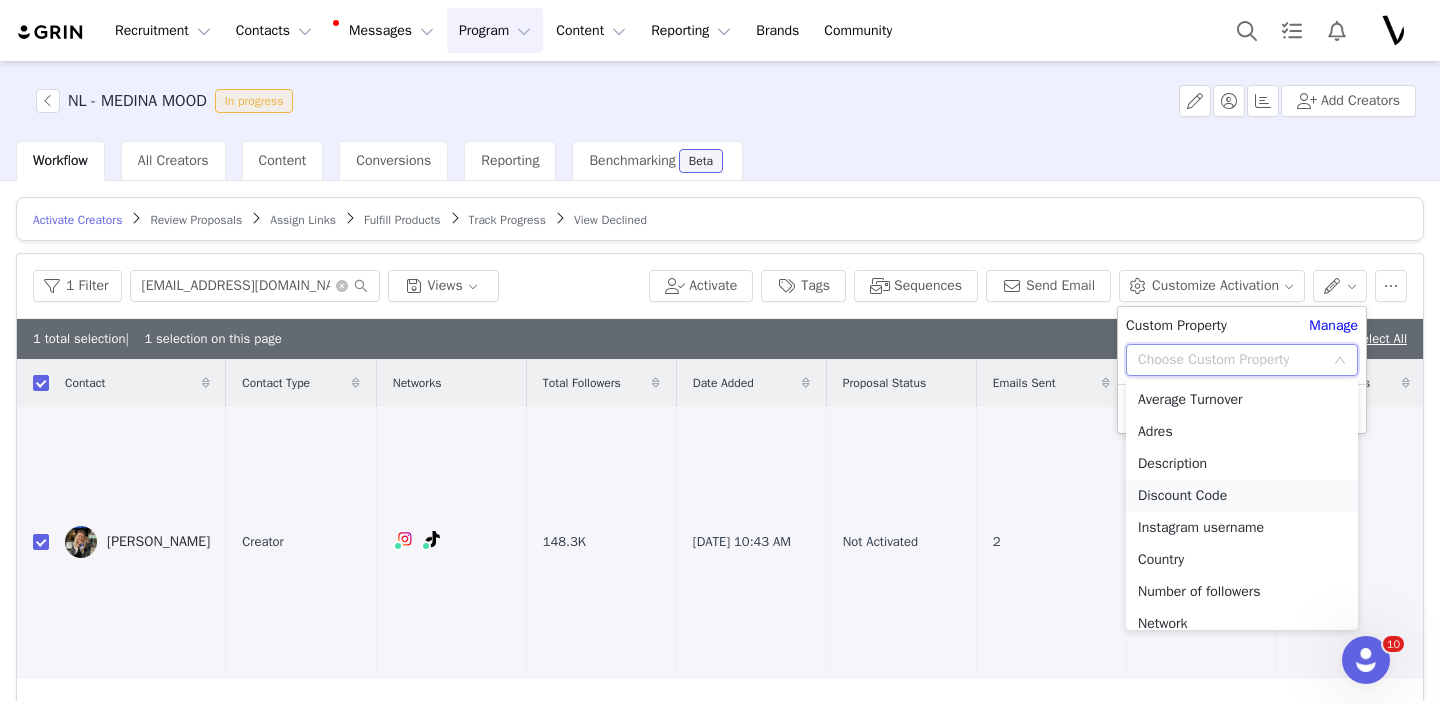 scroll, scrollTop: 14, scrollLeft: 0, axis: vertical 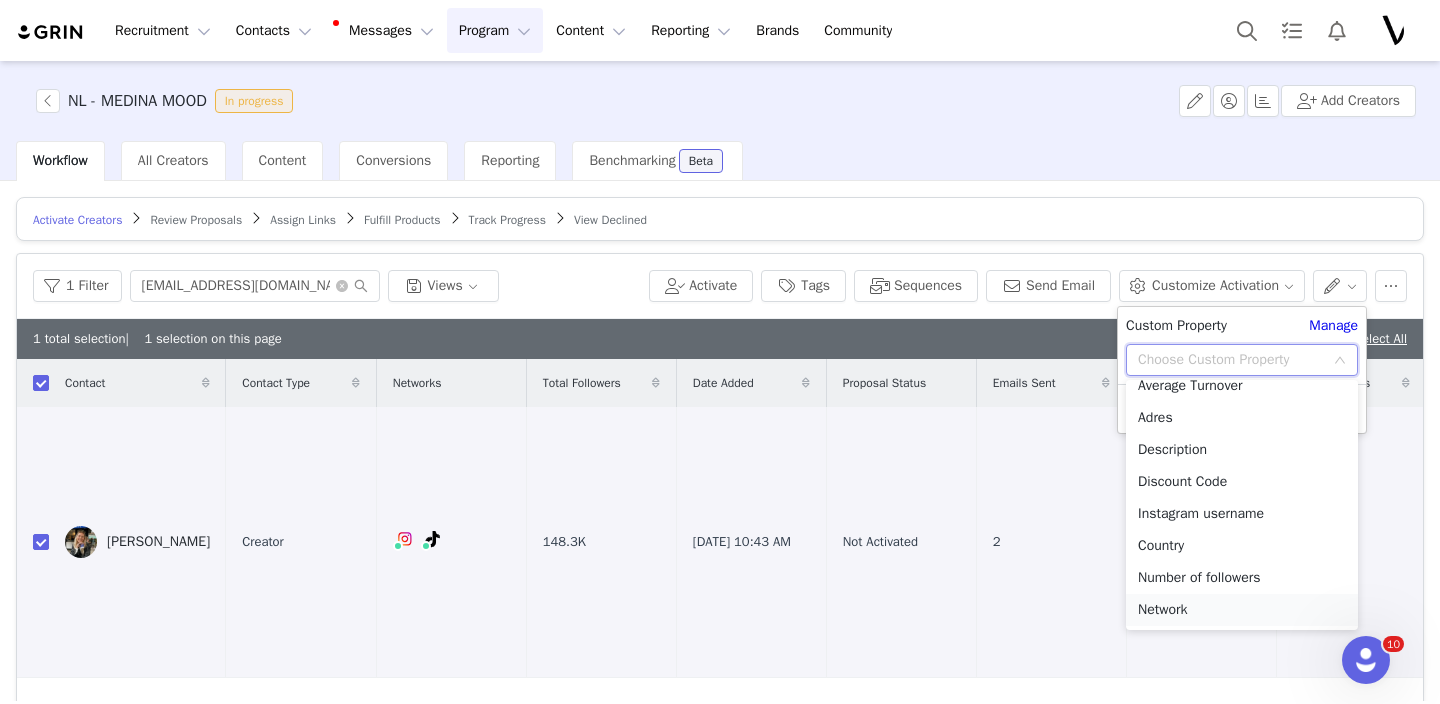 click on "Network" at bounding box center (1242, 610) 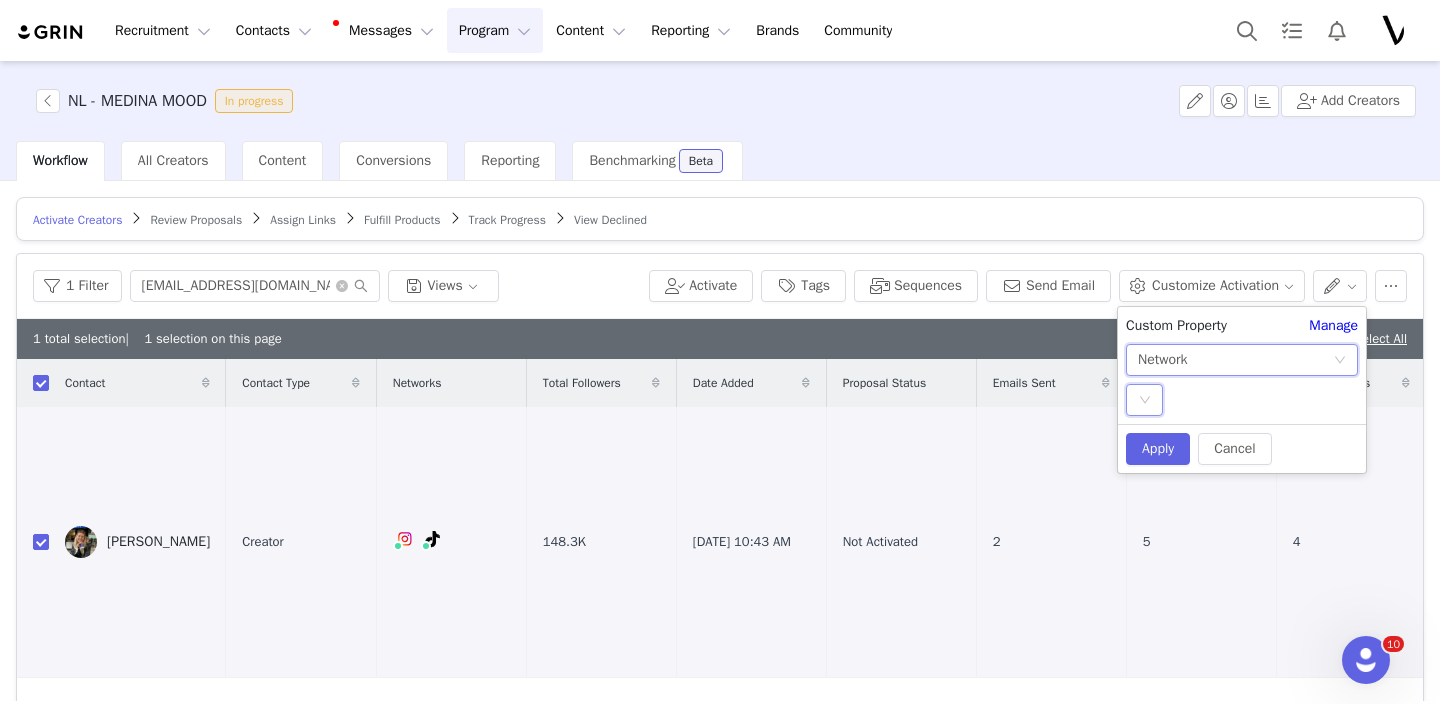 click 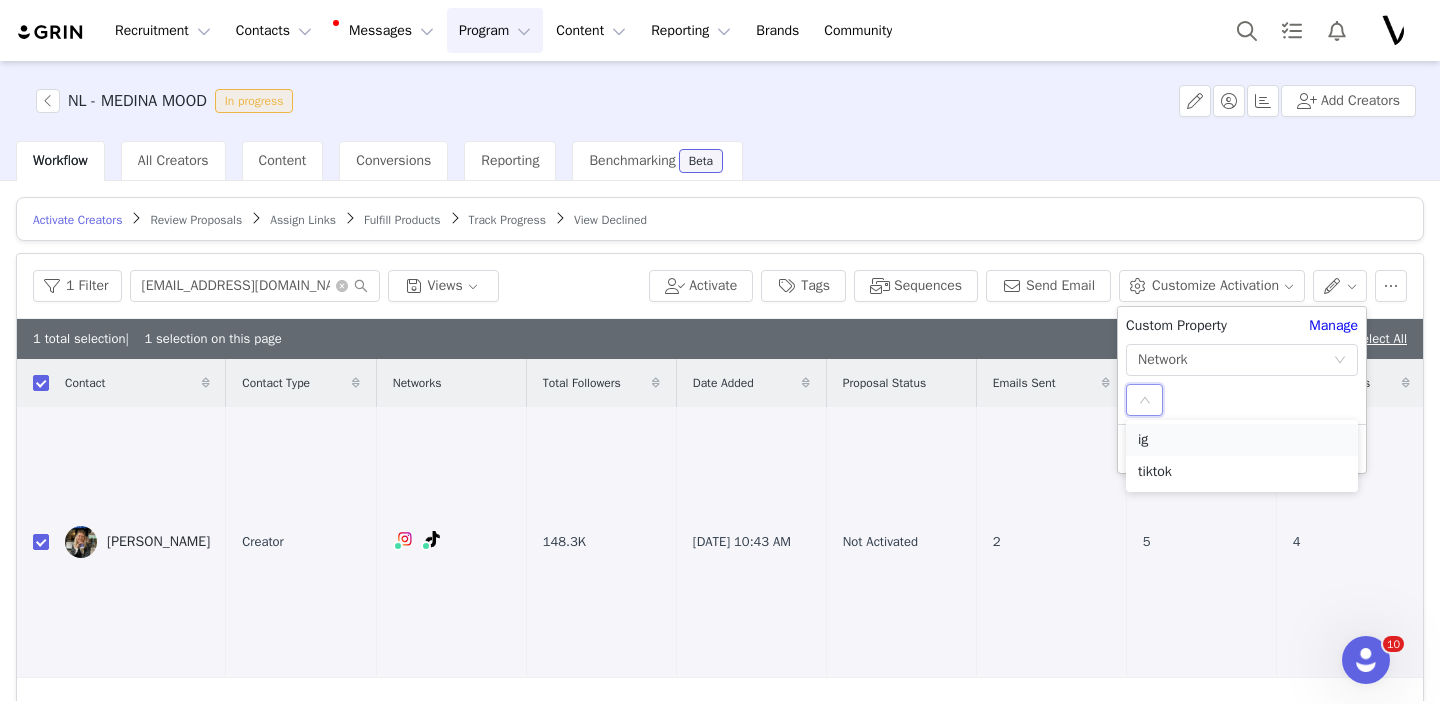 click on "ig" at bounding box center [1242, 440] 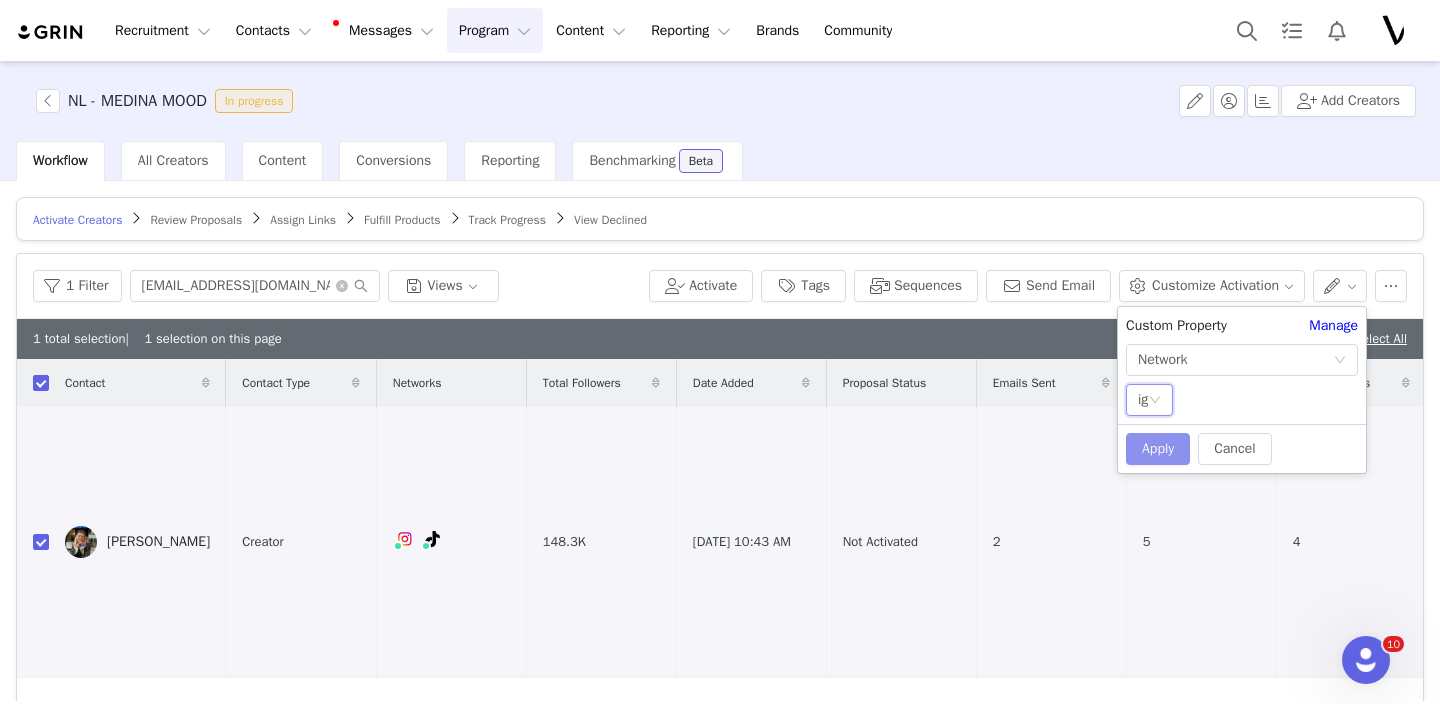 click on "Apply" at bounding box center (1158, 449) 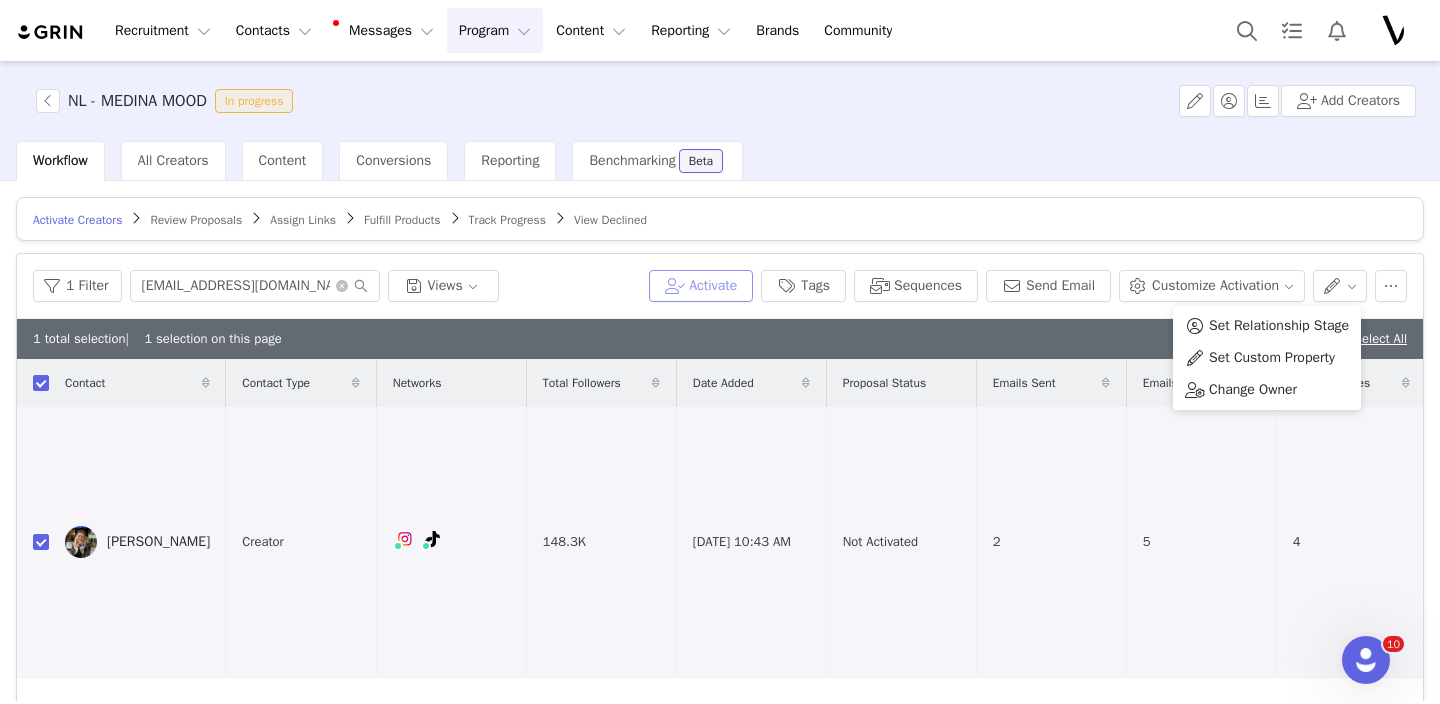 click on "Activate" at bounding box center (701, 286) 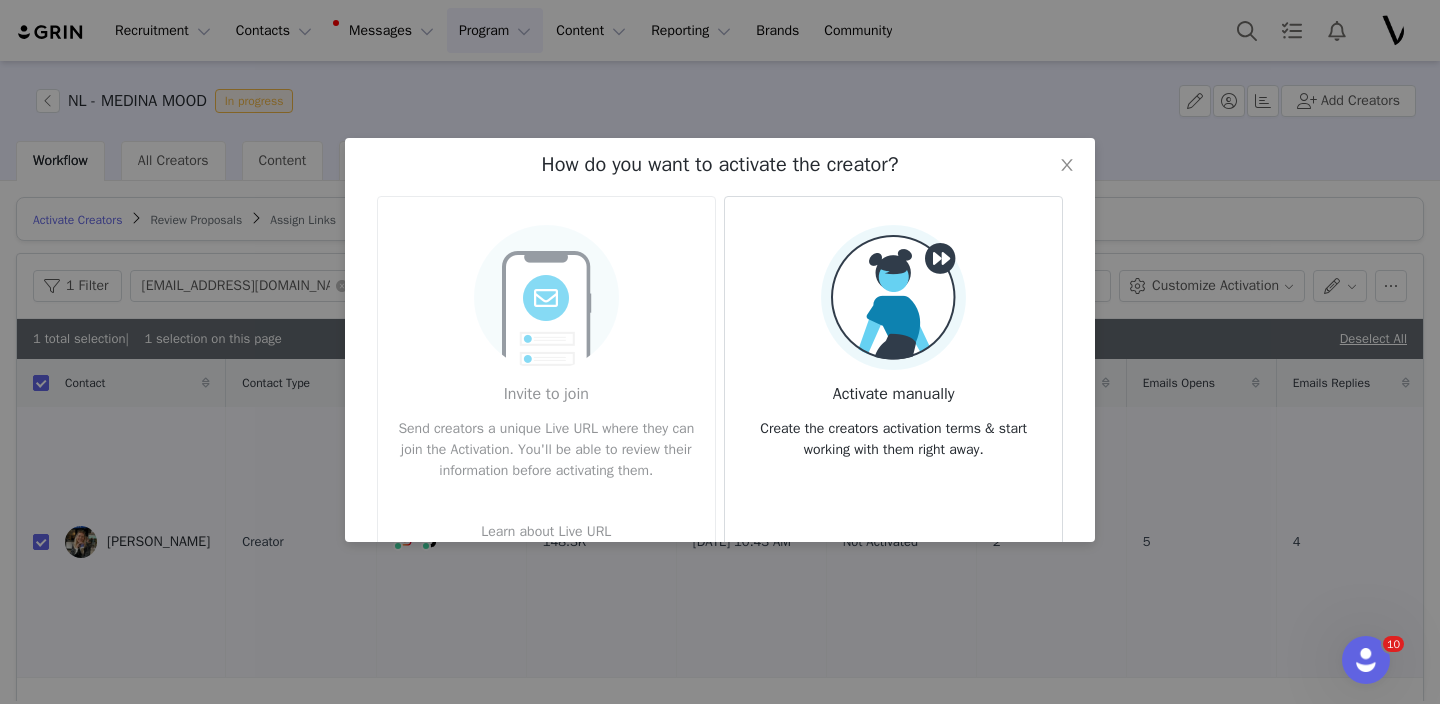 click on "Activate manually" at bounding box center [893, 388] 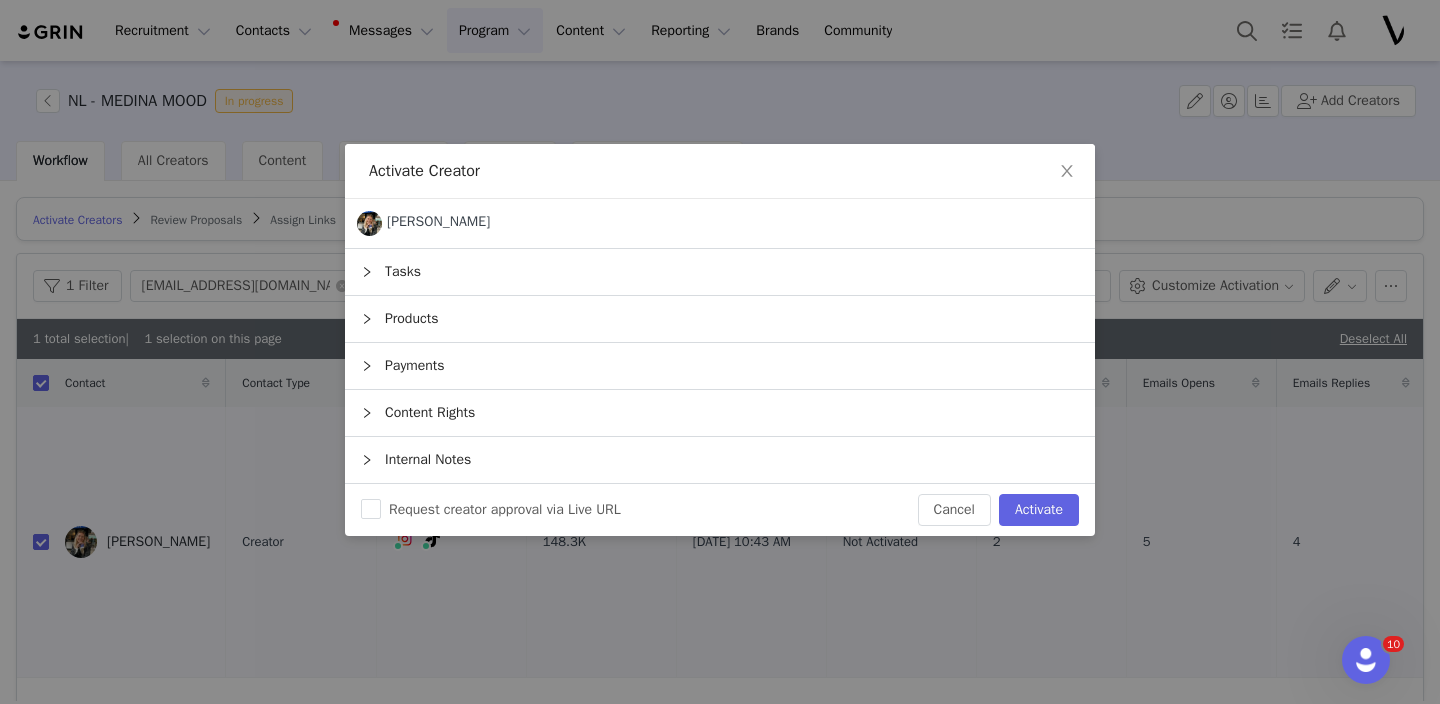 click on "Tasks" at bounding box center (720, 272) 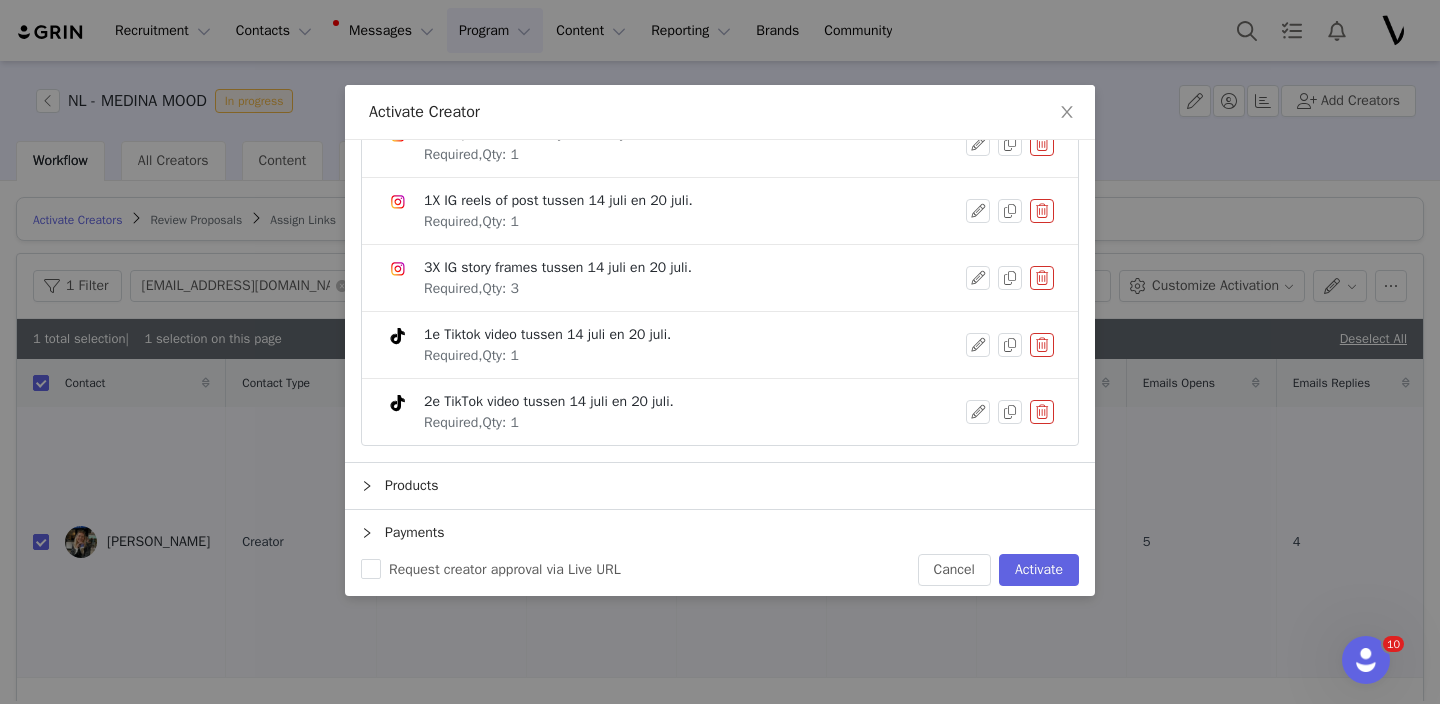 scroll, scrollTop: 199, scrollLeft: 0, axis: vertical 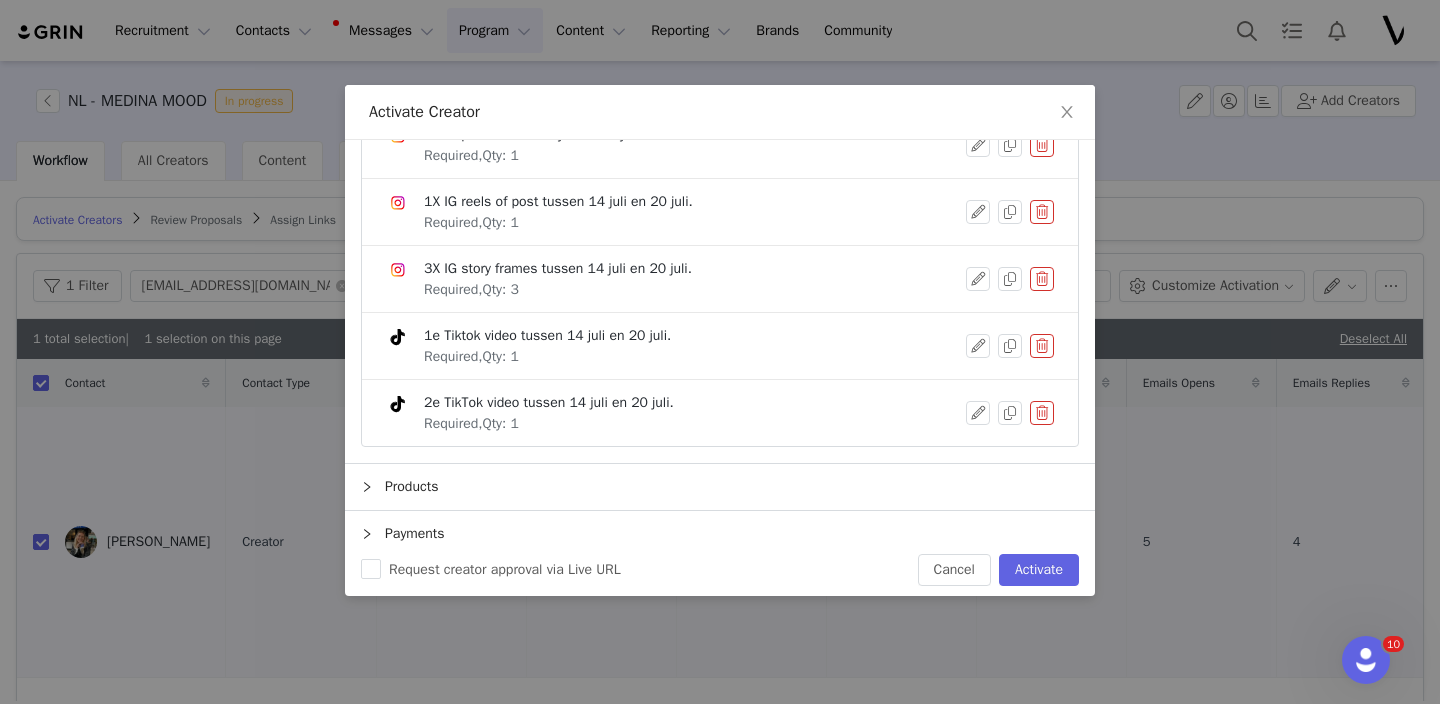 click at bounding box center (1042, 346) 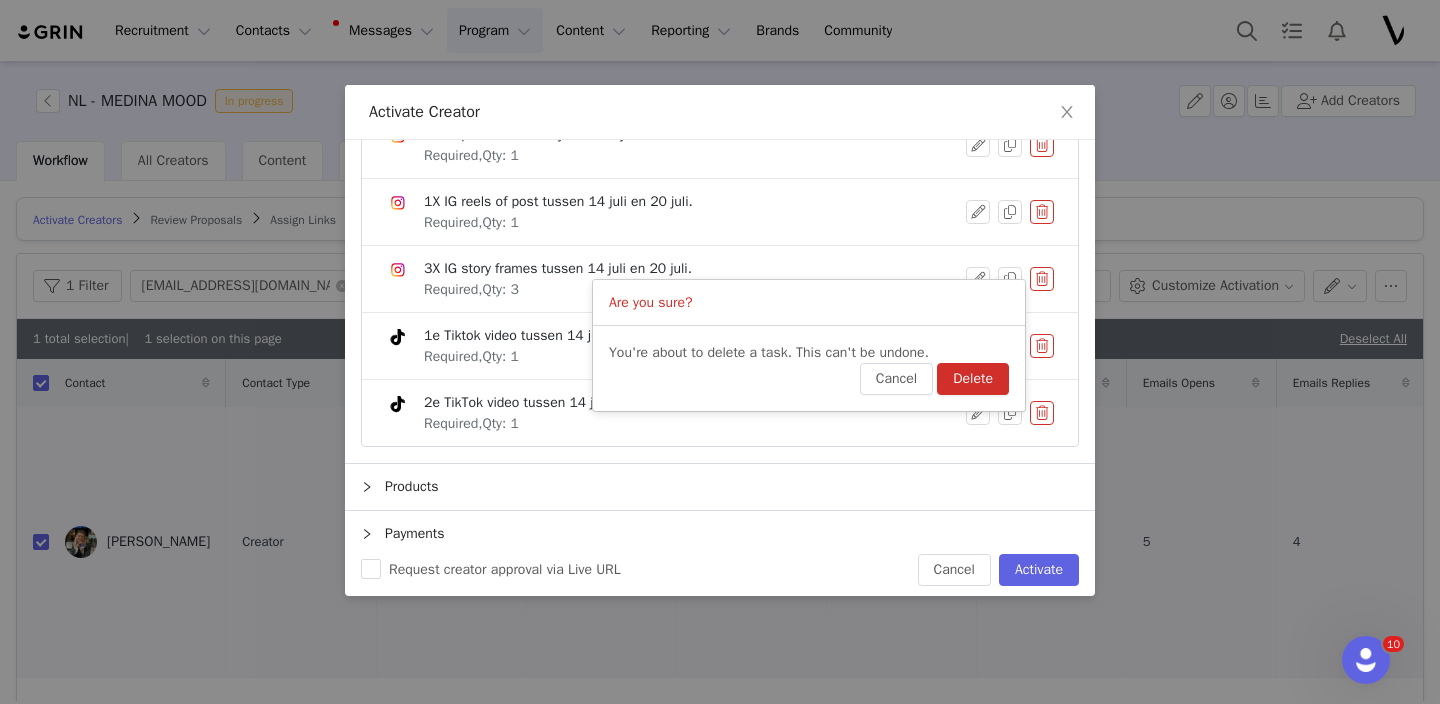 click on "Delete" at bounding box center [973, 379] 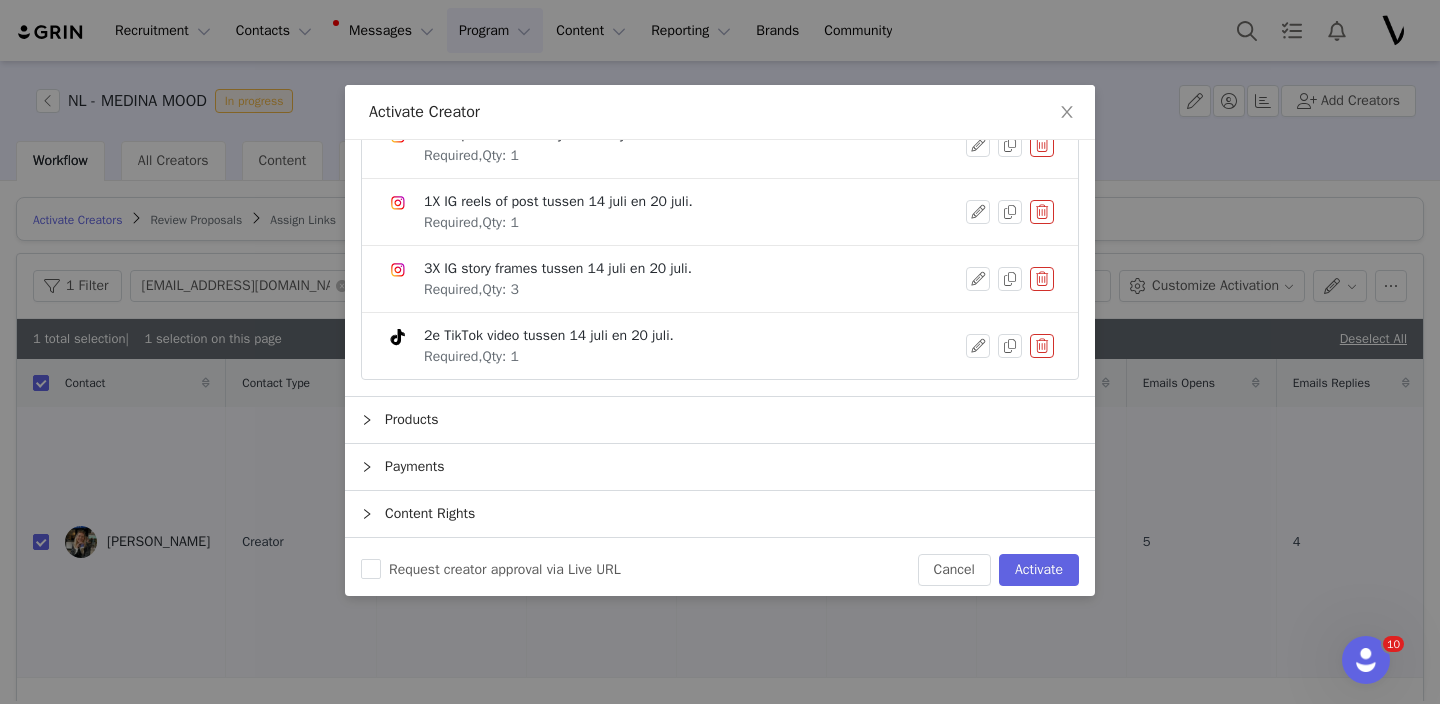 click at bounding box center (1042, 346) 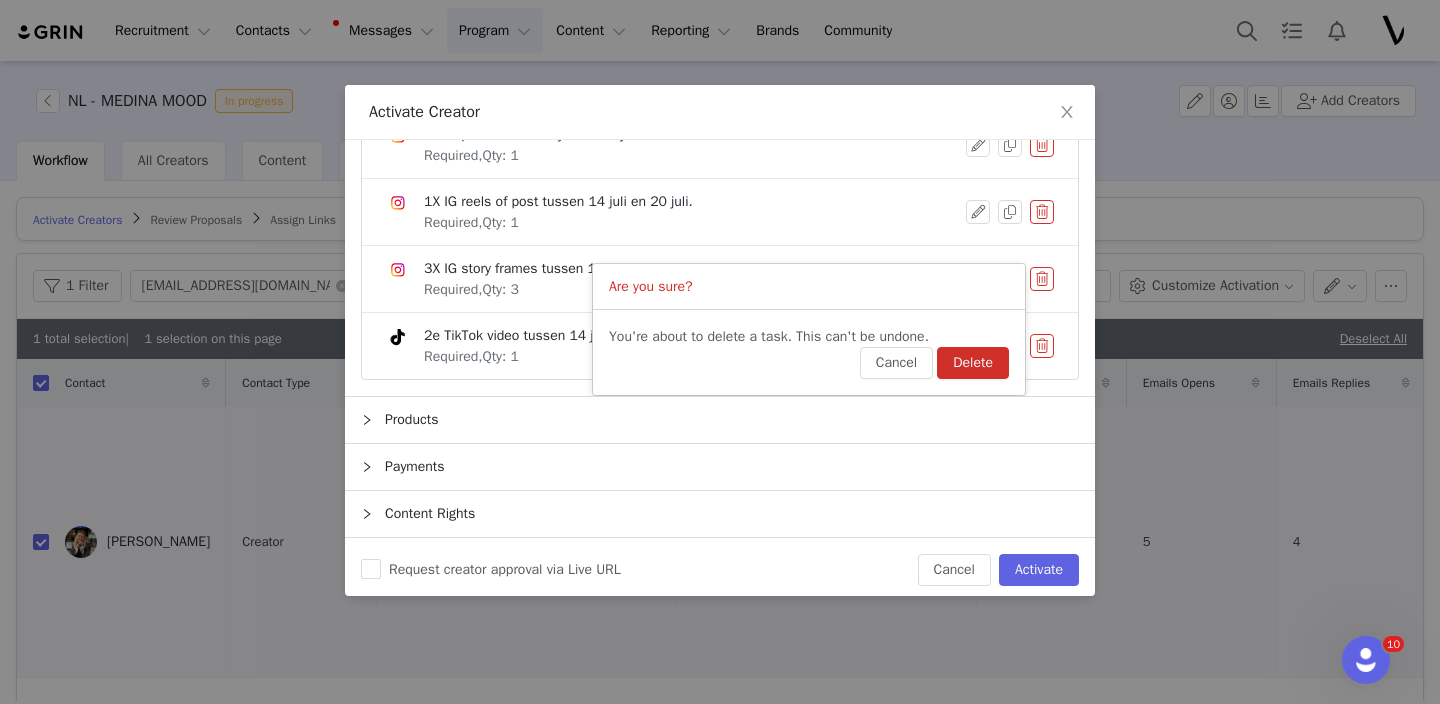click on "Delete" at bounding box center (973, 363) 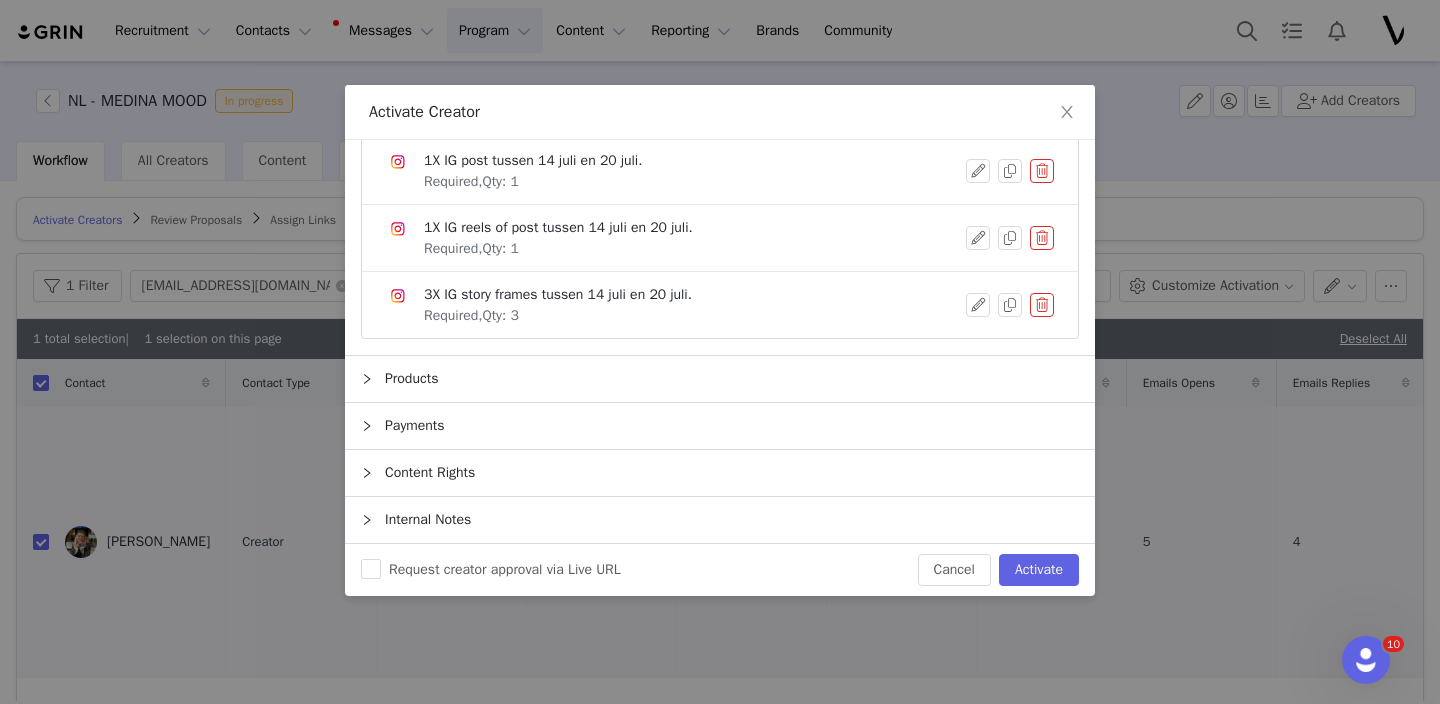scroll, scrollTop: 173, scrollLeft: 0, axis: vertical 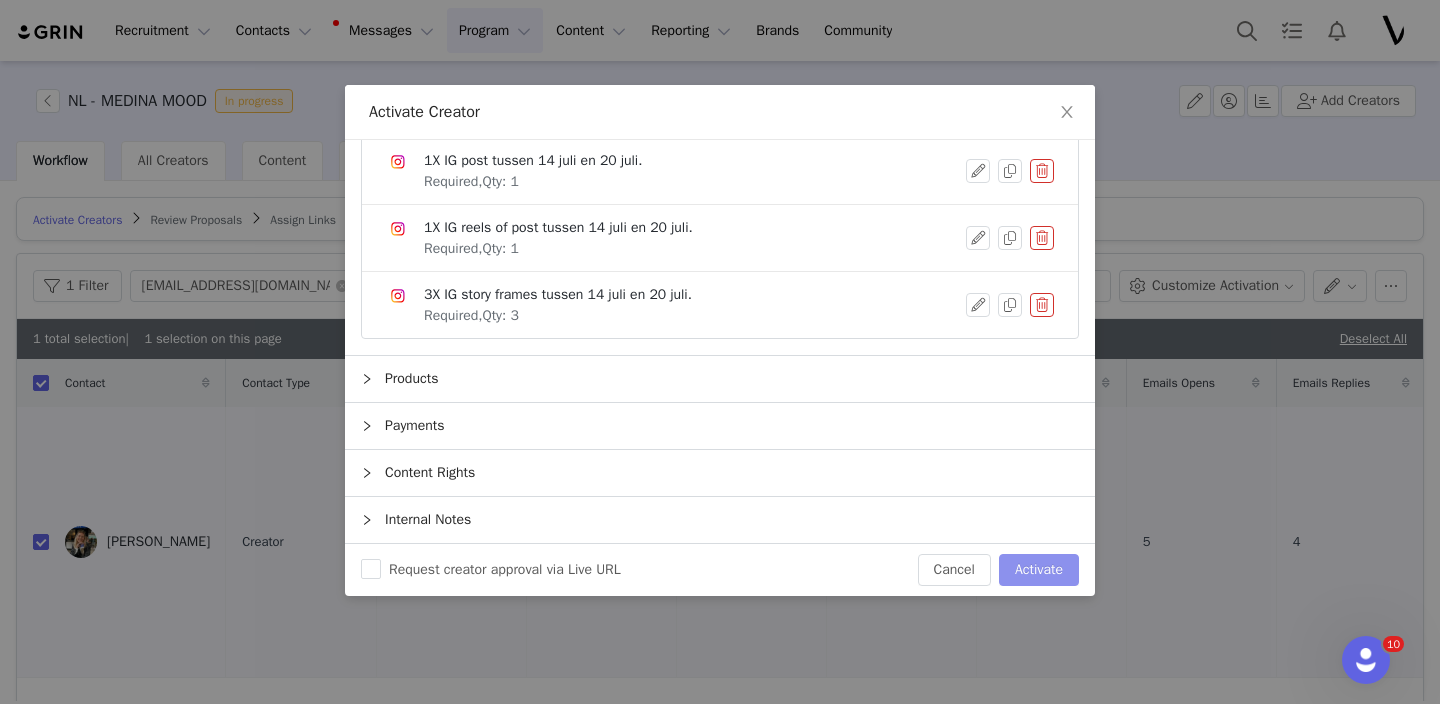 click on "Activate" at bounding box center (1039, 570) 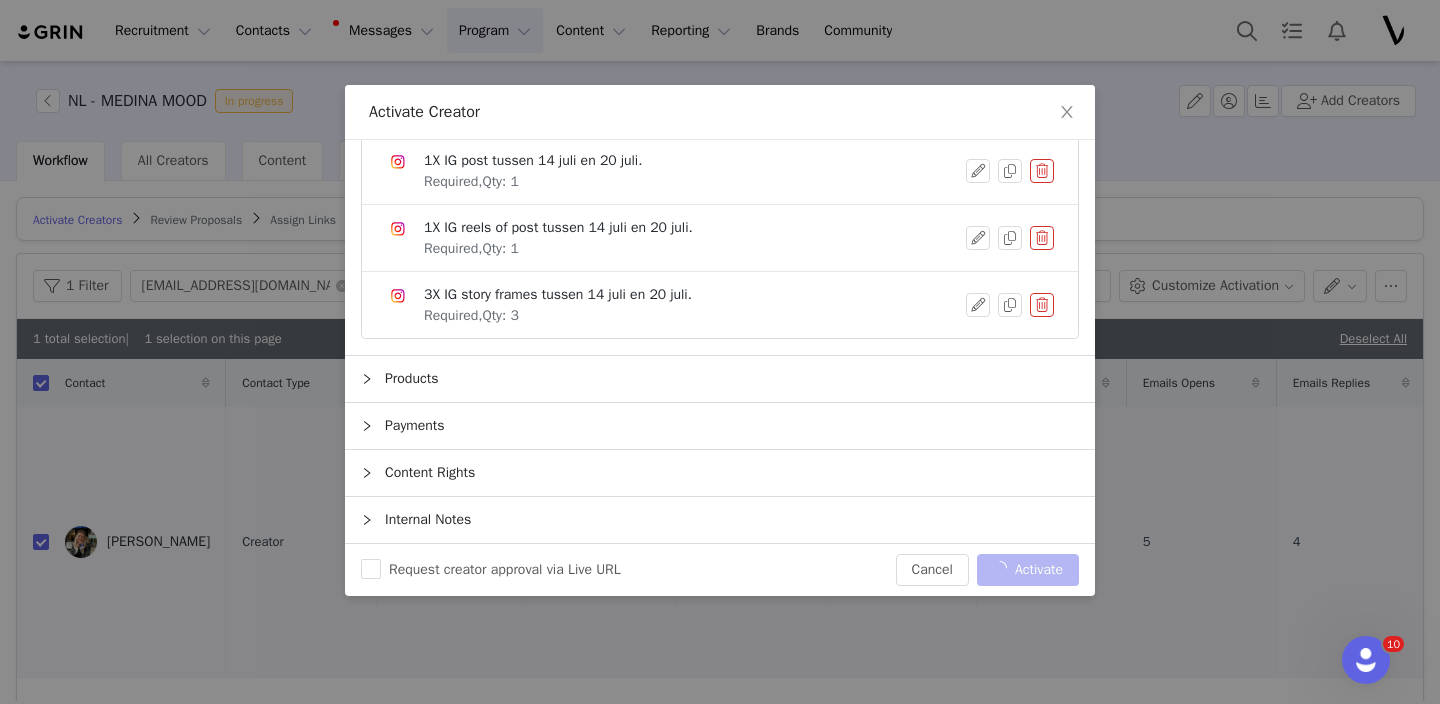 checkbox on "false" 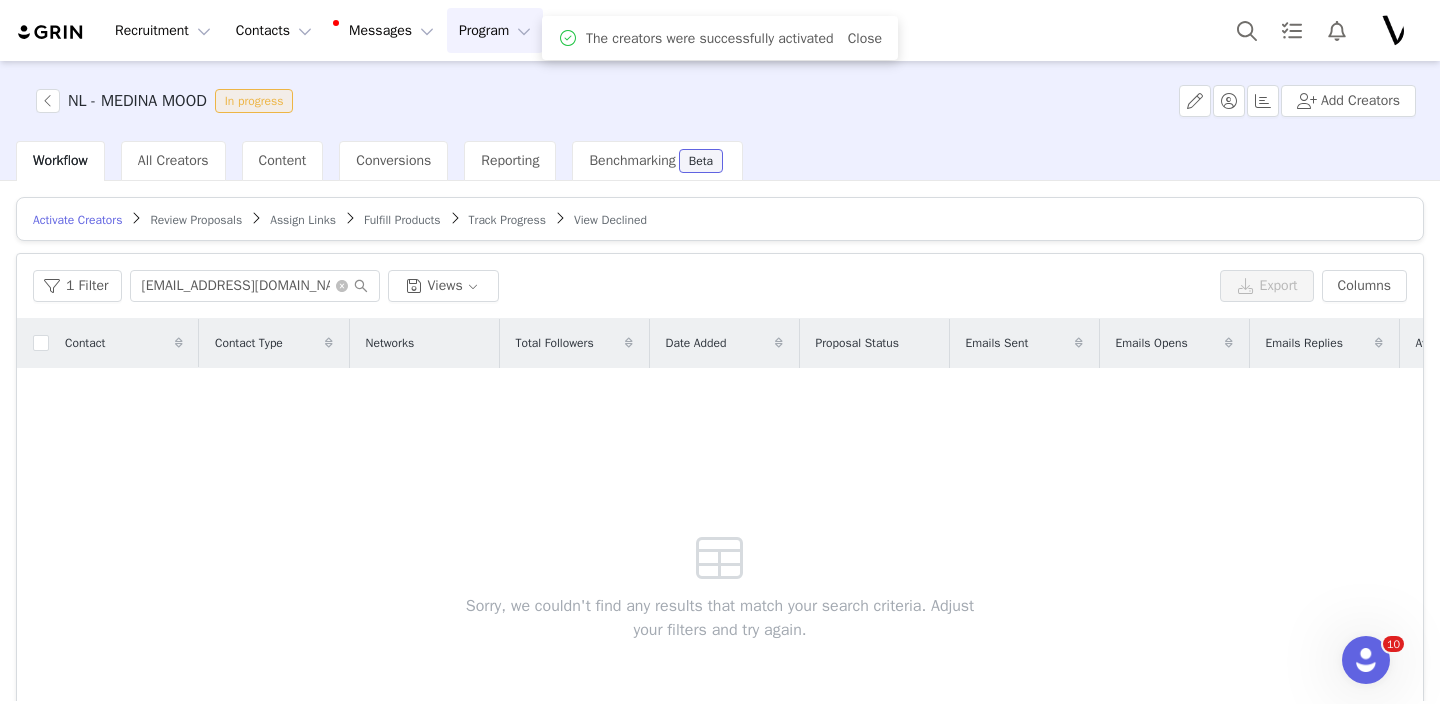 click on "Assign Links" at bounding box center (303, 220) 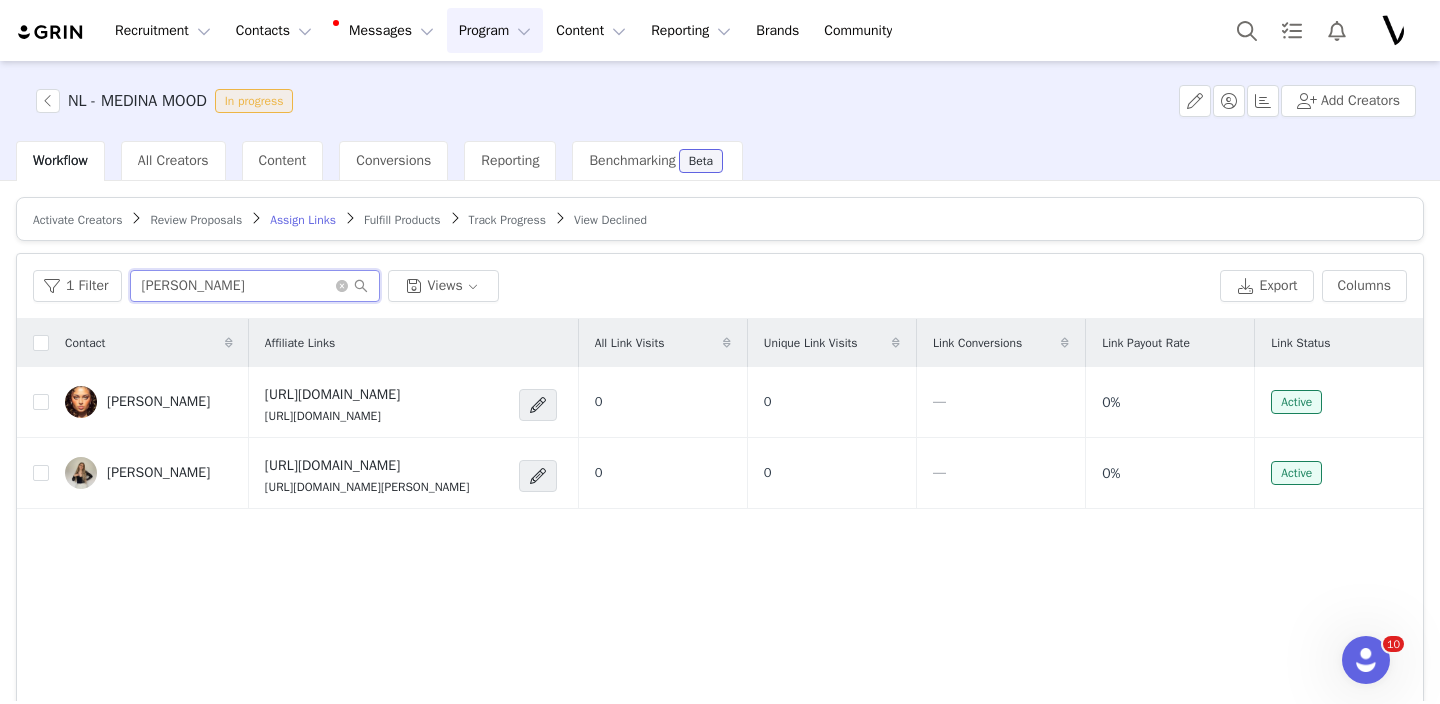 click on "naomi" at bounding box center [255, 286] 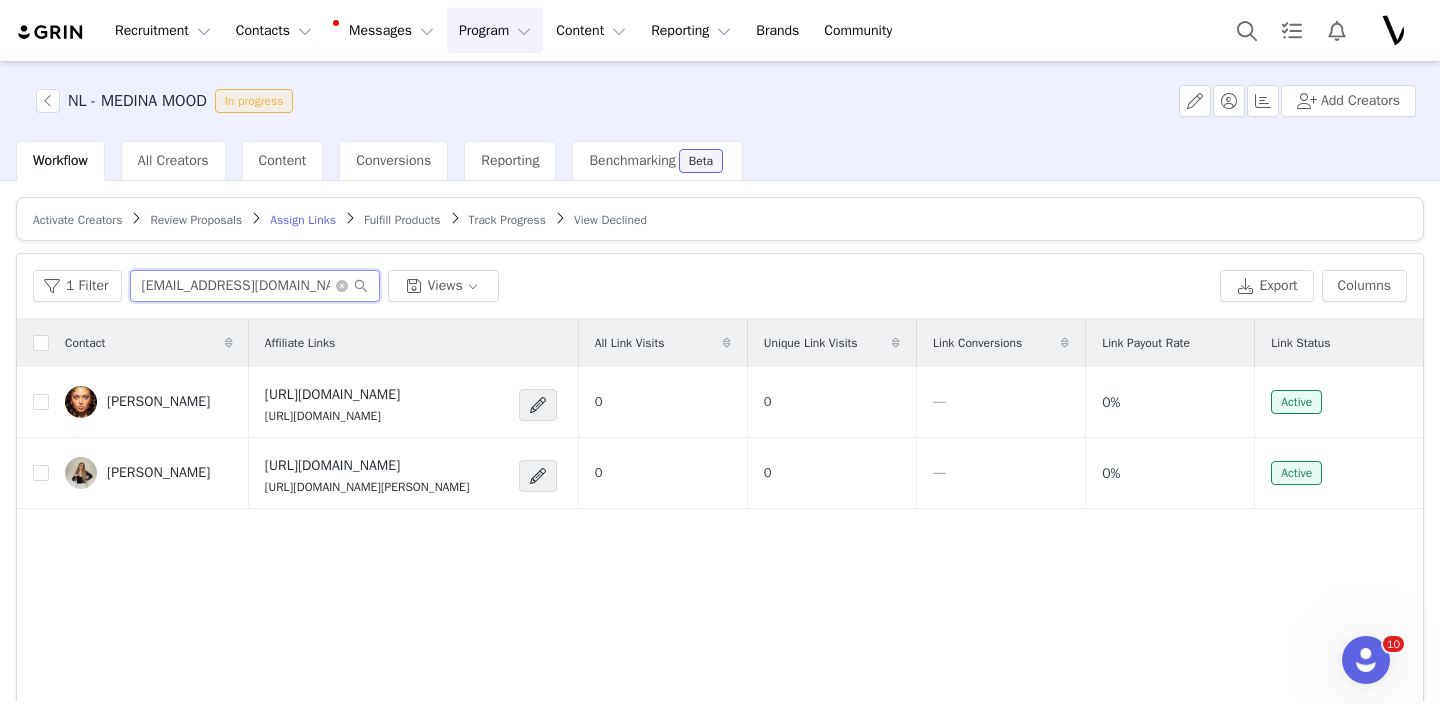 scroll, scrollTop: 0, scrollLeft: 10, axis: horizontal 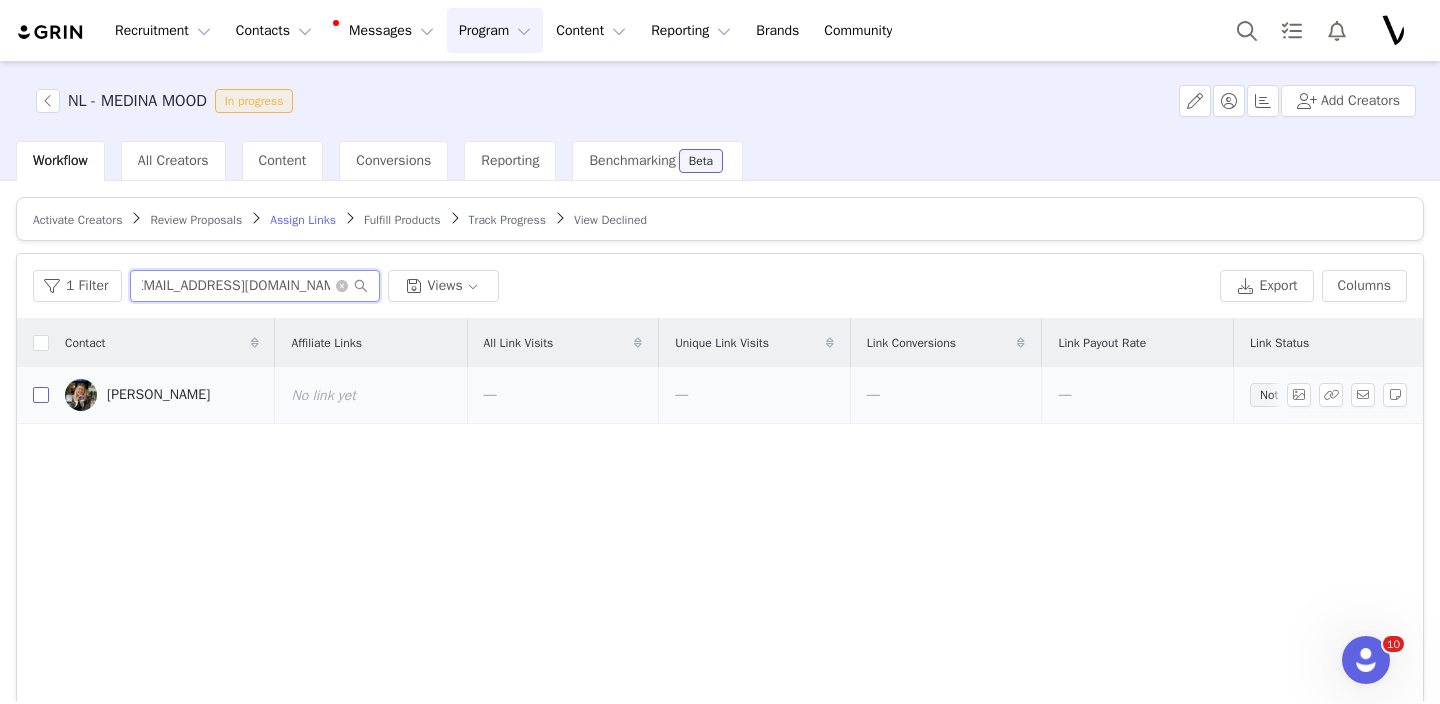 type on "[EMAIL_ADDRESS][DOMAIN_NAME]" 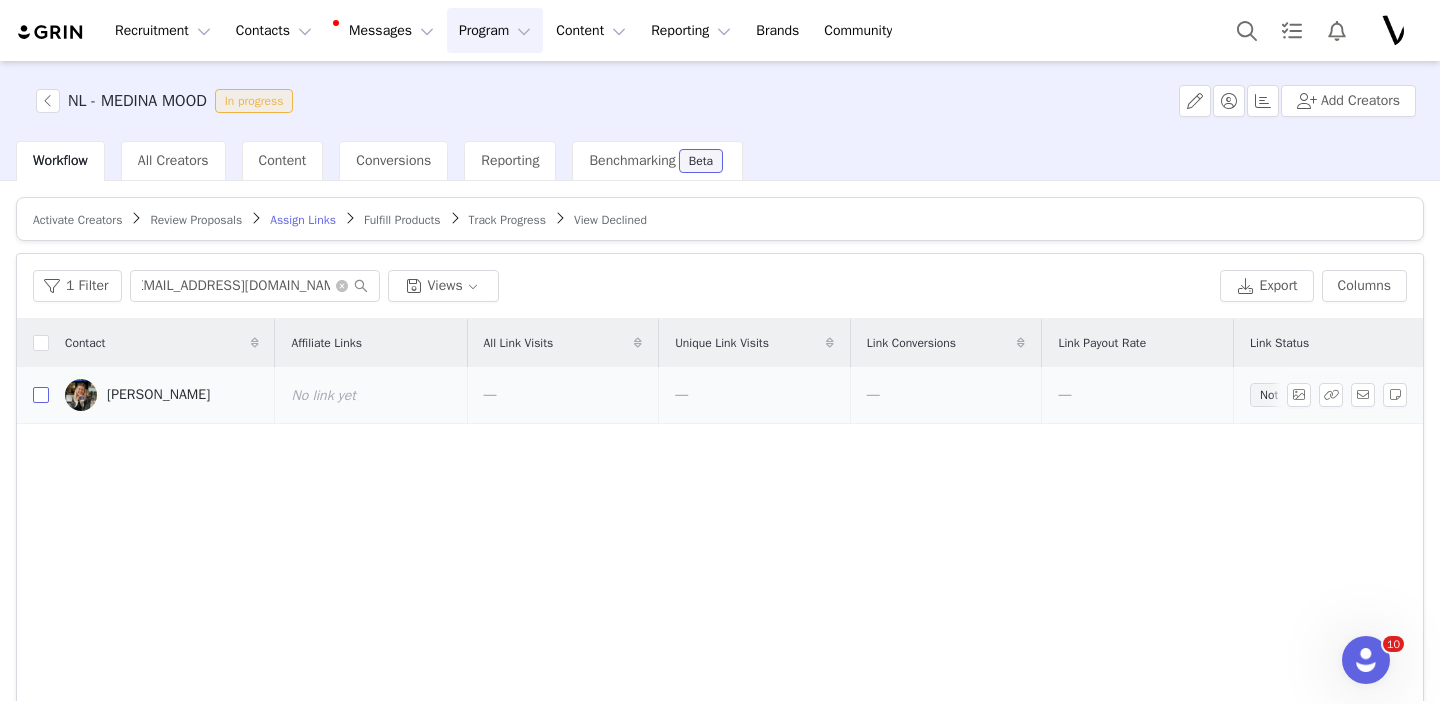 click at bounding box center (41, 395) 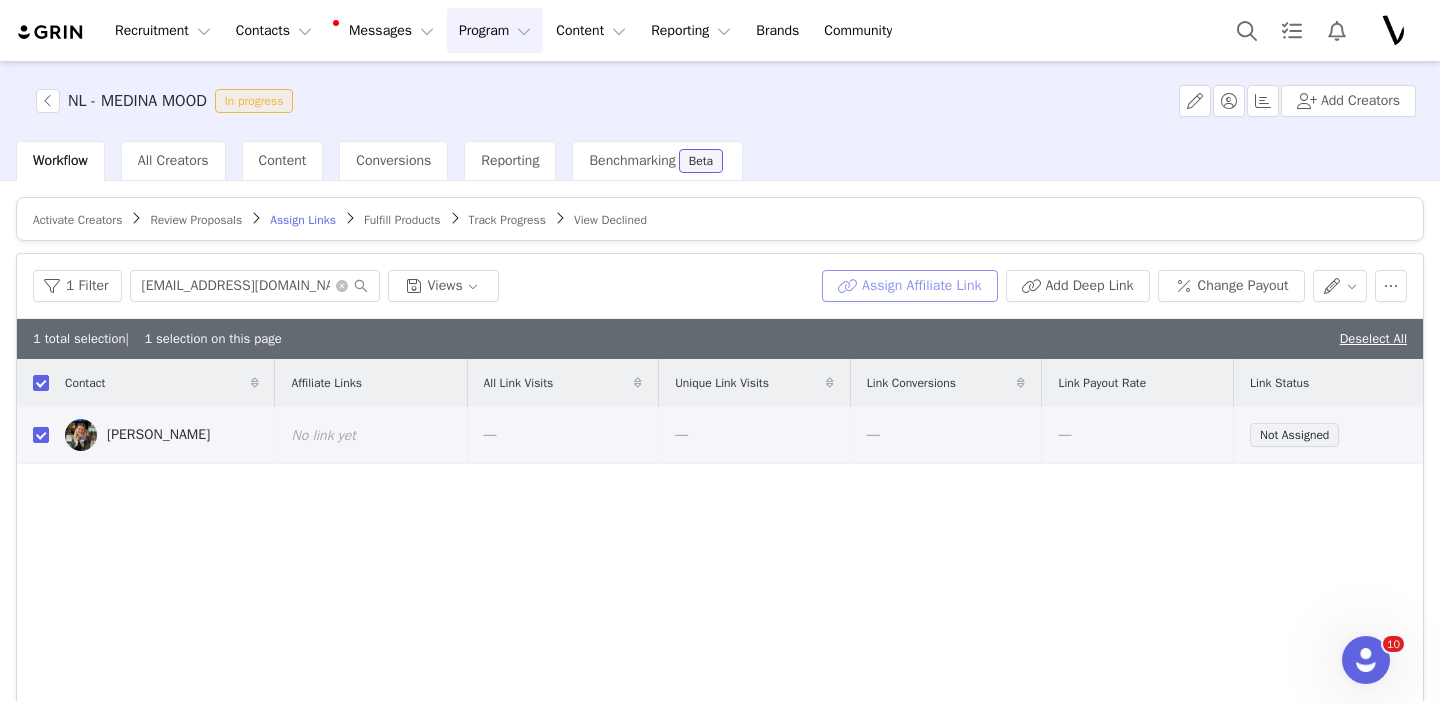 click on "Assign Affiliate Link" at bounding box center [909, 286] 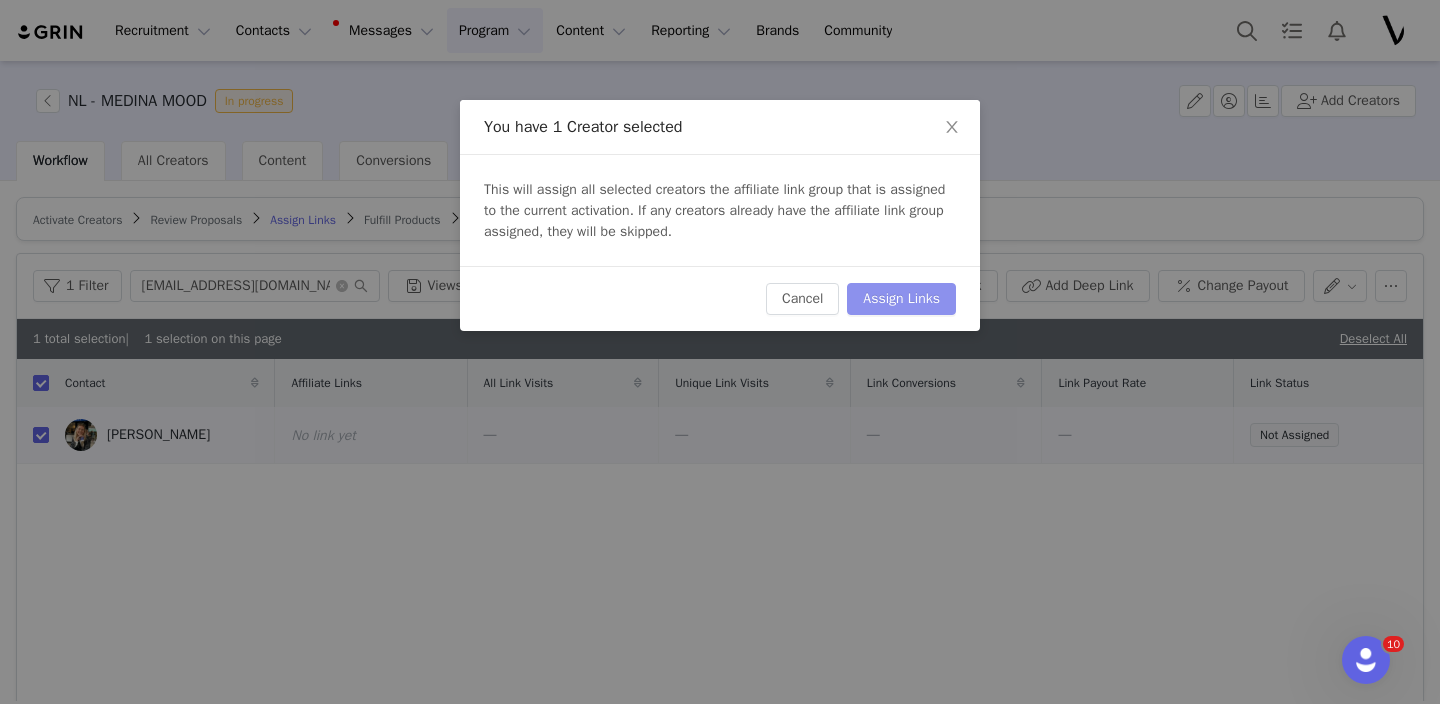 click on "Assign Links" at bounding box center [901, 299] 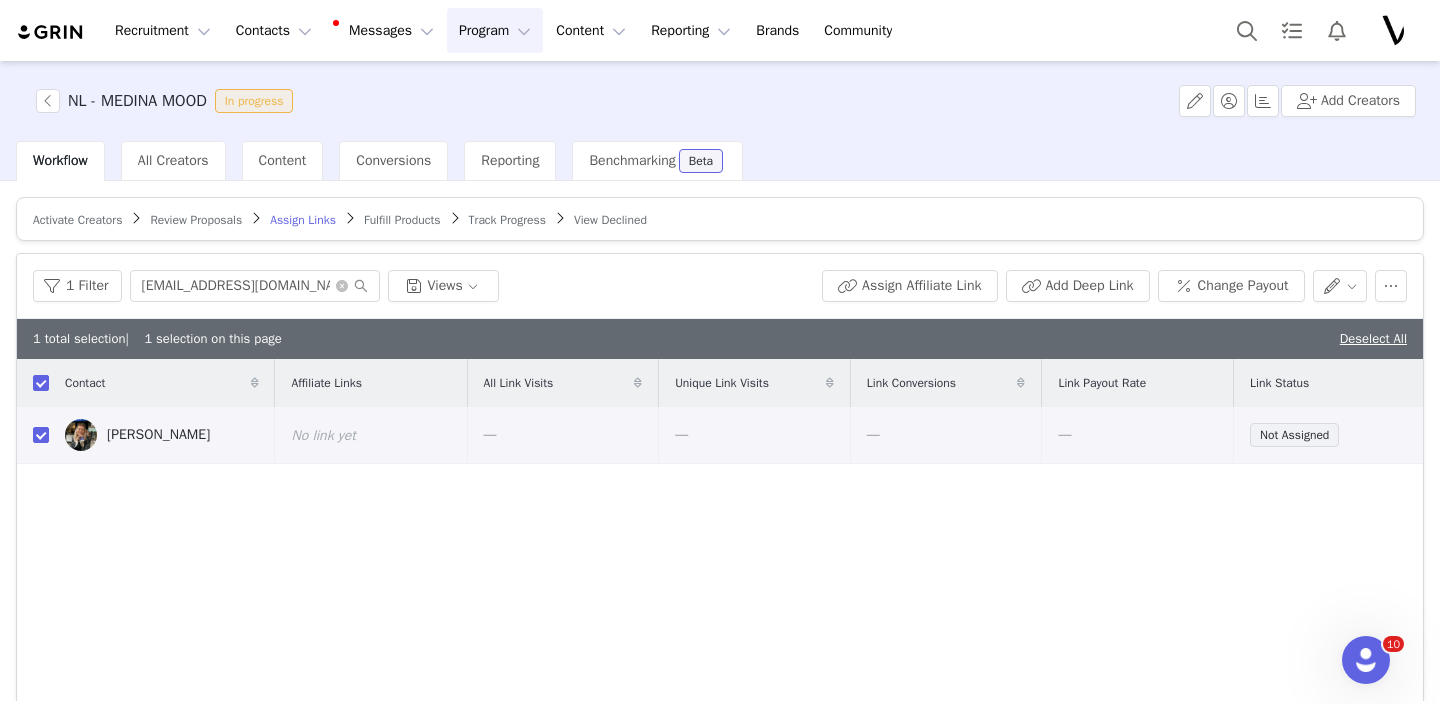click on "Contact   Affiliate Links   All Link Visits   Unique Link Visits   Link Conversions   Link Payout Rate   Link Status   Martine Maureen  No link yet — — — — Not Assigned" at bounding box center [720, 577] 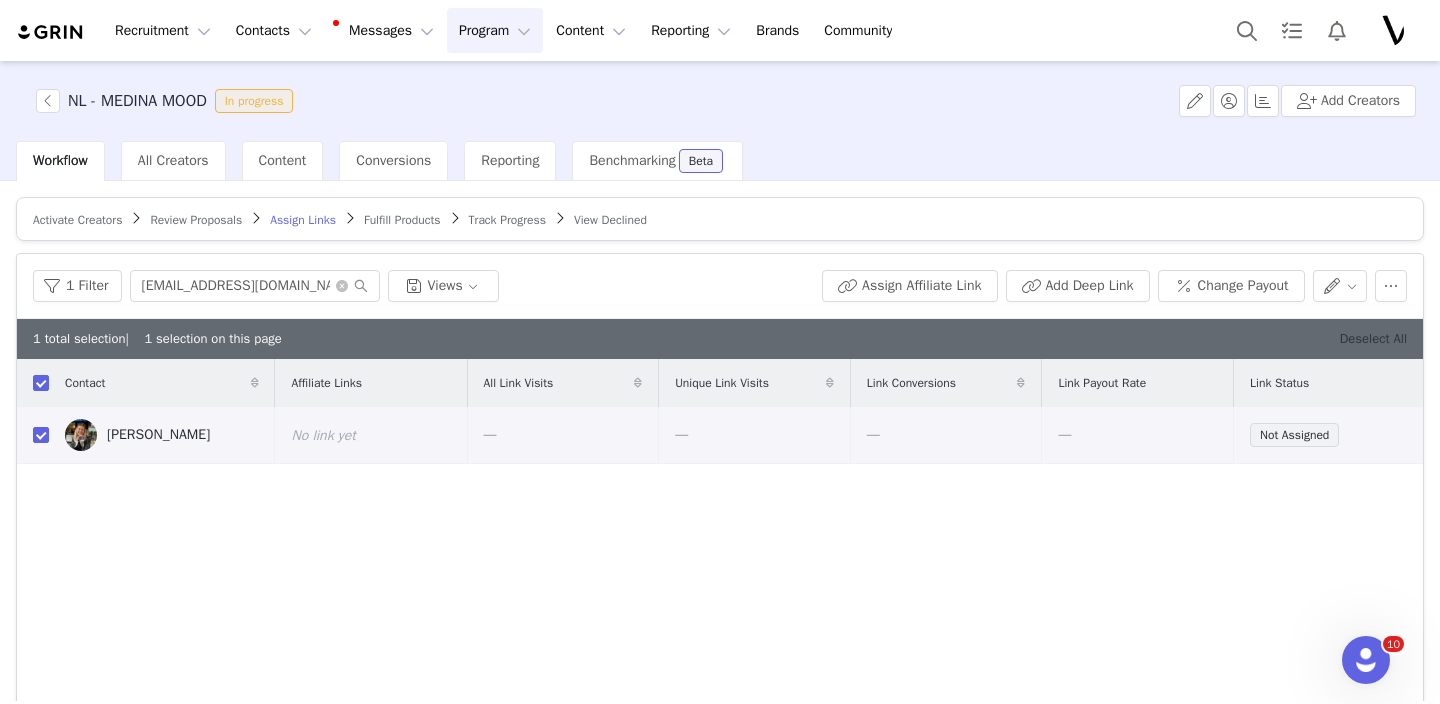 click on "Deselect All" at bounding box center [1373, 338] 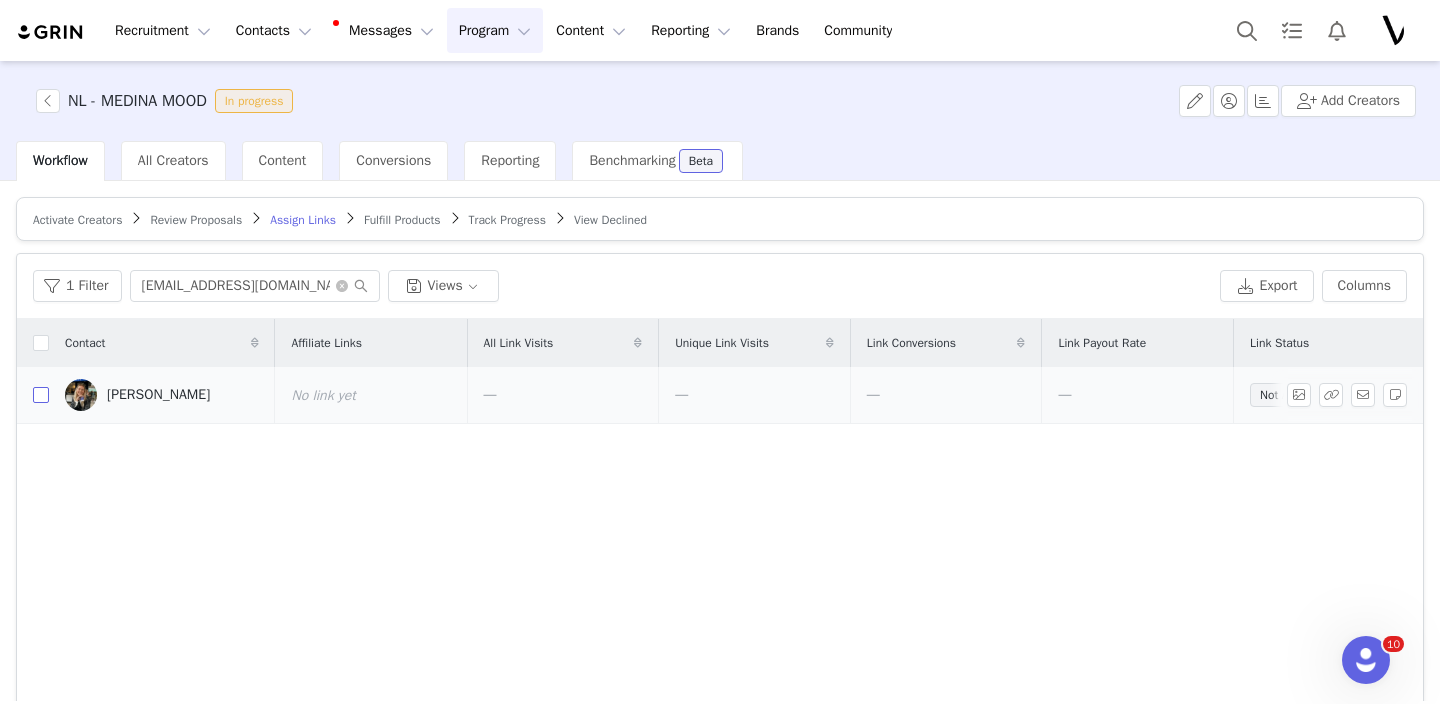 click at bounding box center (41, 395) 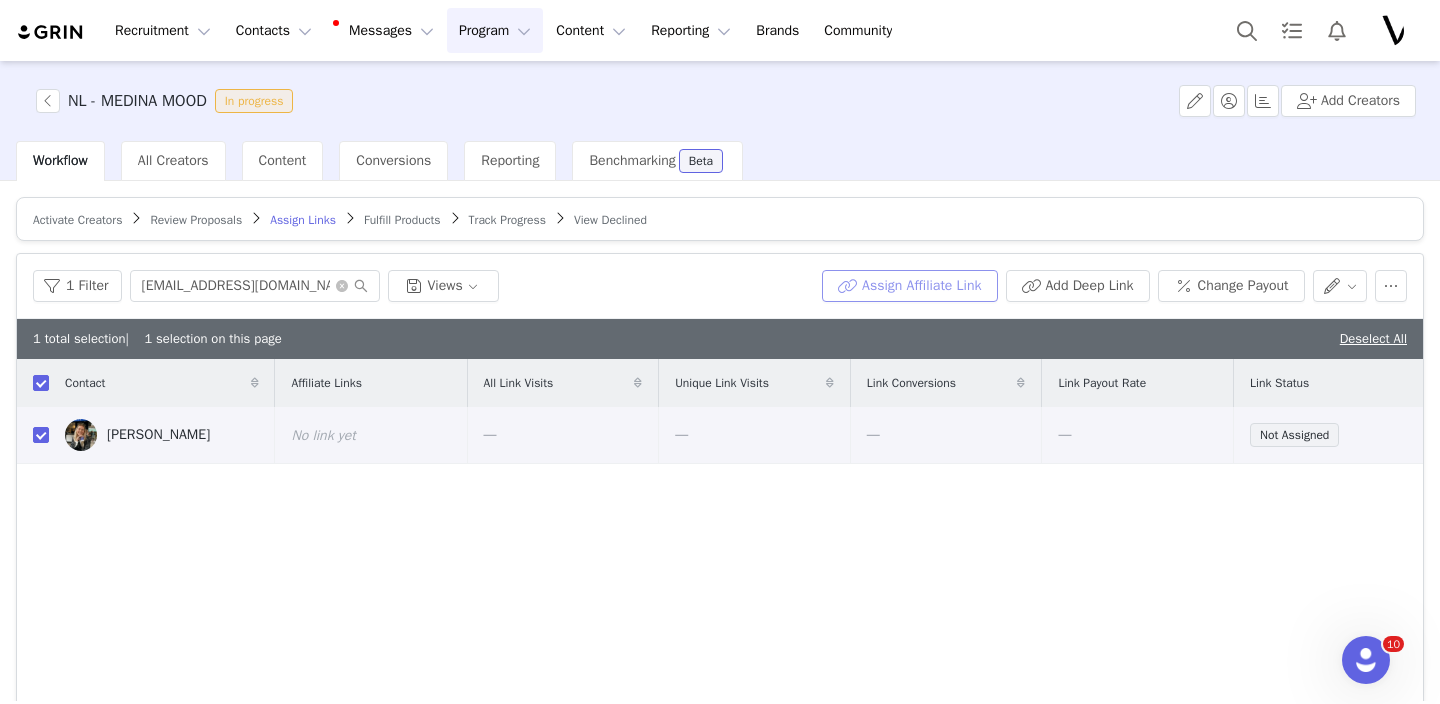 click on "Assign Affiliate Link" at bounding box center [909, 286] 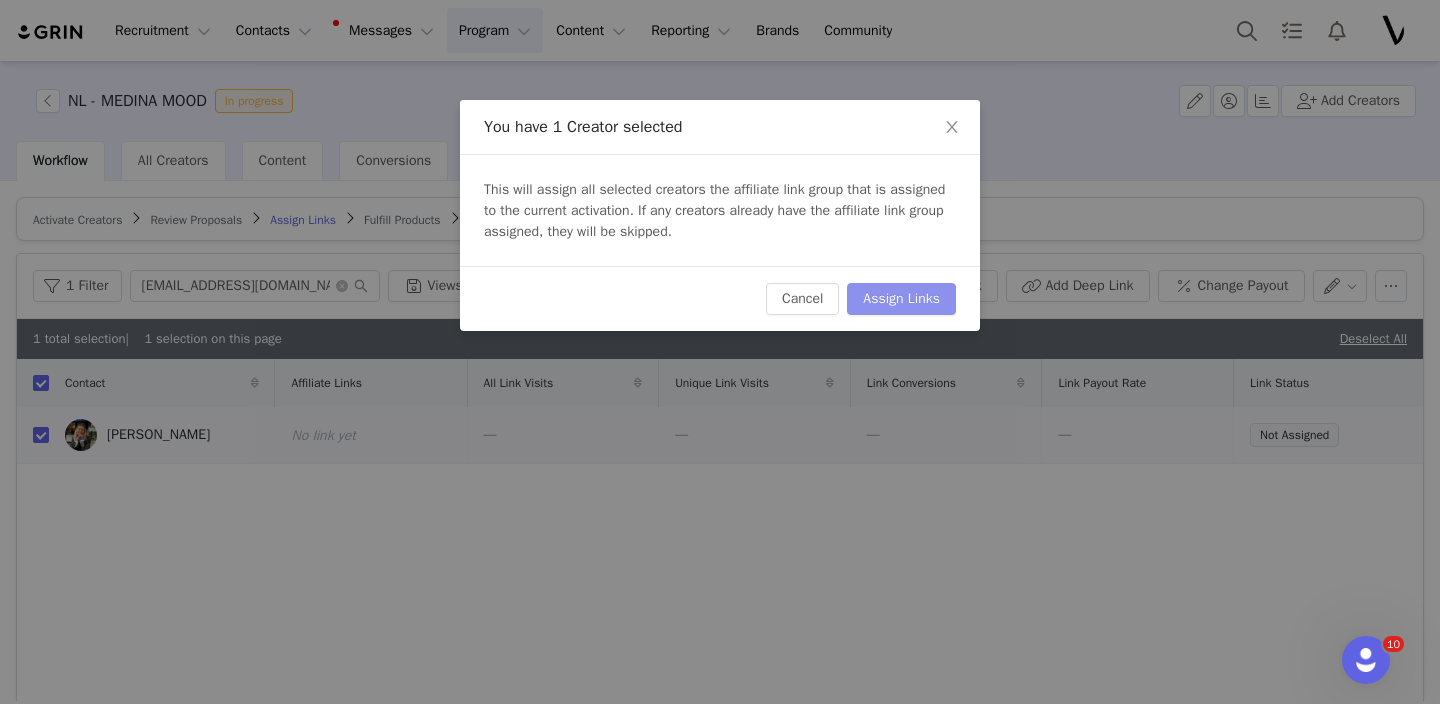 click on "Assign Links" at bounding box center (901, 299) 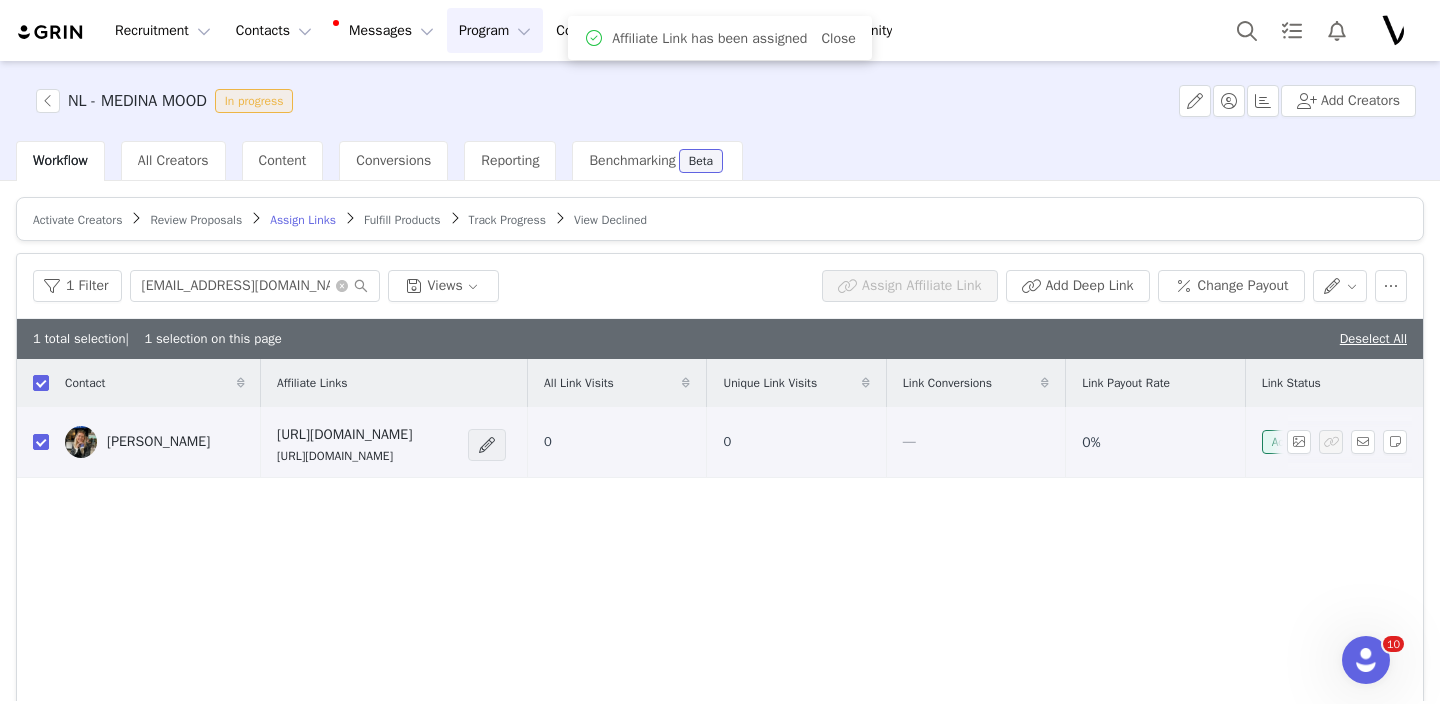 click at bounding box center (487, 445) 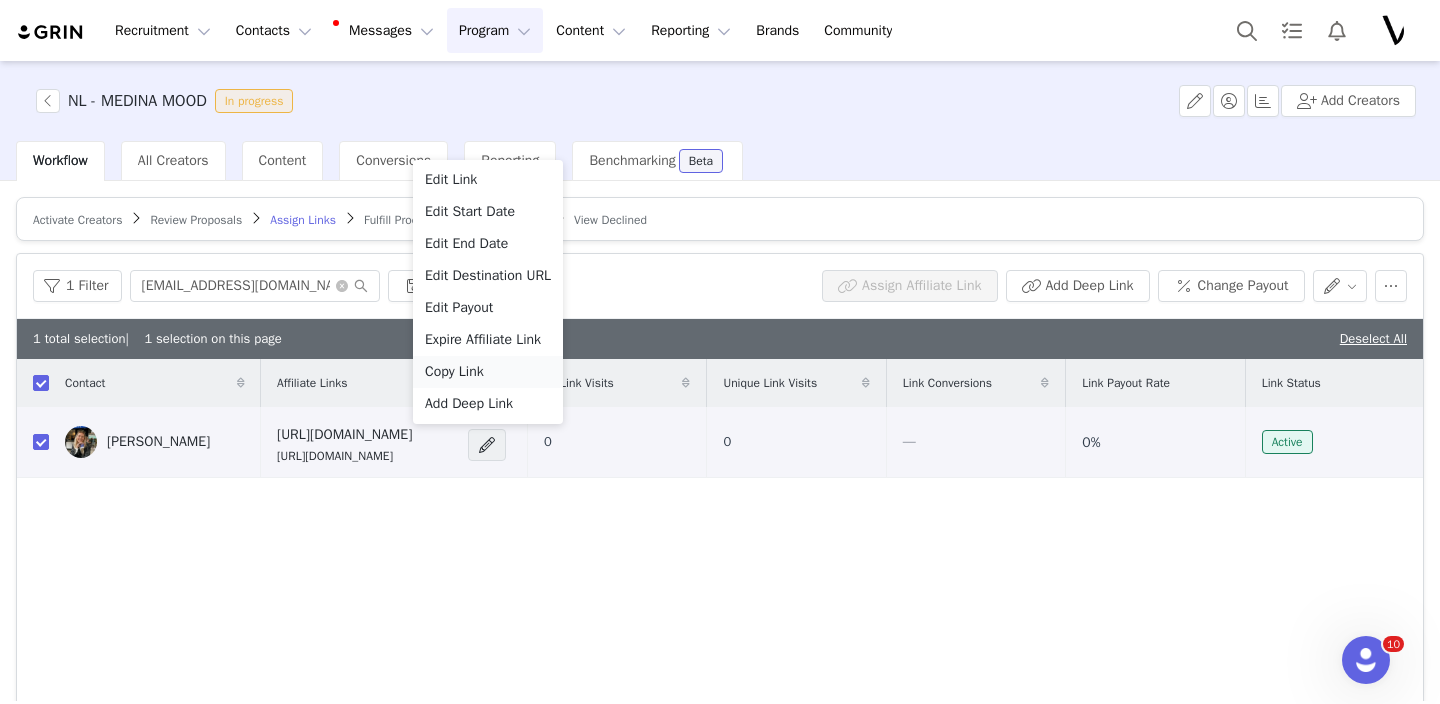 click on "Copy Link" at bounding box center [454, 372] 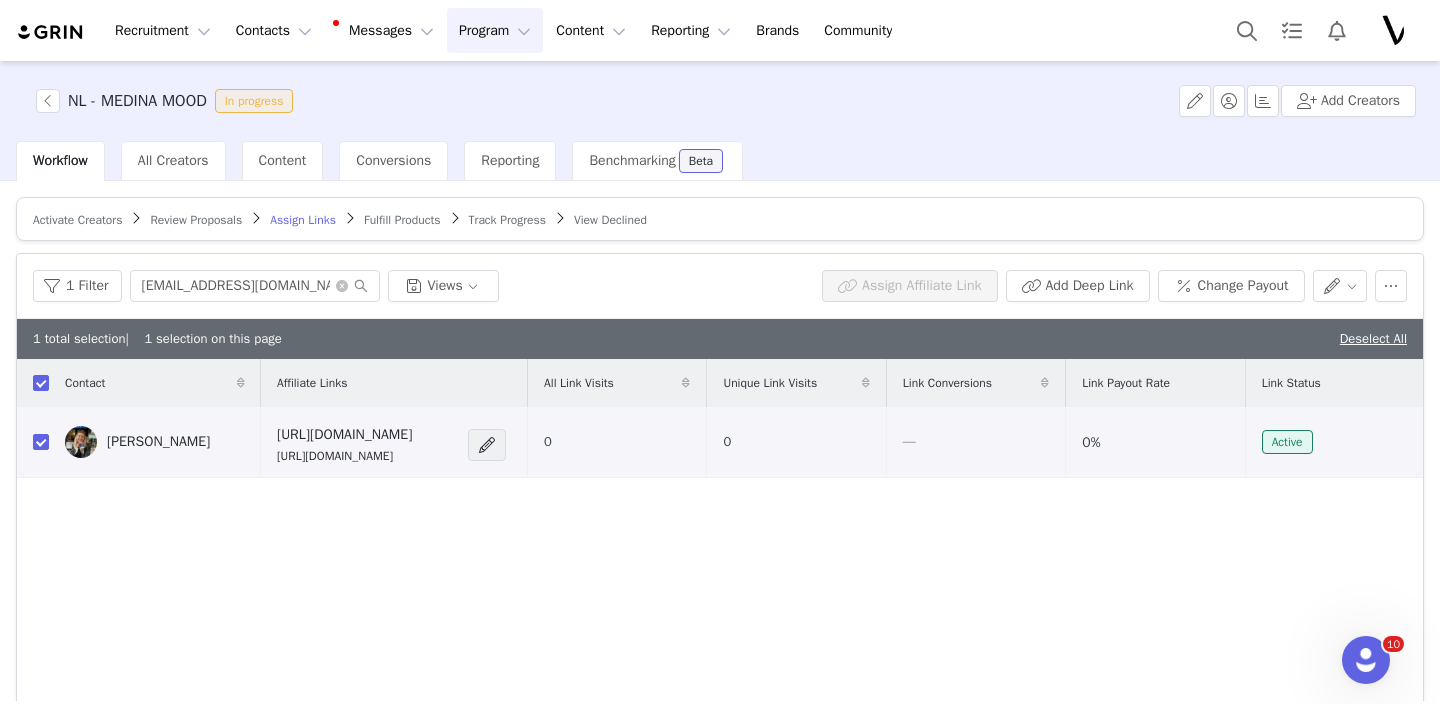 click on "Activate Creators Review Proposals Assign Links Fulfill Products Track Progress View Declined" at bounding box center (720, 219) 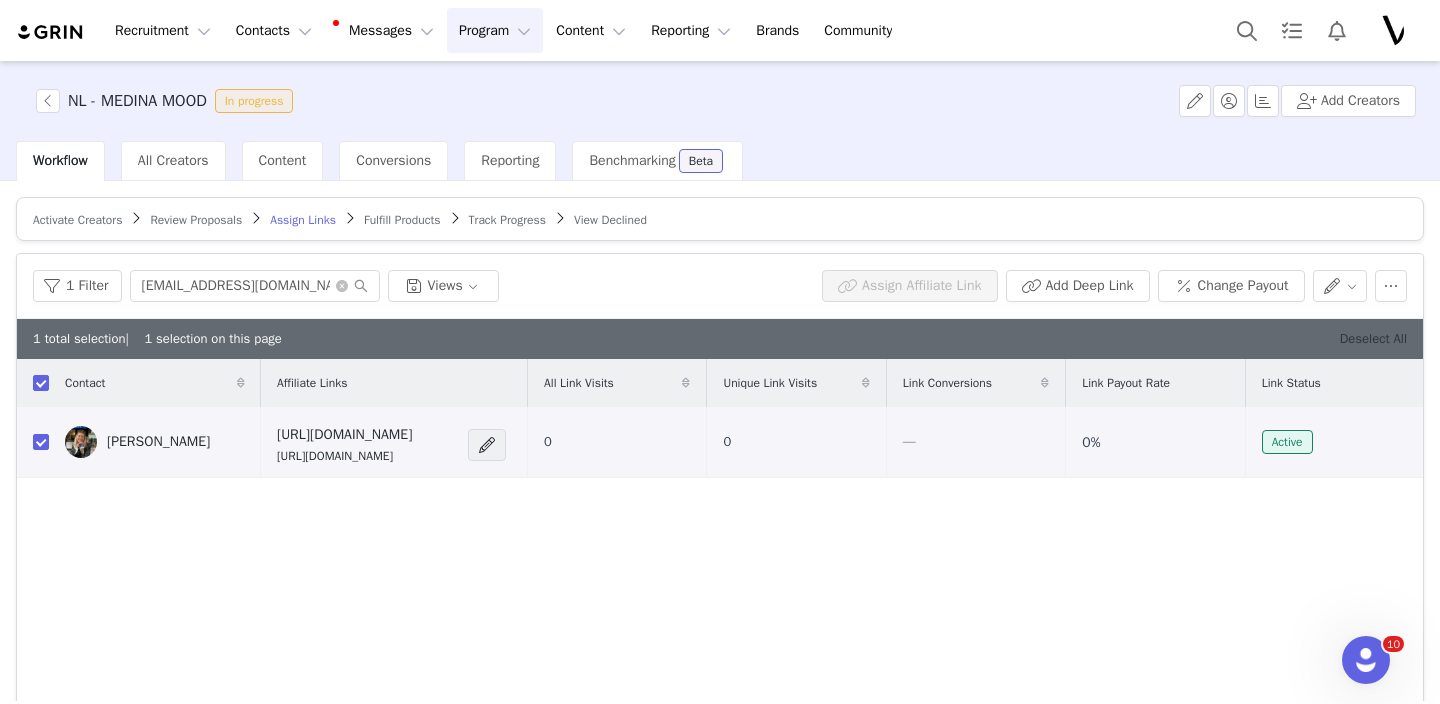 click on "Deselect All" at bounding box center (1373, 338) 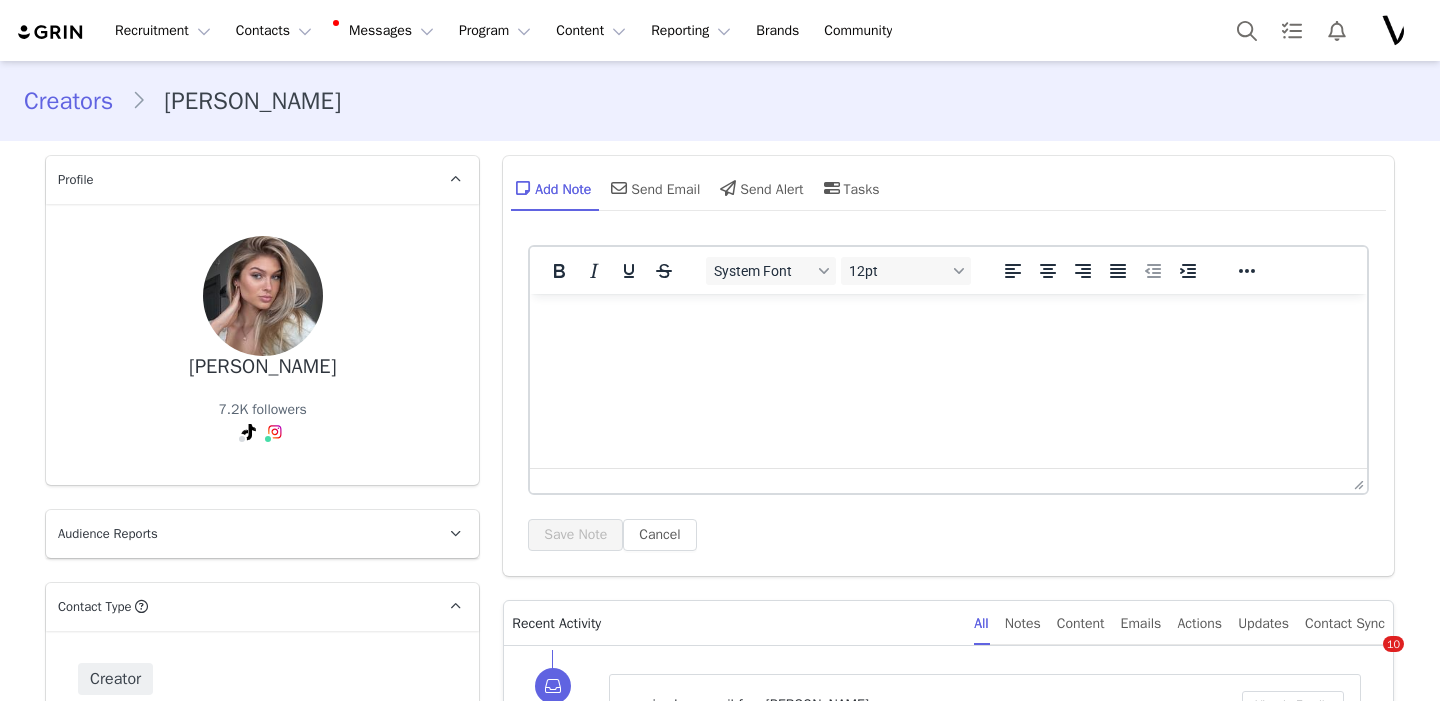 scroll, scrollTop: 0, scrollLeft: 0, axis: both 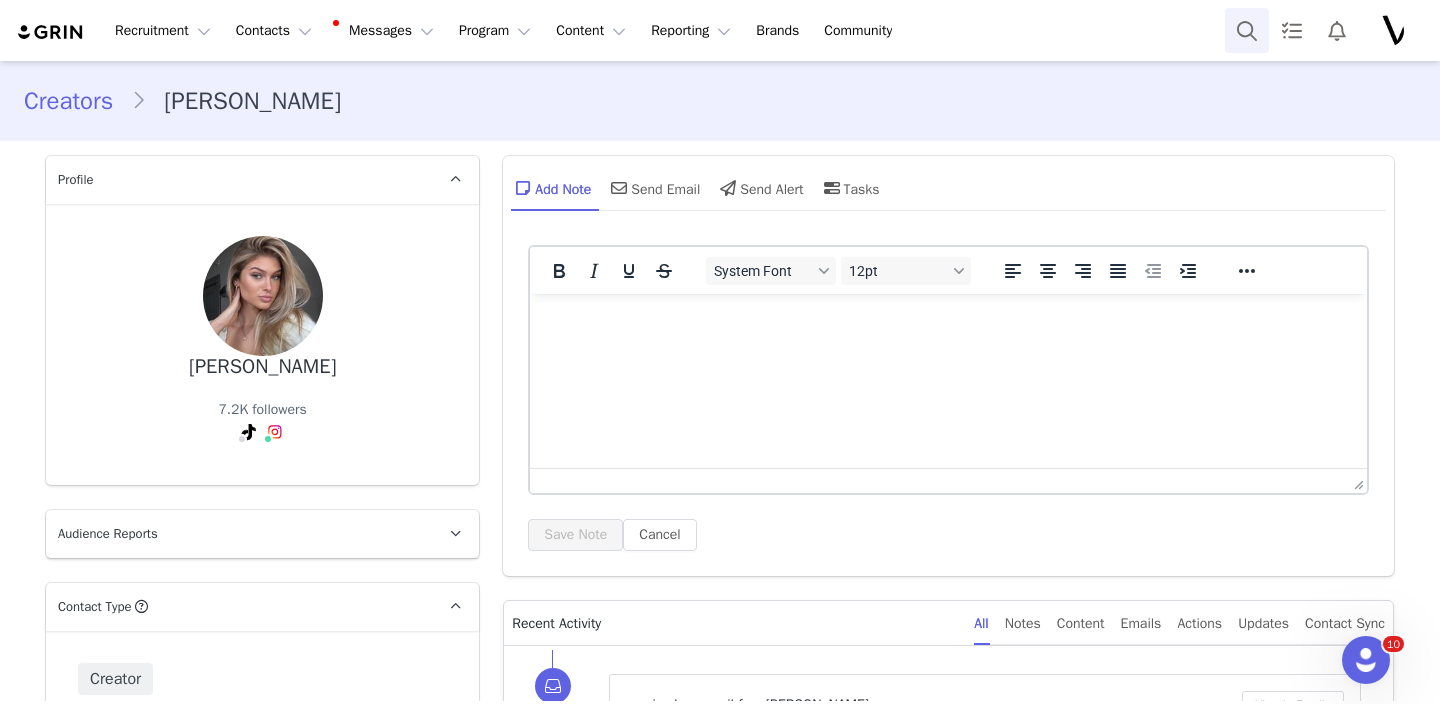 click at bounding box center [1247, 30] 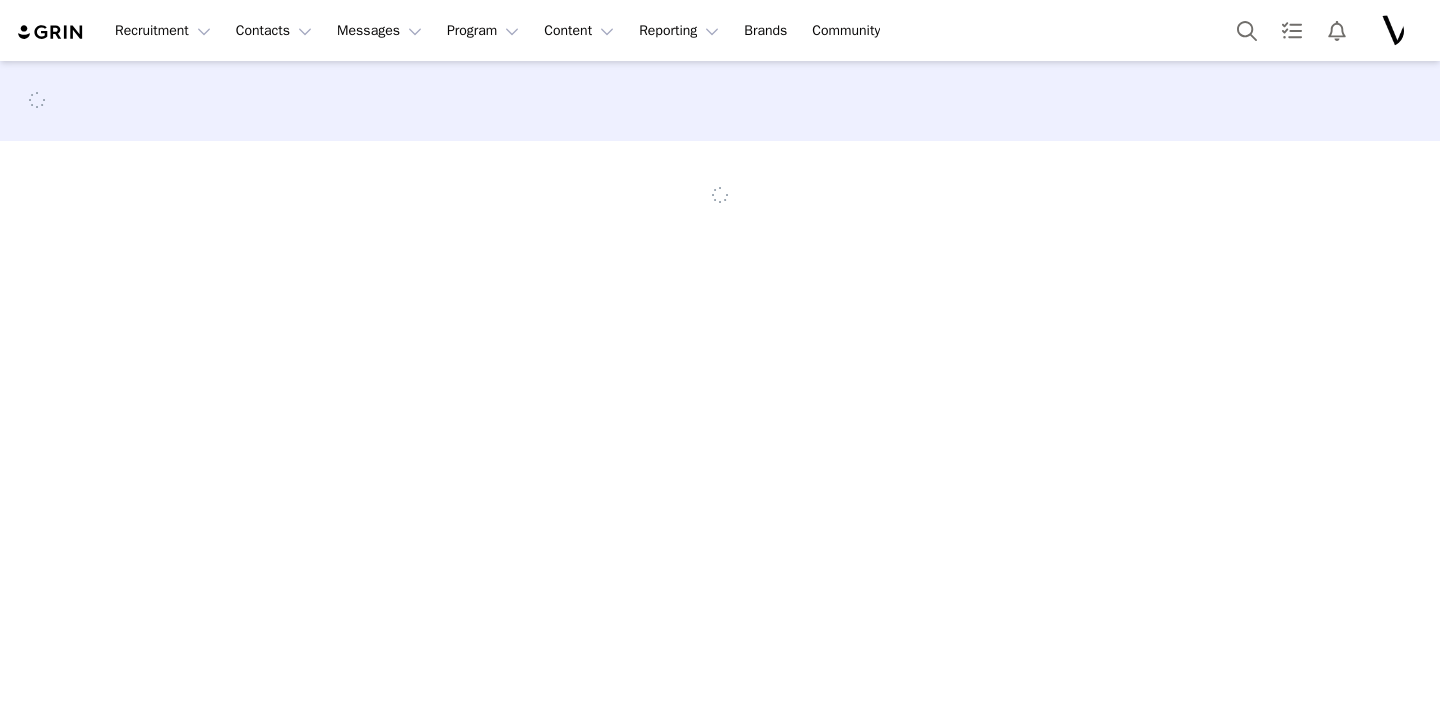 scroll, scrollTop: 0, scrollLeft: 0, axis: both 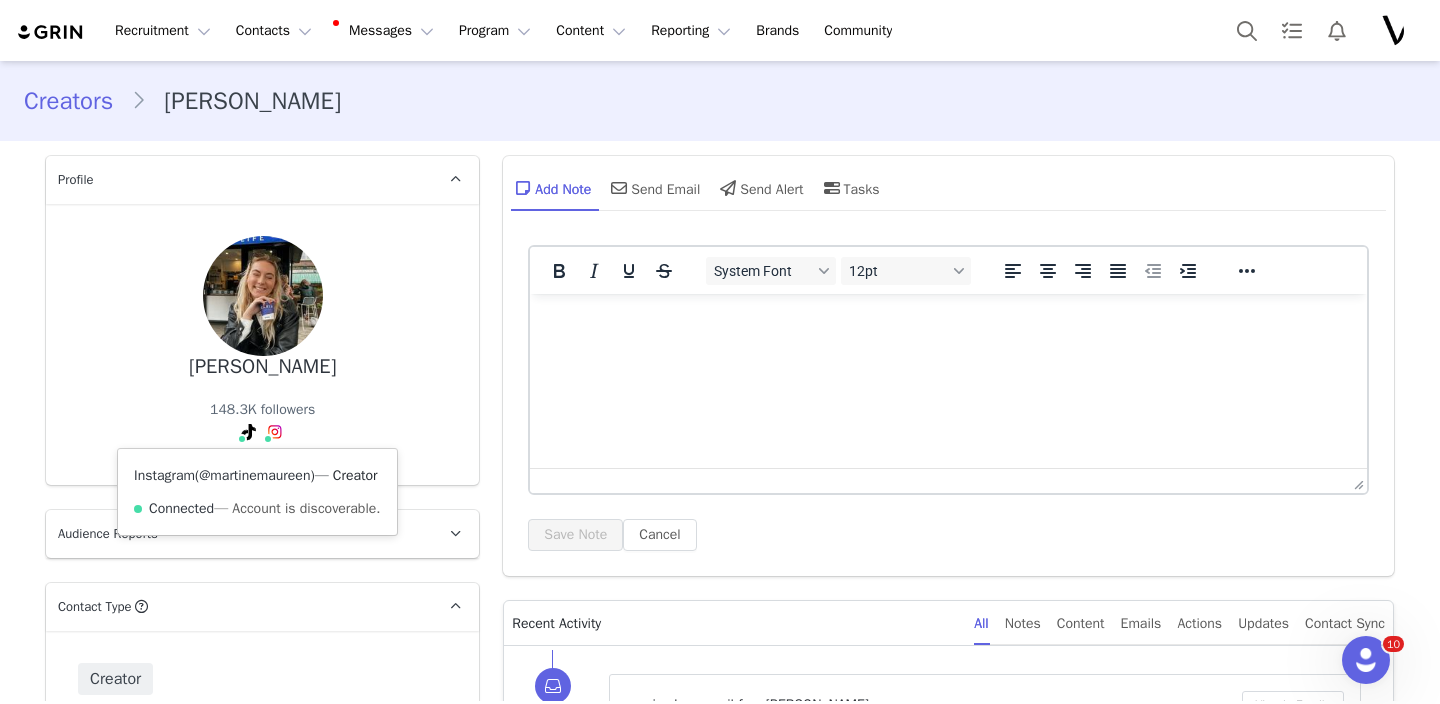 click on "@martinemaureen" at bounding box center [254, 475] 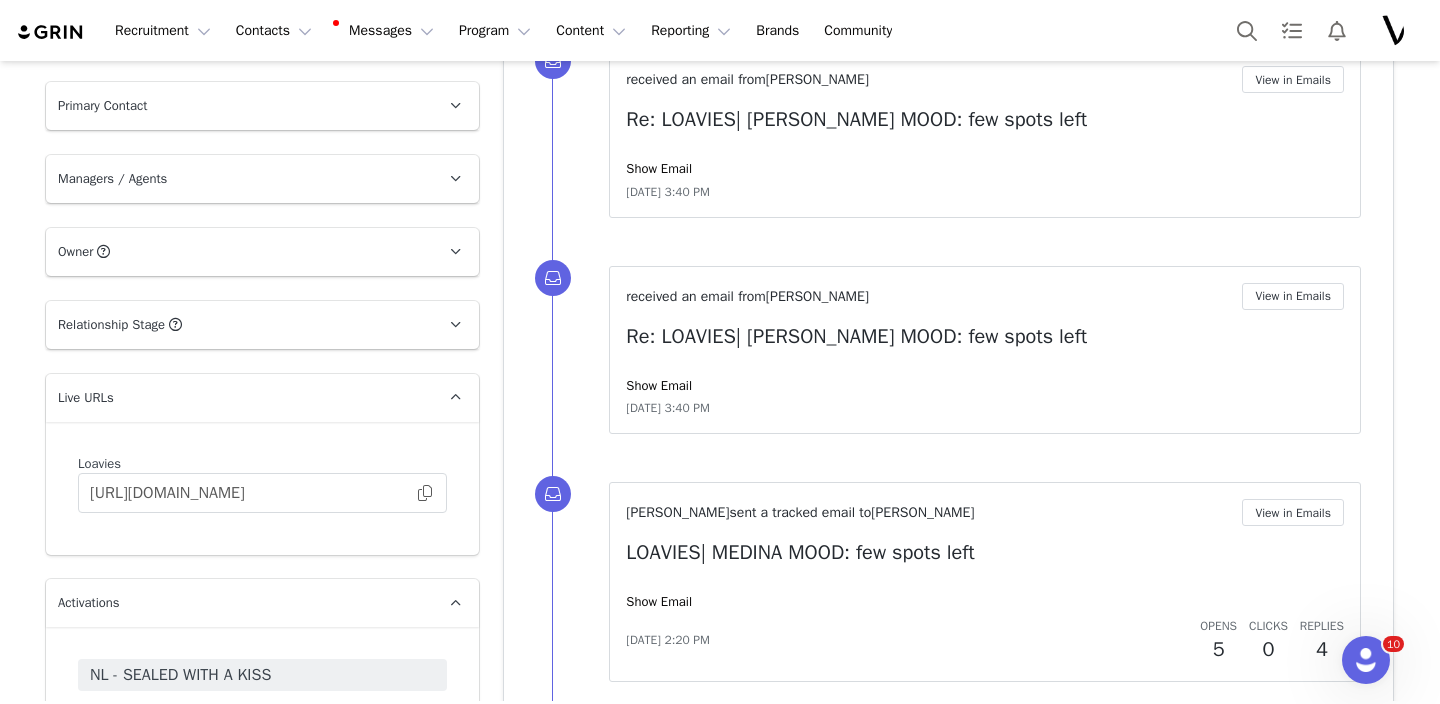 scroll, scrollTop: 2249, scrollLeft: 0, axis: vertical 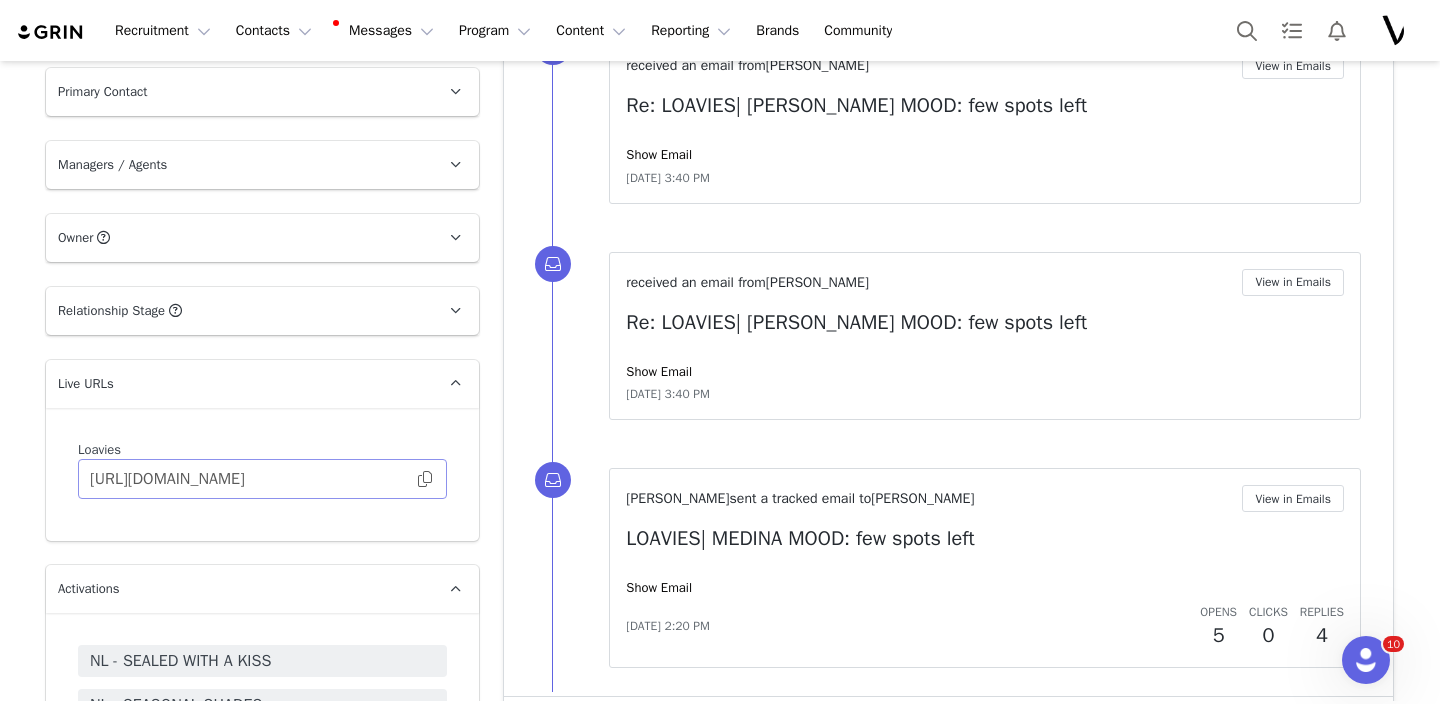 click at bounding box center [425, 479] 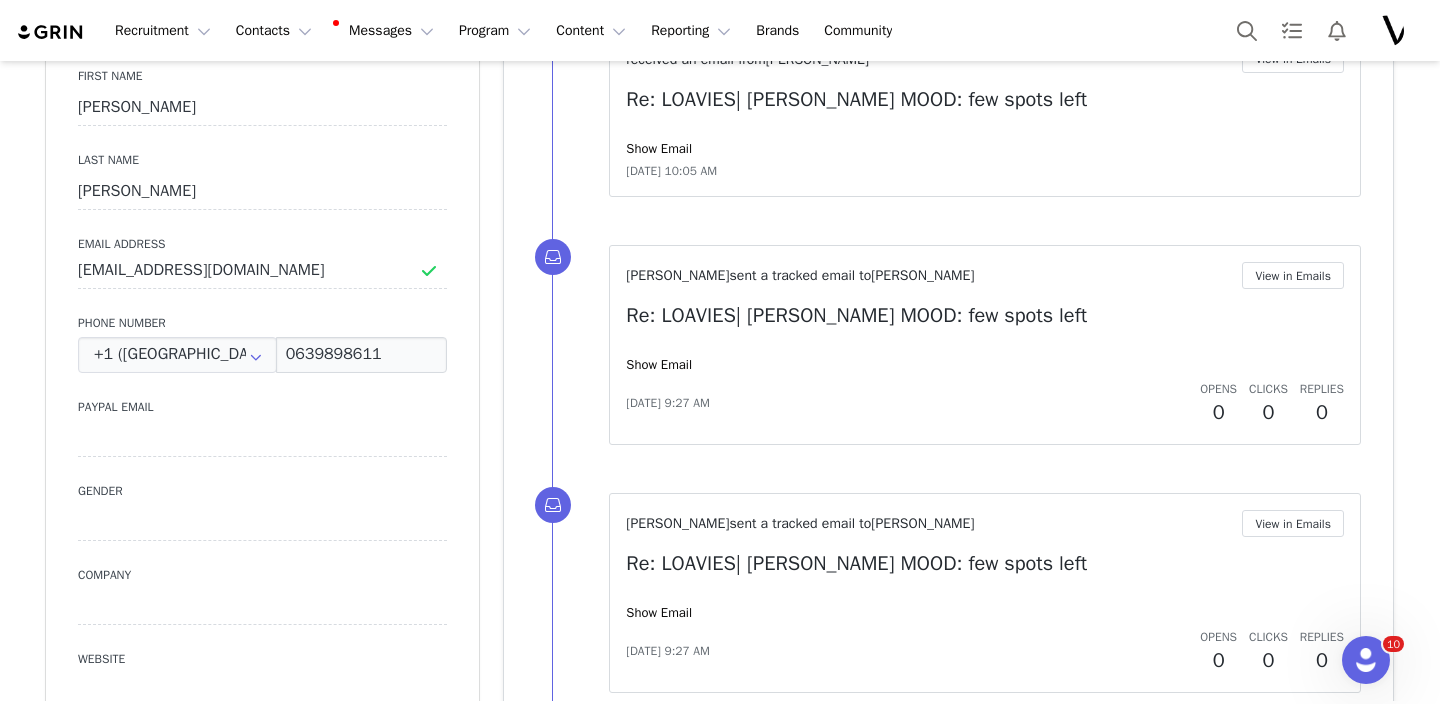 scroll, scrollTop: 0, scrollLeft: 0, axis: both 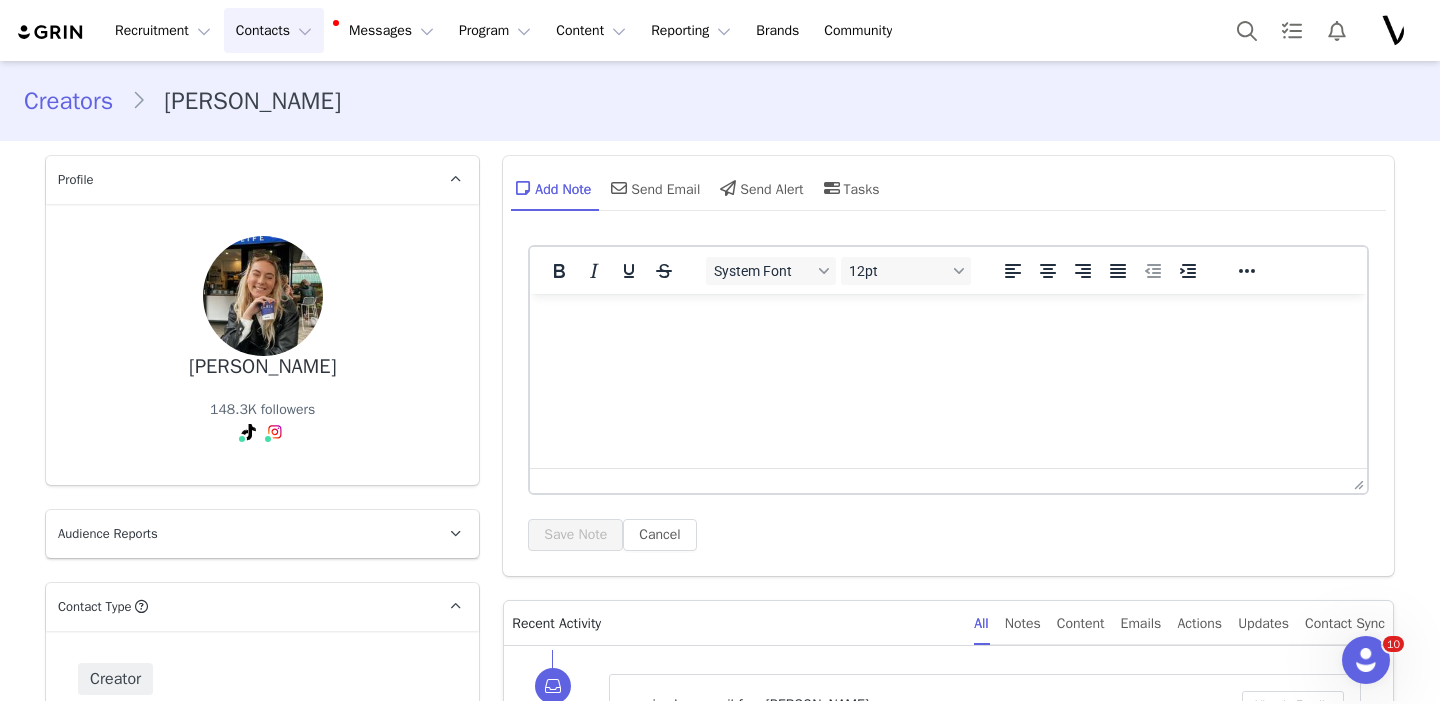 click on "Contacts Contacts" at bounding box center (274, 30) 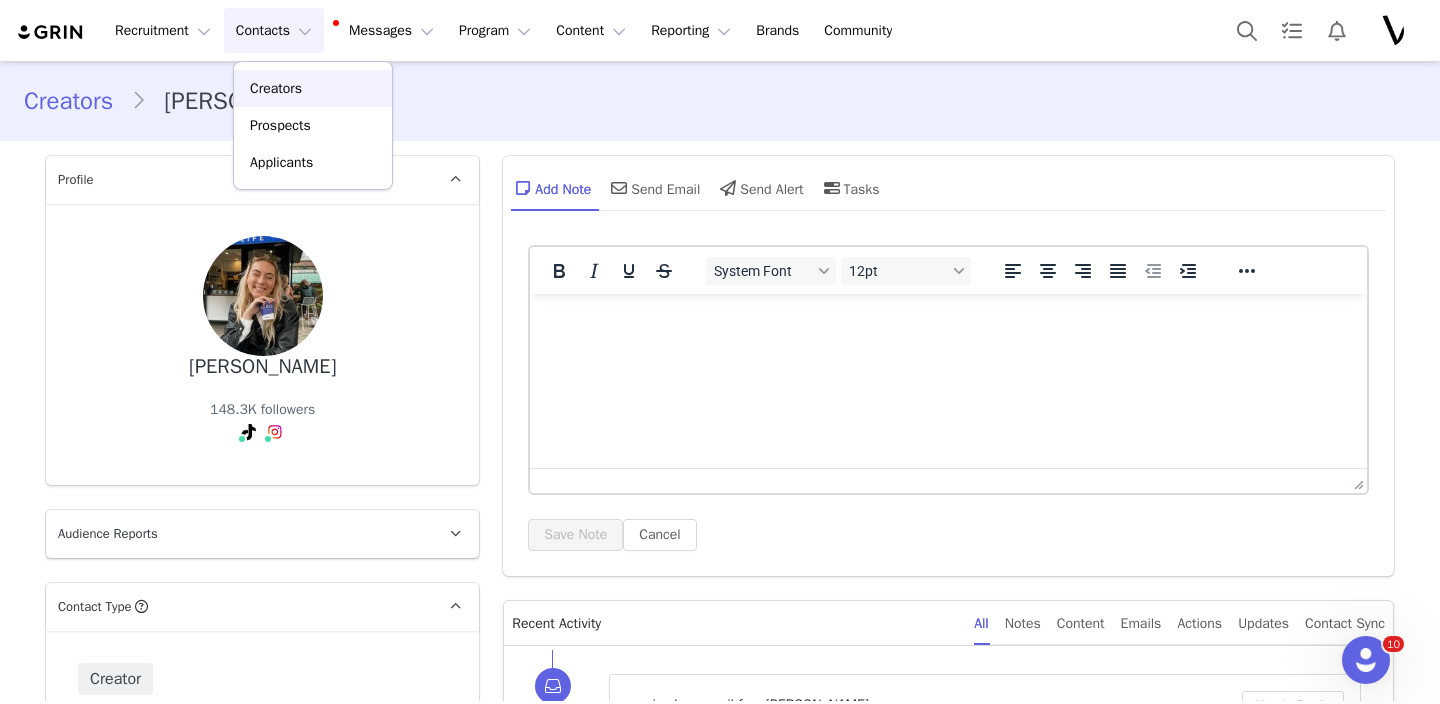 click on "Creators" at bounding box center [276, 88] 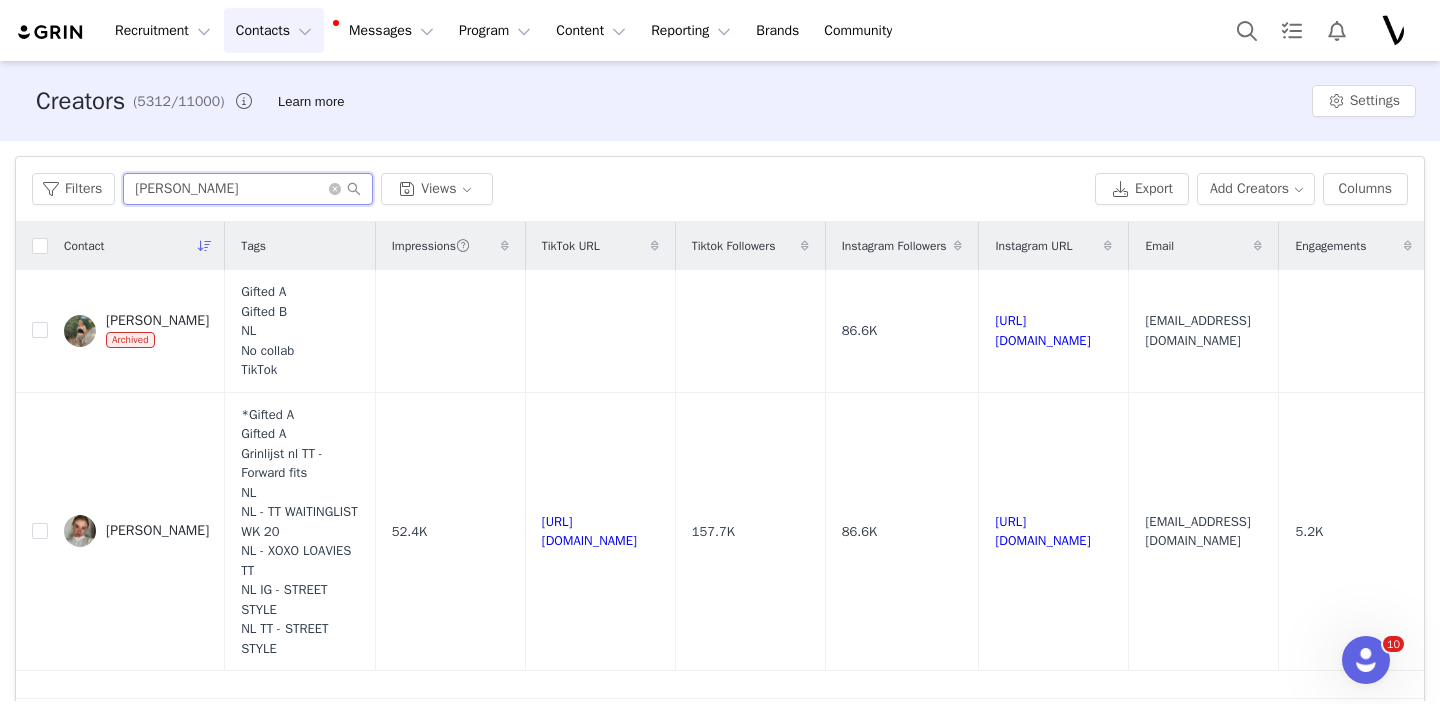 click on "[PERSON_NAME]" at bounding box center [248, 189] 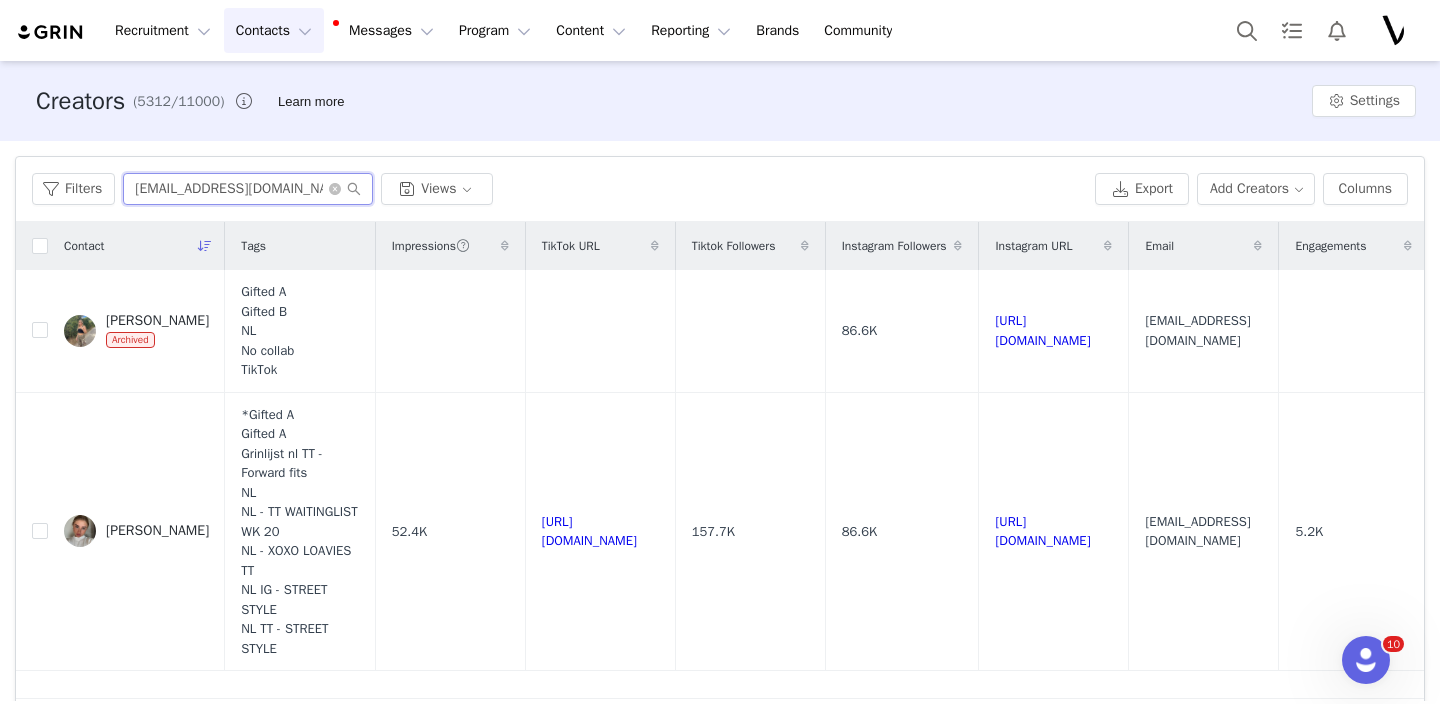 scroll, scrollTop: 0, scrollLeft: 9, axis: horizontal 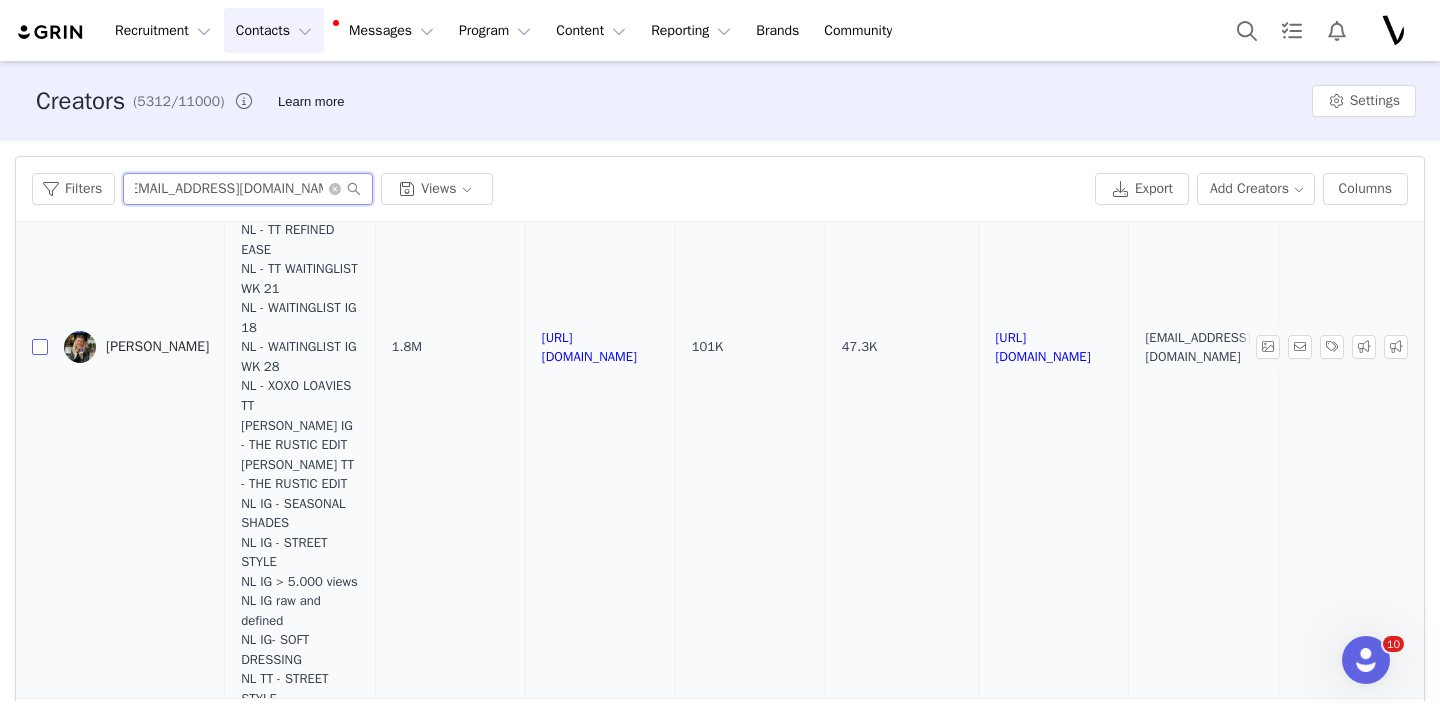 type on "[EMAIL_ADDRESS][DOMAIN_NAME]" 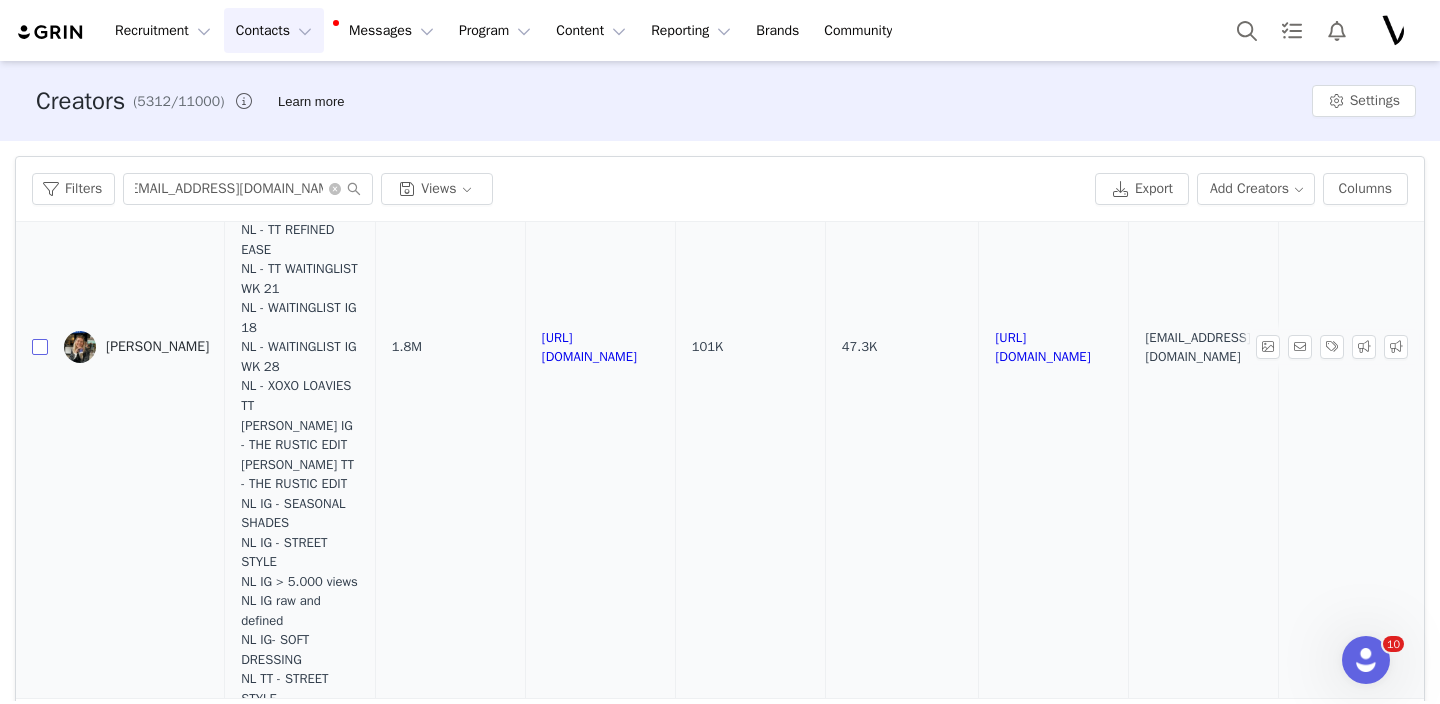click at bounding box center (40, 347) 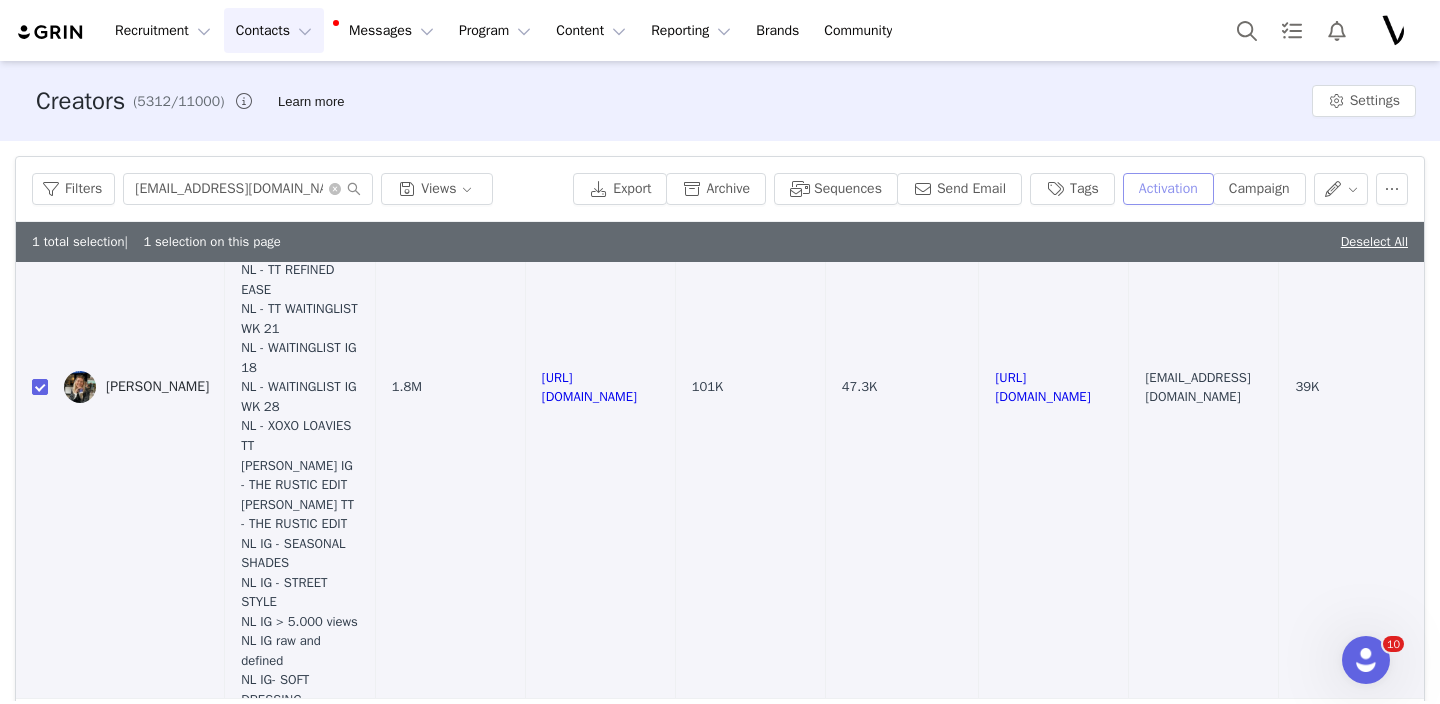 click on "Activation" at bounding box center [1168, 189] 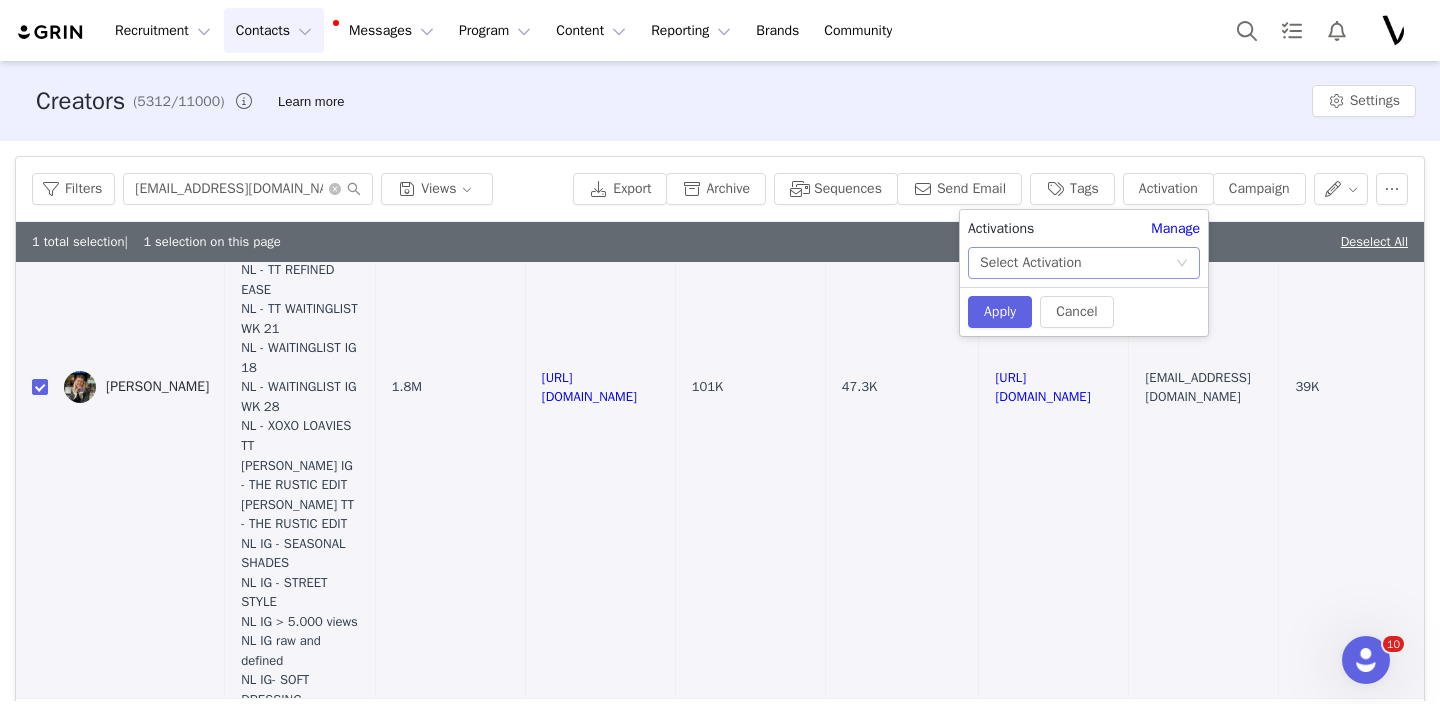 click on "Select Activation" at bounding box center [1030, 263] 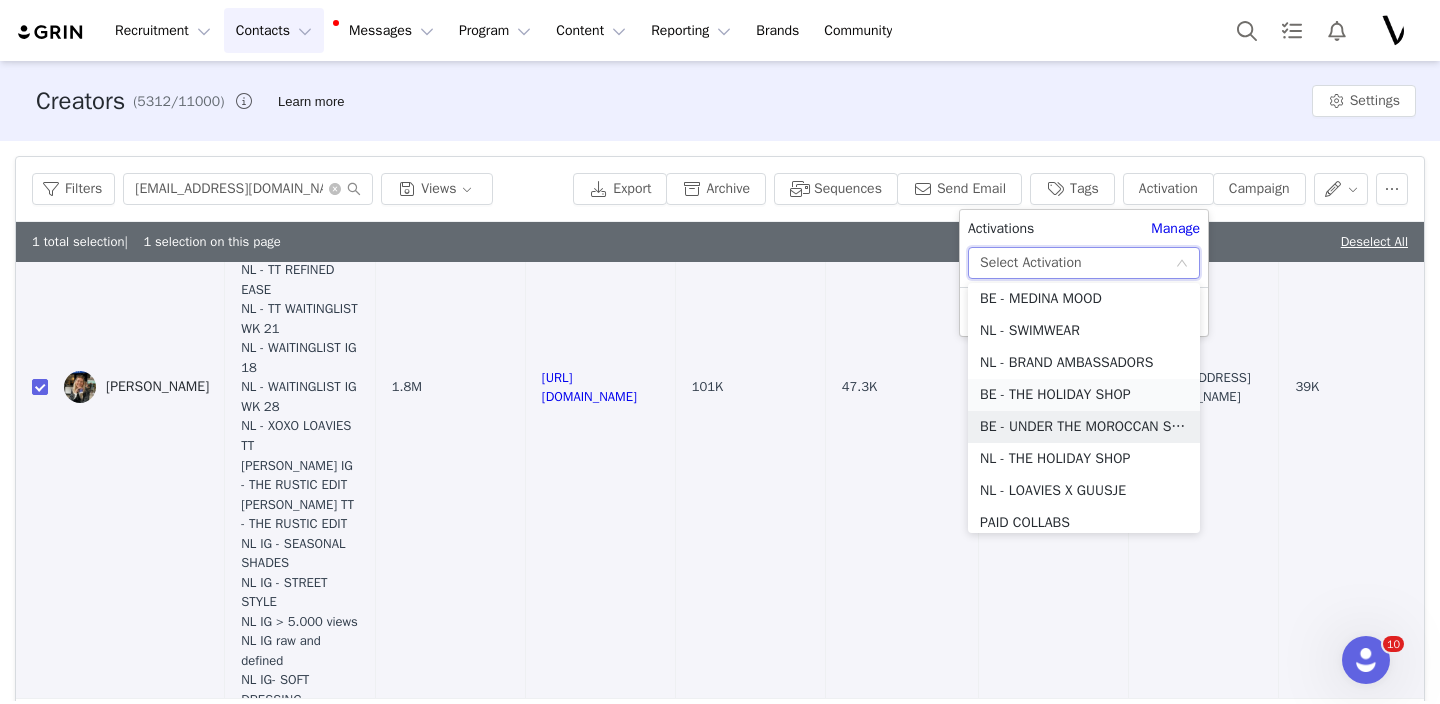 scroll, scrollTop: 110, scrollLeft: 0, axis: vertical 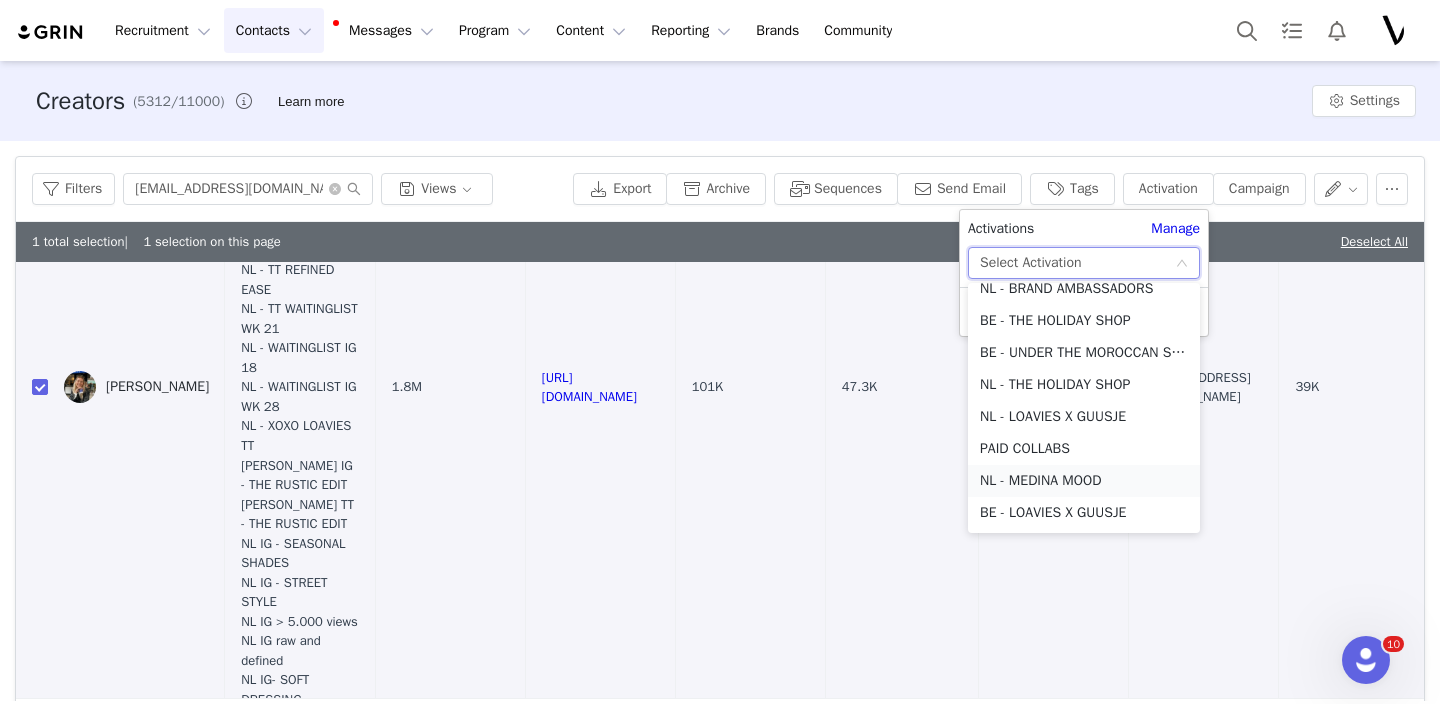 click on "NL - MEDINA MOOD" at bounding box center [1084, 481] 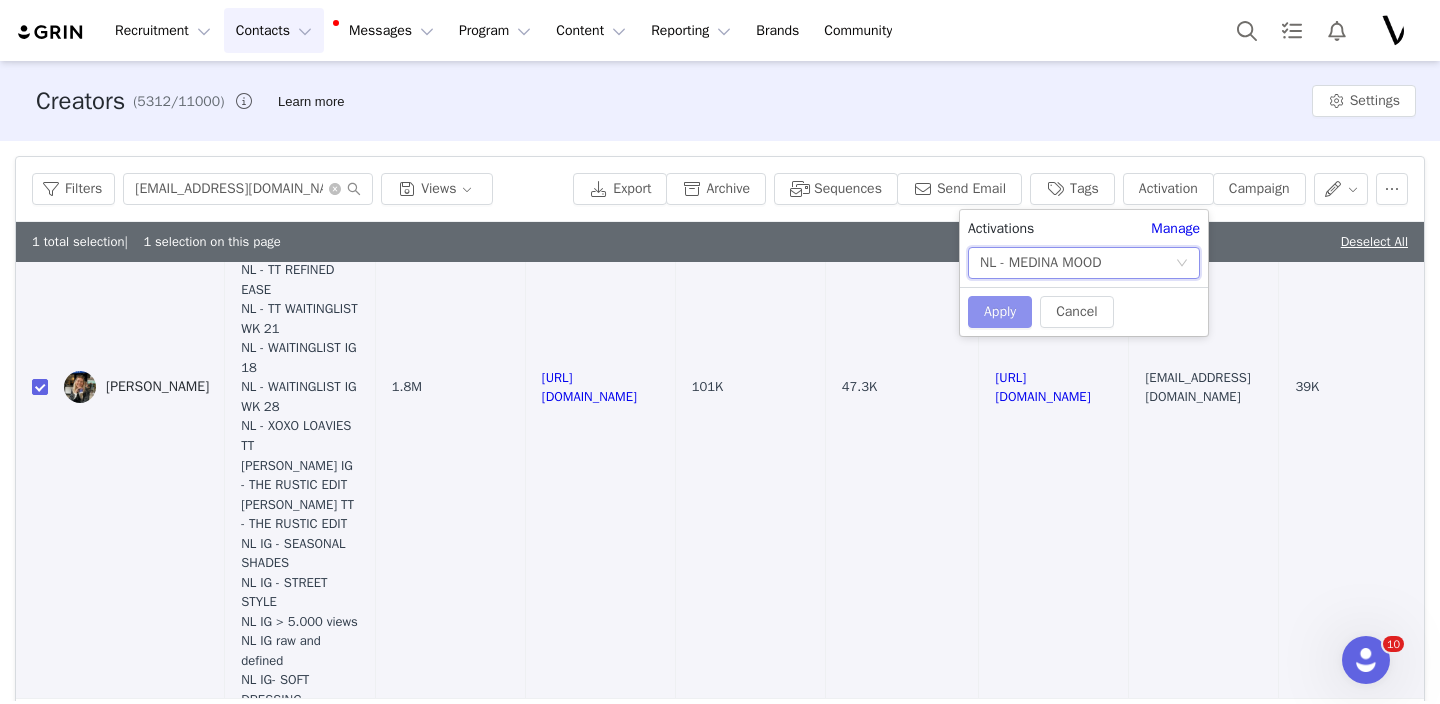click on "Apply" at bounding box center [1000, 312] 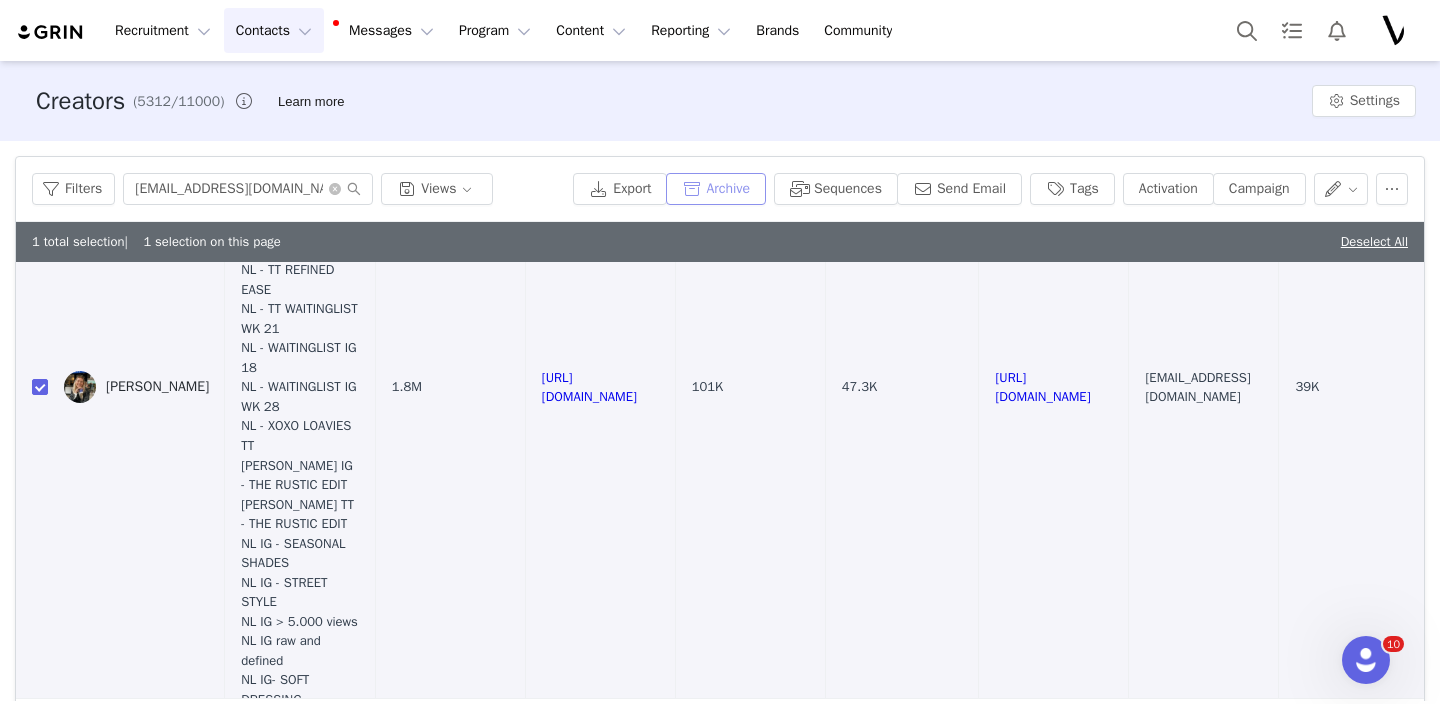 scroll, scrollTop: 0, scrollLeft: 0, axis: both 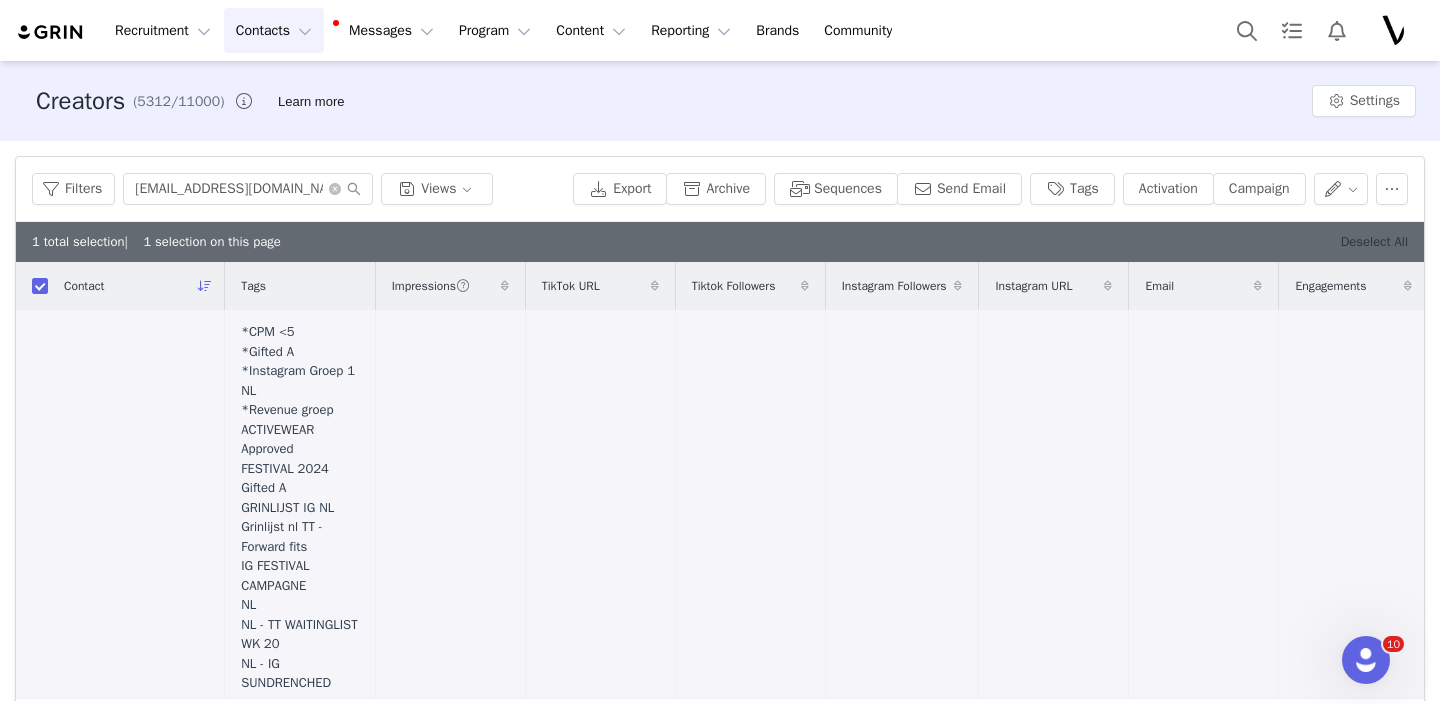 click on "Deselect All" at bounding box center (1374, 241) 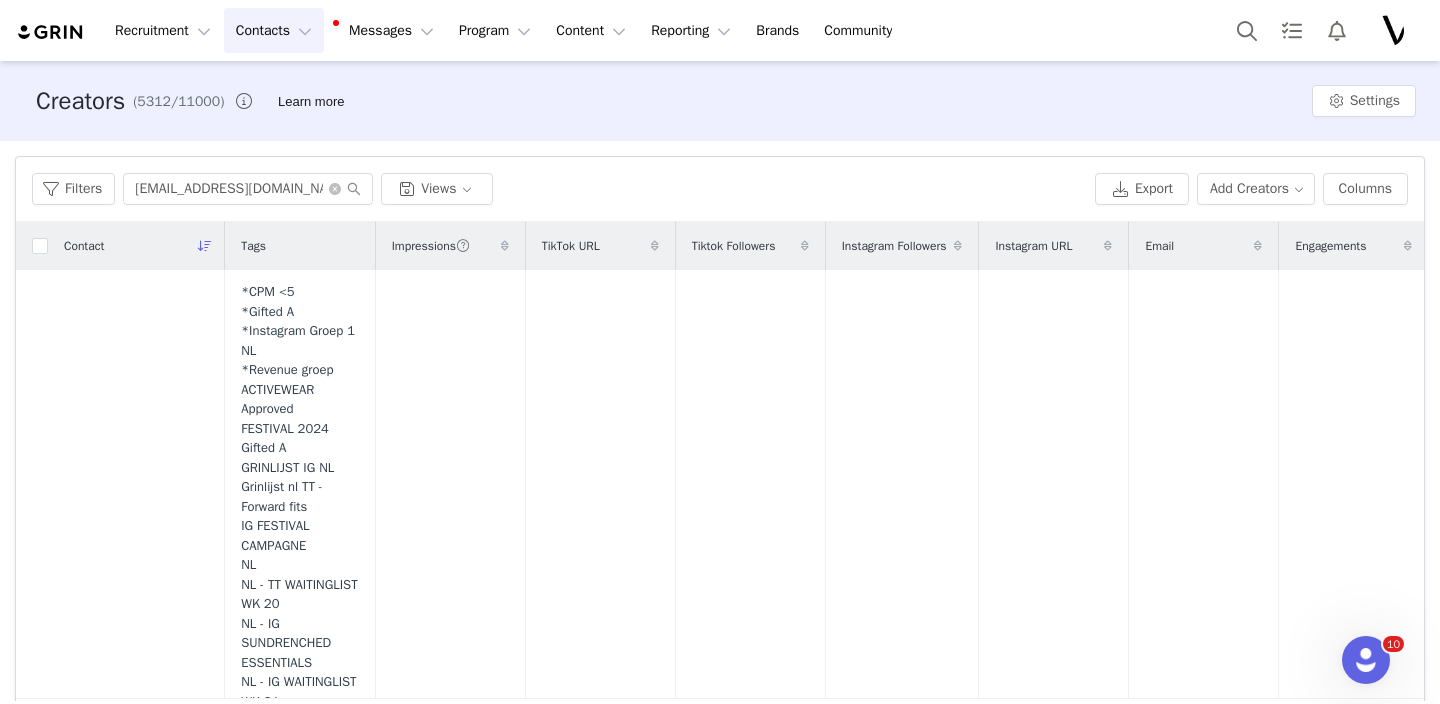 checkbox on "false" 